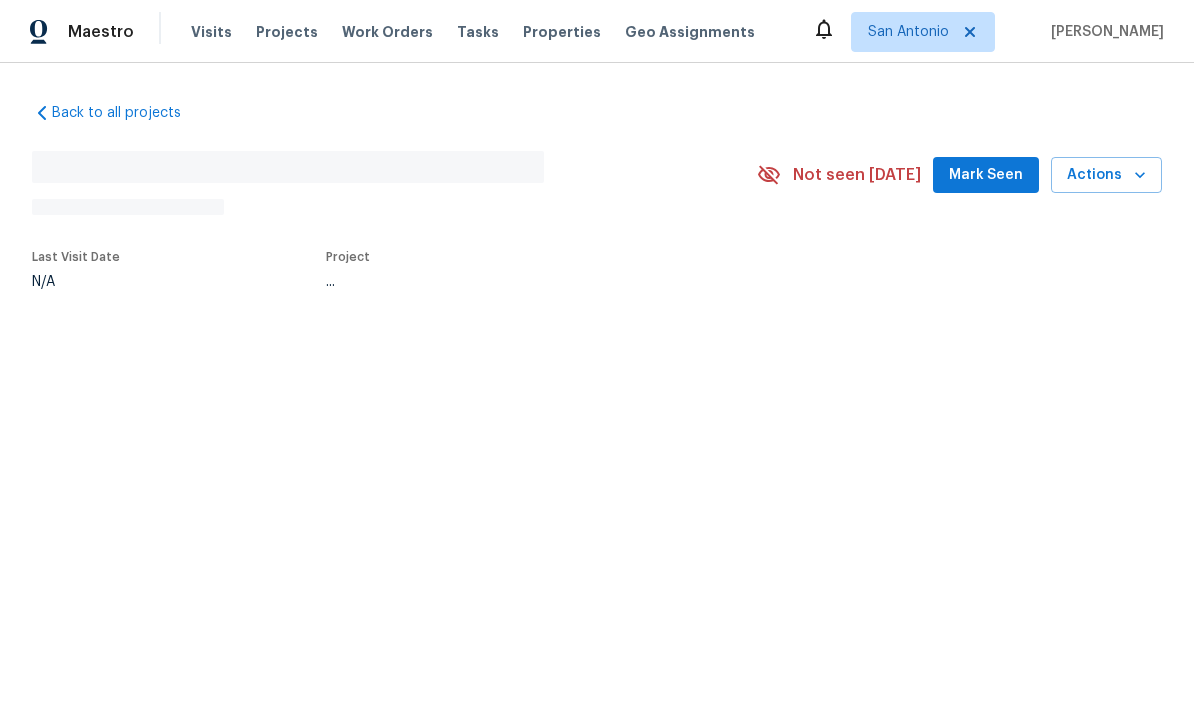 scroll, scrollTop: 0, scrollLeft: 0, axis: both 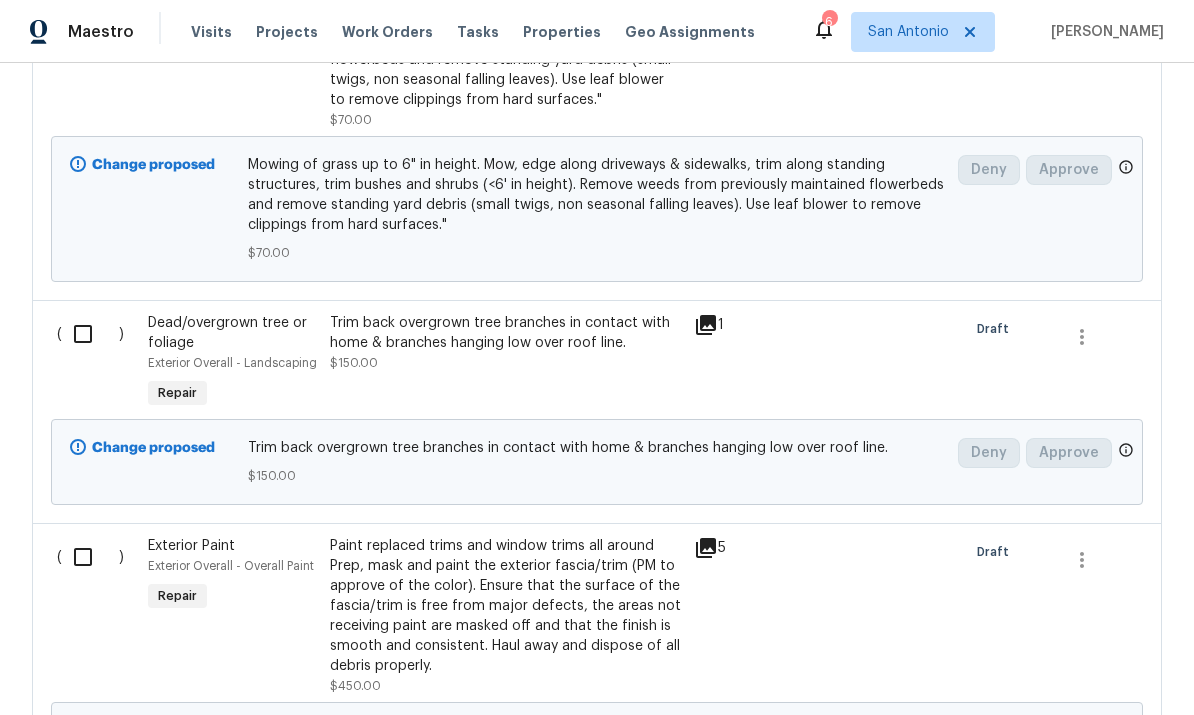 click on "Trim back overgrown tree branches in contact with home & branches hanging low over roof line. $150.00" at bounding box center [506, 343] 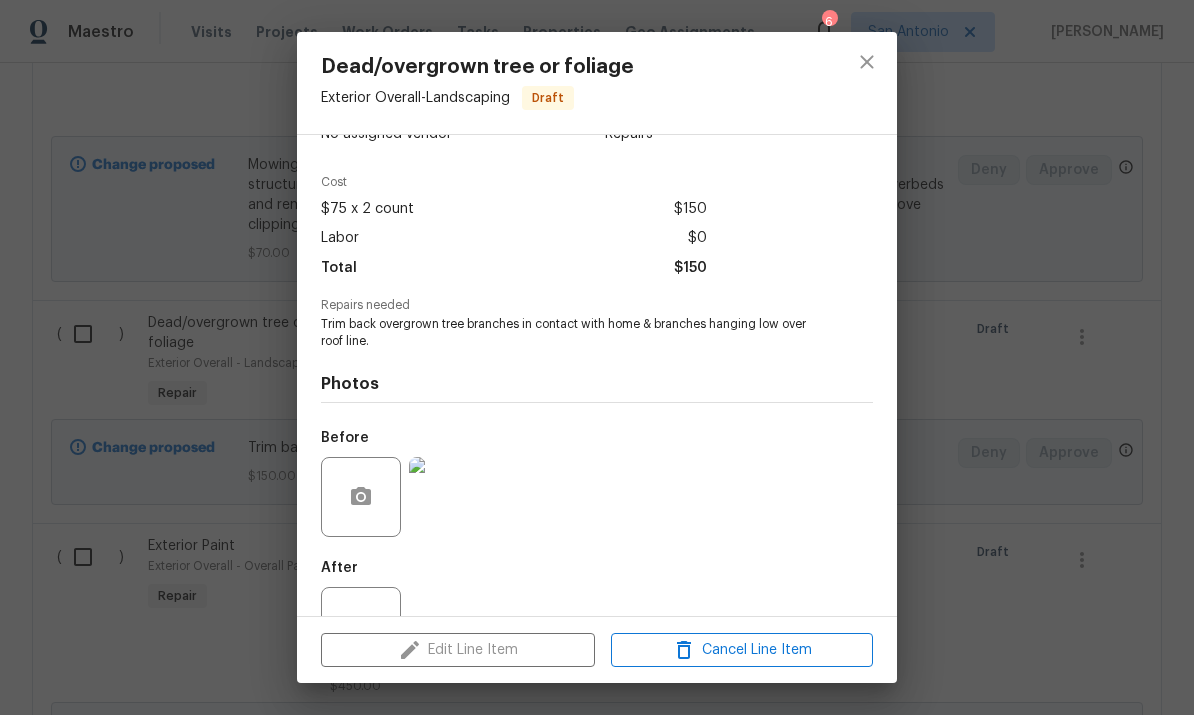 scroll, scrollTop: 63, scrollLeft: 0, axis: vertical 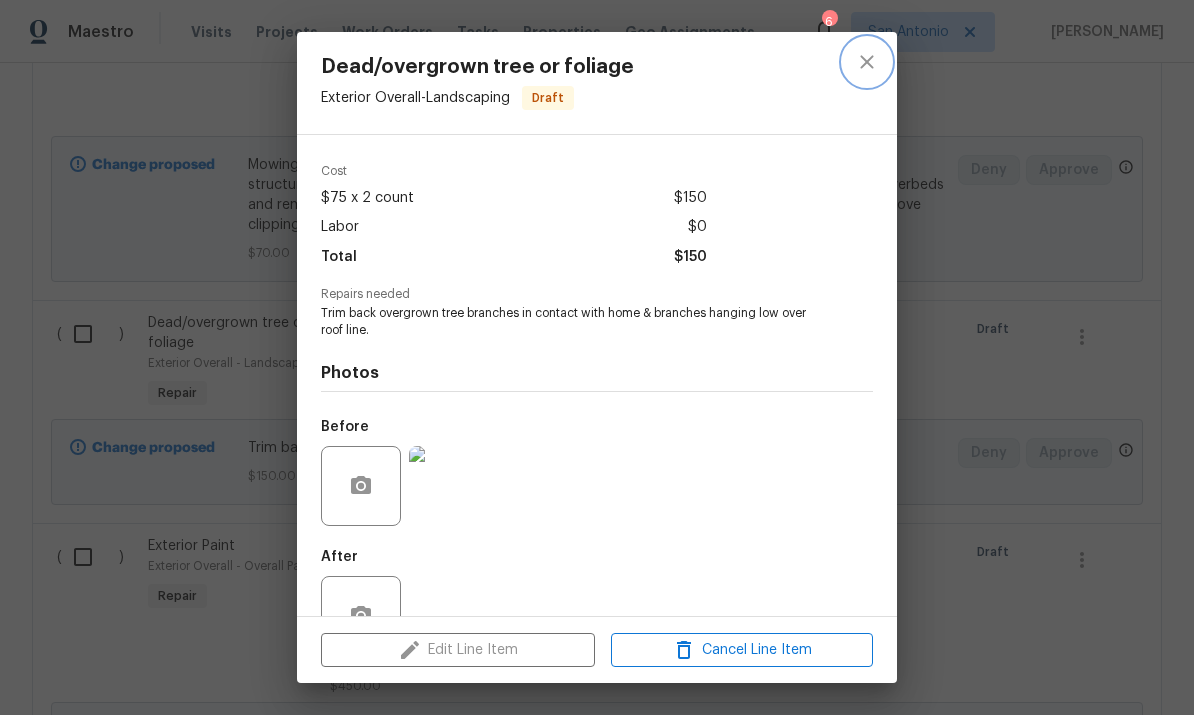 click 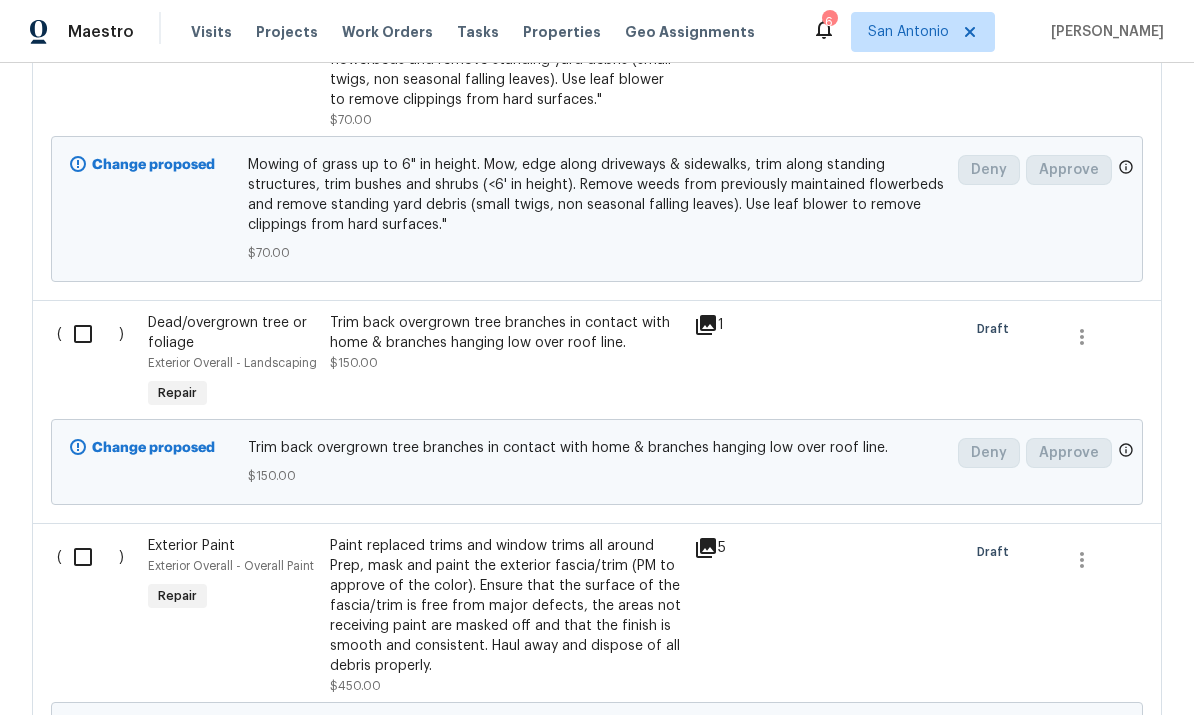 click at bounding box center [90, 334] 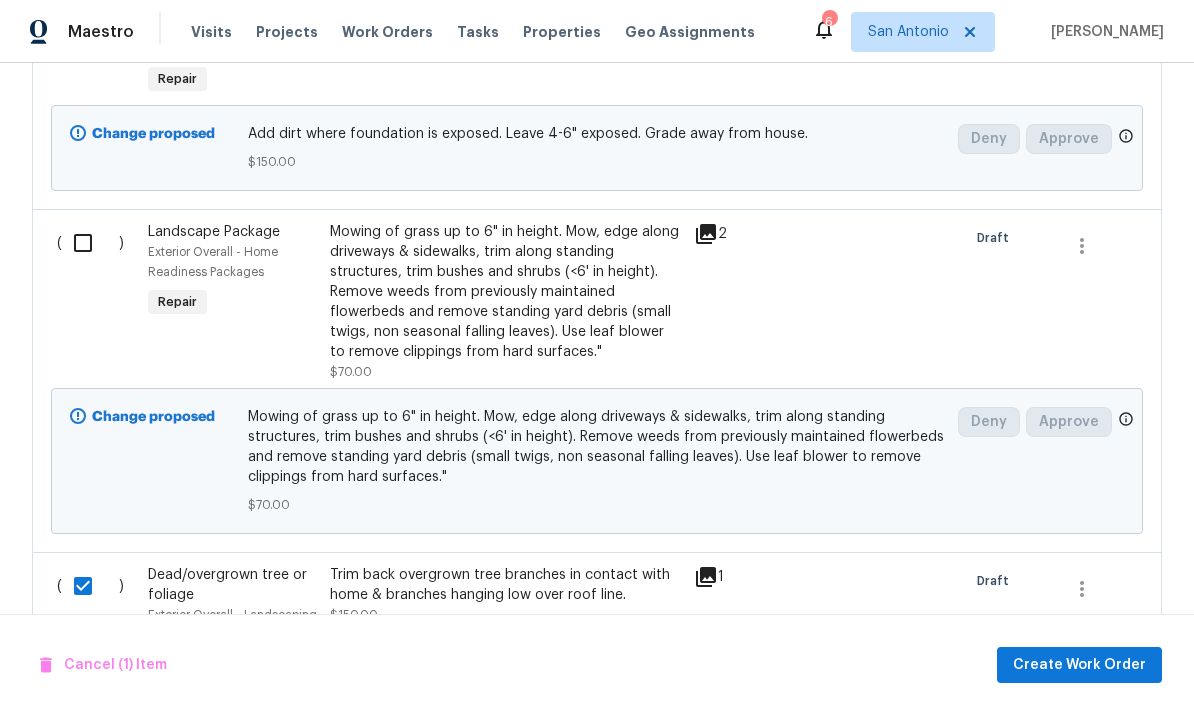 click at bounding box center [90, 243] 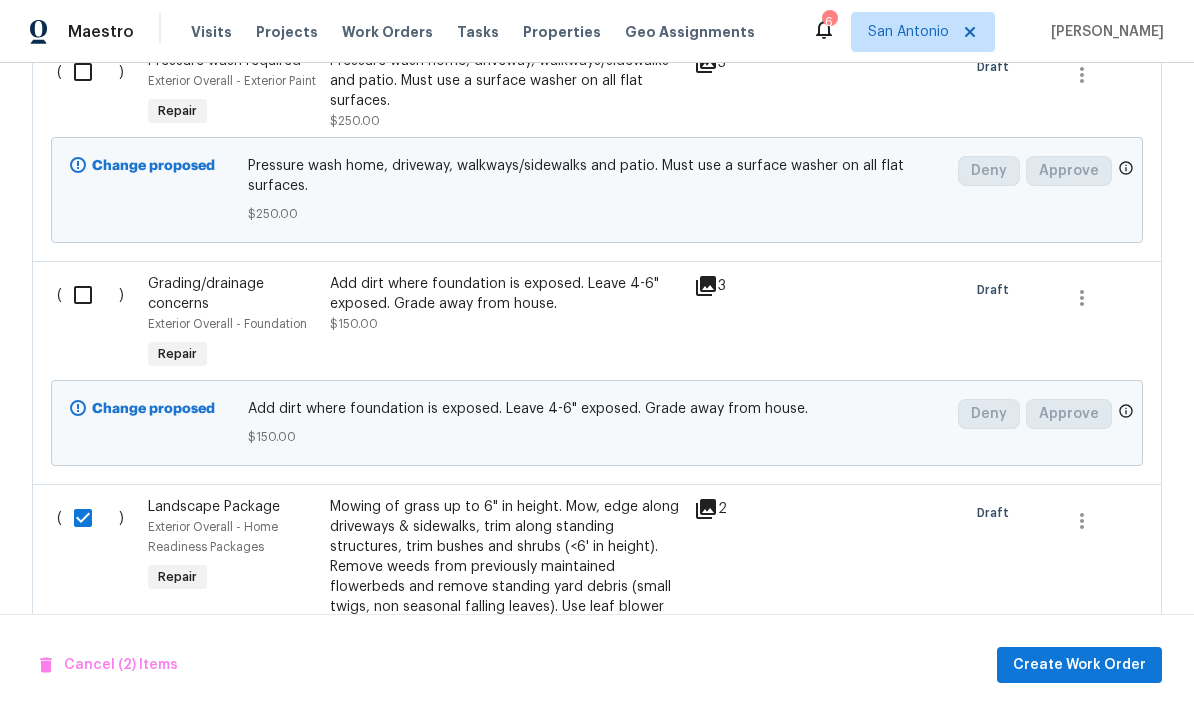scroll, scrollTop: 627, scrollLeft: 0, axis: vertical 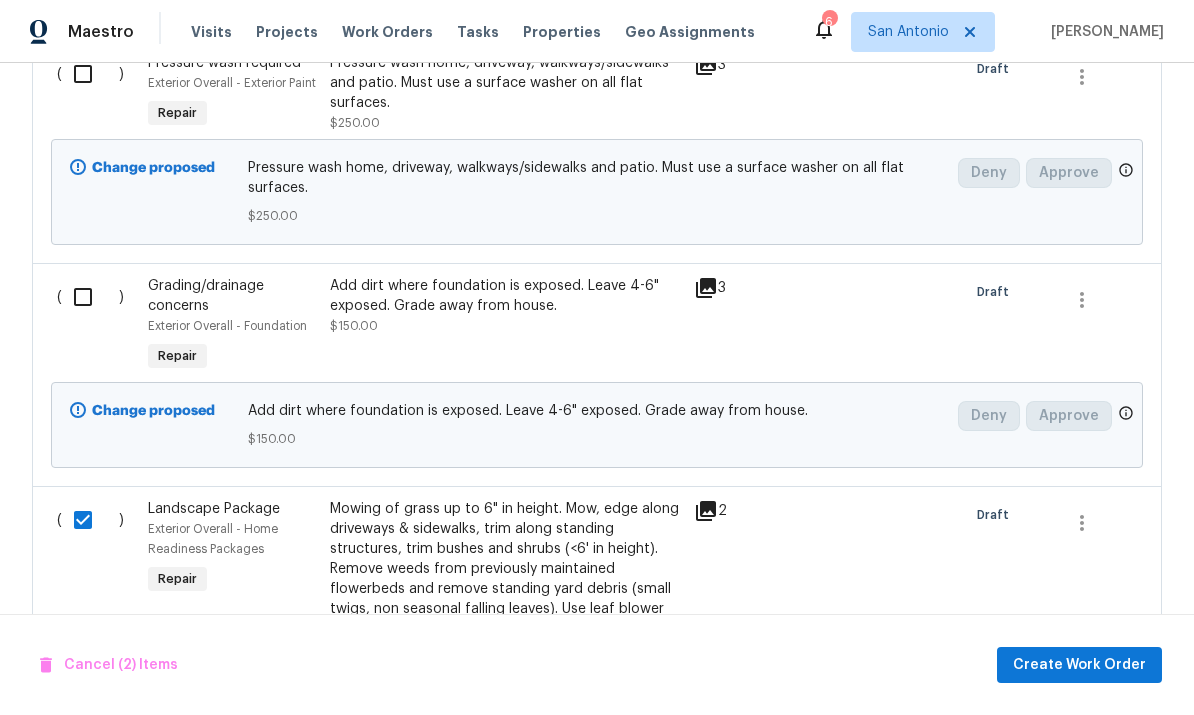 click 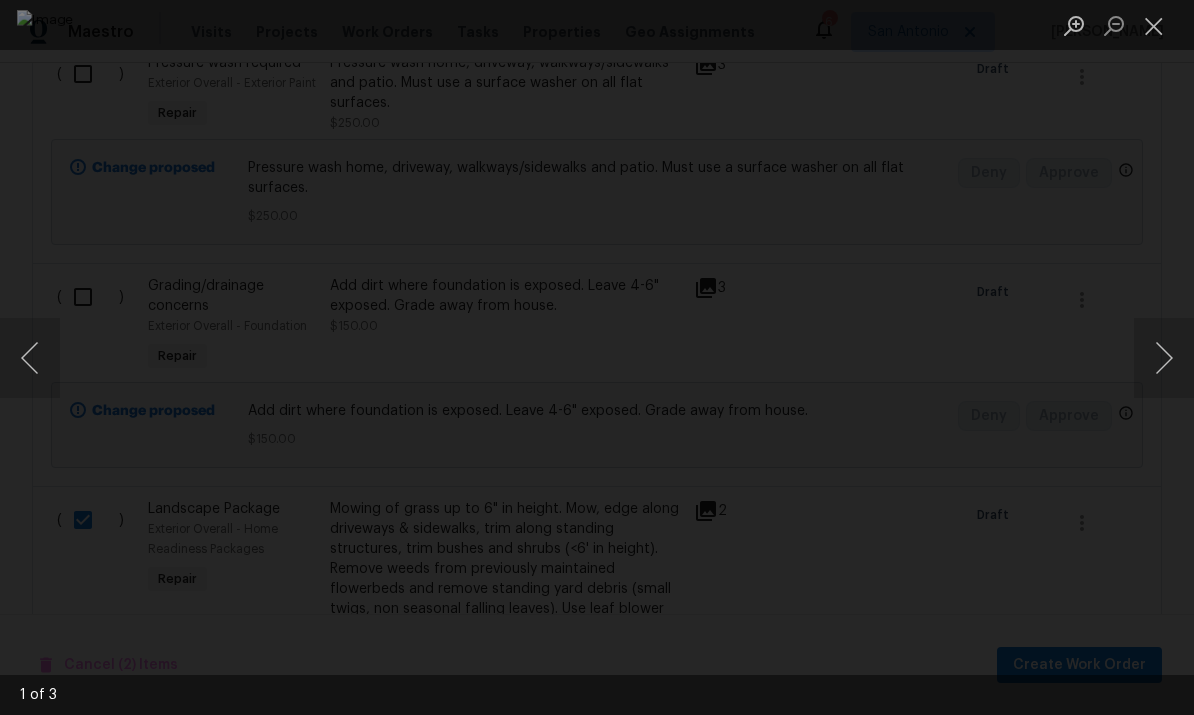 click at bounding box center (1154, 25) 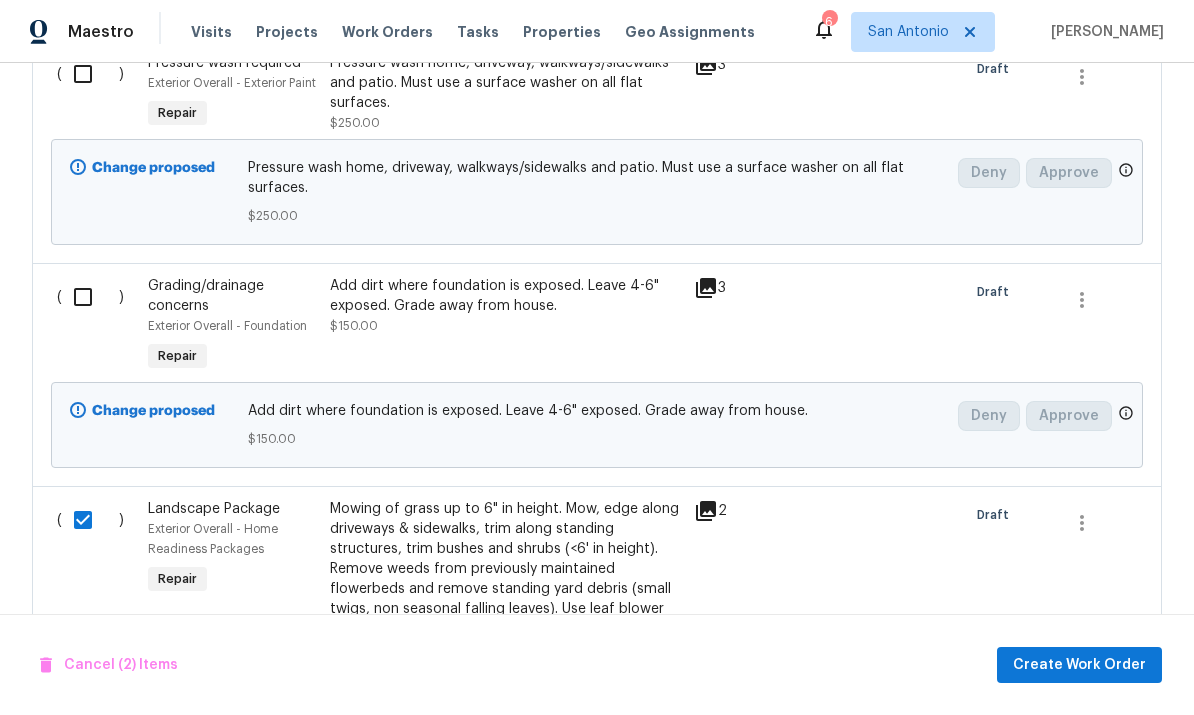 click at bounding box center (90, 297) 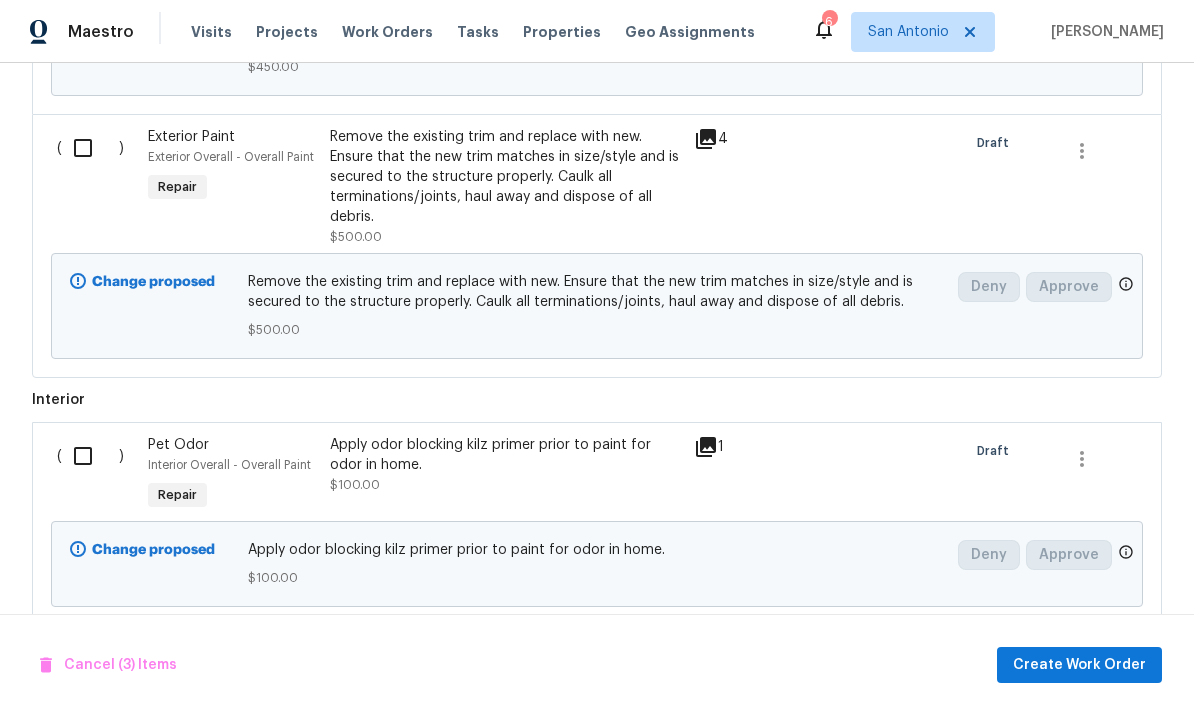 scroll, scrollTop: 1907, scrollLeft: 0, axis: vertical 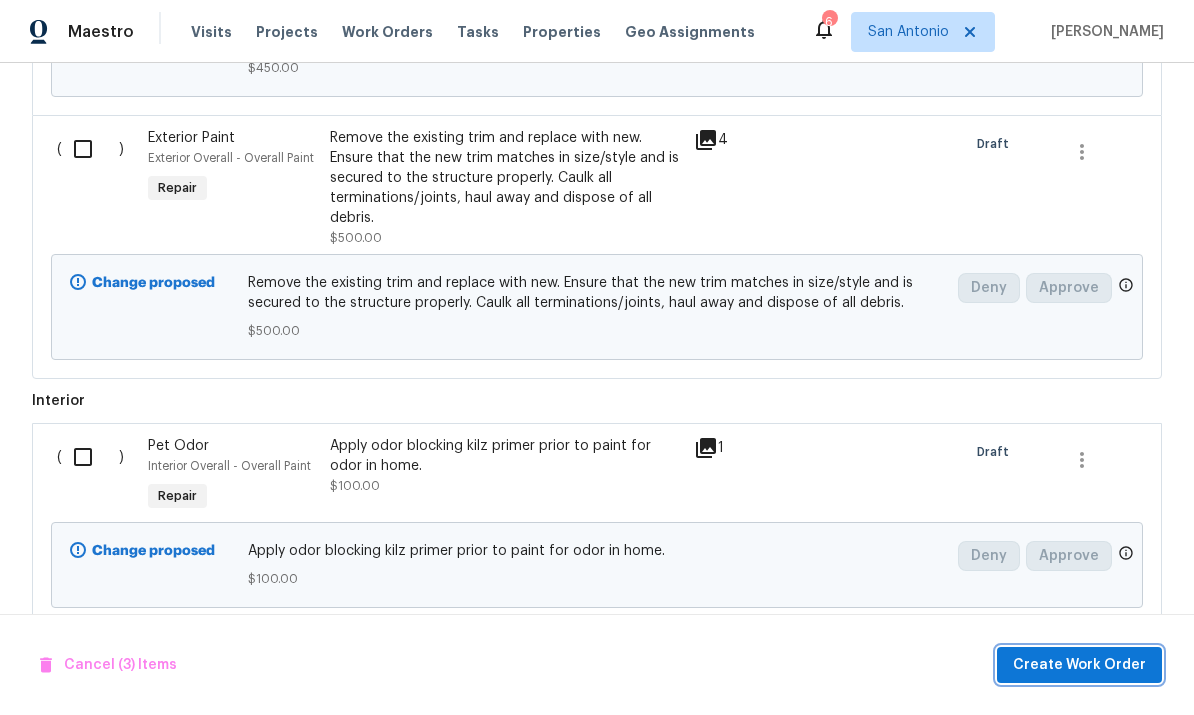 click on "Create Work Order" at bounding box center [1079, 665] 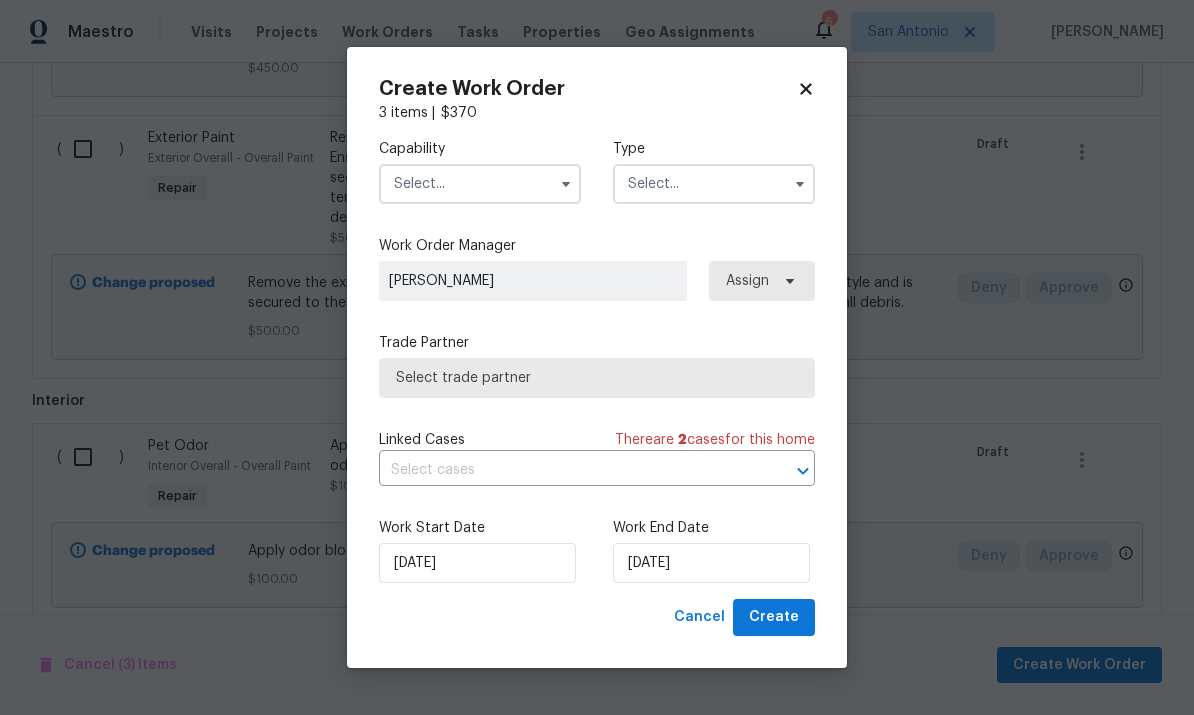 click at bounding box center (480, 184) 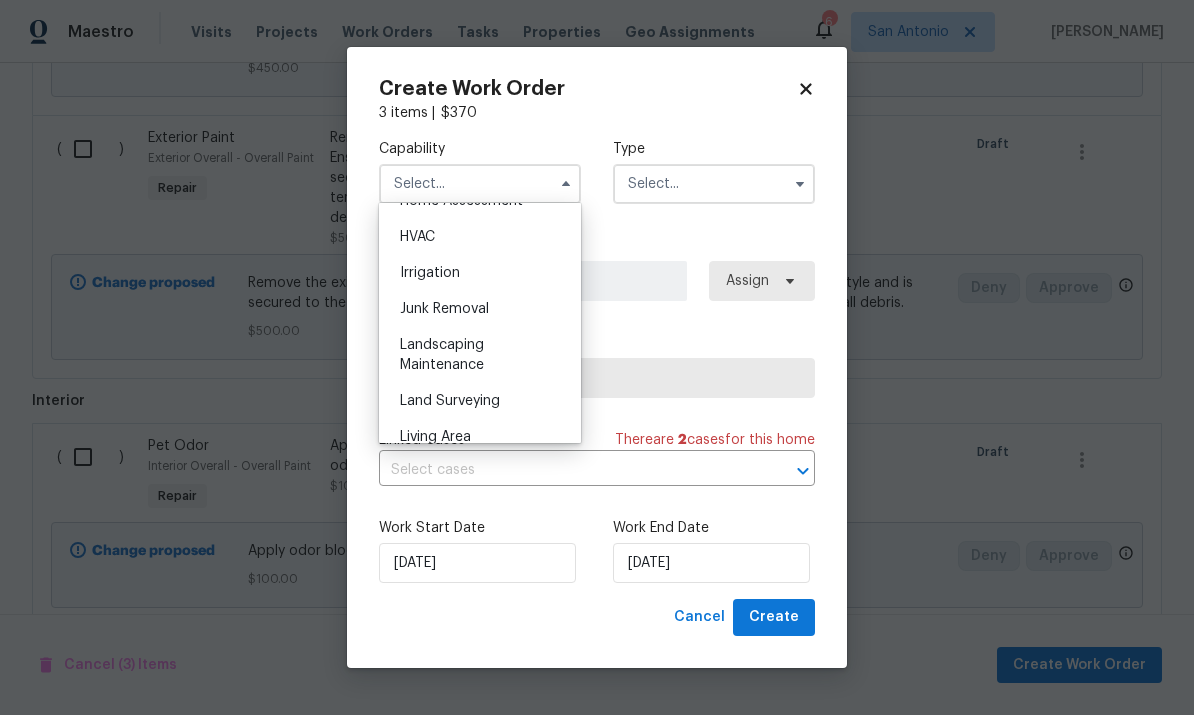 scroll, scrollTop: 1199, scrollLeft: 0, axis: vertical 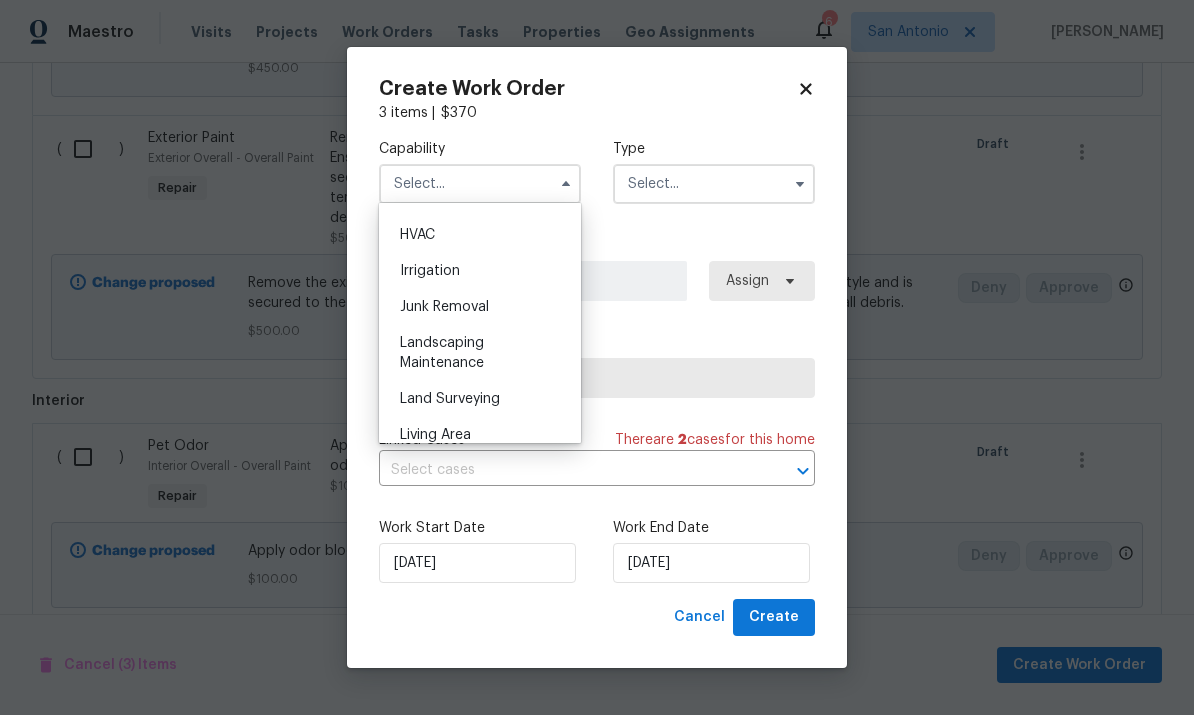click on "Landscaping Maintenance" at bounding box center [480, 353] 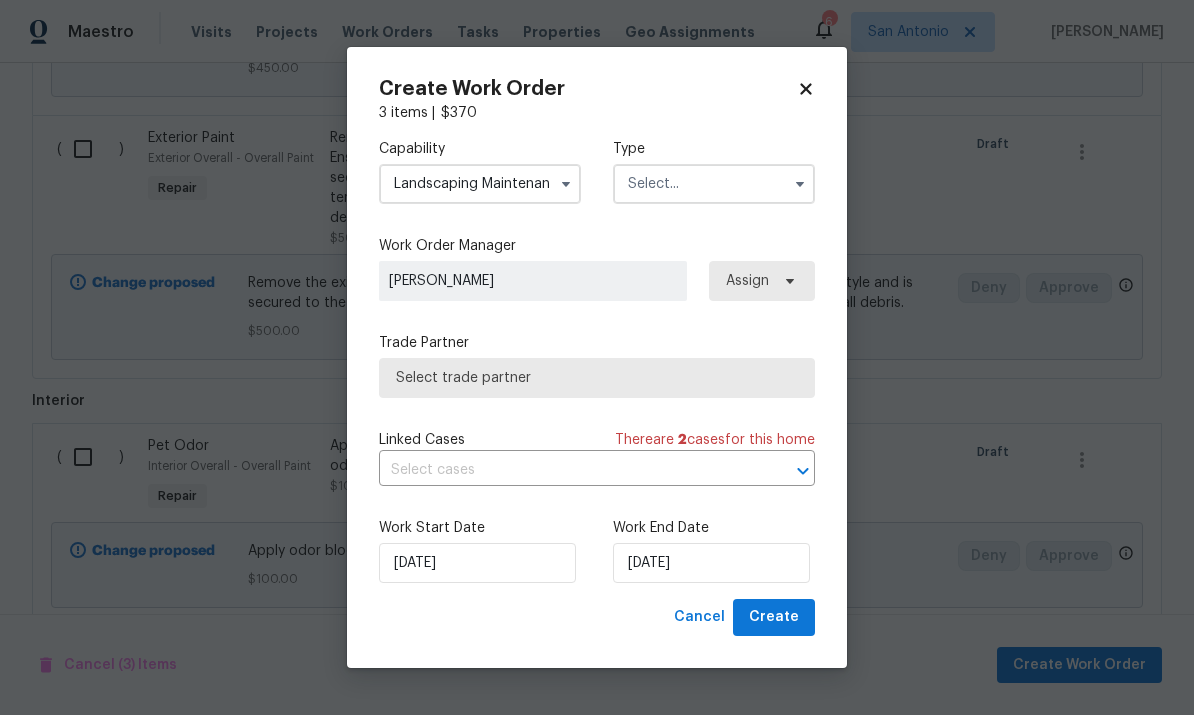 click at bounding box center (714, 184) 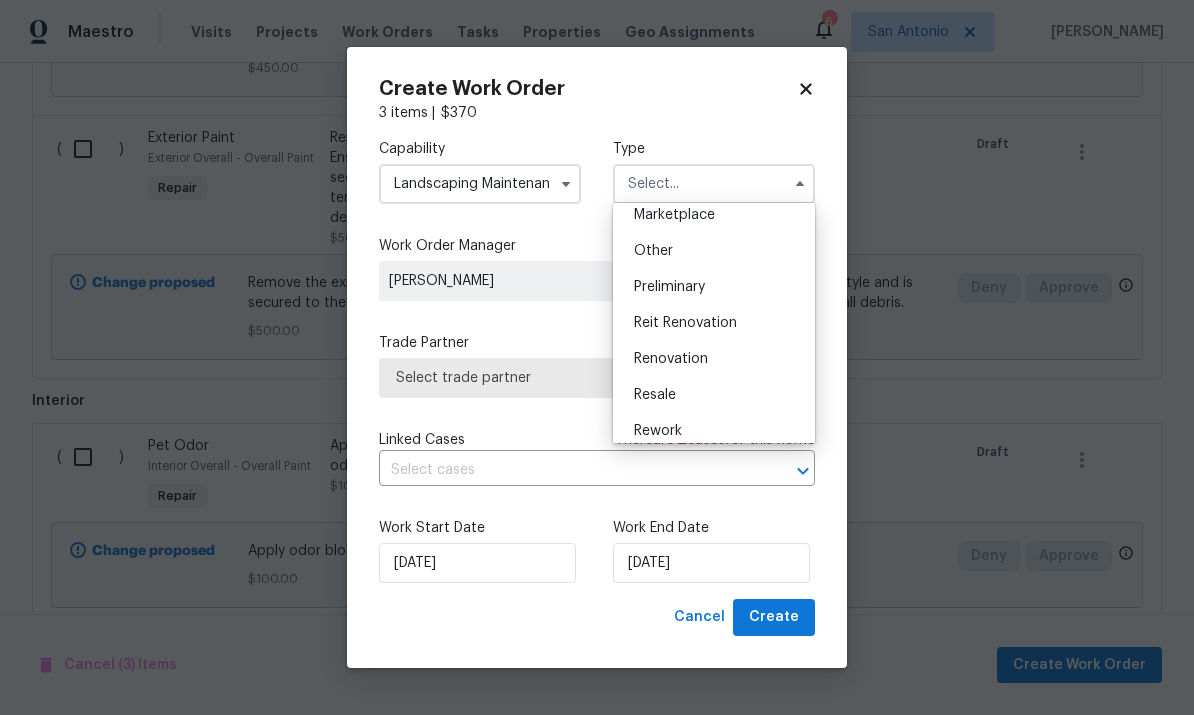 scroll, scrollTop: 373, scrollLeft: 0, axis: vertical 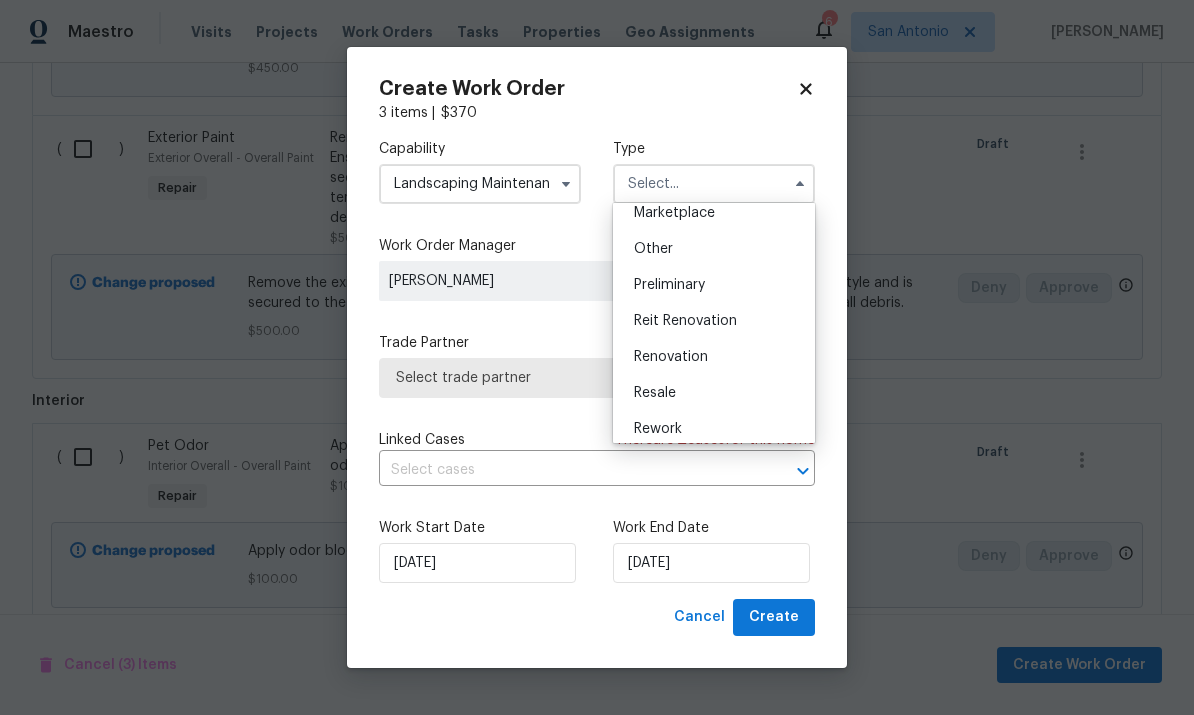 click on "Renovation" at bounding box center (714, 357) 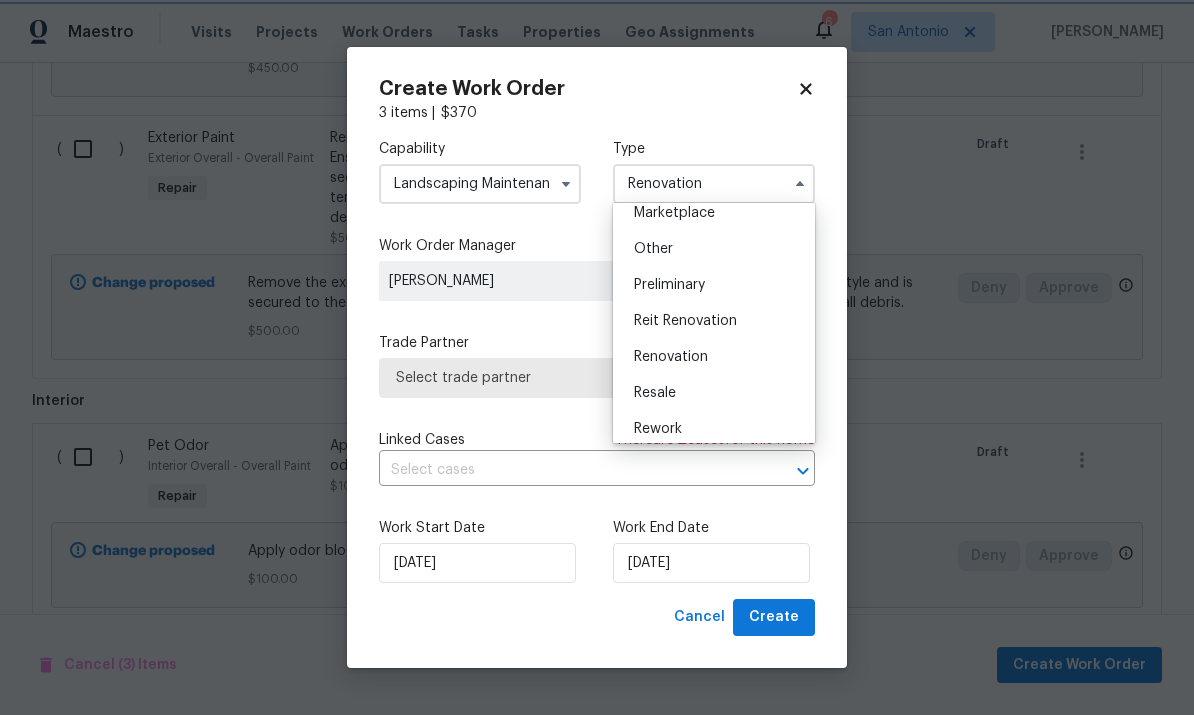 scroll, scrollTop: 0, scrollLeft: 0, axis: both 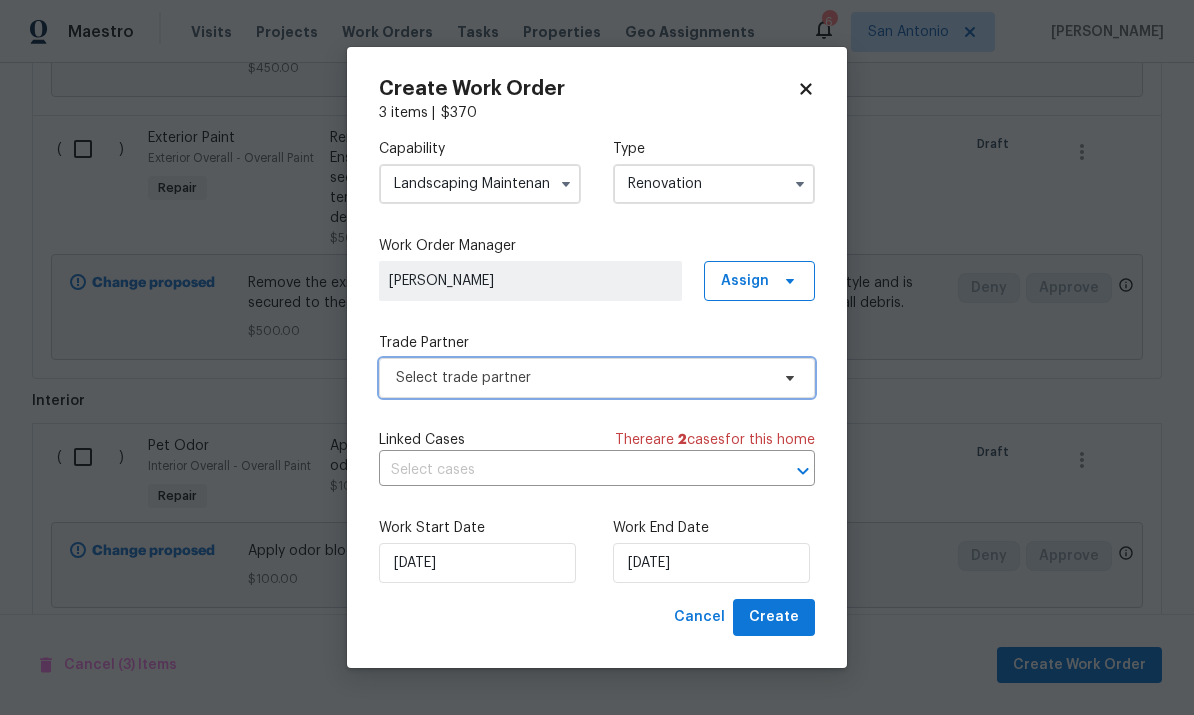click on "Select trade partner" at bounding box center (597, 378) 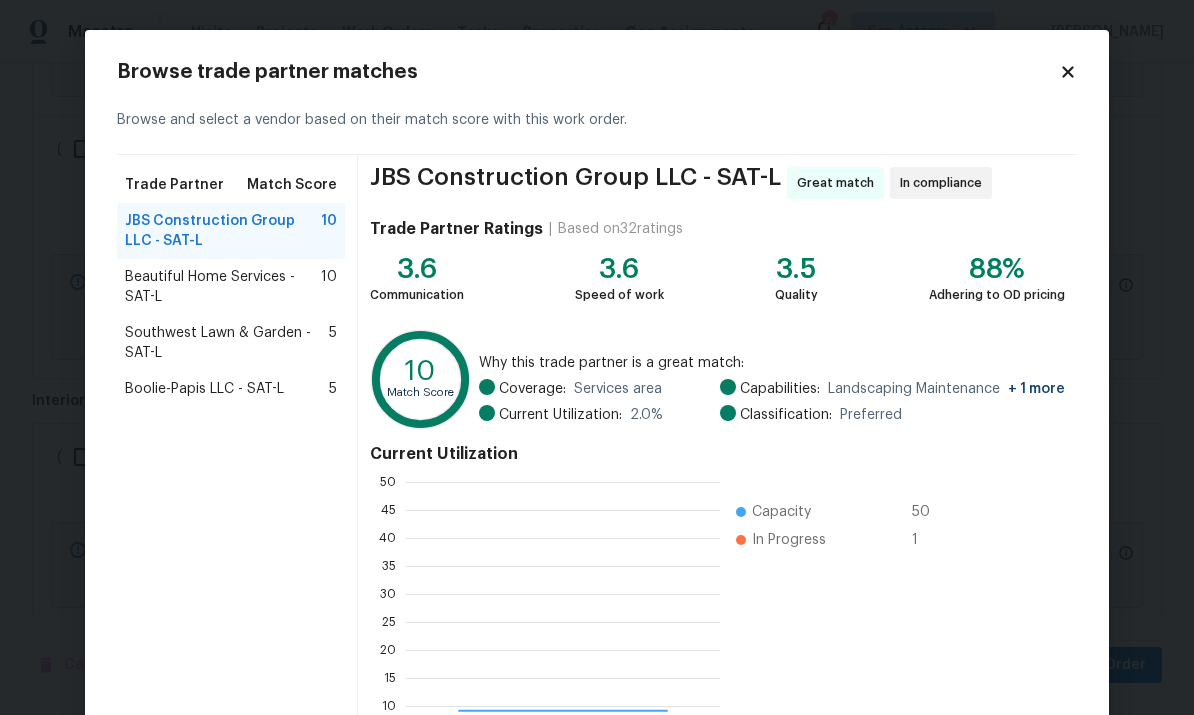 scroll, scrollTop: 2, scrollLeft: 2, axis: both 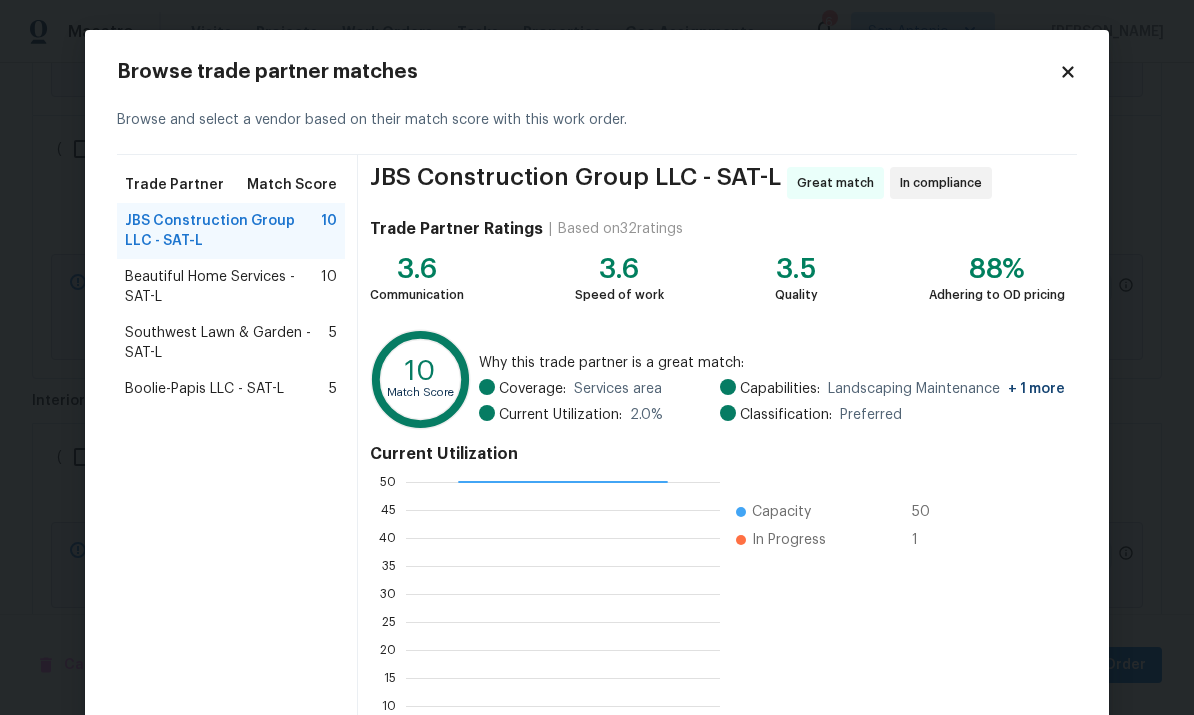 click on "Beautiful Home Services - SAT-L" at bounding box center (223, 287) 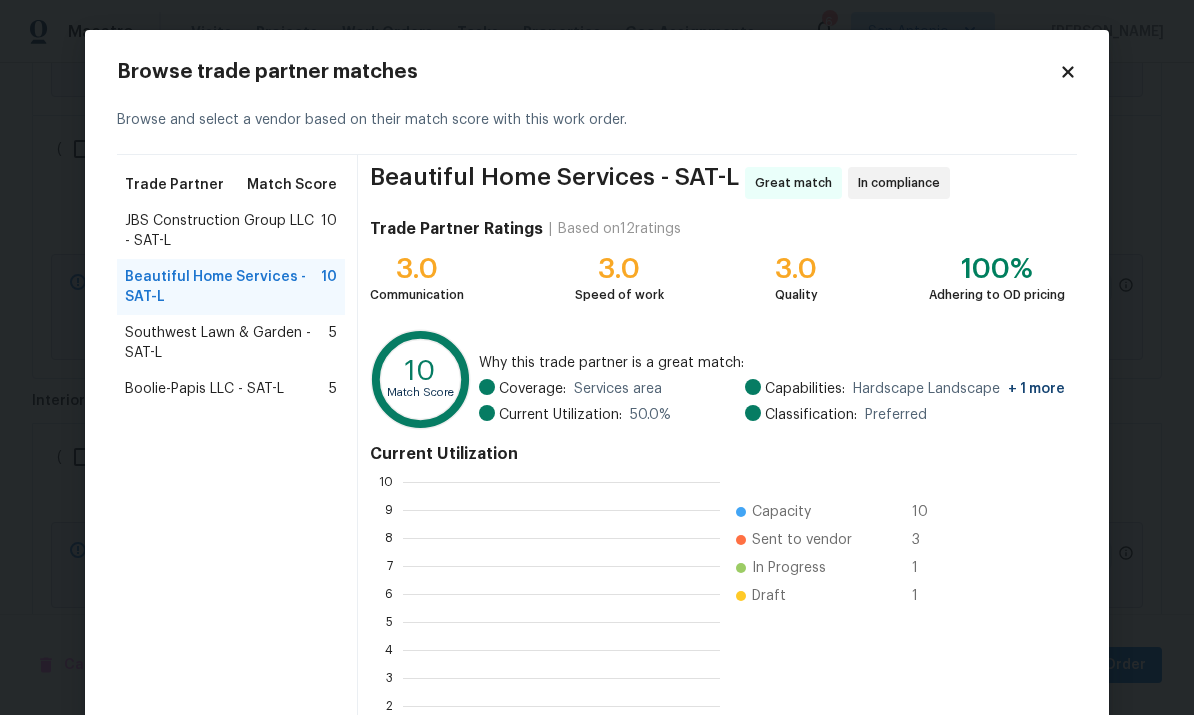scroll, scrollTop: 2, scrollLeft: 2, axis: both 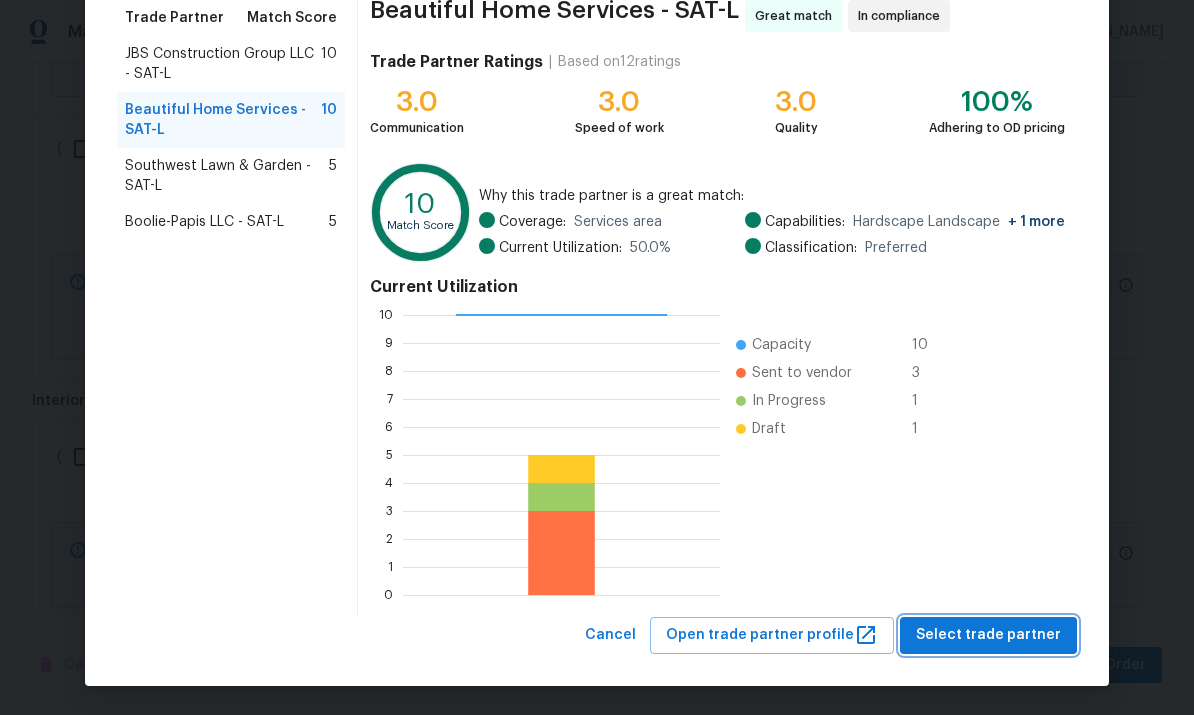 click on "Select trade partner" at bounding box center [988, 635] 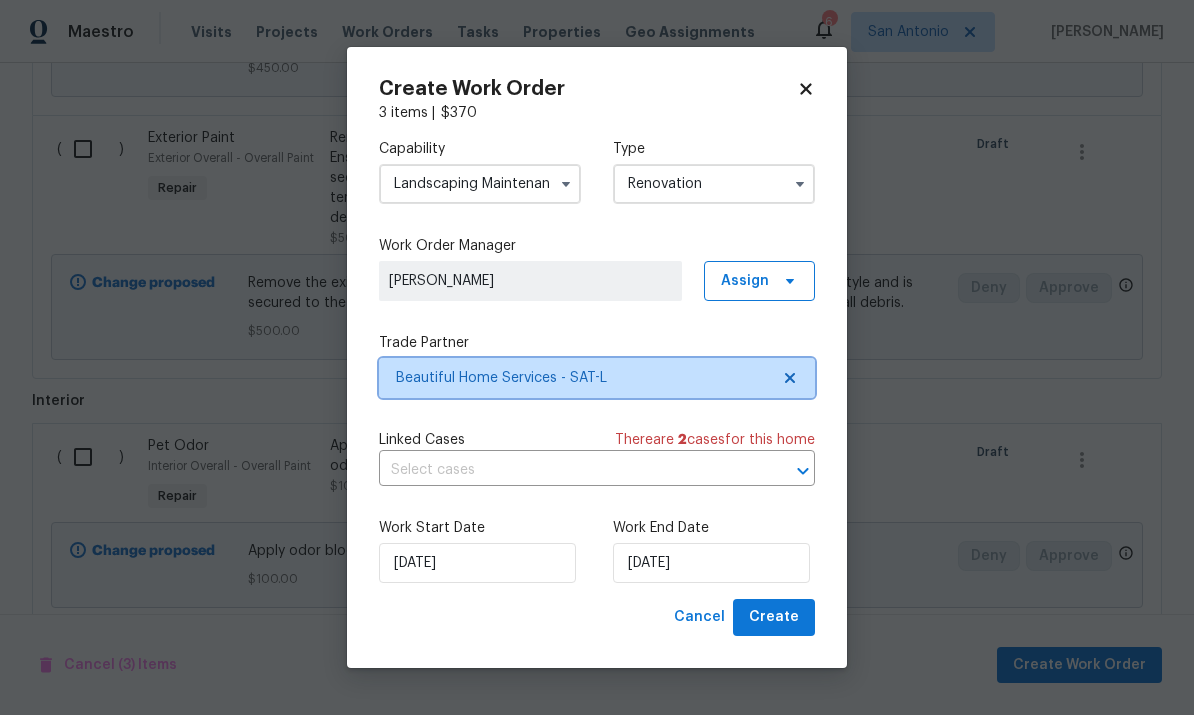 scroll, scrollTop: 0, scrollLeft: 0, axis: both 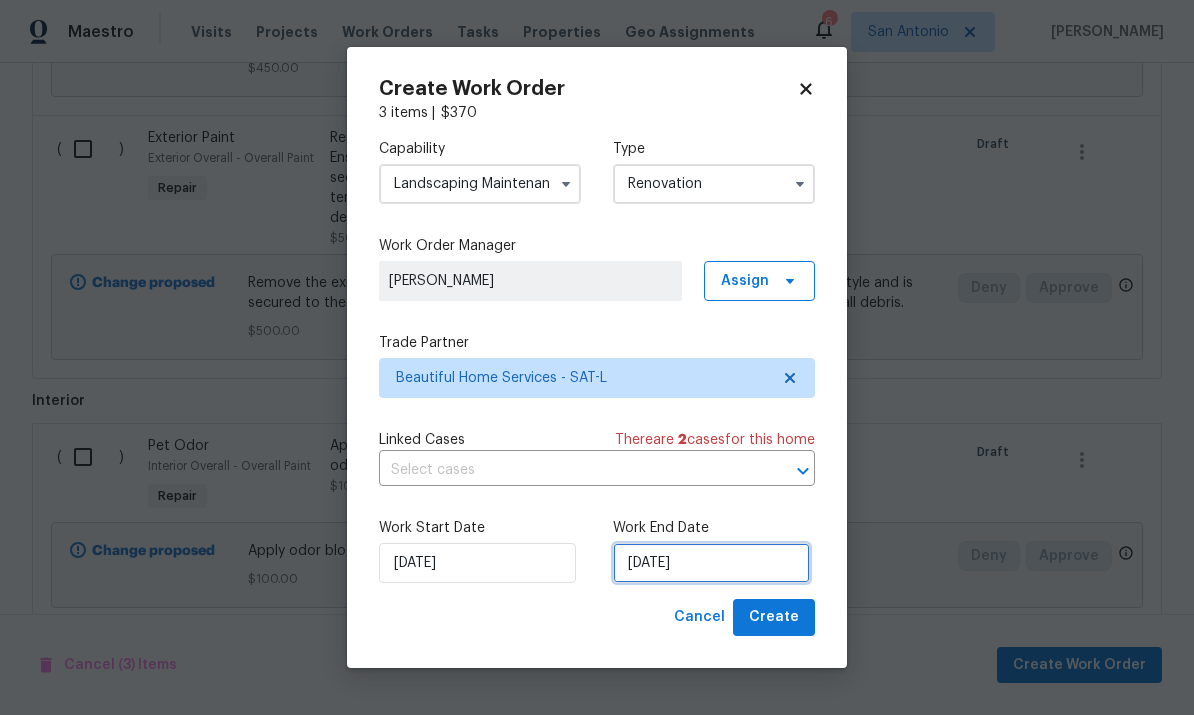 click on "7/23/2025" at bounding box center [711, 563] 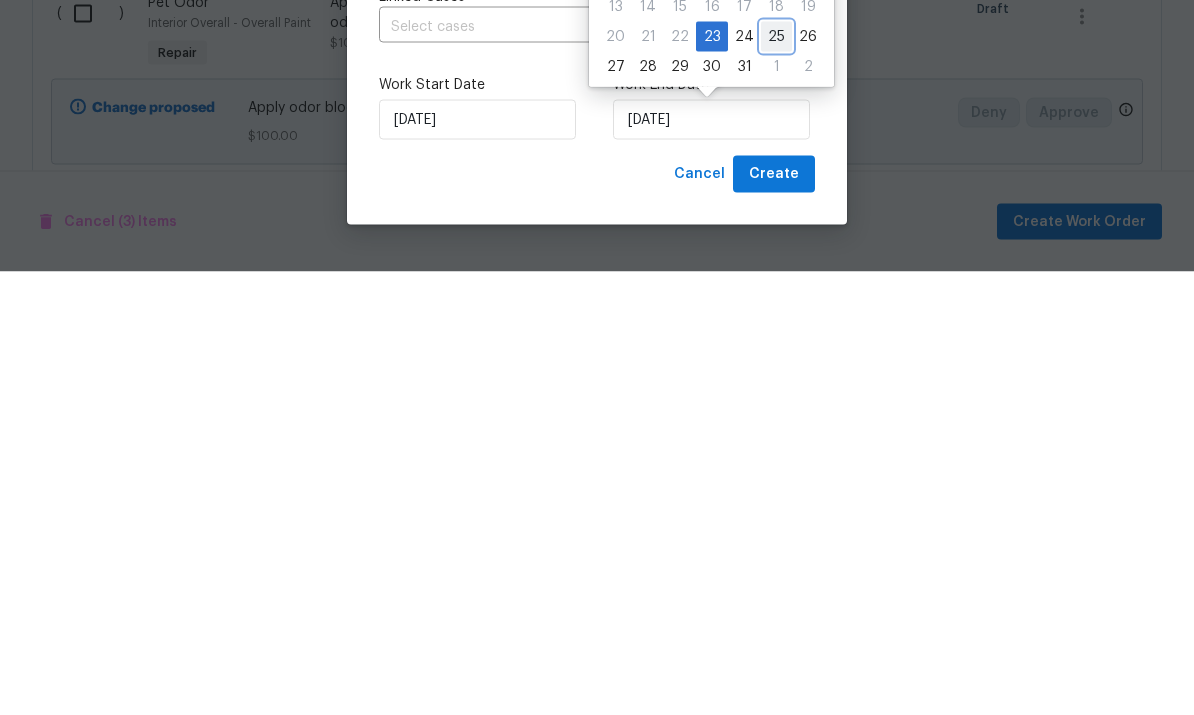 click on "25" at bounding box center (776, 480) 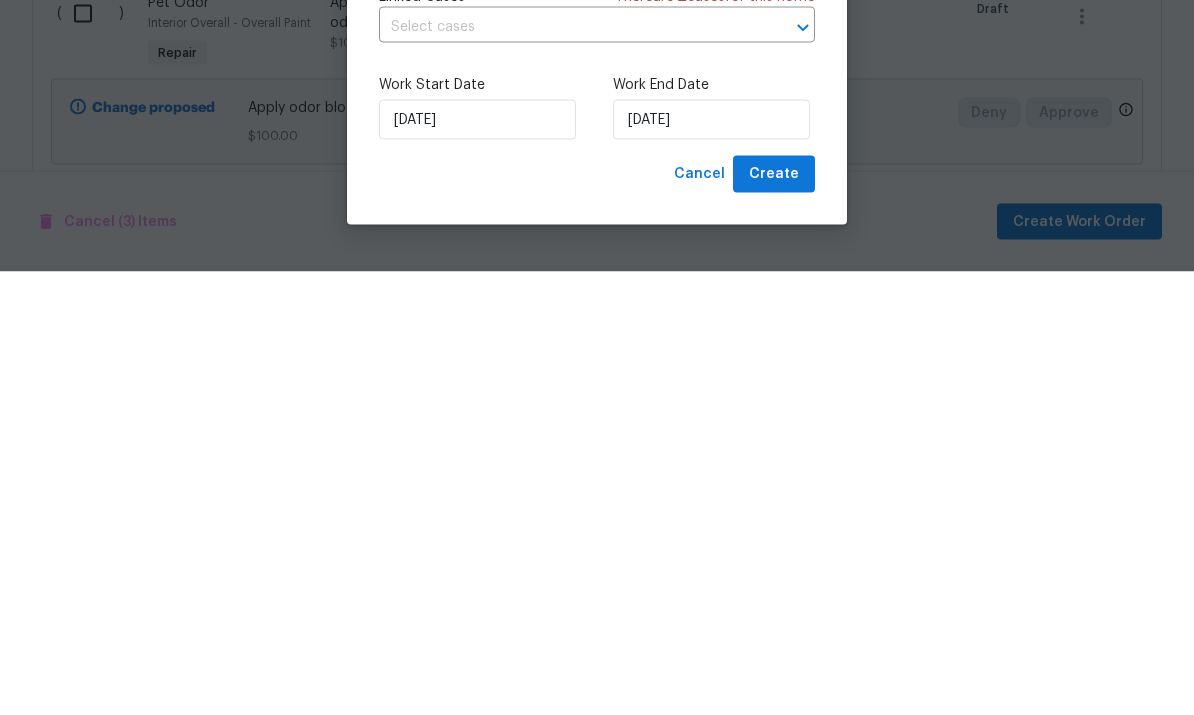 scroll, scrollTop: 75, scrollLeft: 0, axis: vertical 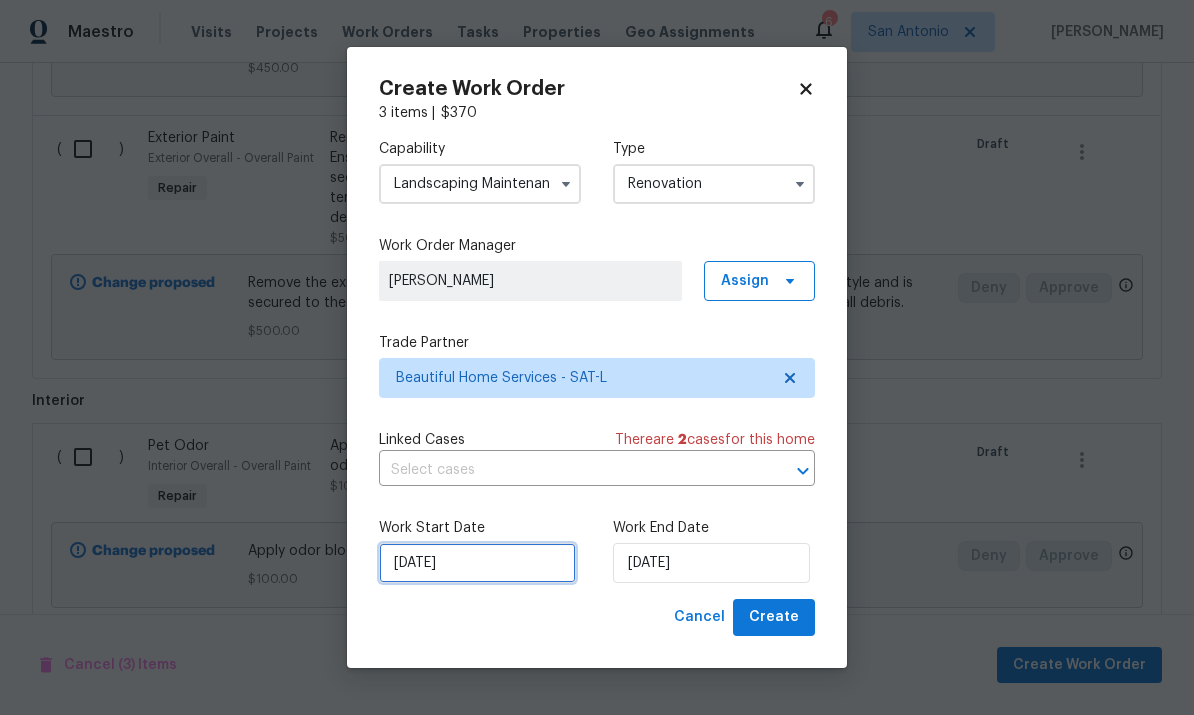 click on "7/23/2025" at bounding box center (477, 563) 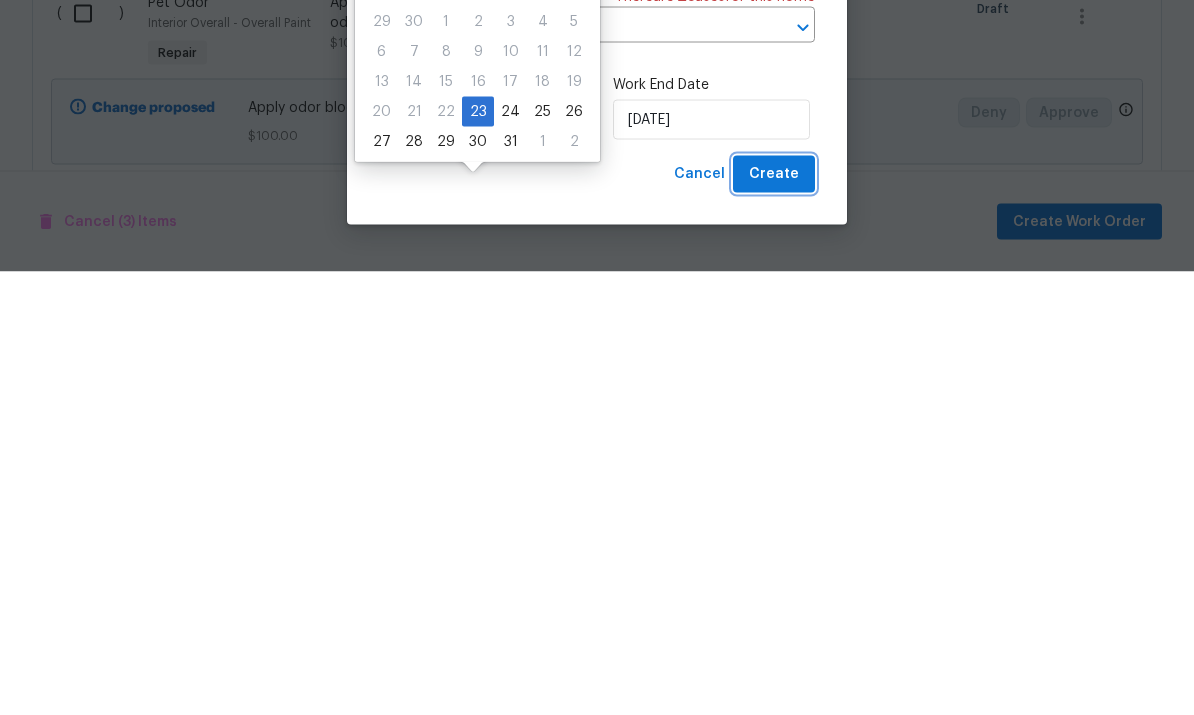 click on "Create" at bounding box center (774, 617) 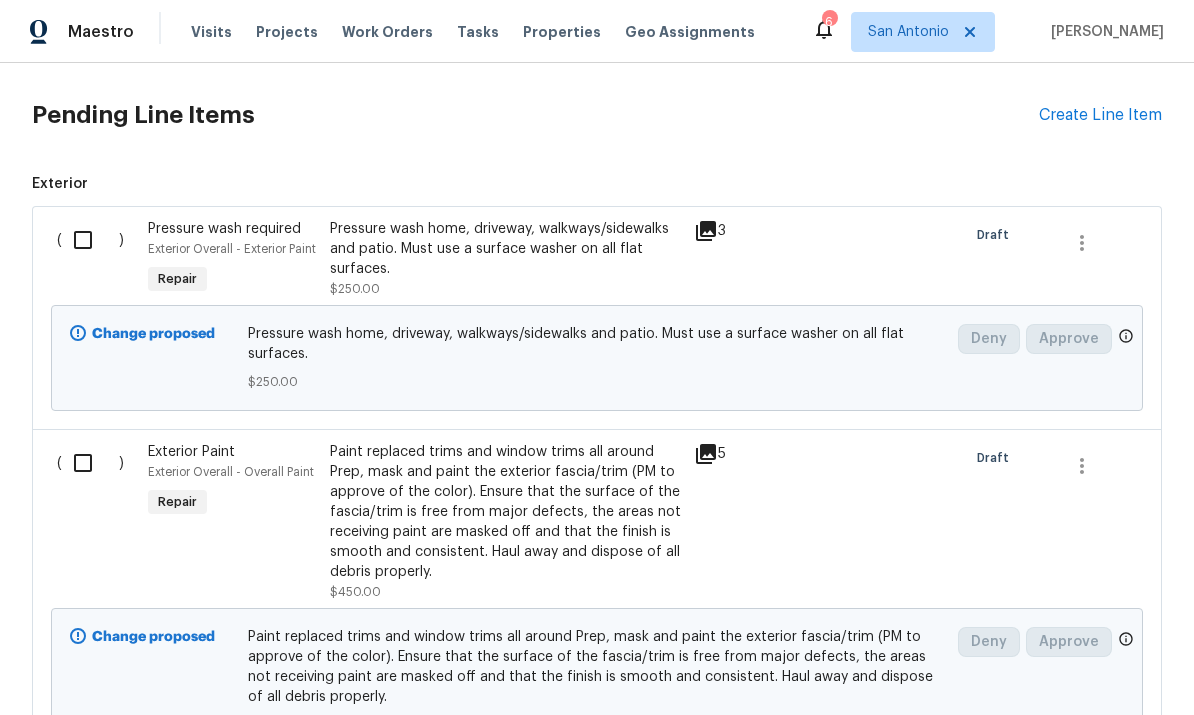 scroll, scrollTop: 515, scrollLeft: 0, axis: vertical 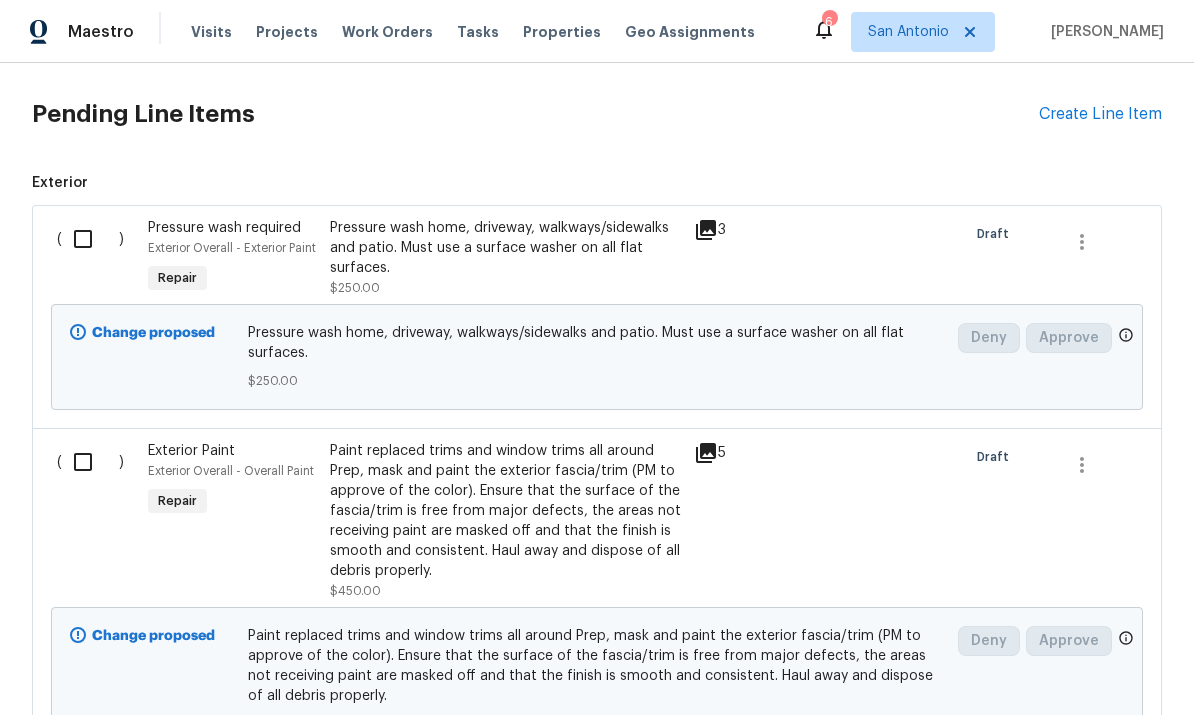 click at bounding box center [90, 239] 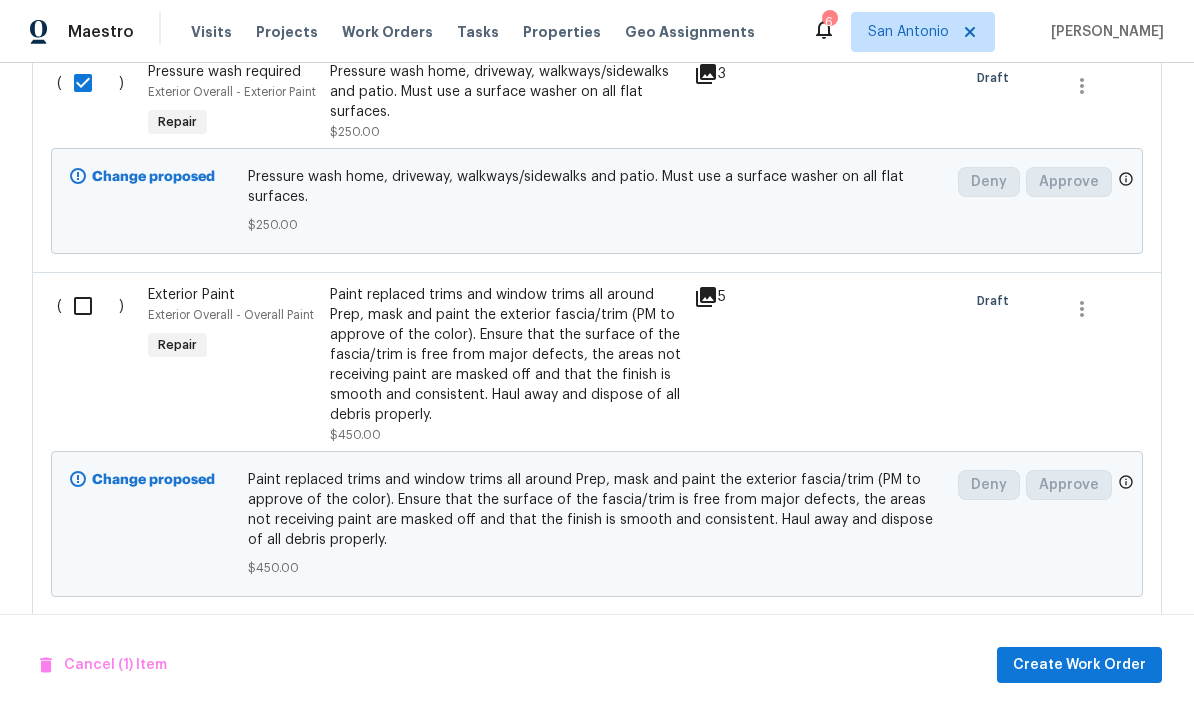 scroll, scrollTop: 673, scrollLeft: 0, axis: vertical 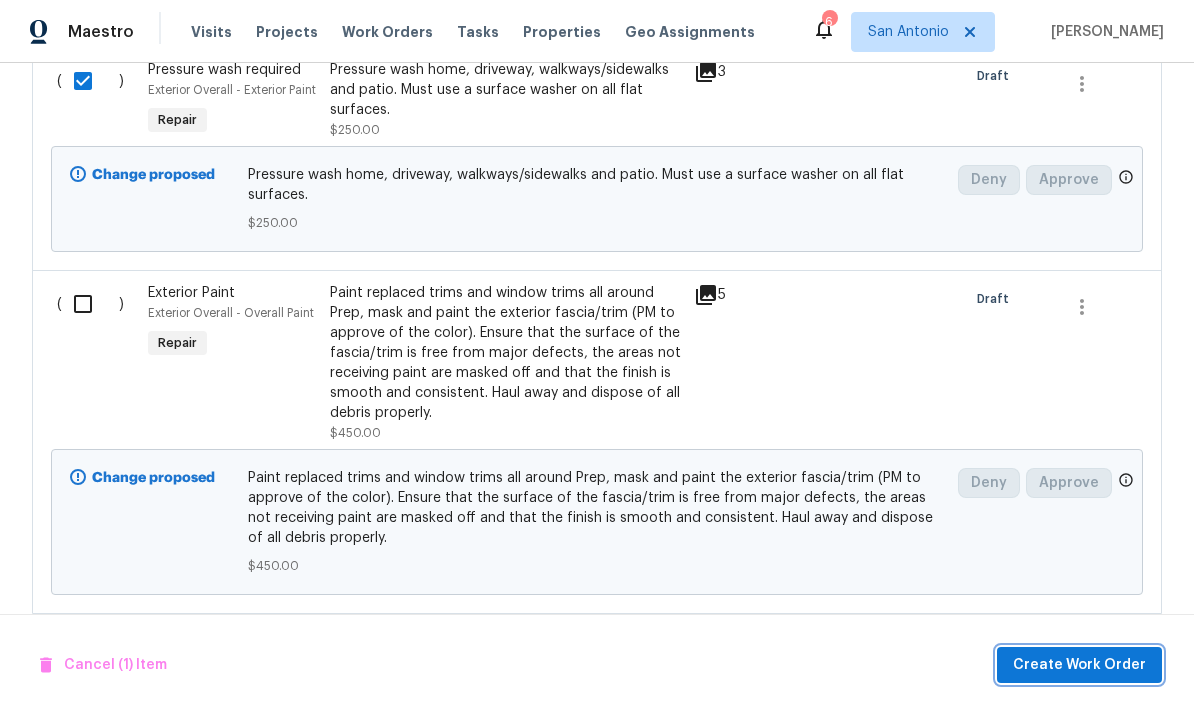 click on "Create Work Order" at bounding box center [1079, 665] 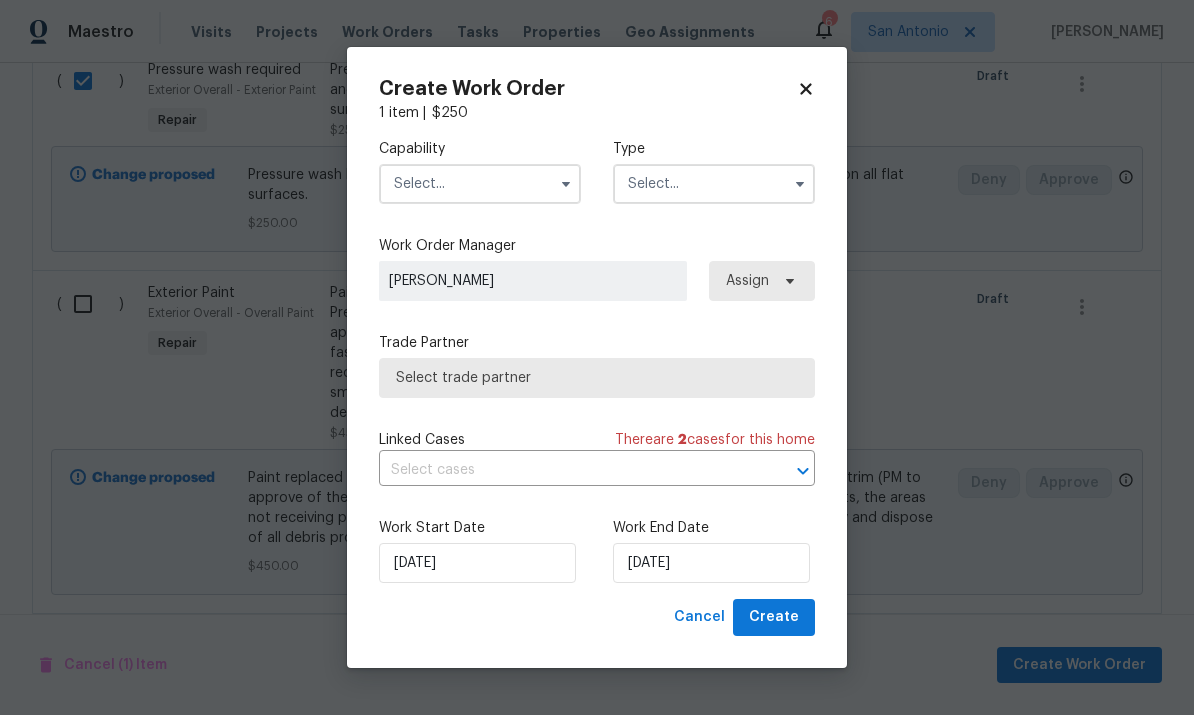 click at bounding box center [480, 184] 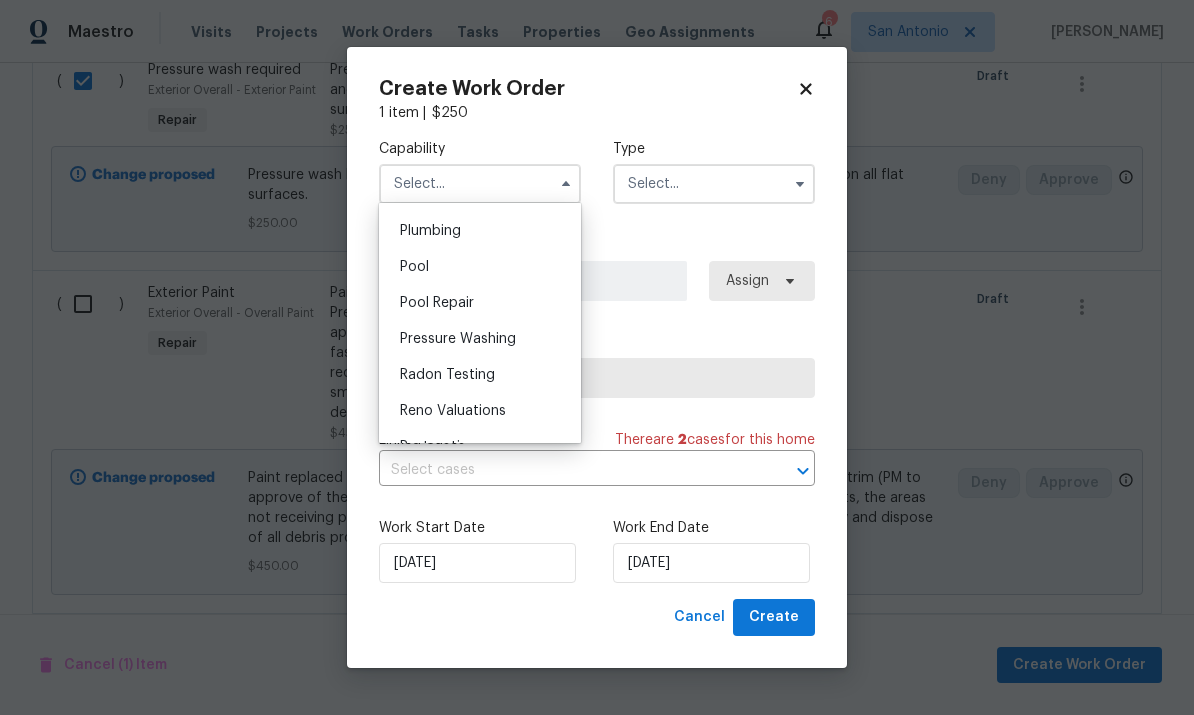 scroll, scrollTop: 1793, scrollLeft: 0, axis: vertical 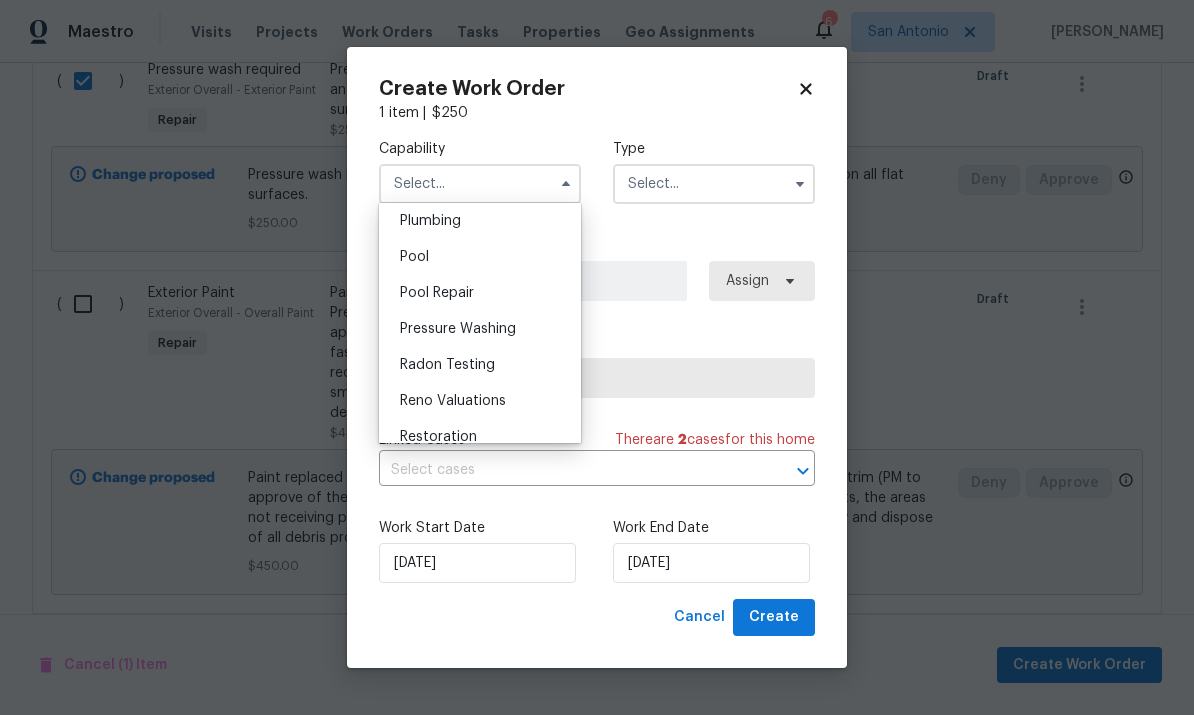 click on "Pressure Washing" at bounding box center (480, 329) 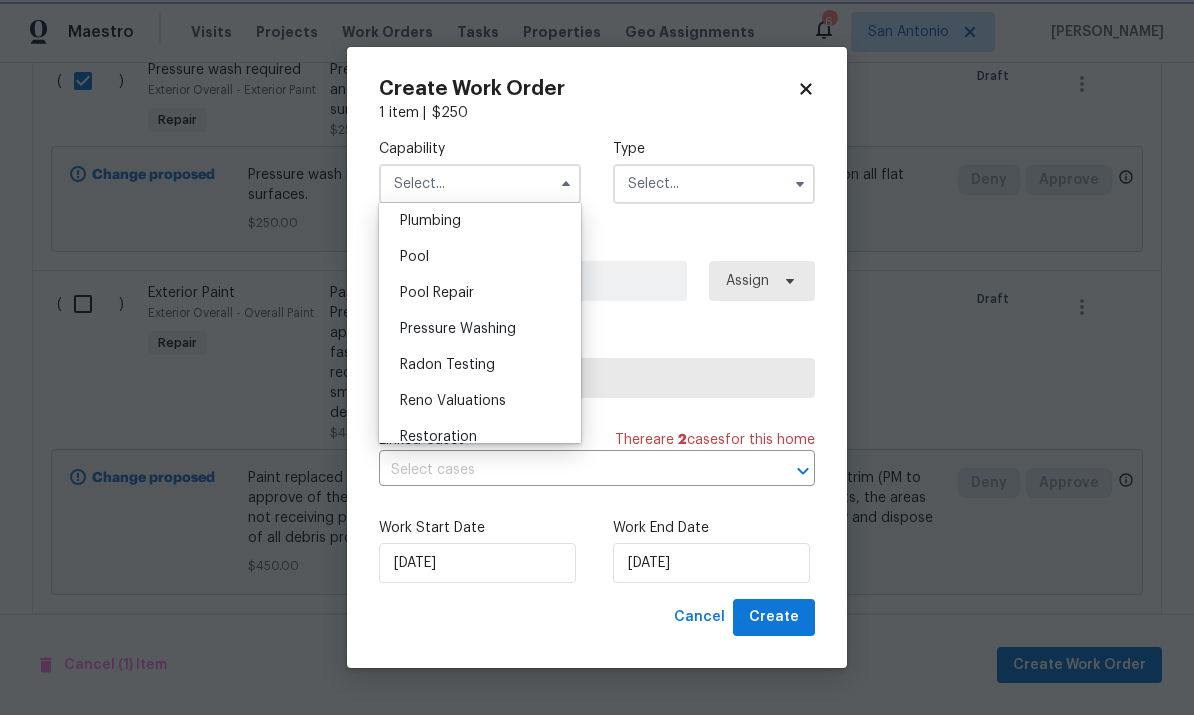 type on "Pressure Washing" 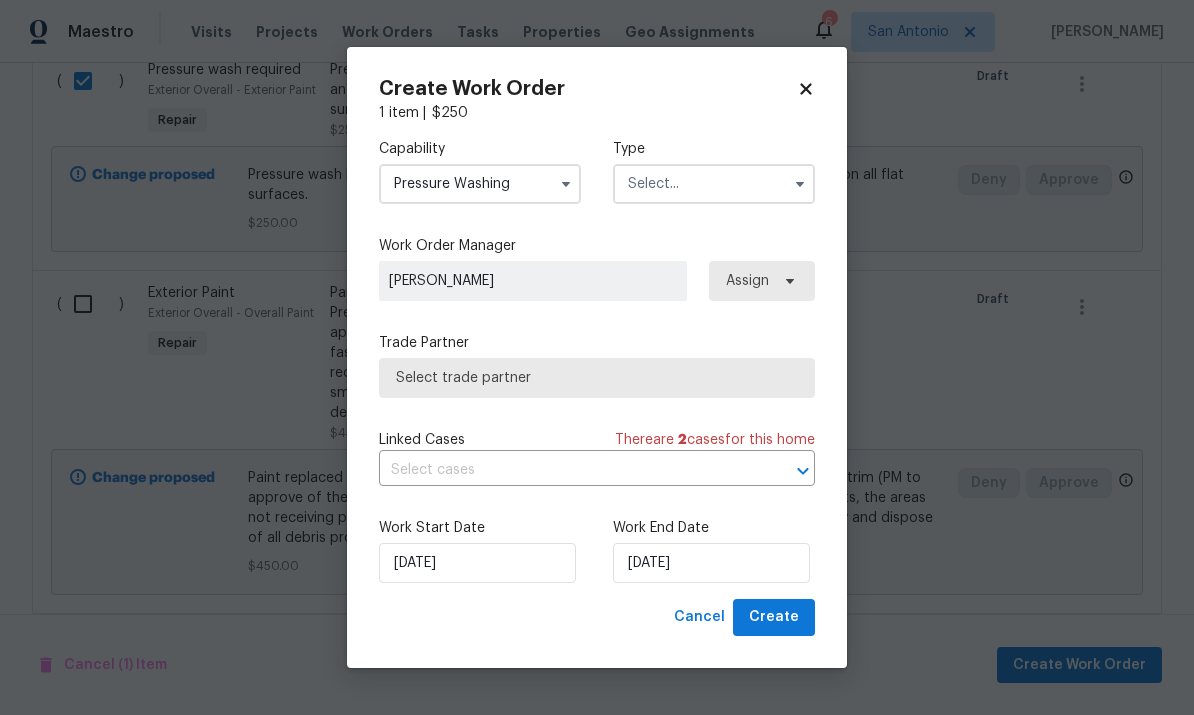 click at bounding box center (714, 184) 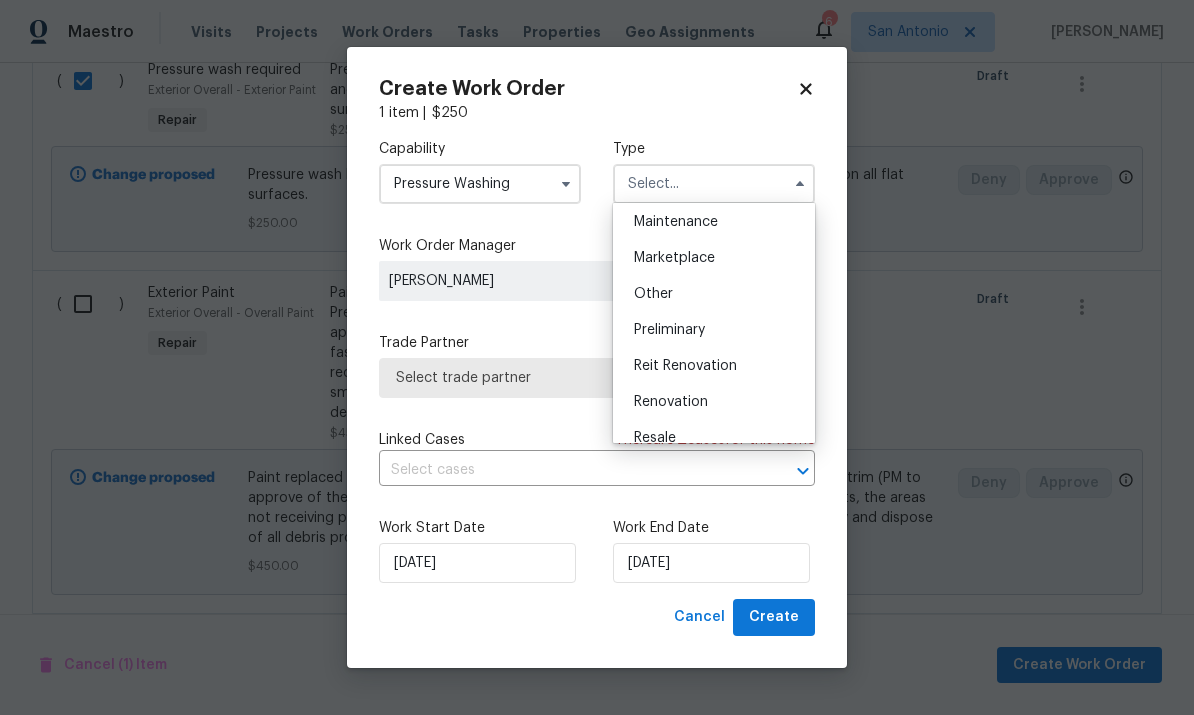 scroll, scrollTop: 333, scrollLeft: 0, axis: vertical 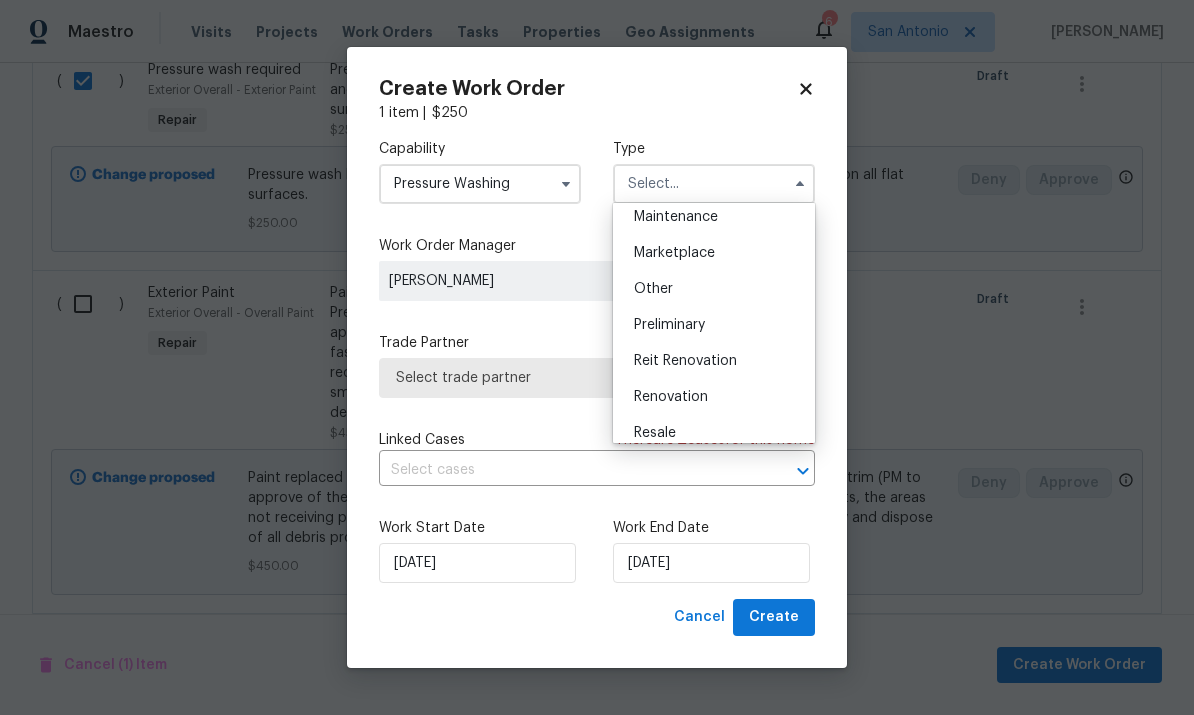 click on "Renovation" at bounding box center [714, 397] 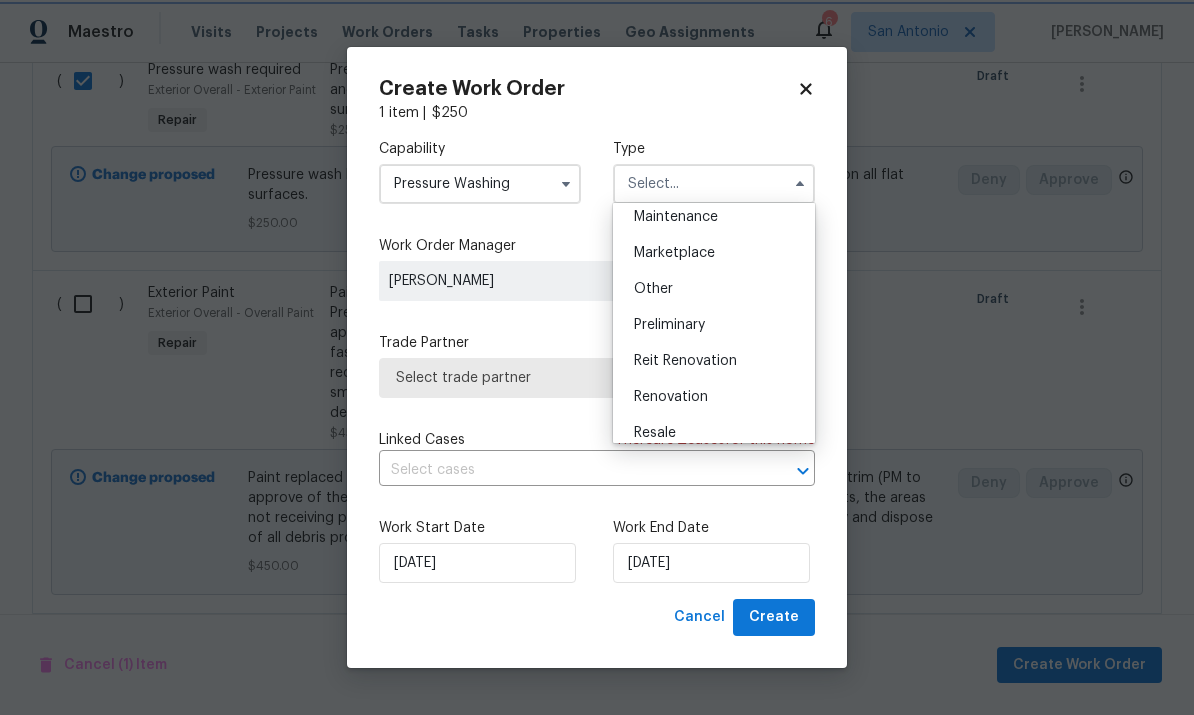 type on "Renovation" 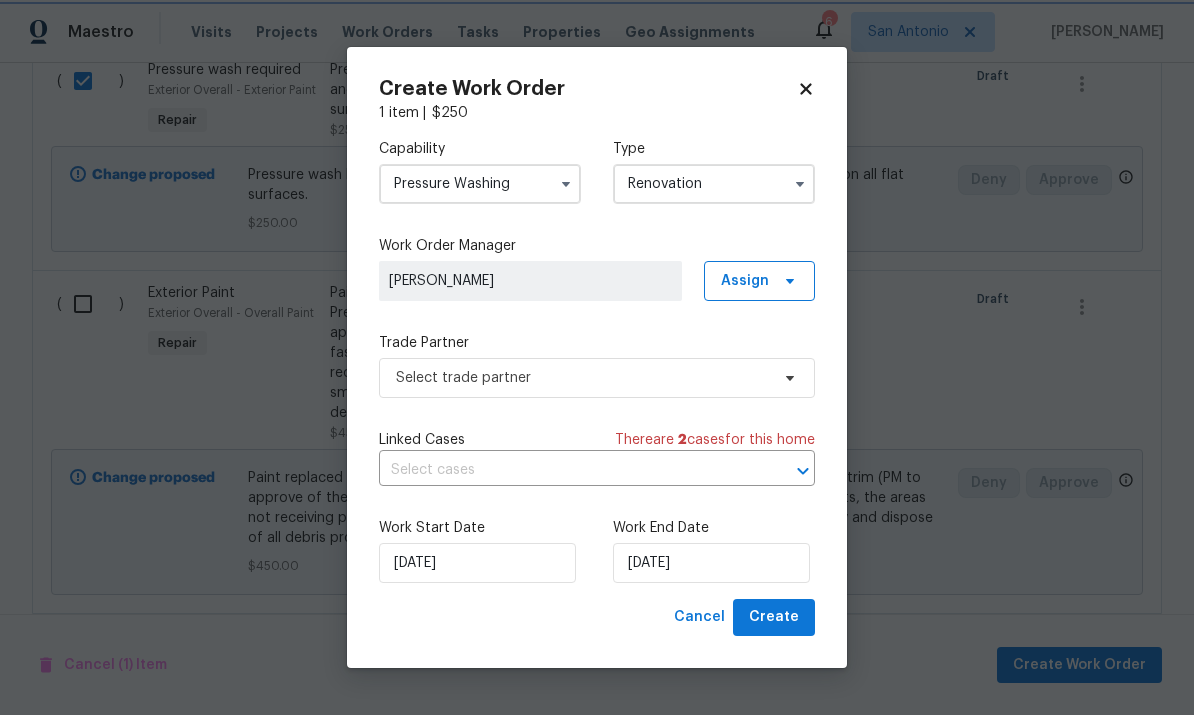 scroll, scrollTop: 0, scrollLeft: 0, axis: both 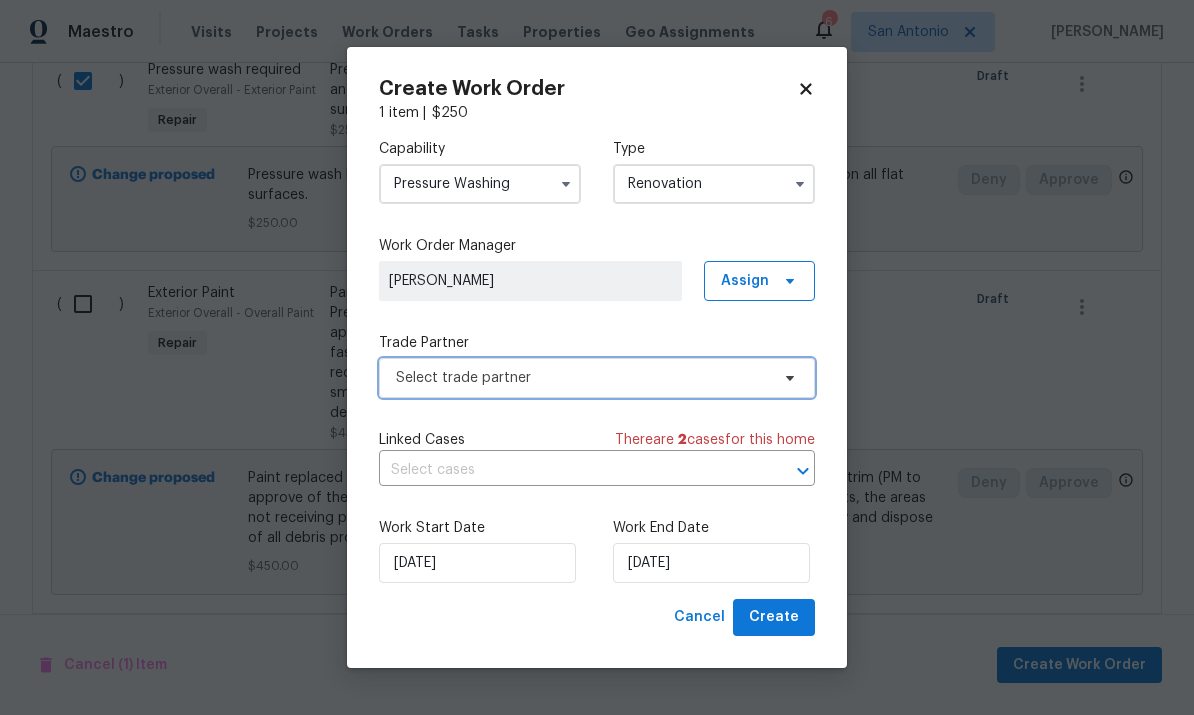 click on "Select trade partner" at bounding box center (582, 378) 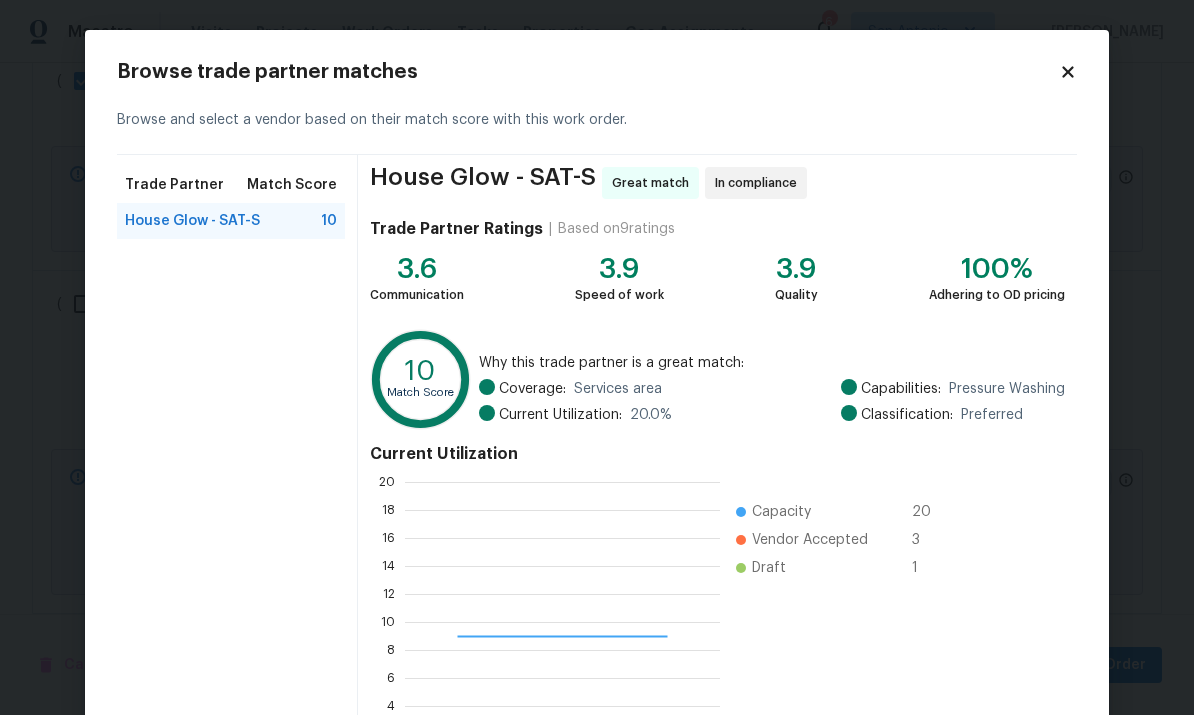 scroll, scrollTop: 2, scrollLeft: 2, axis: both 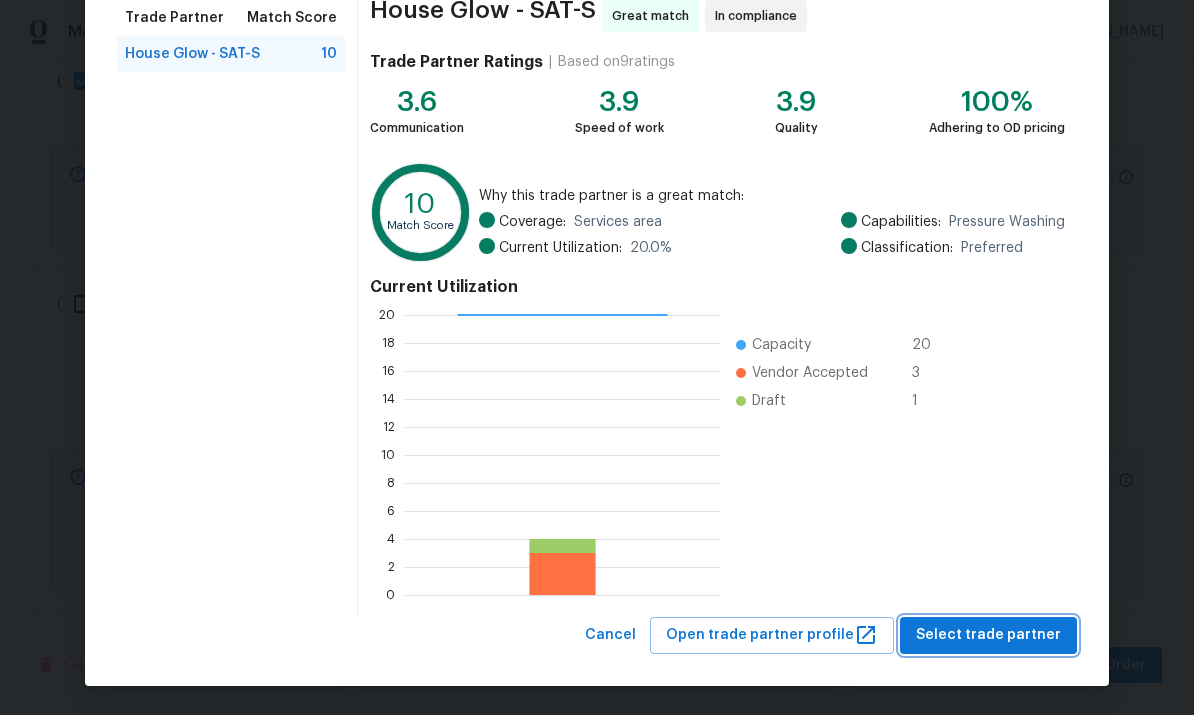 click on "Select trade partner" at bounding box center (988, 635) 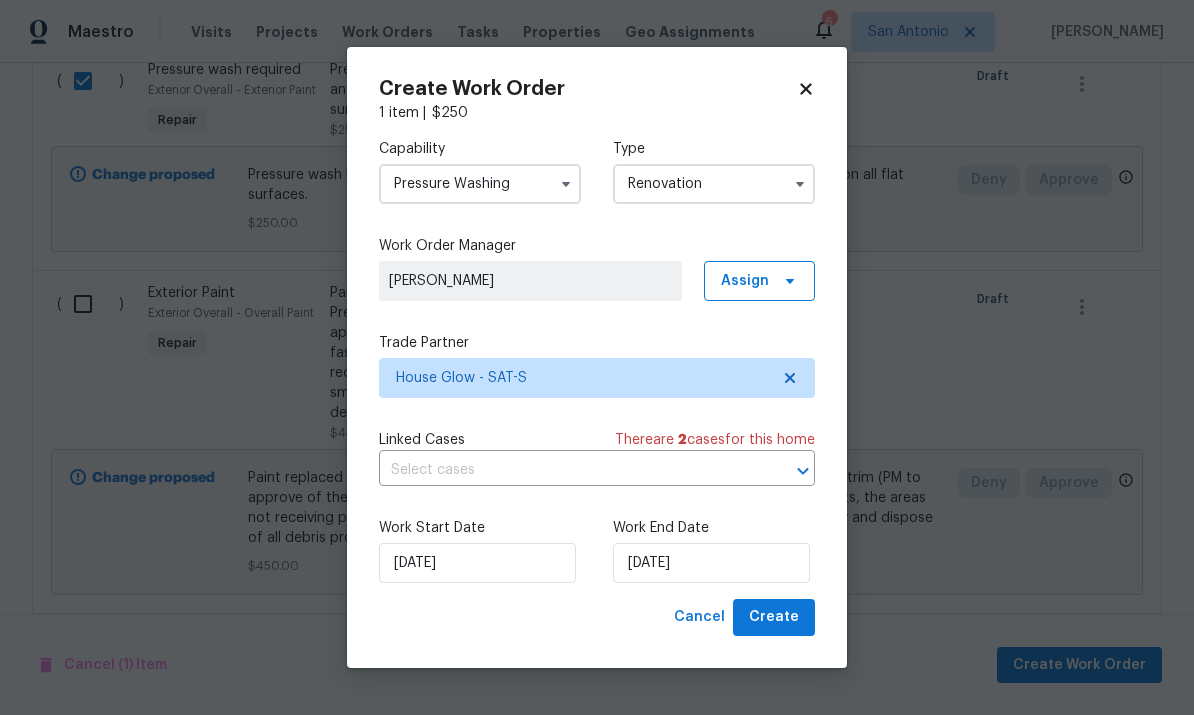 click on "Work End Date" at bounding box center [714, 528] 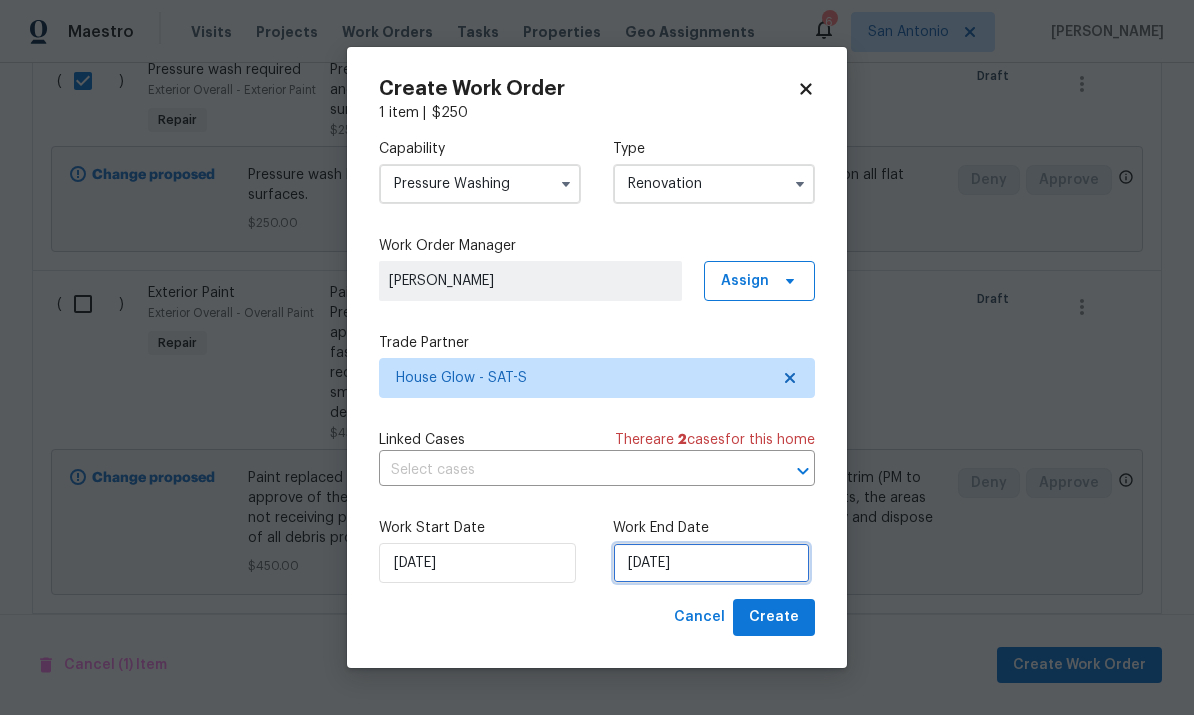 click on "7/23/2025" at bounding box center (711, 563) 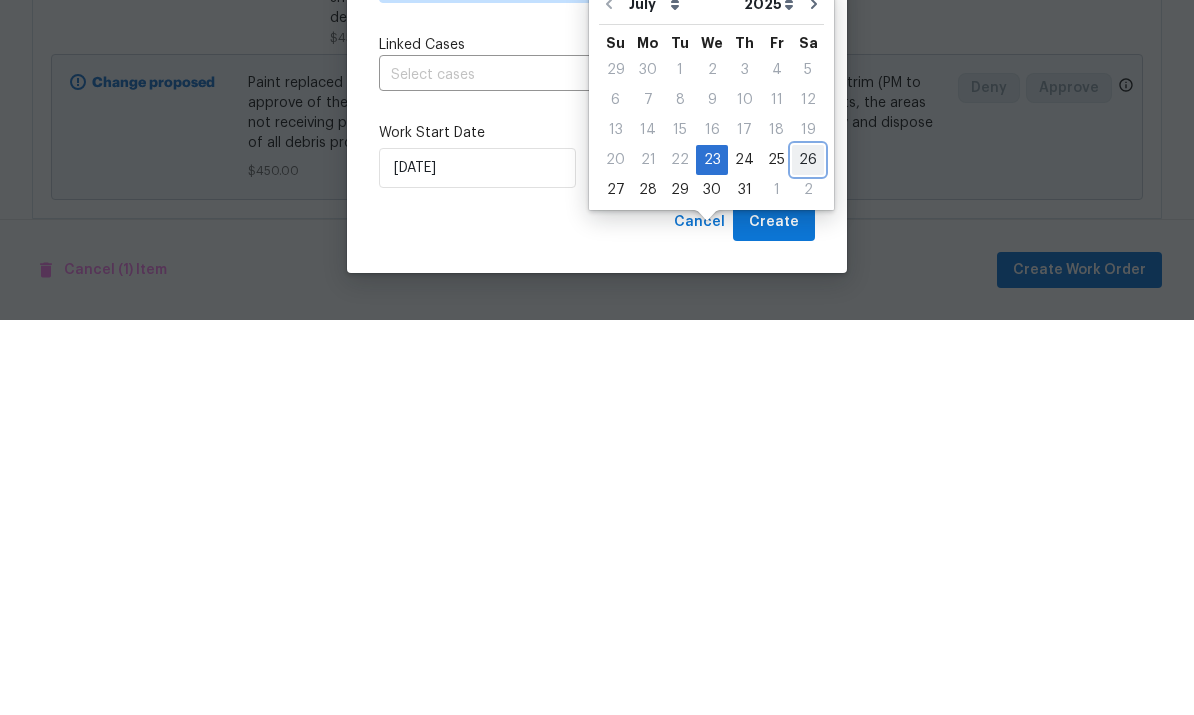 click on "26" at bounding box center (808, 555) 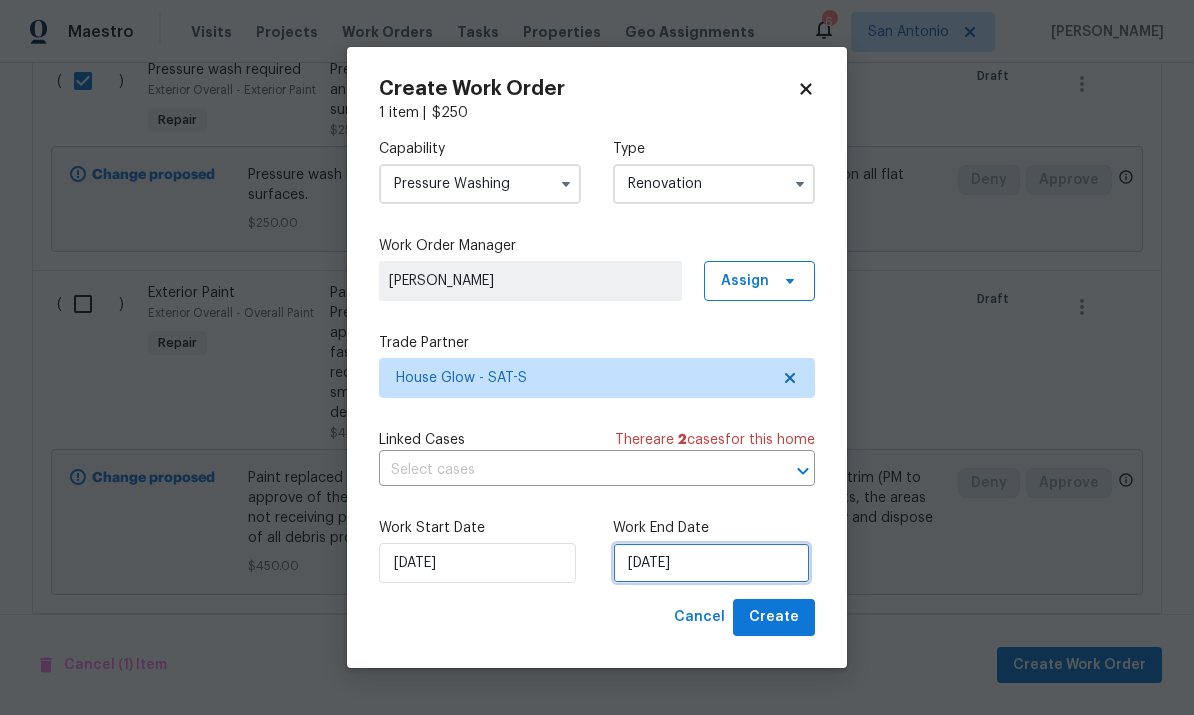 click on "7/26/2025" at bounding box center [711, 563] 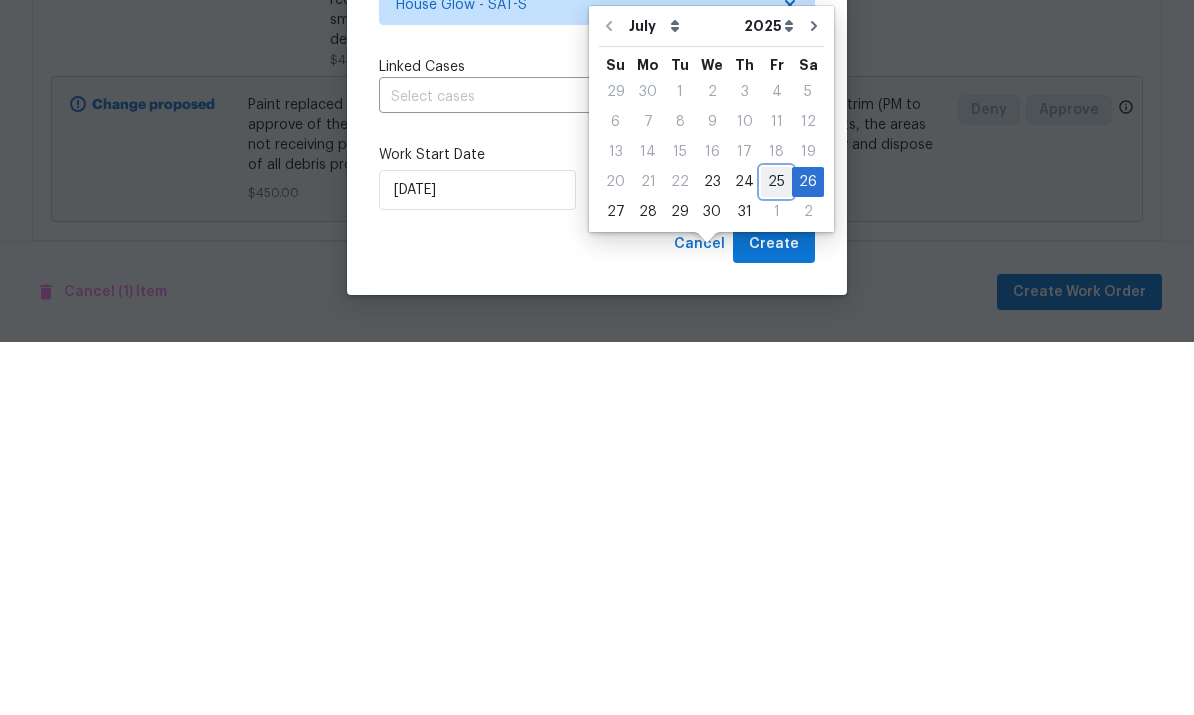click on "25" at bounding box center (776, 555) 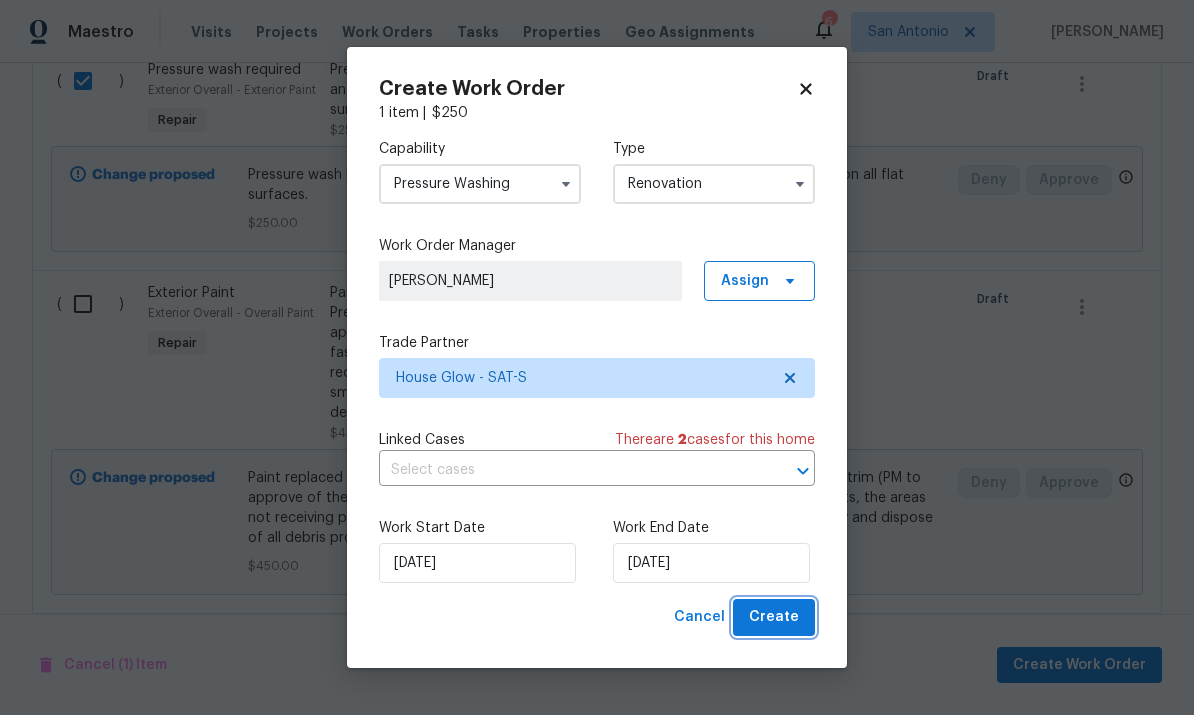 click on "Create" at bounding box center [774, 617] 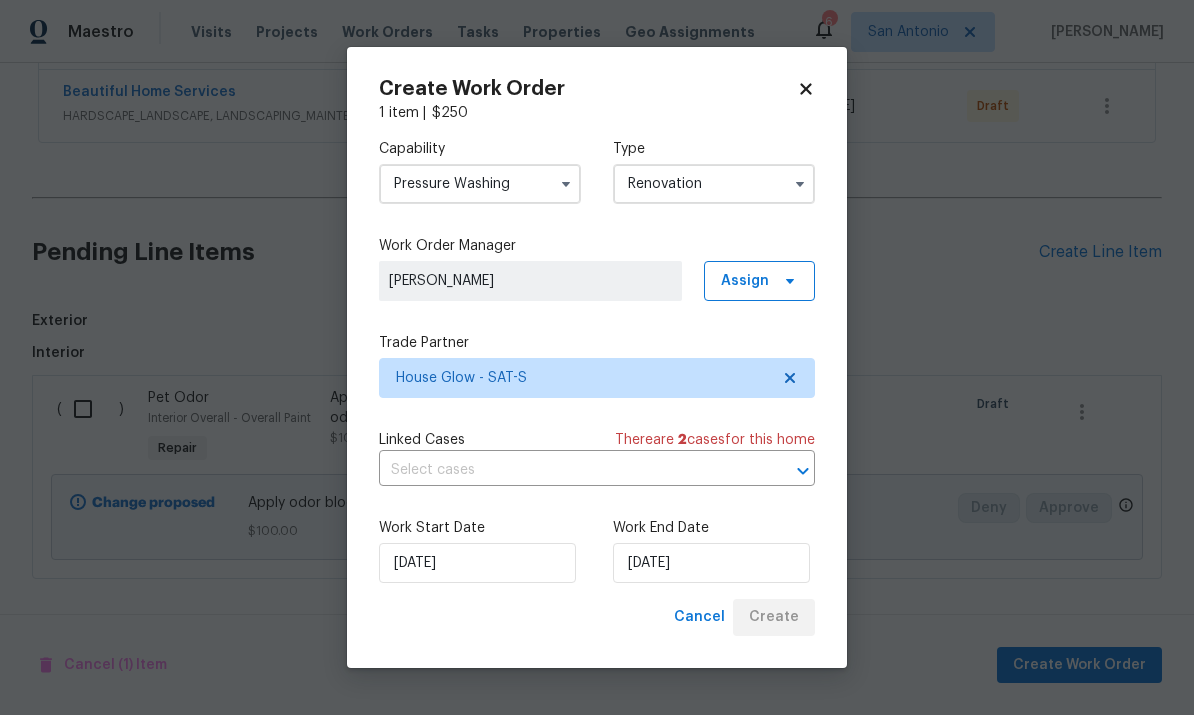 scroll, scrollTop: 375, scrollLeft: 0, axis: vertical 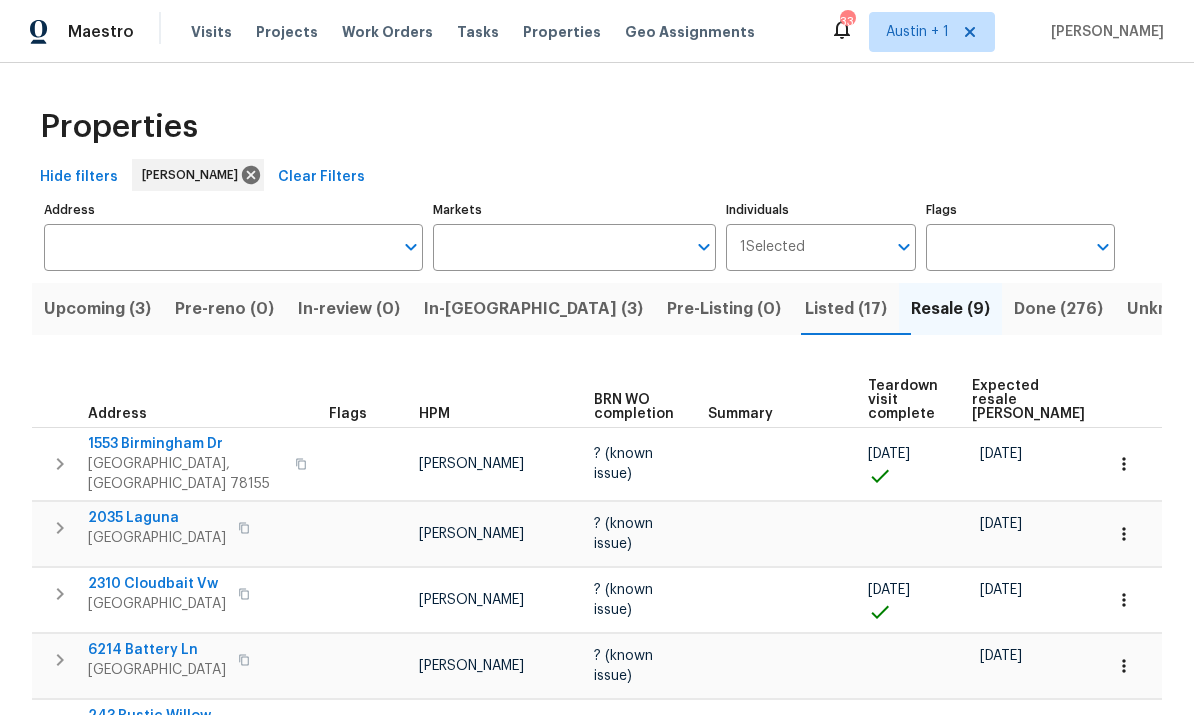 click on "Upcoming (3)" at bounding box center [97, 309] 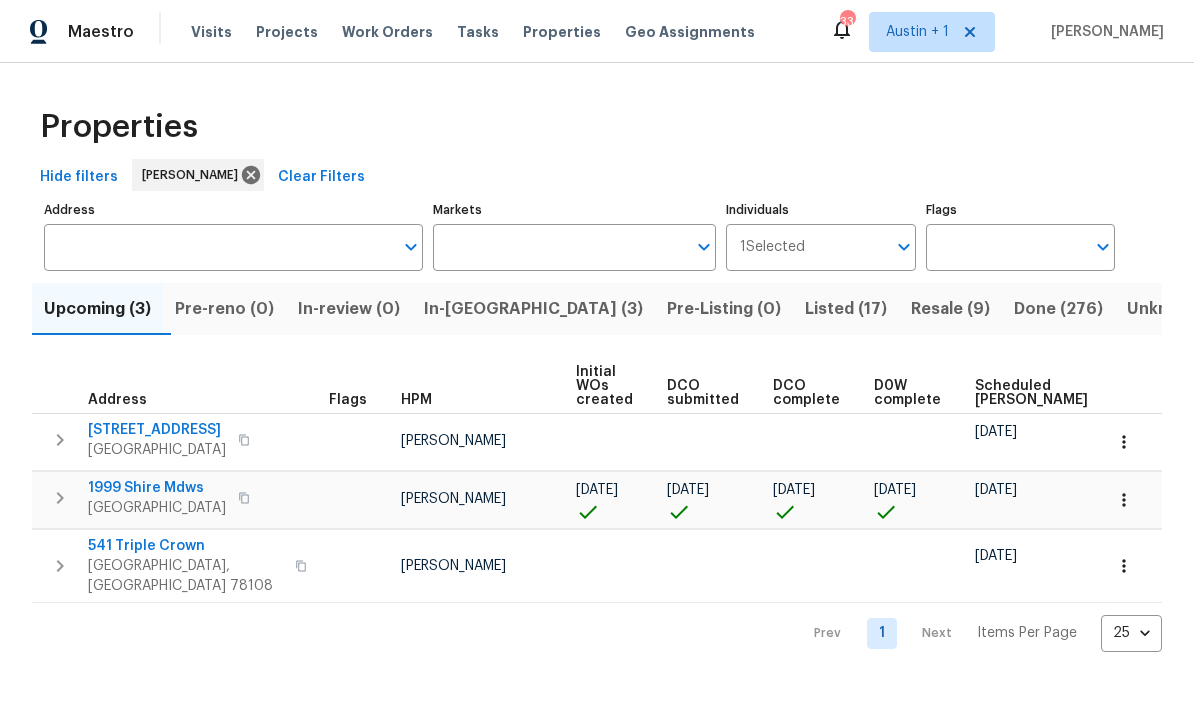 click on "In-reno (3)" at bounding box center [533, 309] 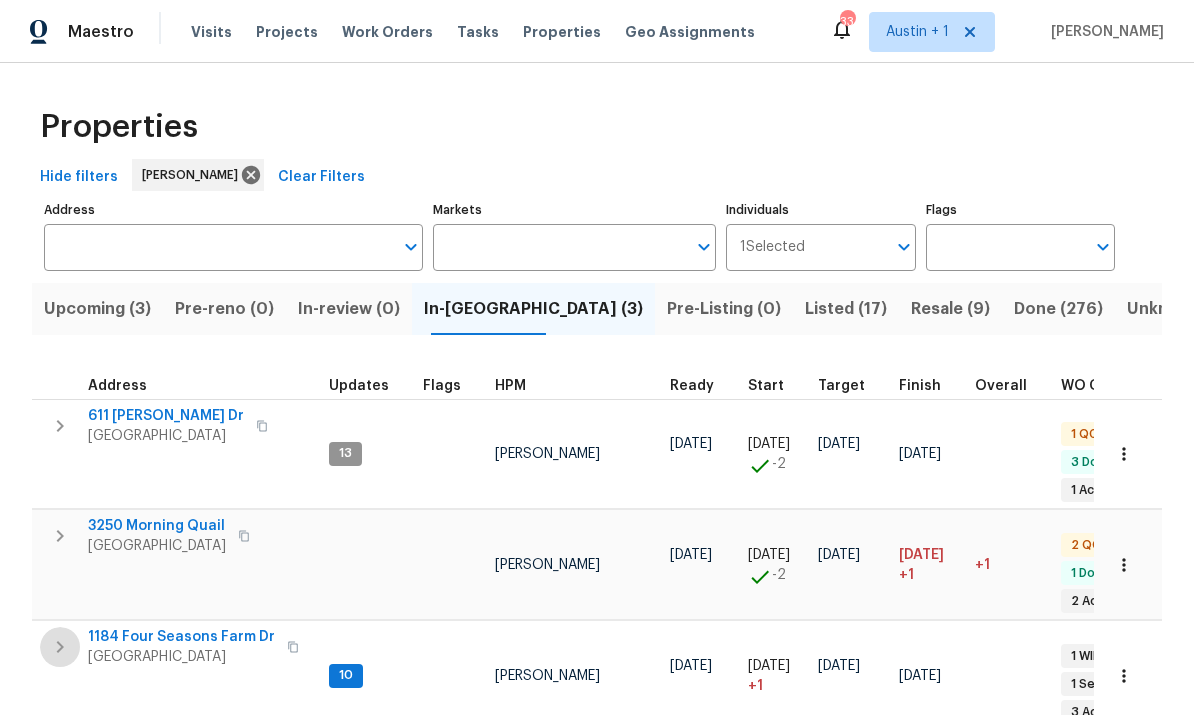 click 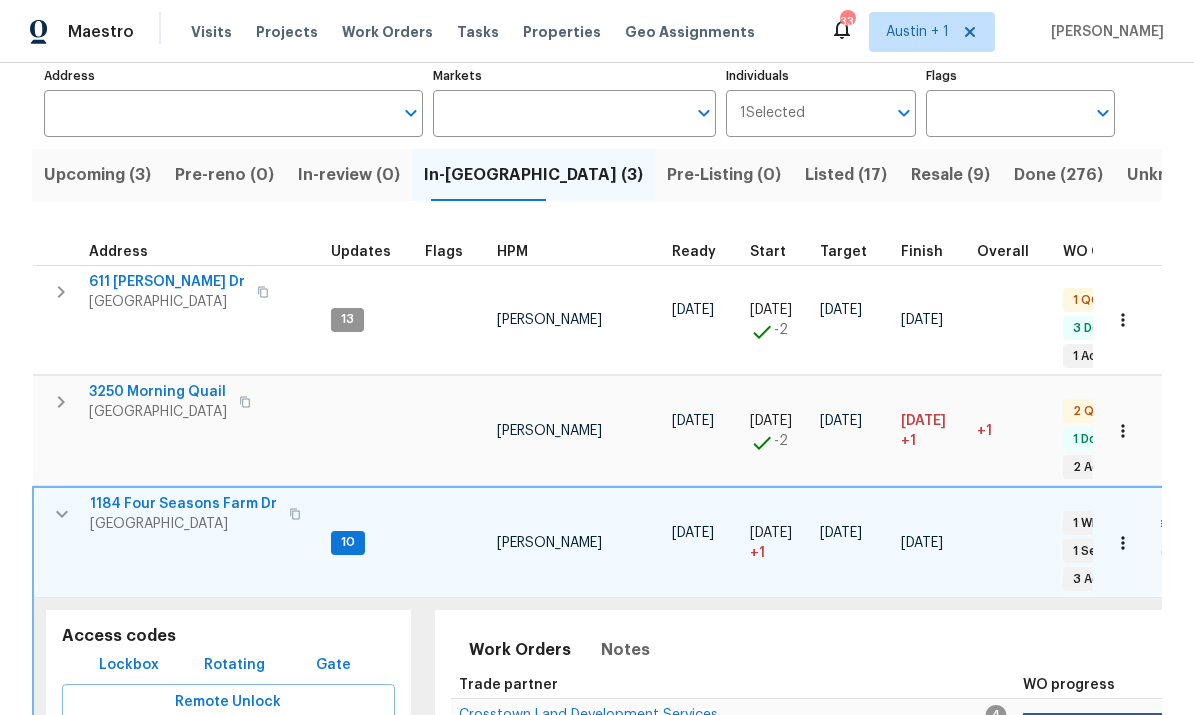 scroll, scrollTop: 140, scrollLeft: 0, axis: vertical 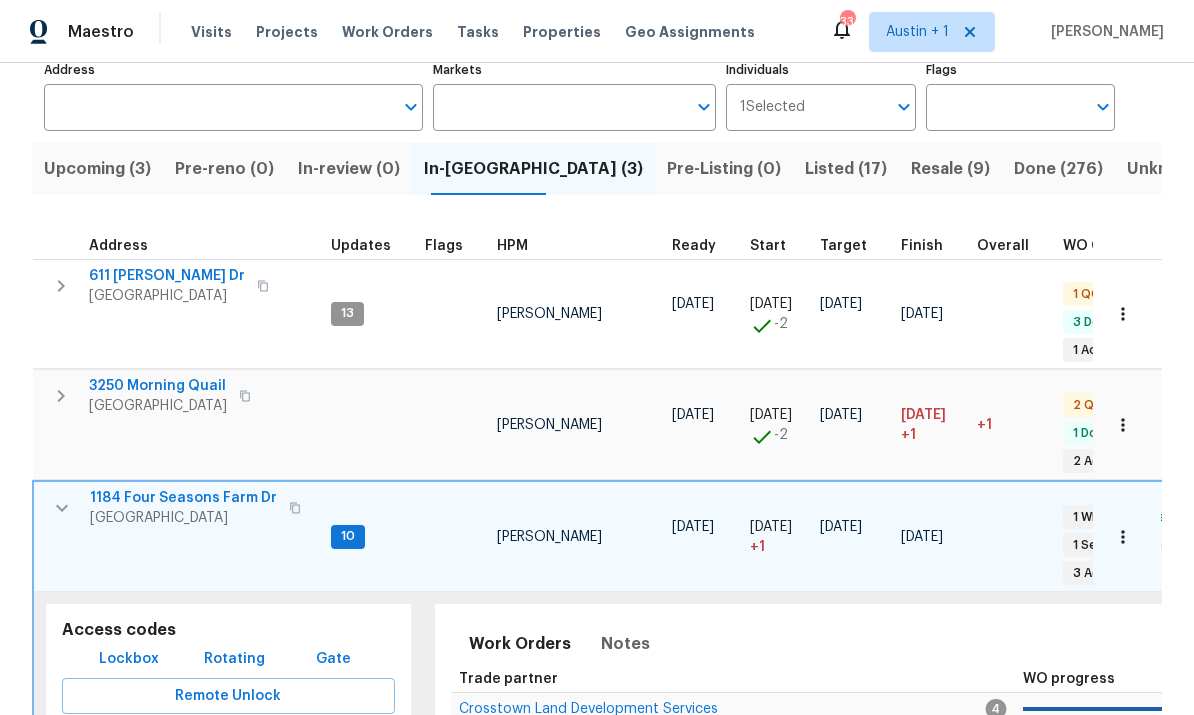 click on "Upcoming (3)" at bounding box center (97, 169) 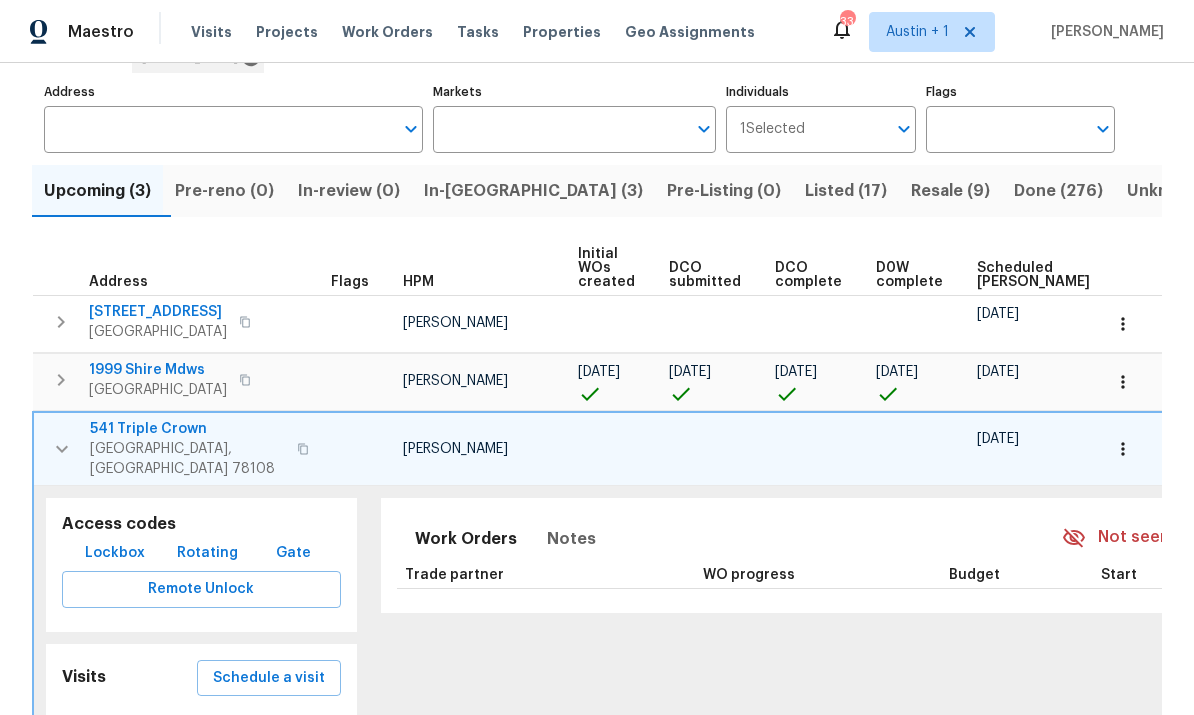 scroll, scrollTop: 122, scrollLeft: 0, axis: vertical 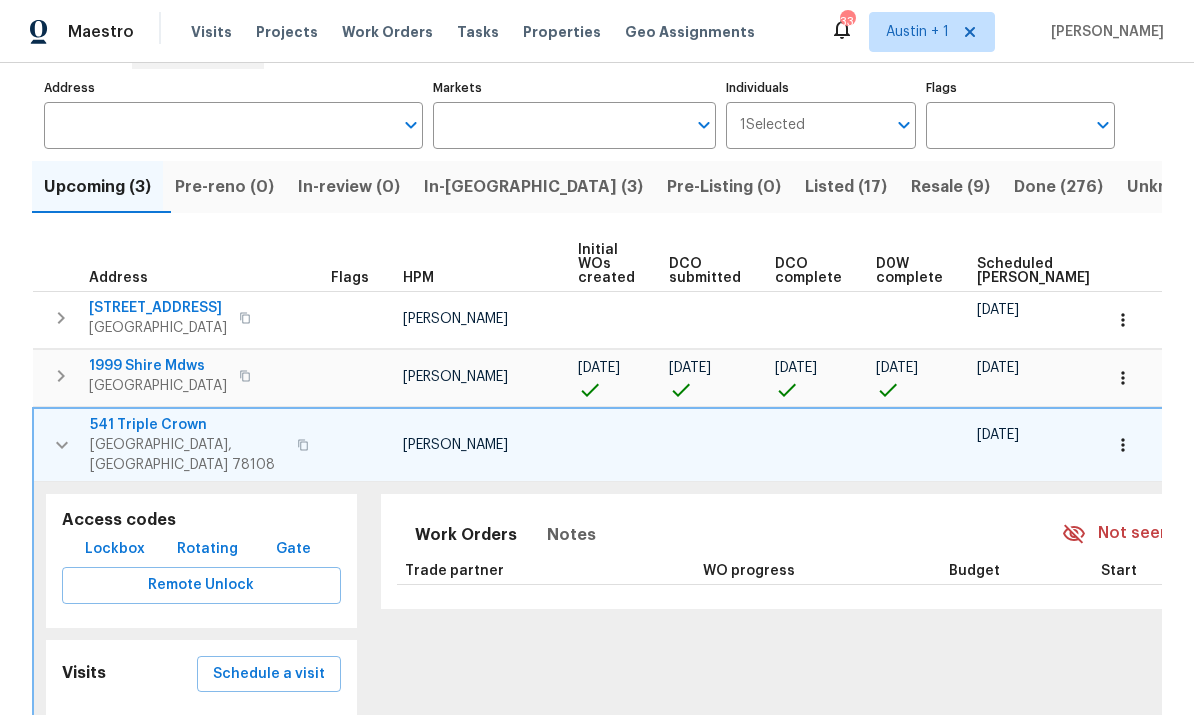click 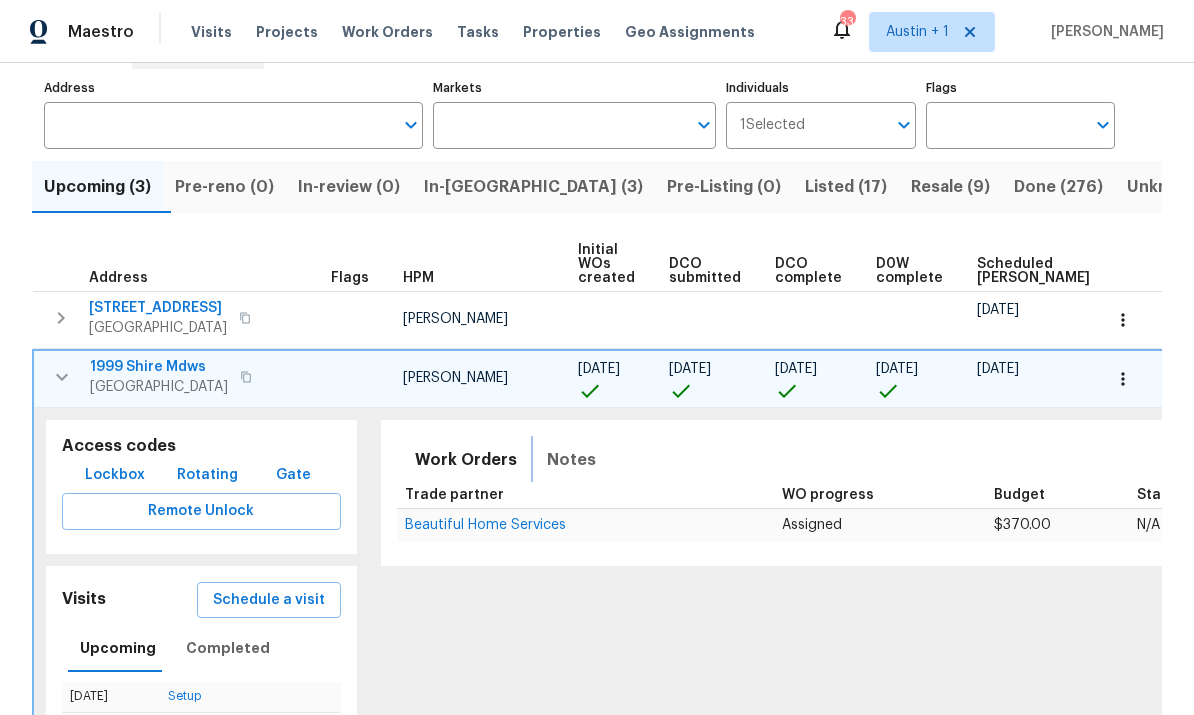 click on "Notes" at bounding box center [571, 460] 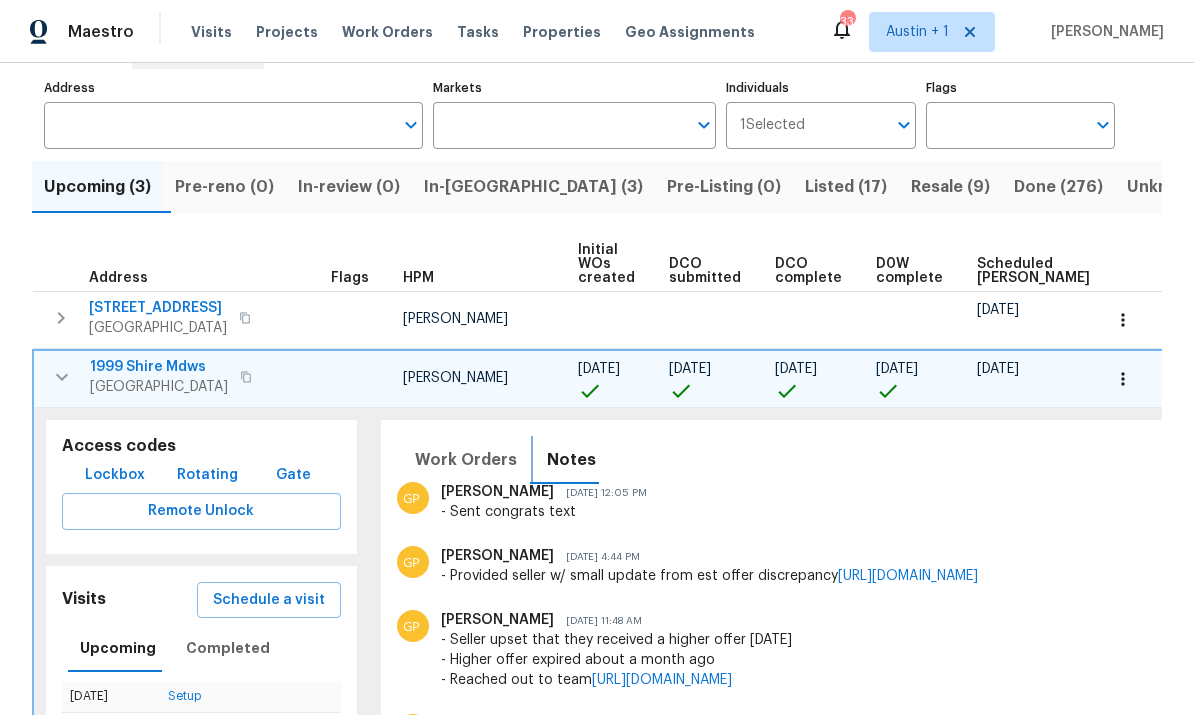scroll, scrollTop: 600, scrollLeft: 0, axis: vertical 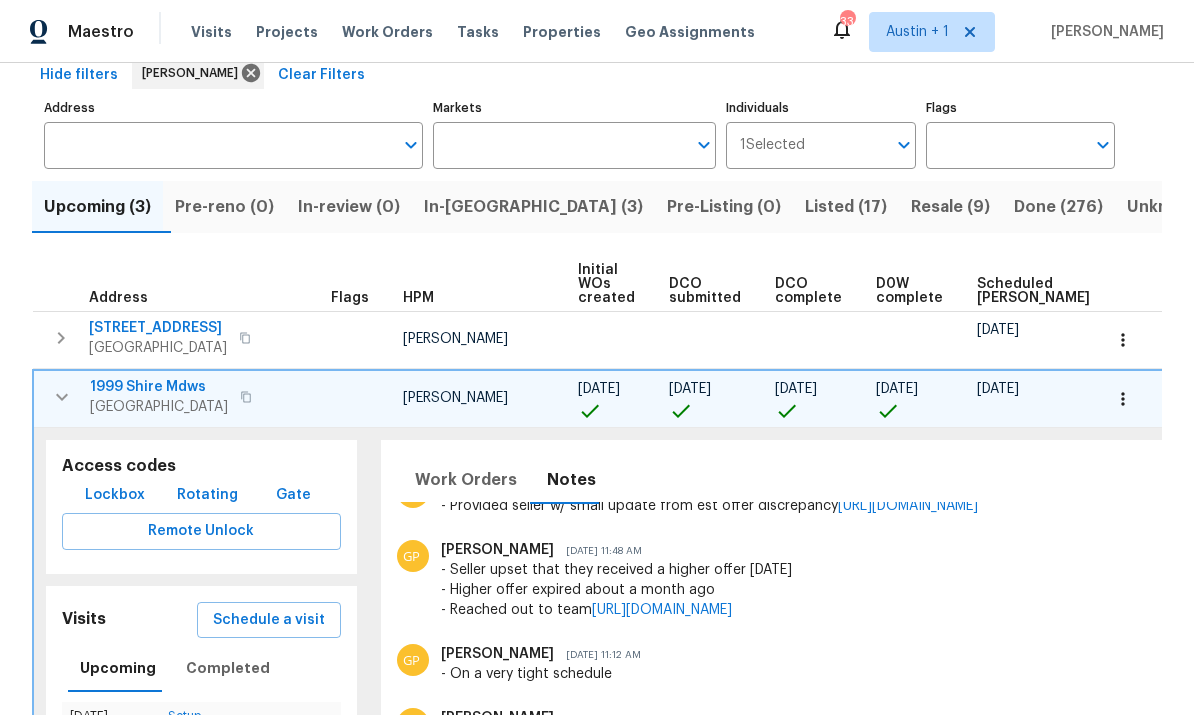 click 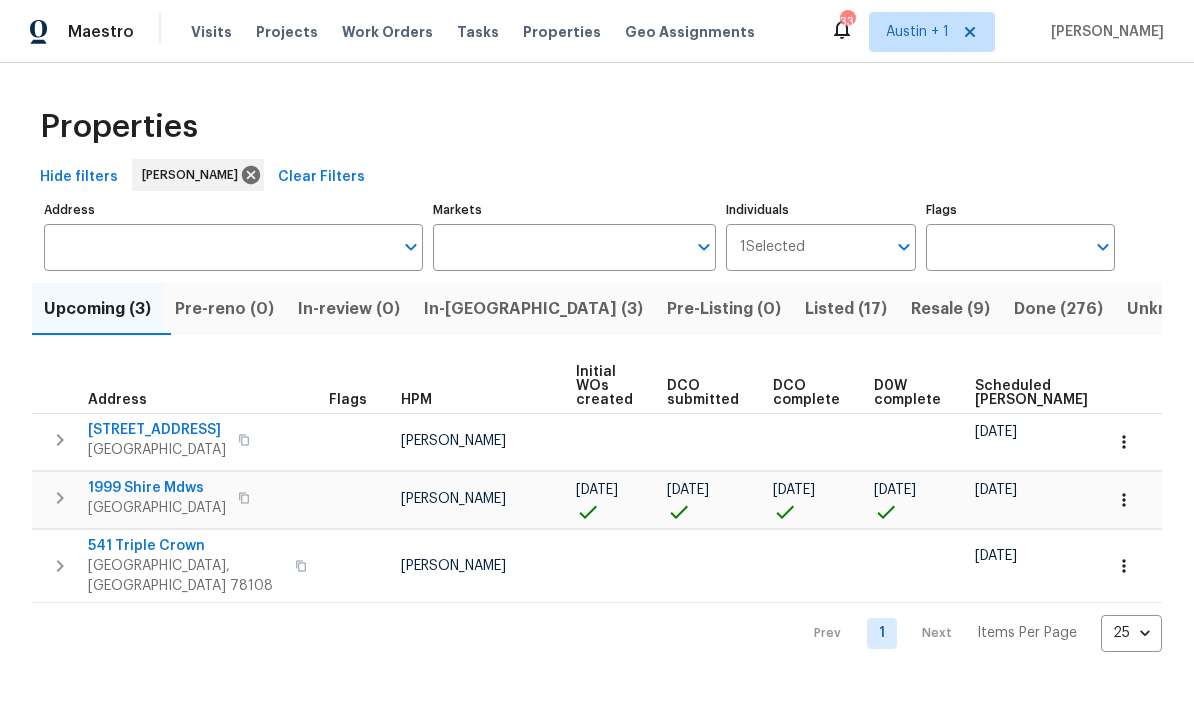scroll, scrollTop: 0, scrollLeft: 0, axis: both 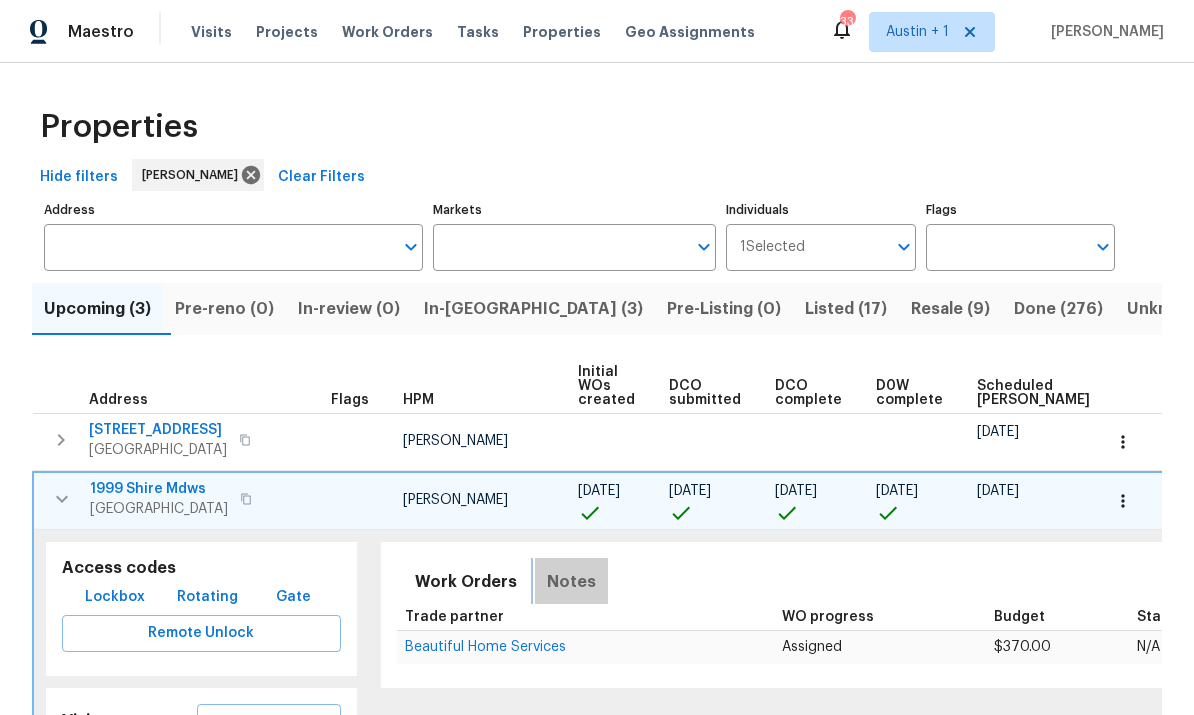 click on "Notes" at bounding box center (571, 582) 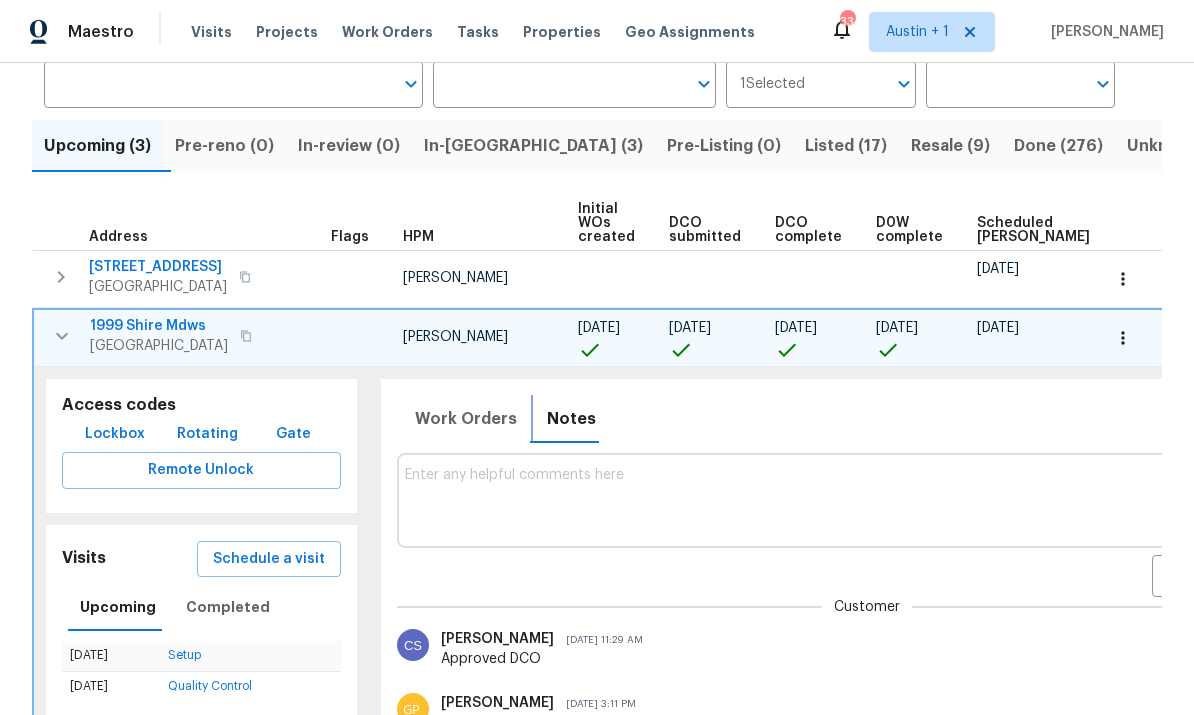scroll, scrollTop: 164, scrollLeft: 0, axis: vertical 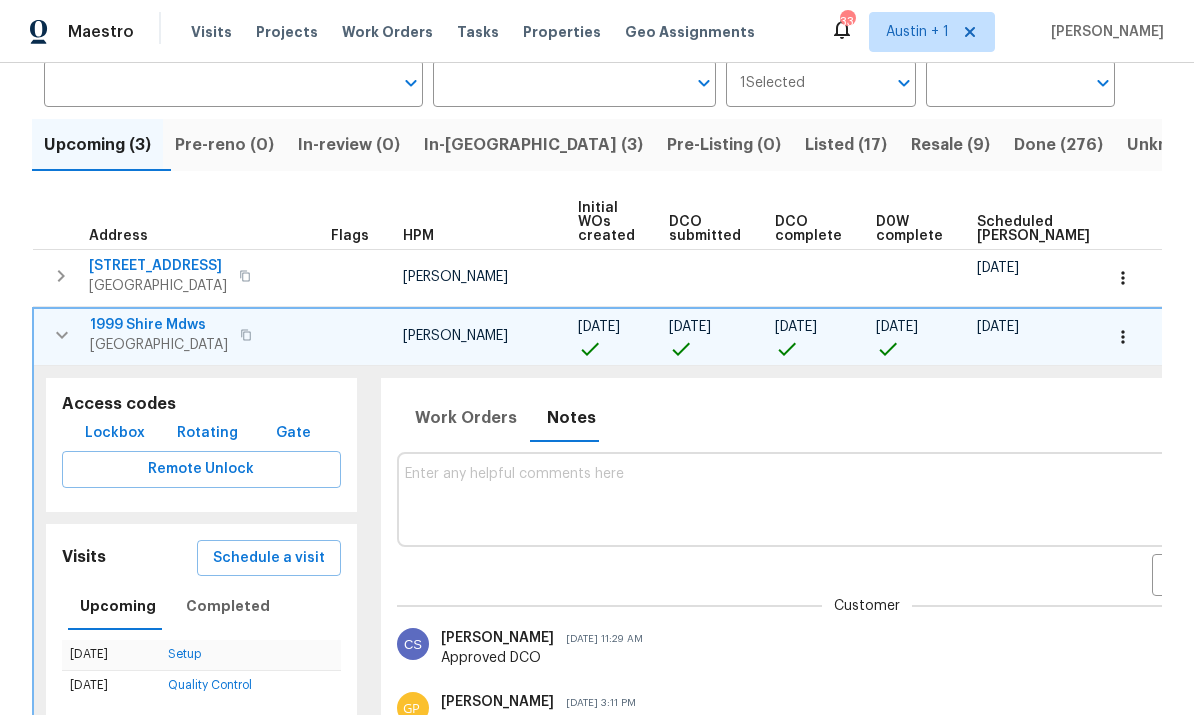 click at bounding box center (868, 499) 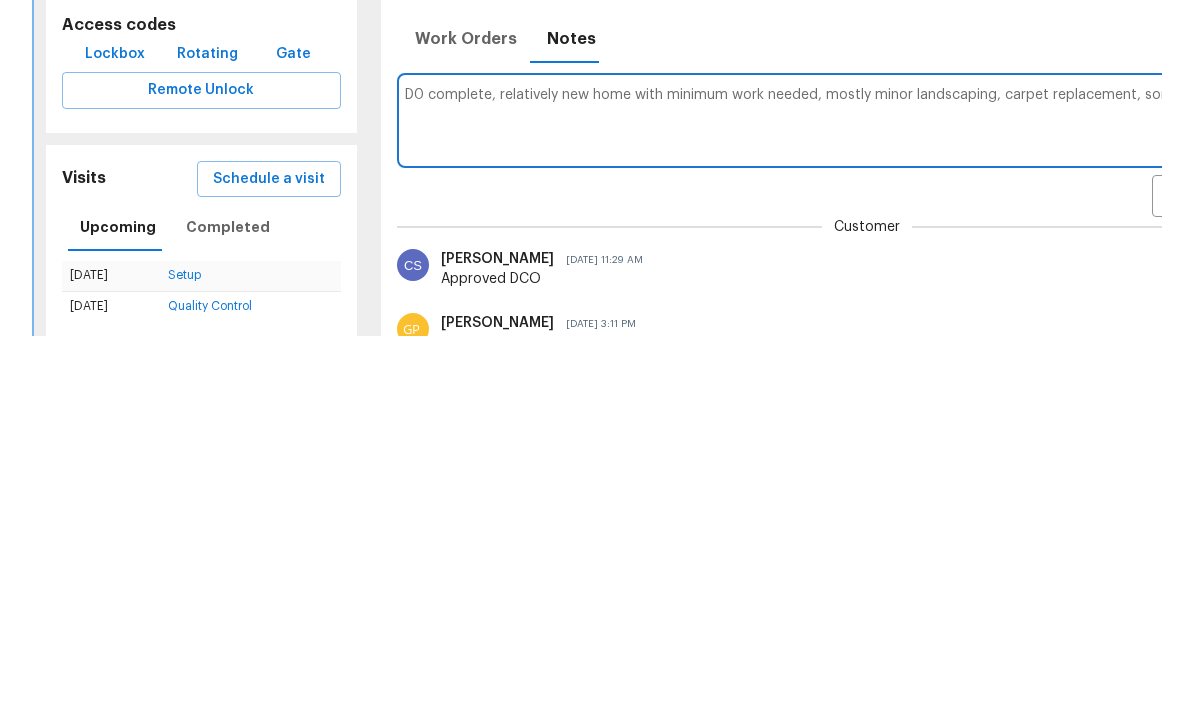 scroll, scrollTop: 0, scrollLeft: 145, axis: horizontal 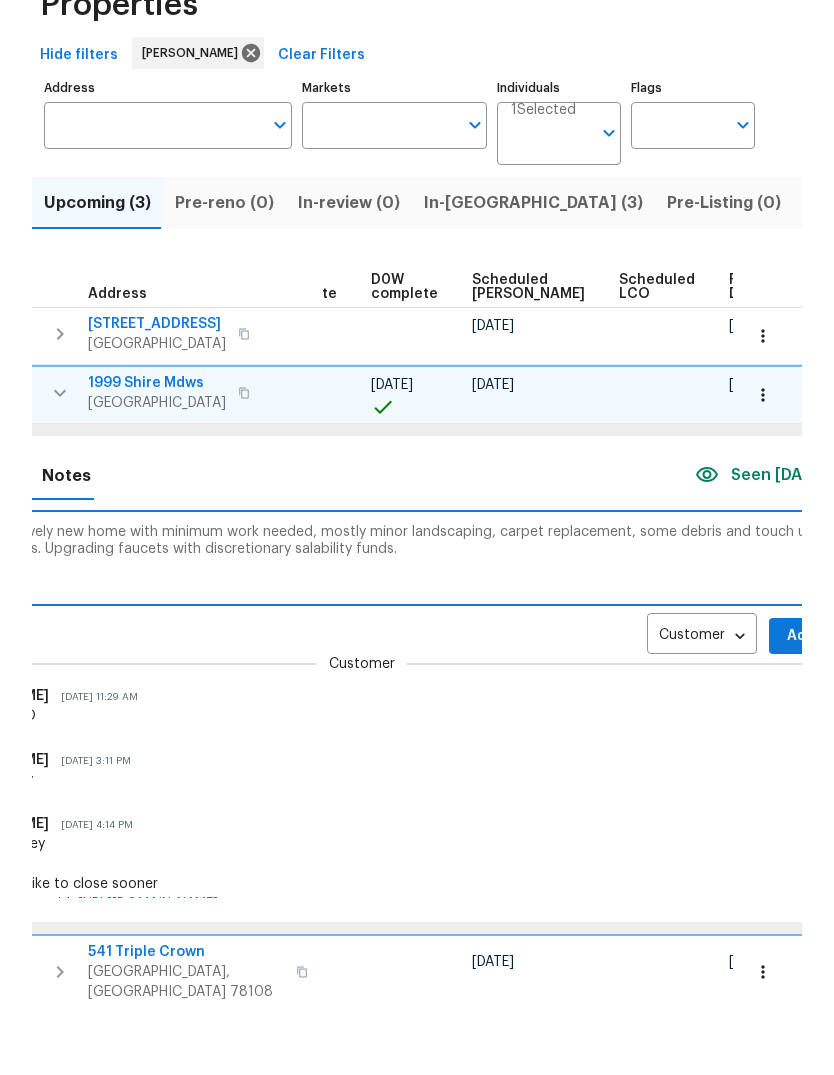 type on "D0 complete, relatively new home with minimum work needed, mostly minor landscaping, carpet replacement, some debris and touch up paint on a few spots. Upgrading faucets with discretionary salability funds." 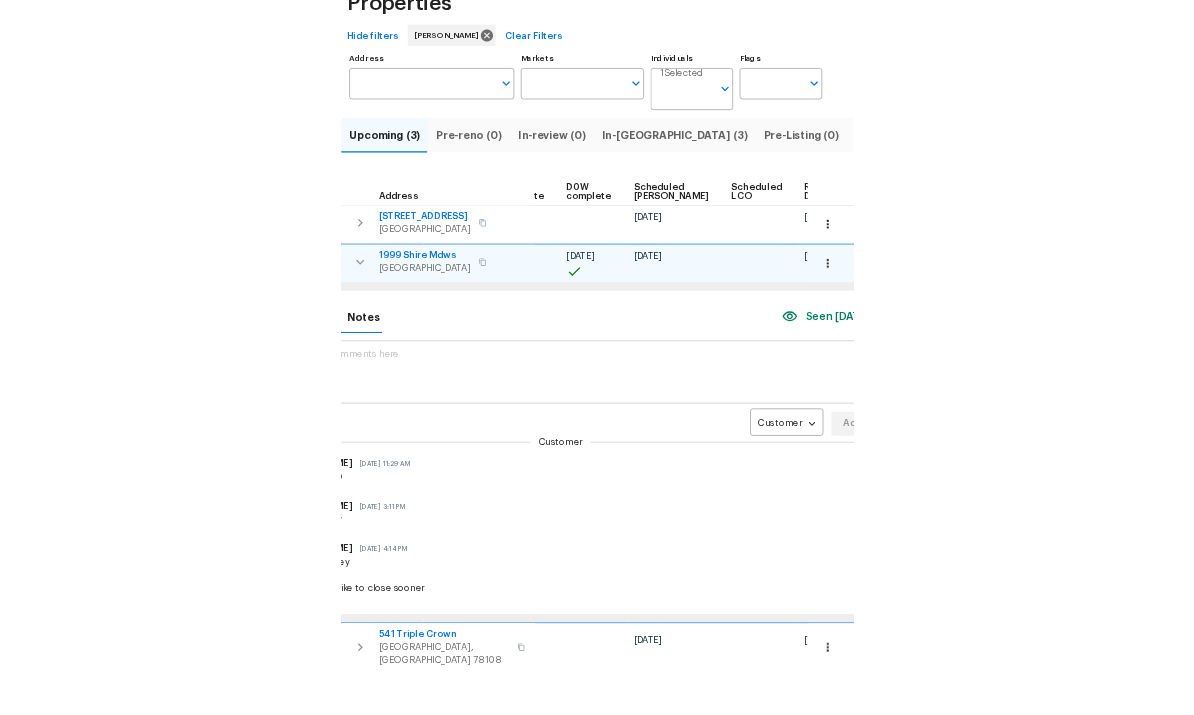 scroll, scrollTop: 75, scrollLeft: 0, axis: vertical 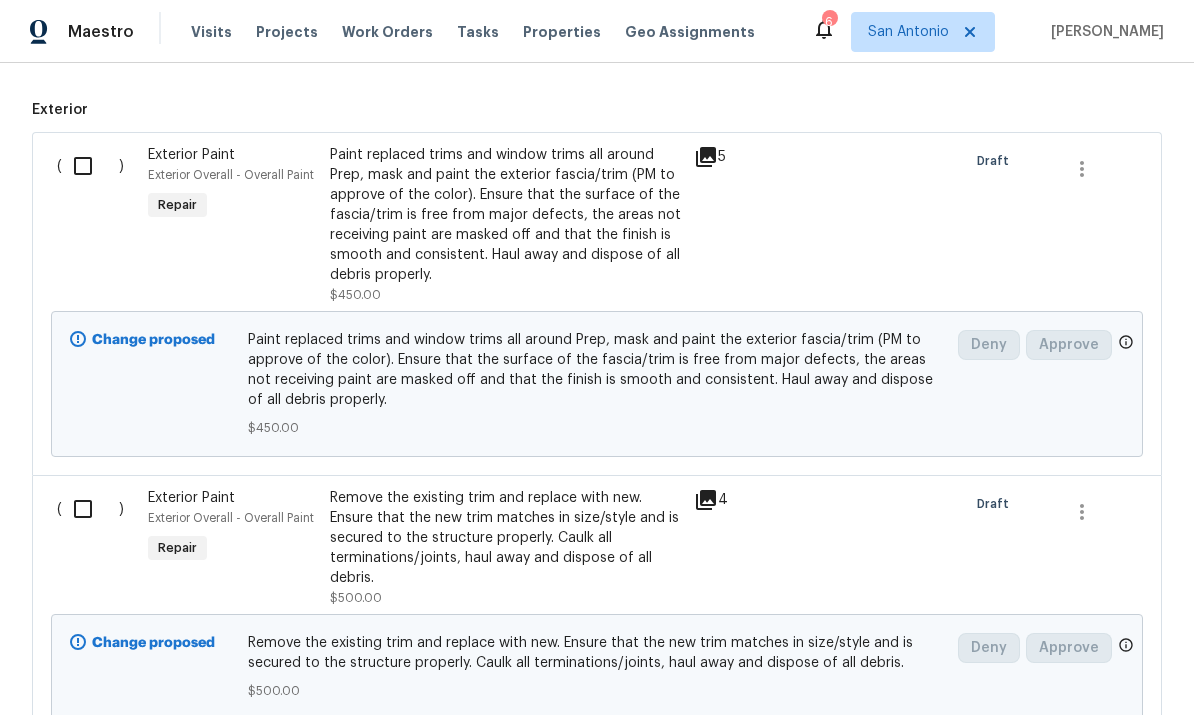 click at bounding box center (90, 509) 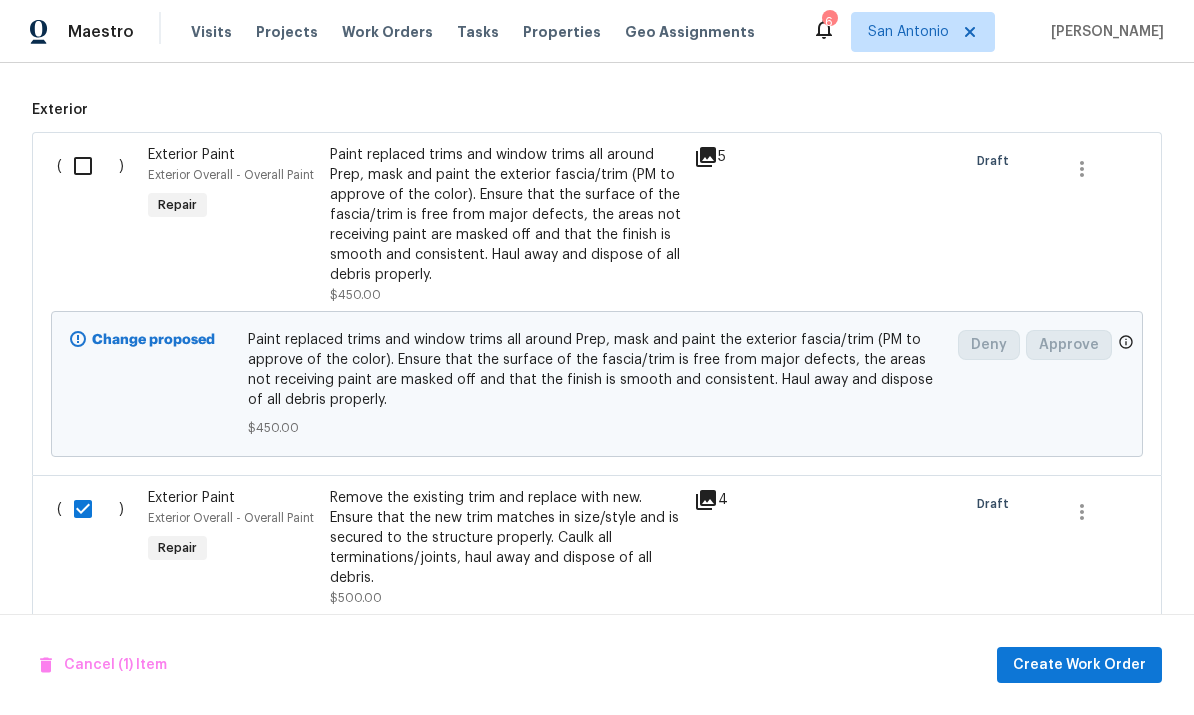 click at bounding box center [90, 166] 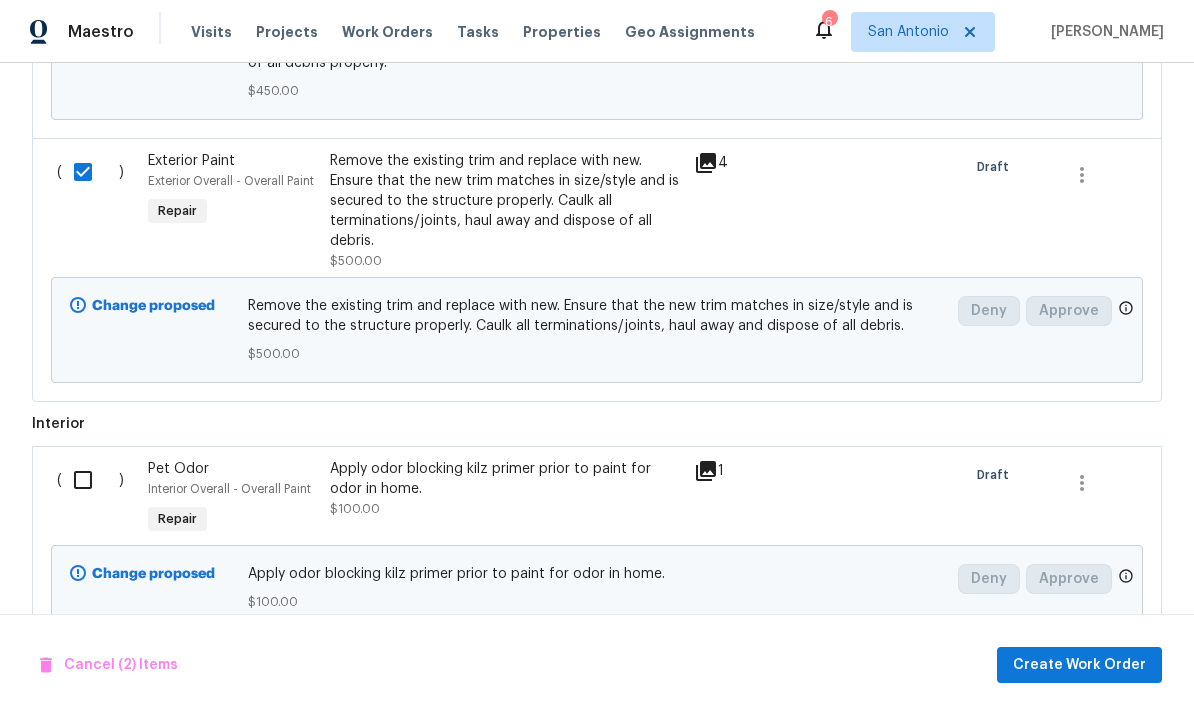 scroll, scrollTop: 996, scrollLeft: 0, axis: vertical 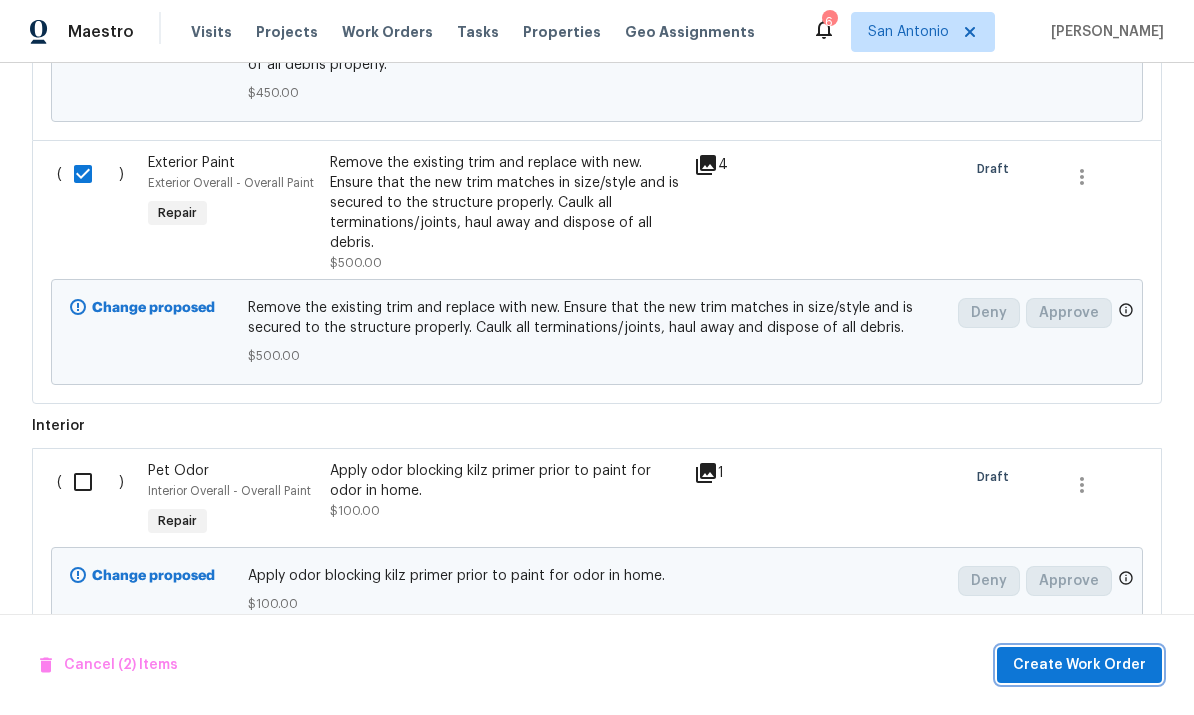 click on "Create Work Order" at bounding box center (1079, 665) 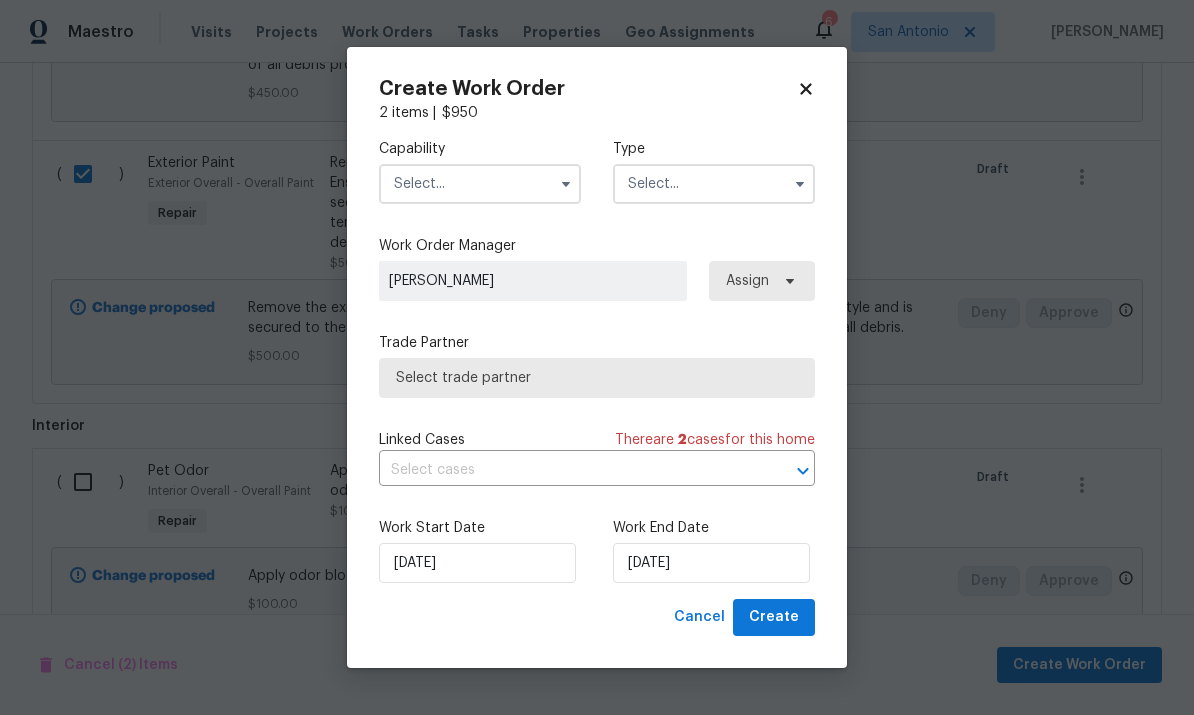 click at bounding box center (480, 184) 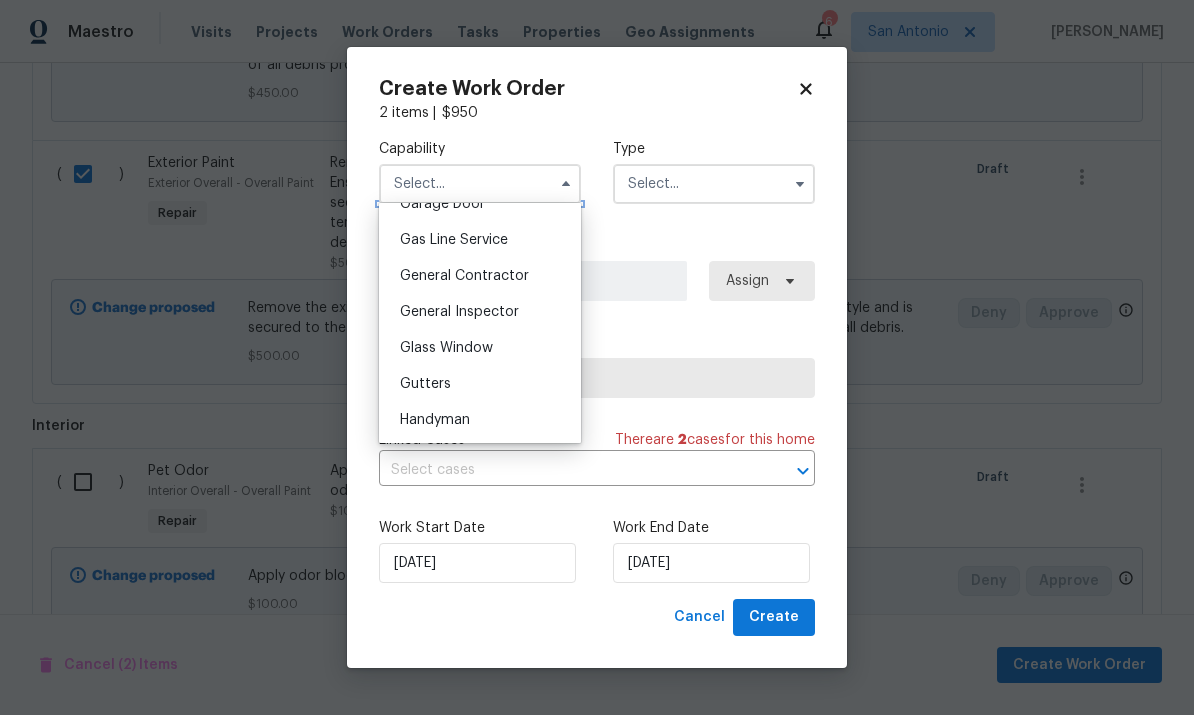 scroll, scrollTop: 913, scrollLeft: 0, axis: vertical 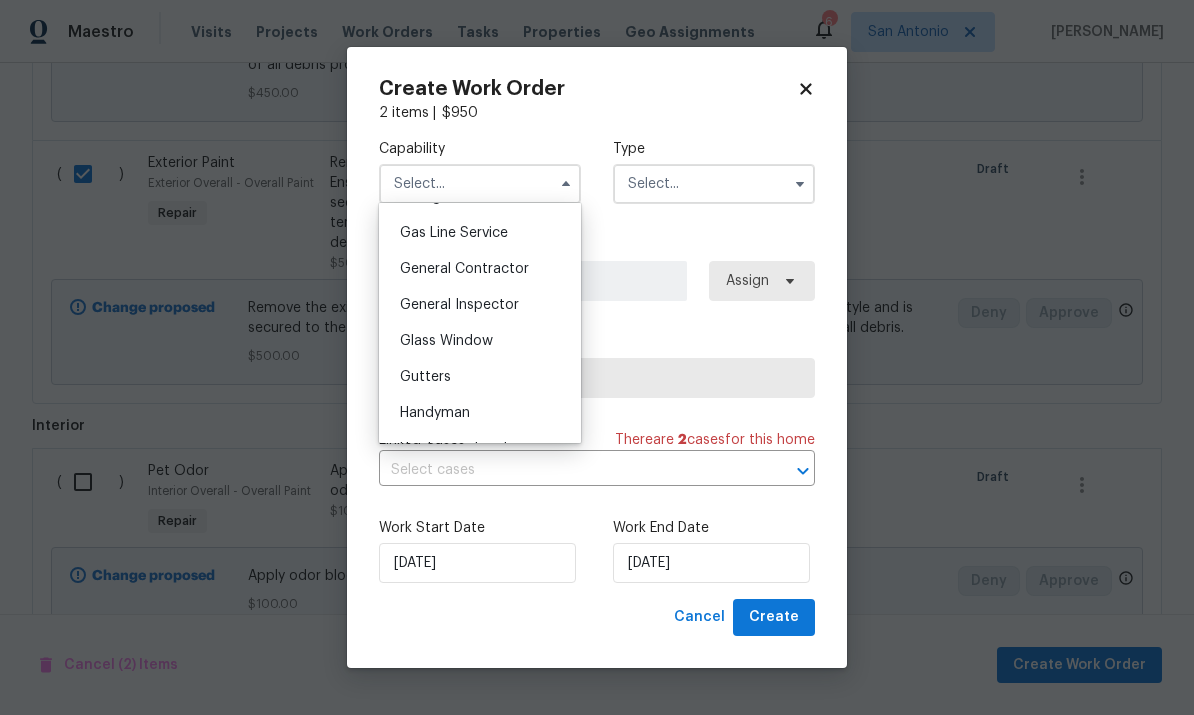 click on "General Contractor" at bounding box center [480, 269] 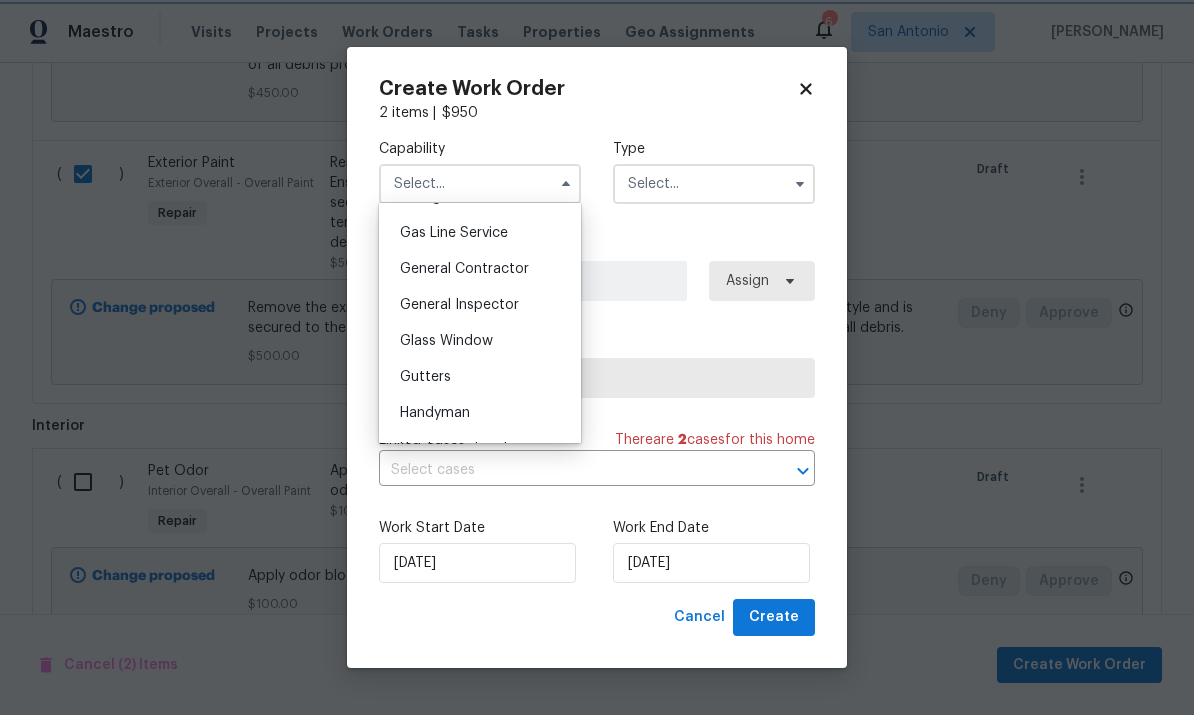 type on "General Contractor" 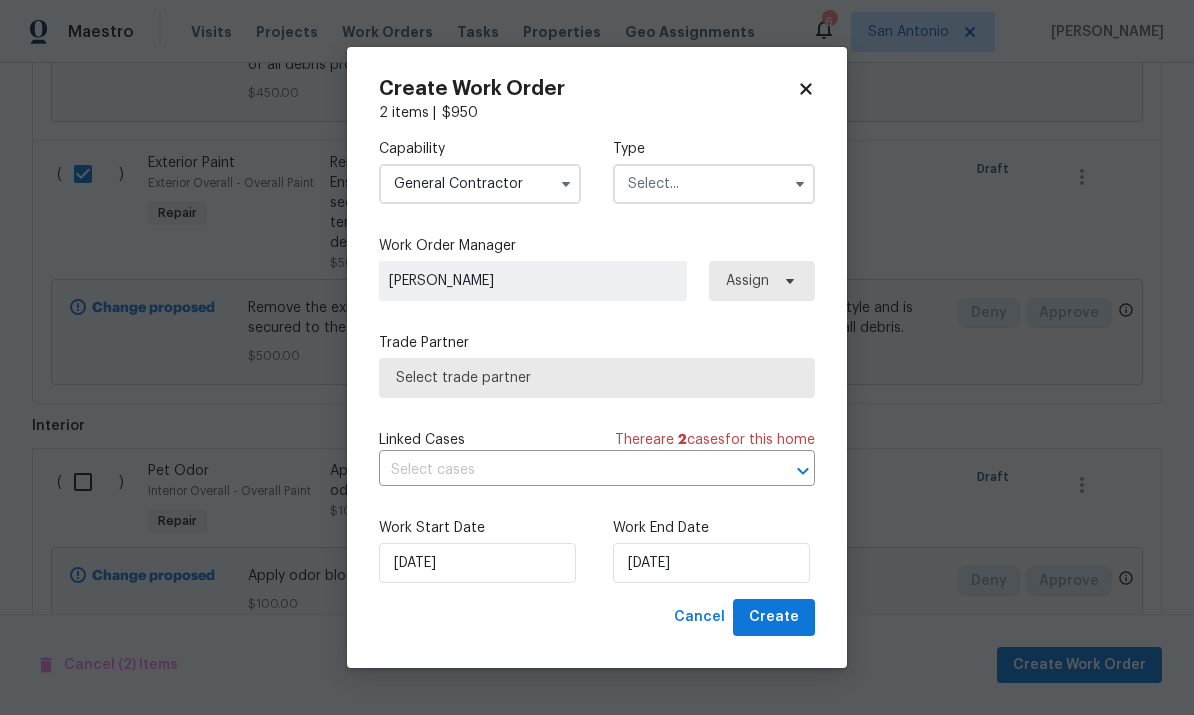 click at bounding box center [714, 184] 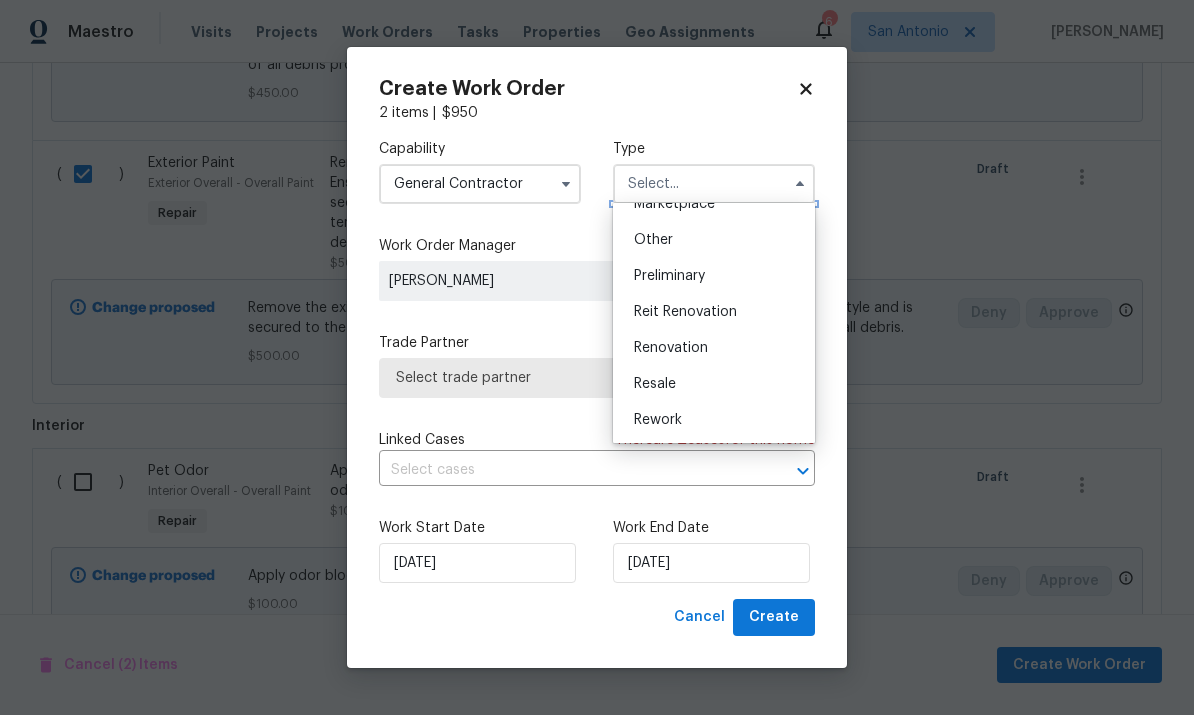 scroll, scrollTop: 385, scrollLeft: 0, axis: vertical 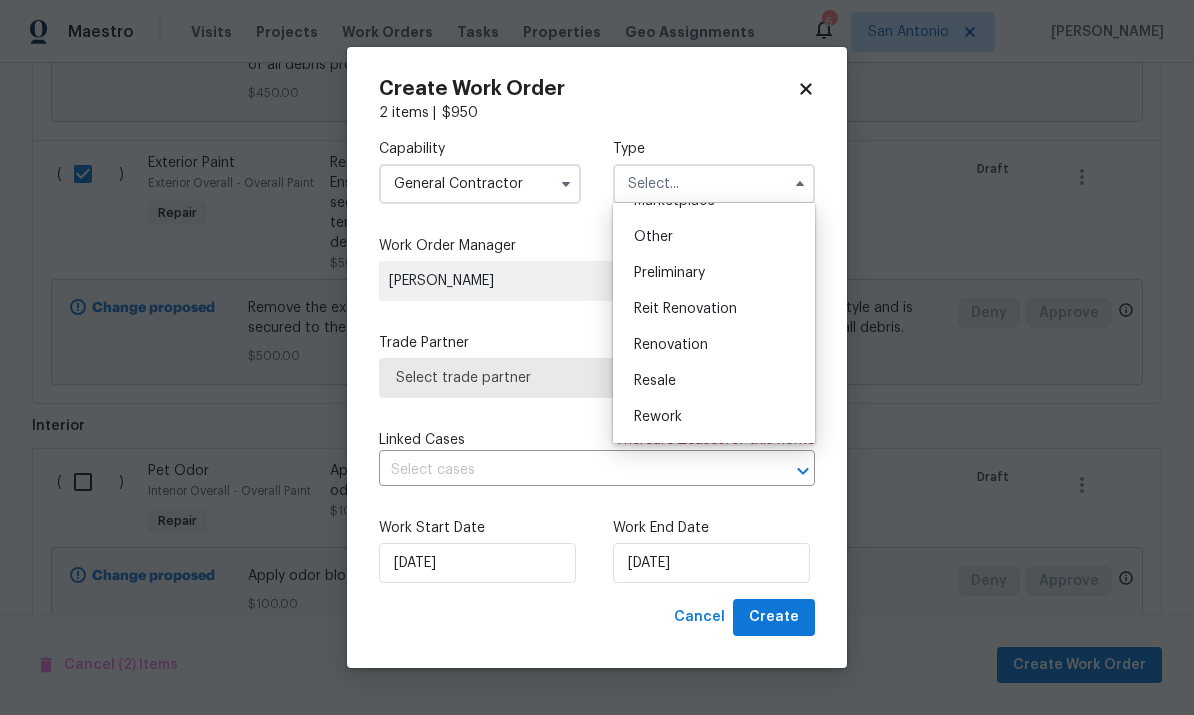 click on "Renovation" at bounding box center (714, 345) 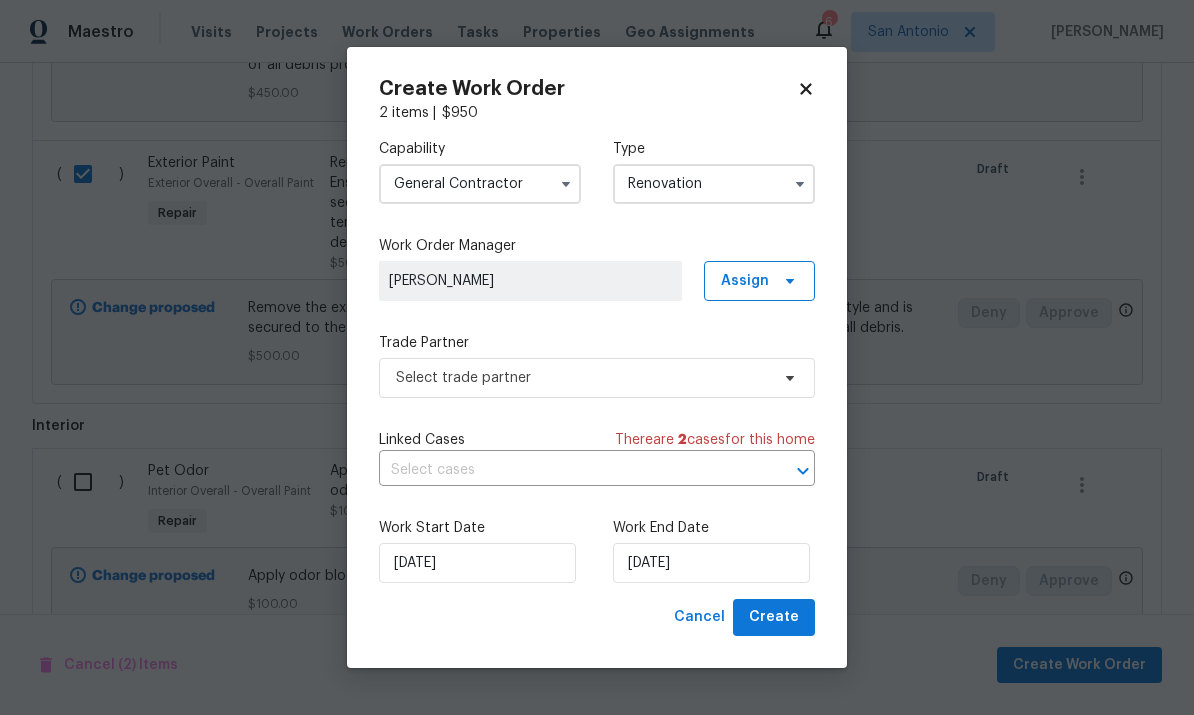 type on "Renovation" 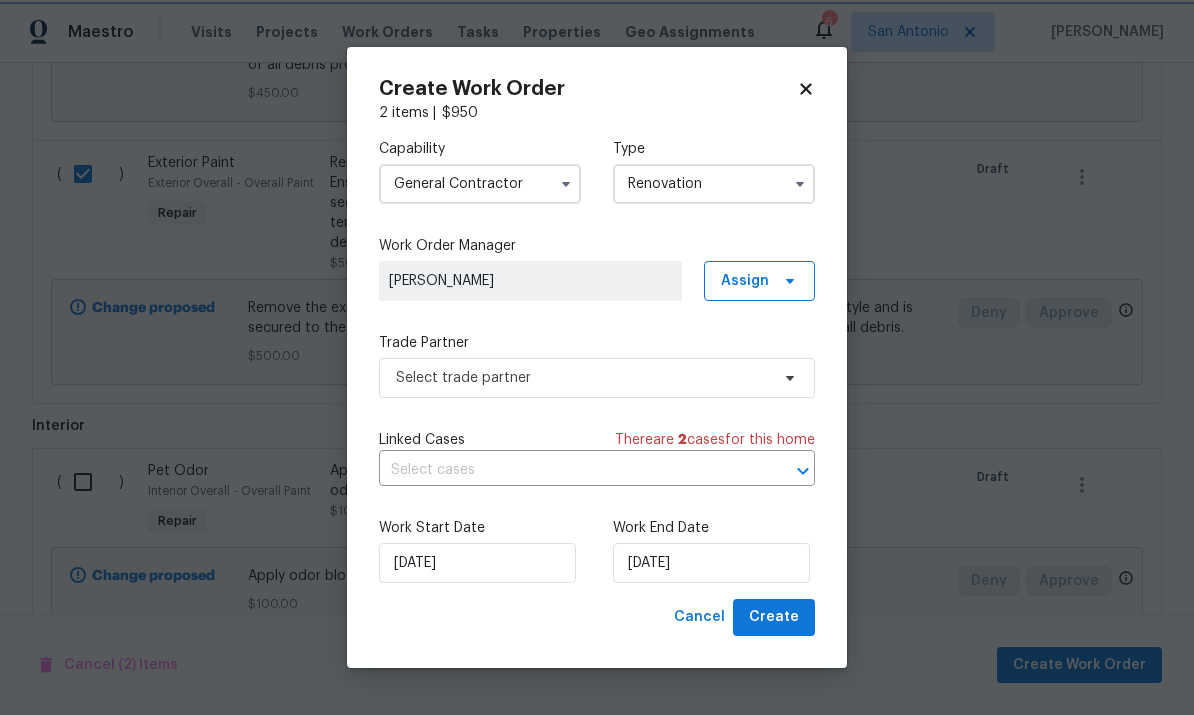 scroll, scrollTop: 0, scrollLeft: 0, axis: both 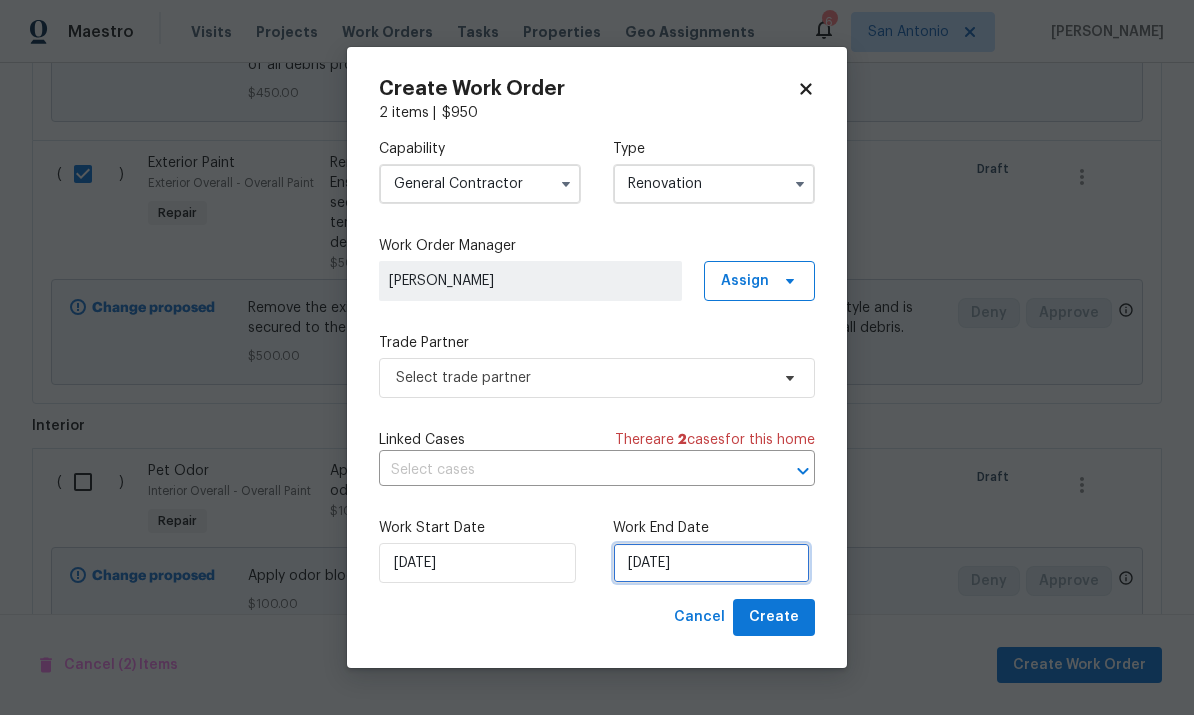 click on "[DATE]" at bounding box center [711, 563] 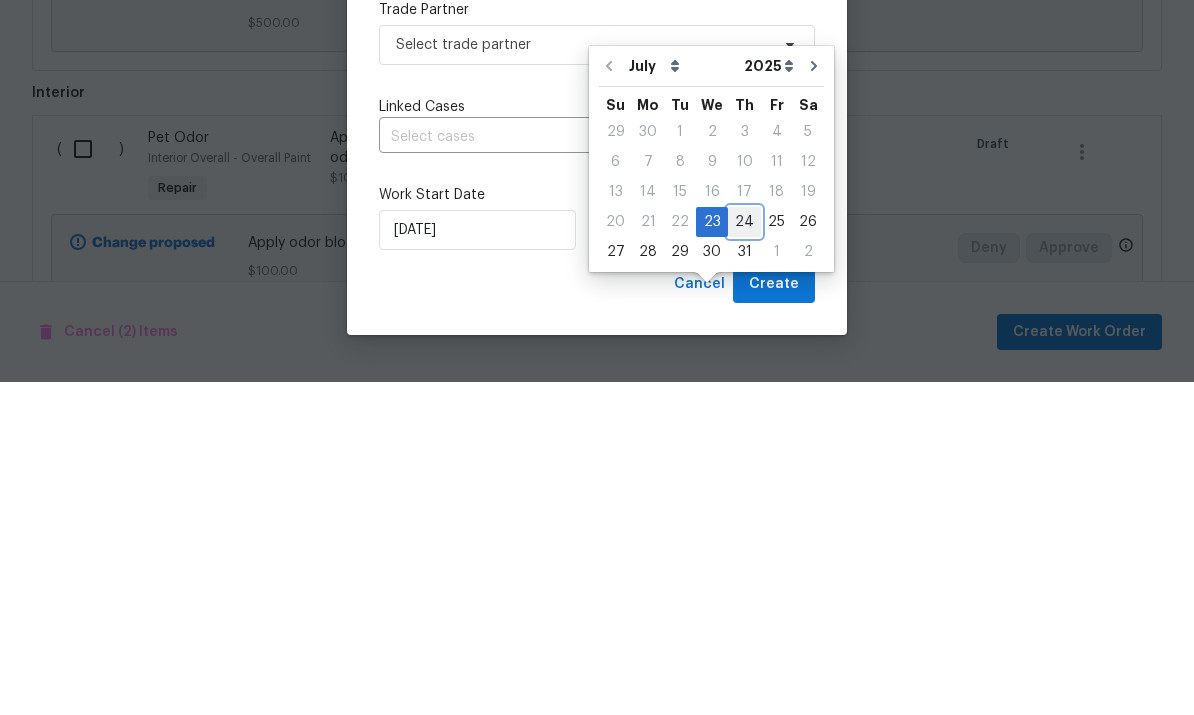 click on "24" at bounding box center [744, 555] 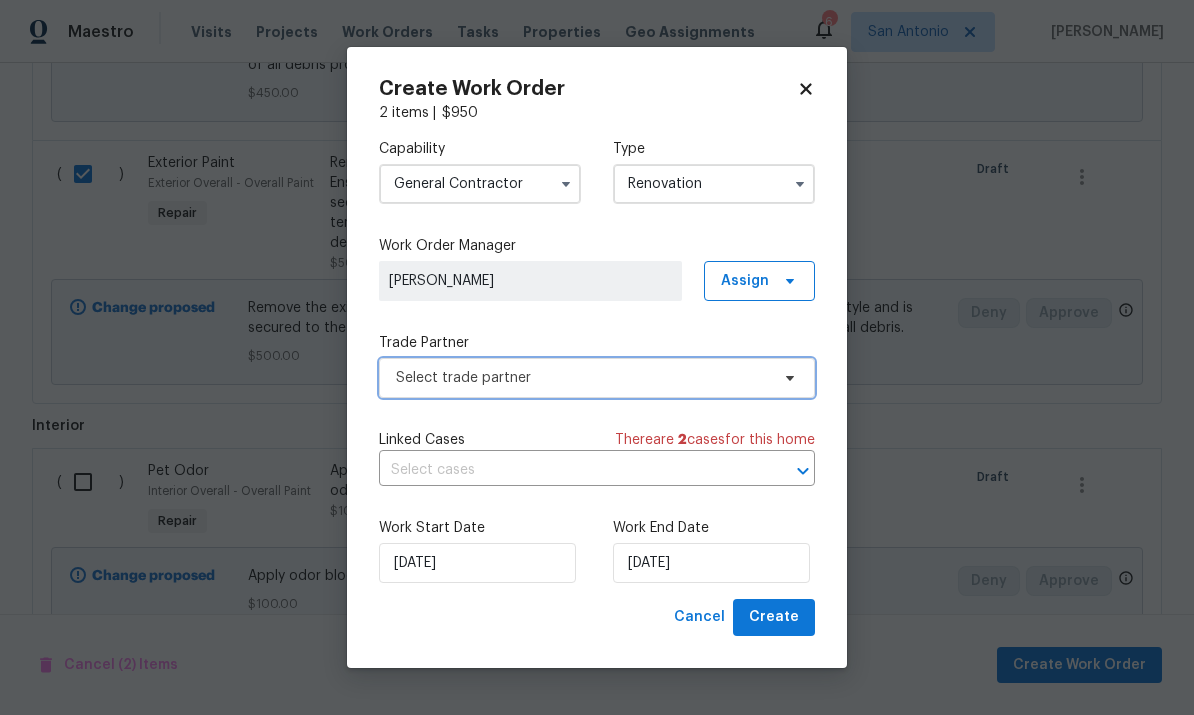 click on "Select trade partner" at bounding box center [582, 378] 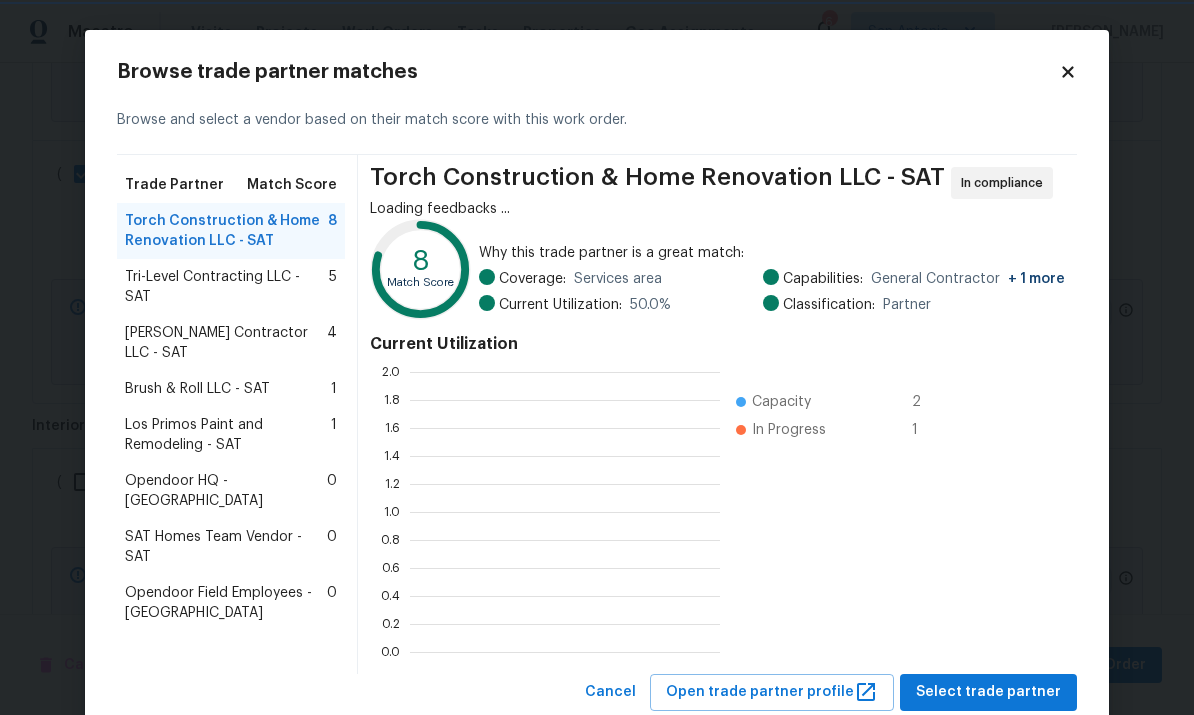 scroll, scrollTop: 2, scrollLeft: 2, axis: both 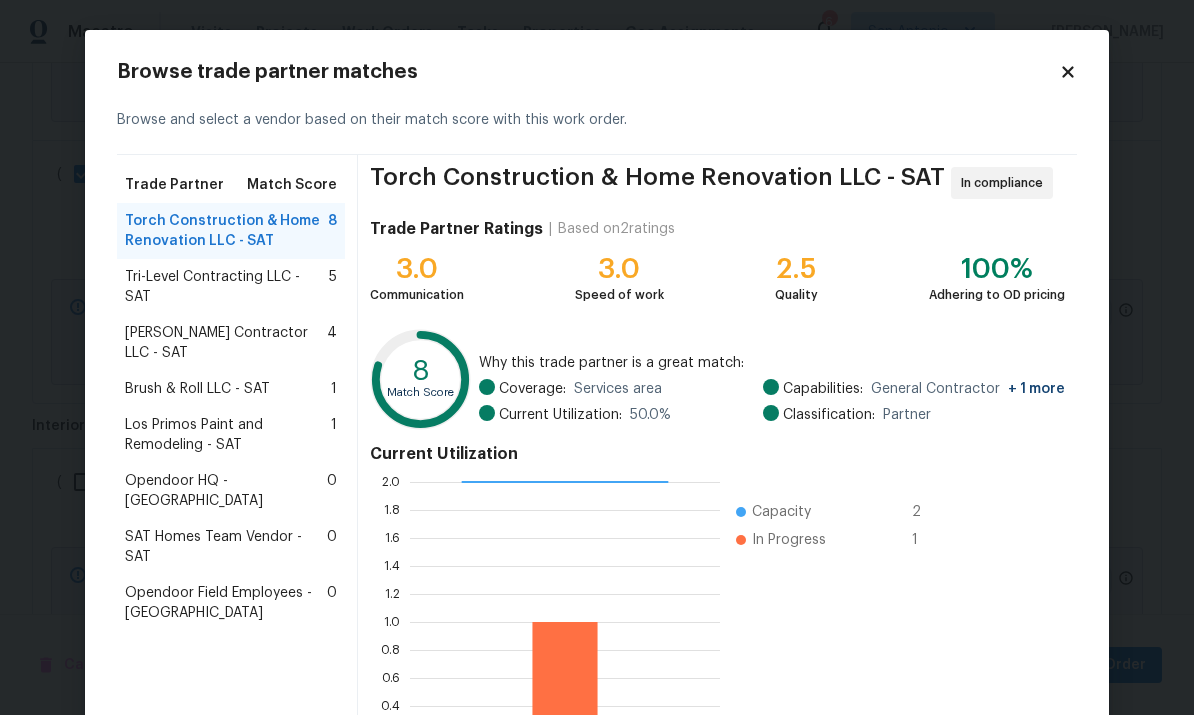 click on "Tri-Level Contracting LLC - SAT" at bounding box center (227, 287) 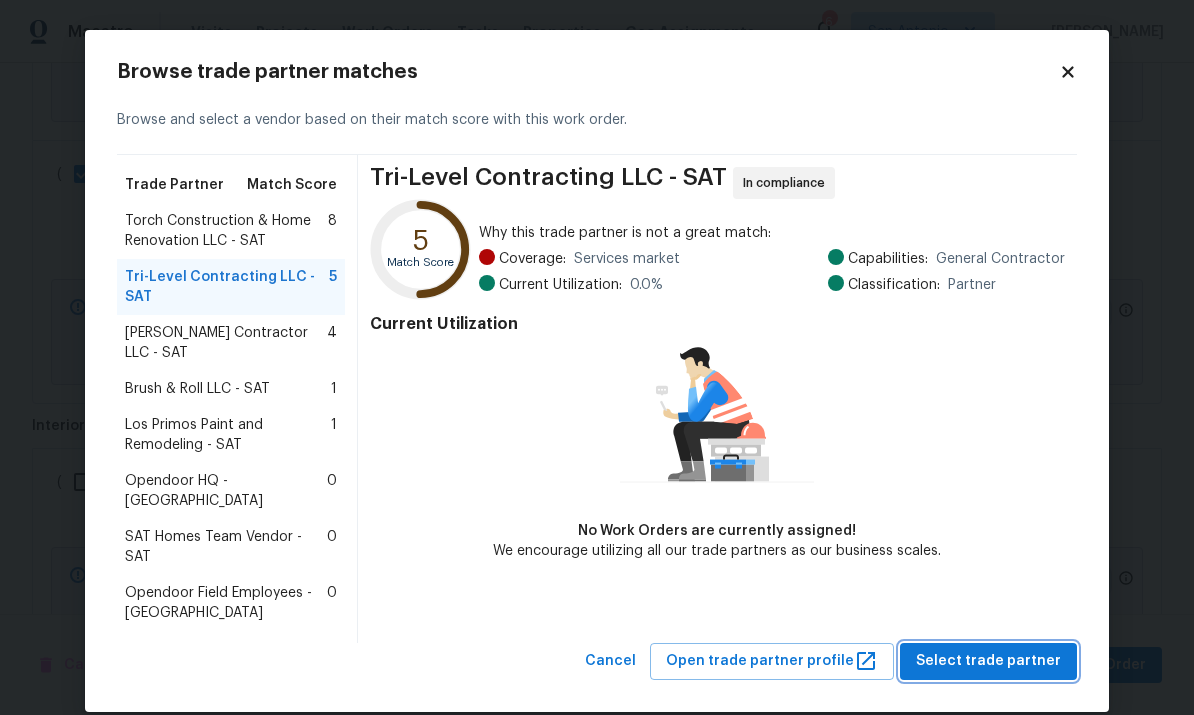 click on "Select trade partner" at bounding box center (988, 661) 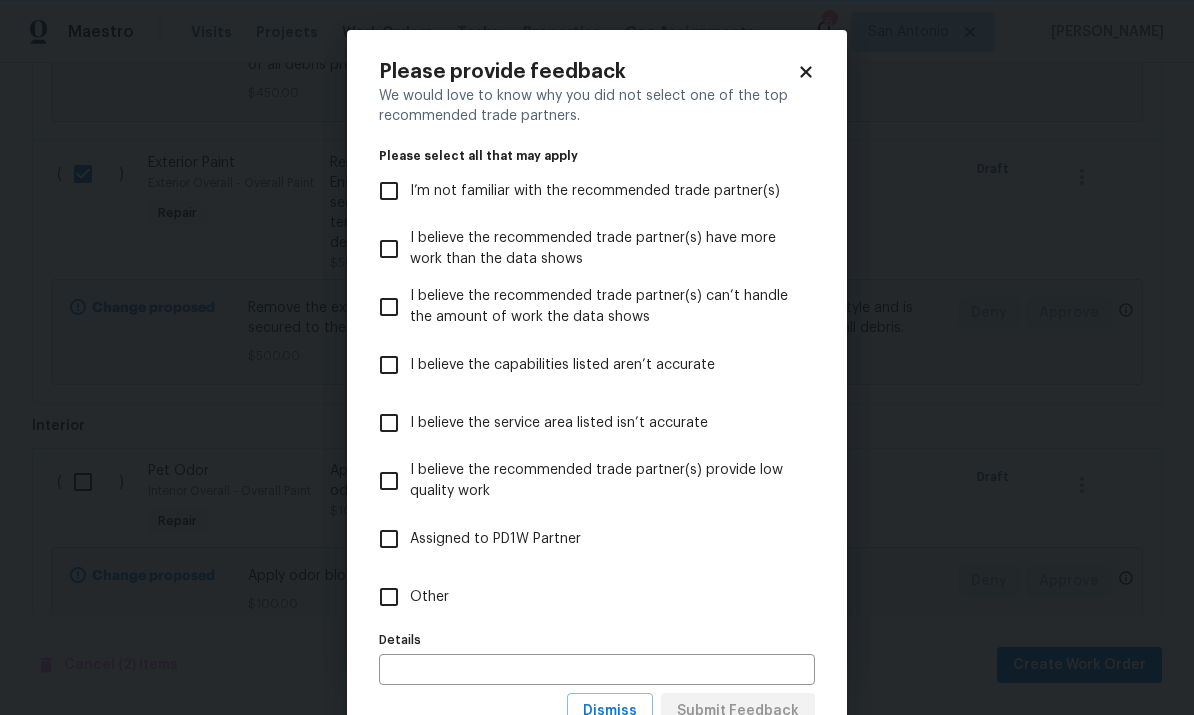 scroll, scrollTop: 21, scrollLeft: 0, axis: vertical 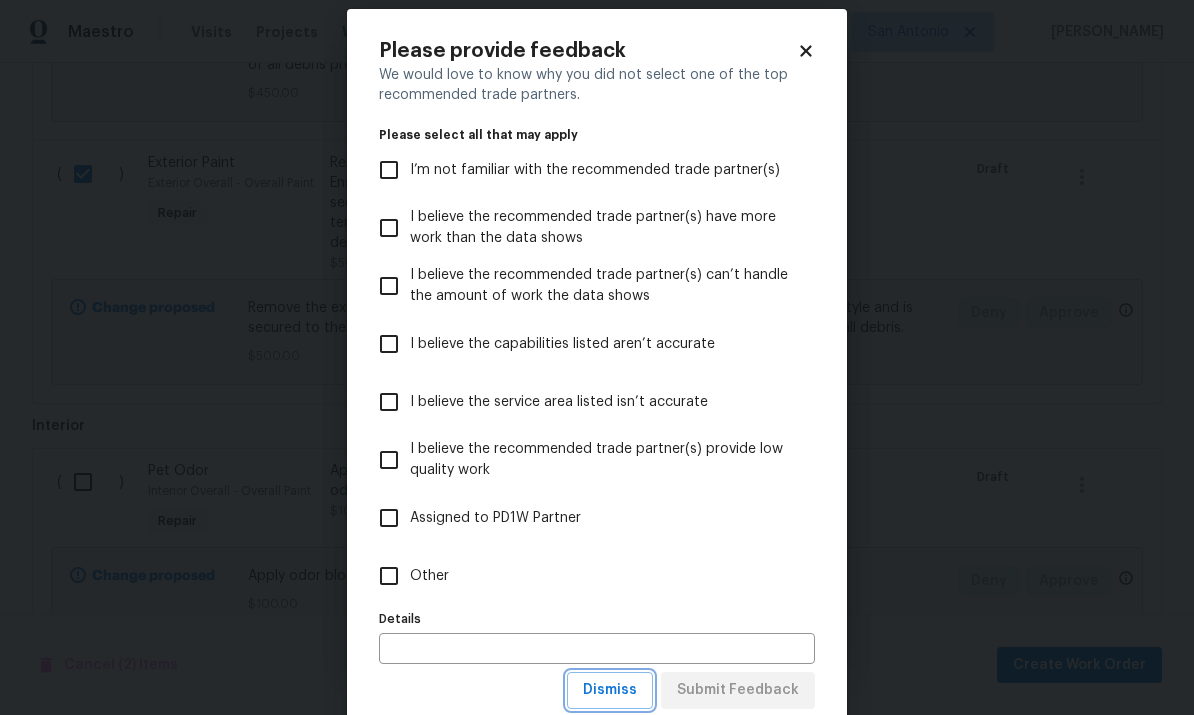 click on "Dismiss" at bounding box center (610, 690) 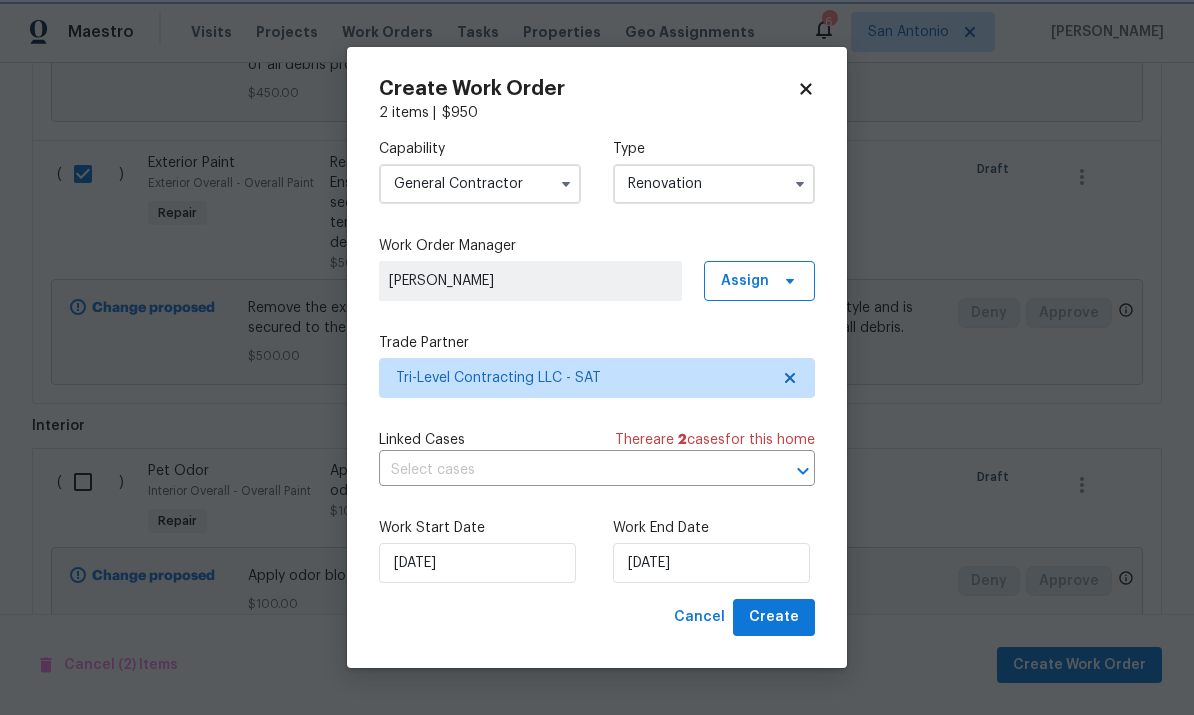 scroll, scrollTop: 0, scrollLeft: 0, axis: both 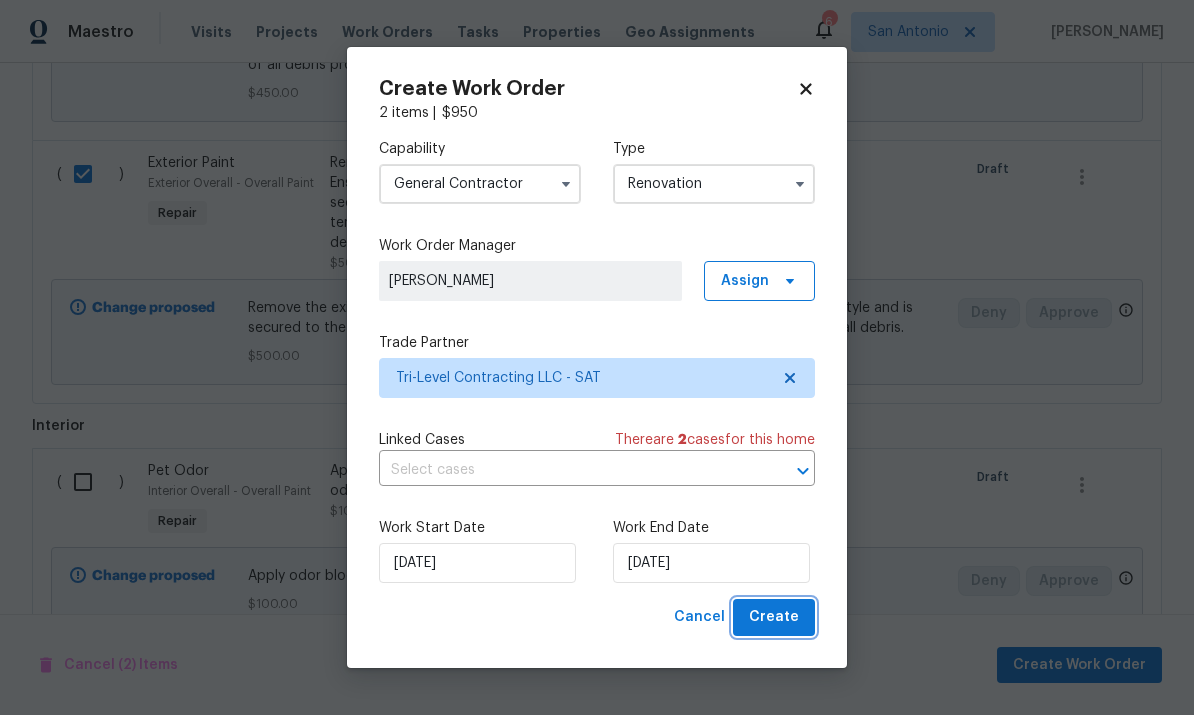 click on "Create" at bounding box center (774, 617) 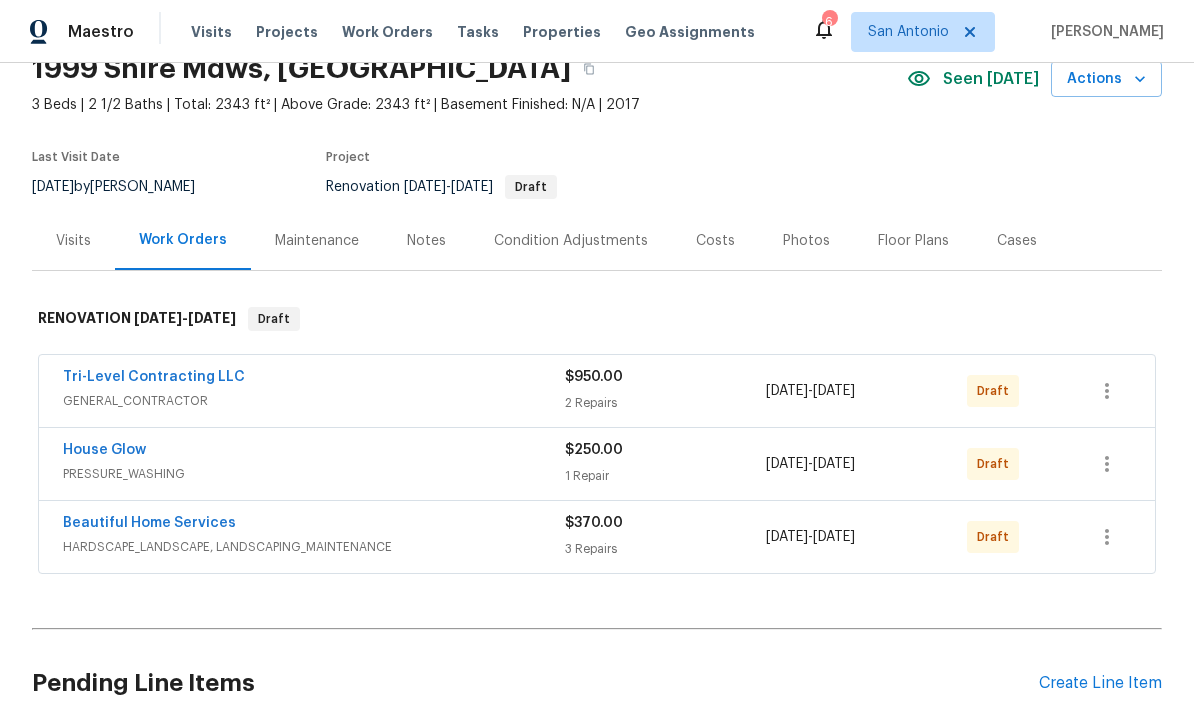 scroll, scrollTop: 95, scrollLeft: 0, axis: vertical 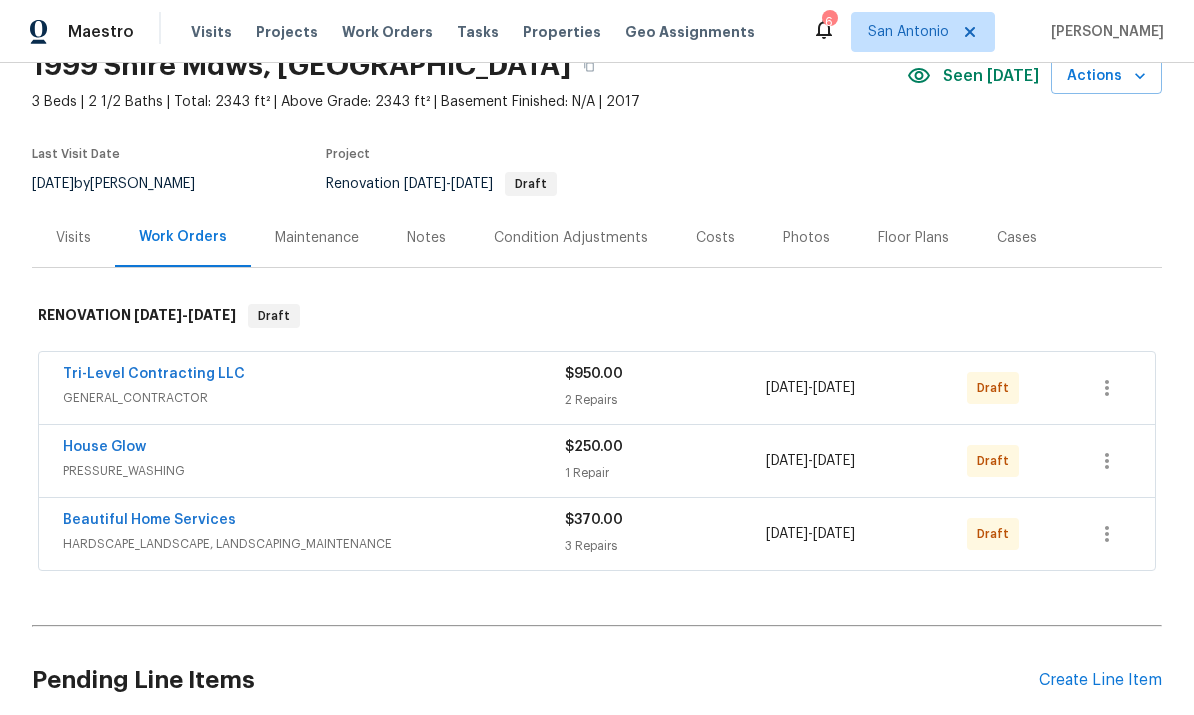 click on "Tri-Level Contracting LLC" at bounding box center [154, 374] 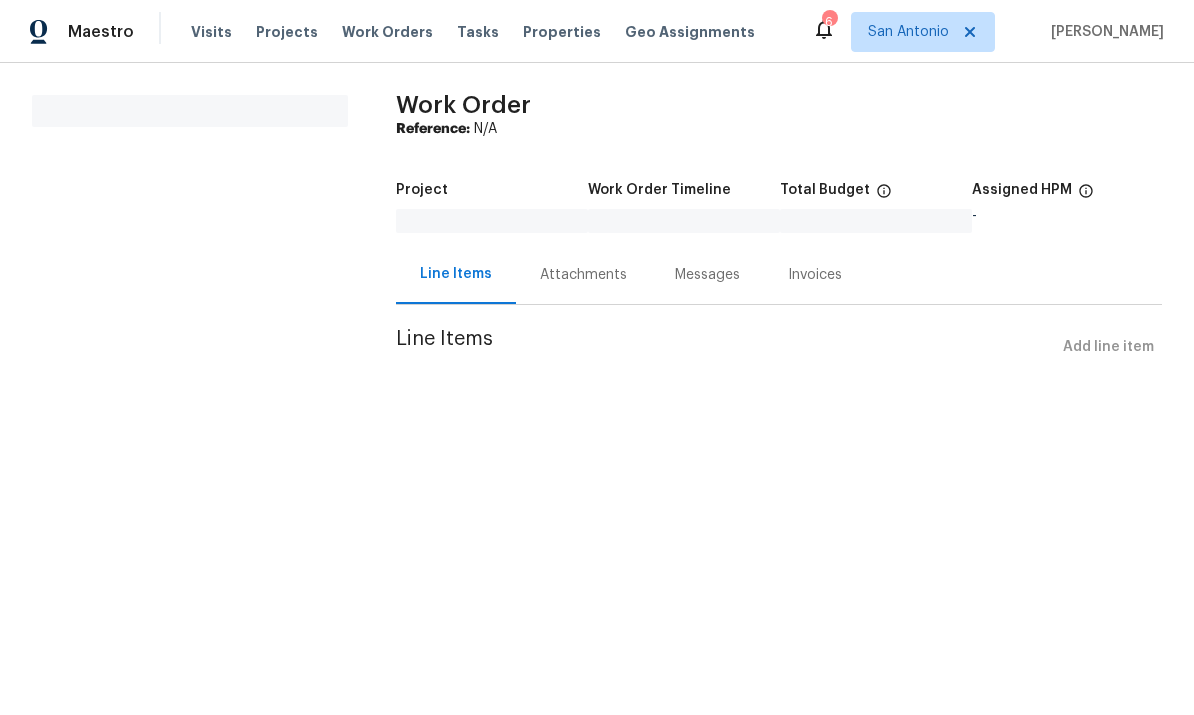 scroll, scrollTop: 0, scrollLeft: 0, axis: both 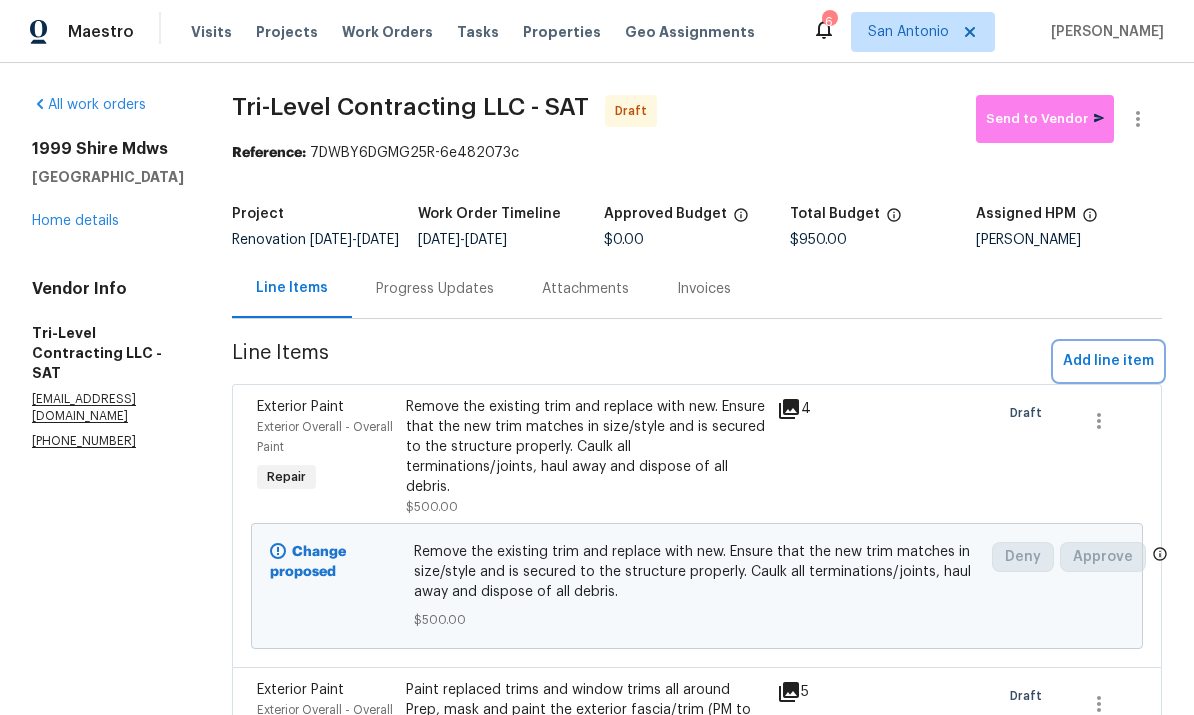 click on "Add line item" at bounding box center [1108, 361] 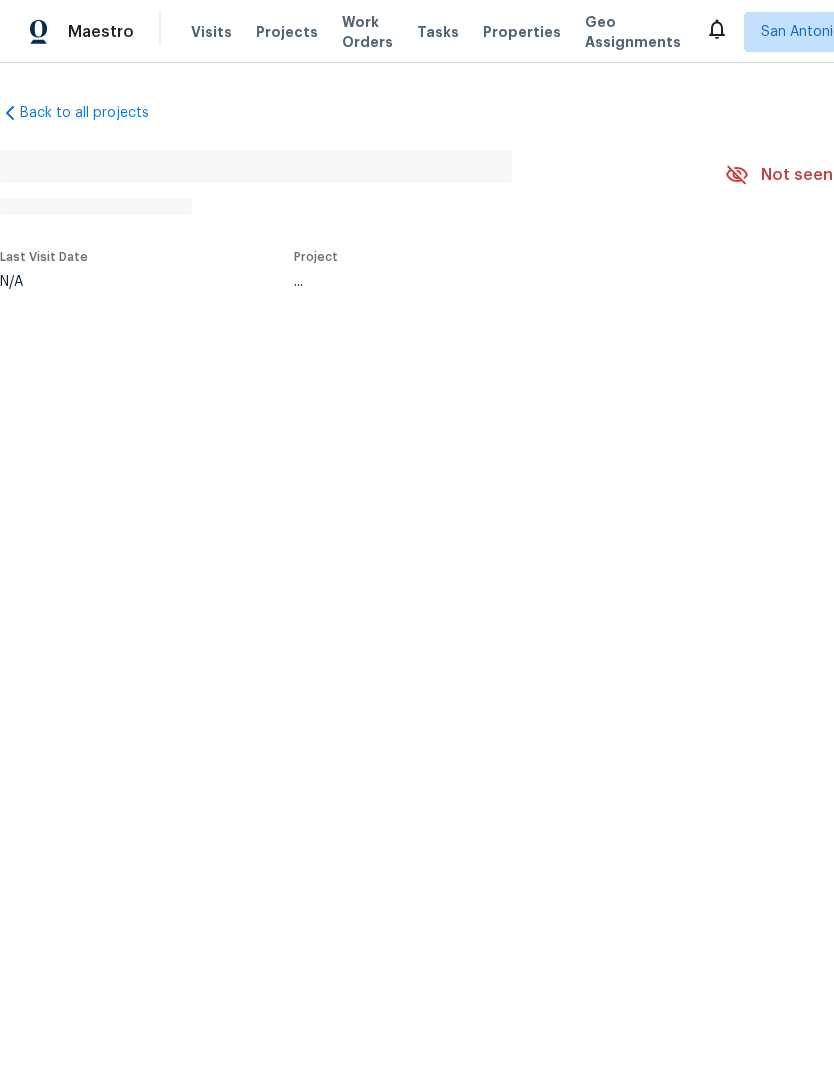 scroll, scrollTop: 0, scrollLeft: 0, axis: both 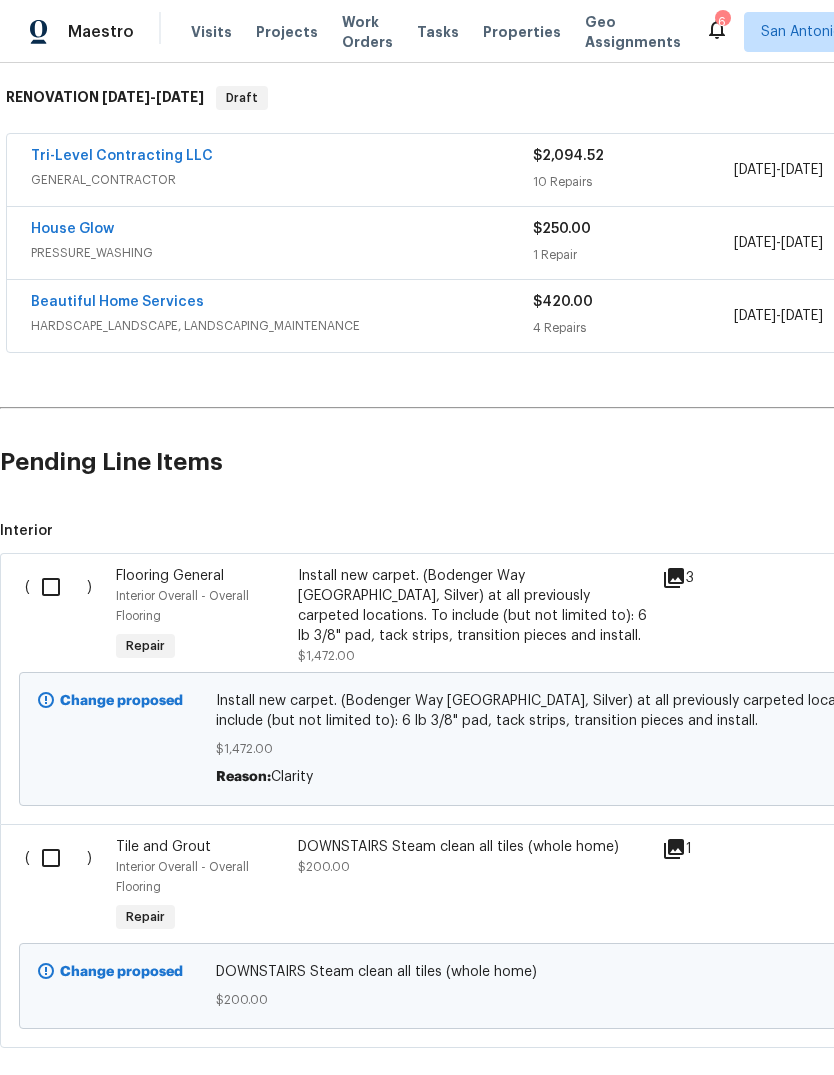 click at bounding box center [58, 587] 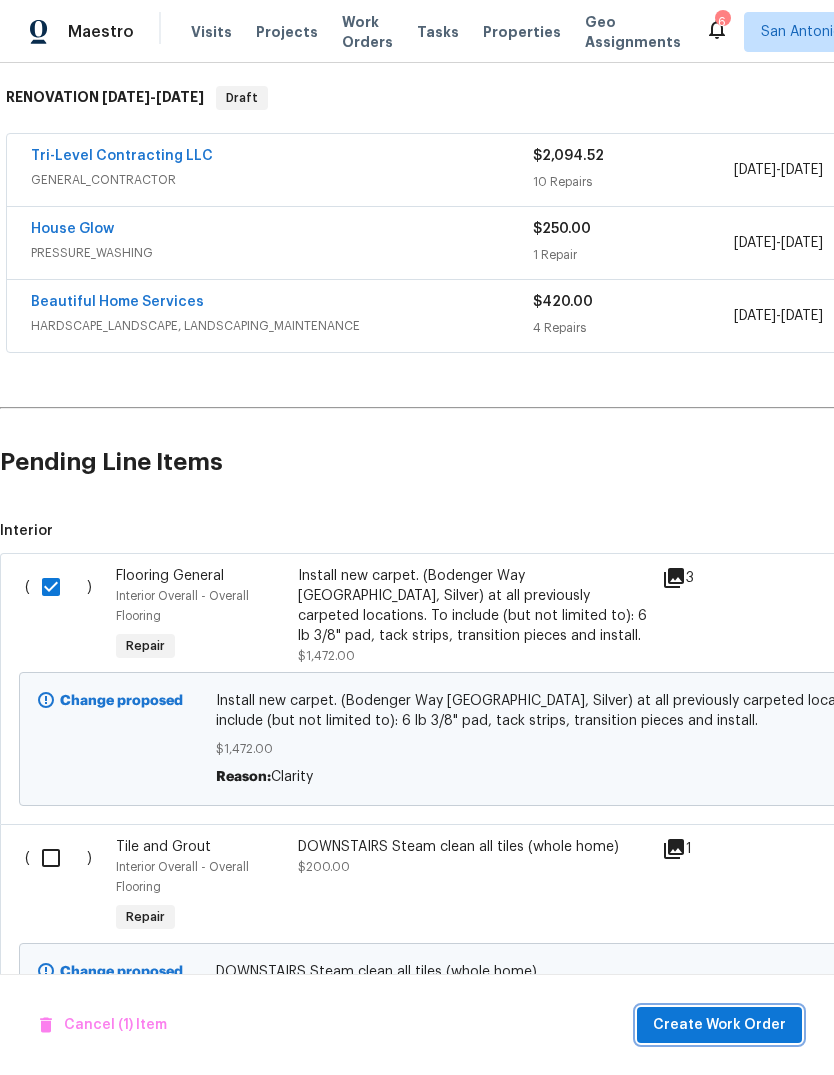 click on "Create Work Order" at bounding box center [719, 1025] 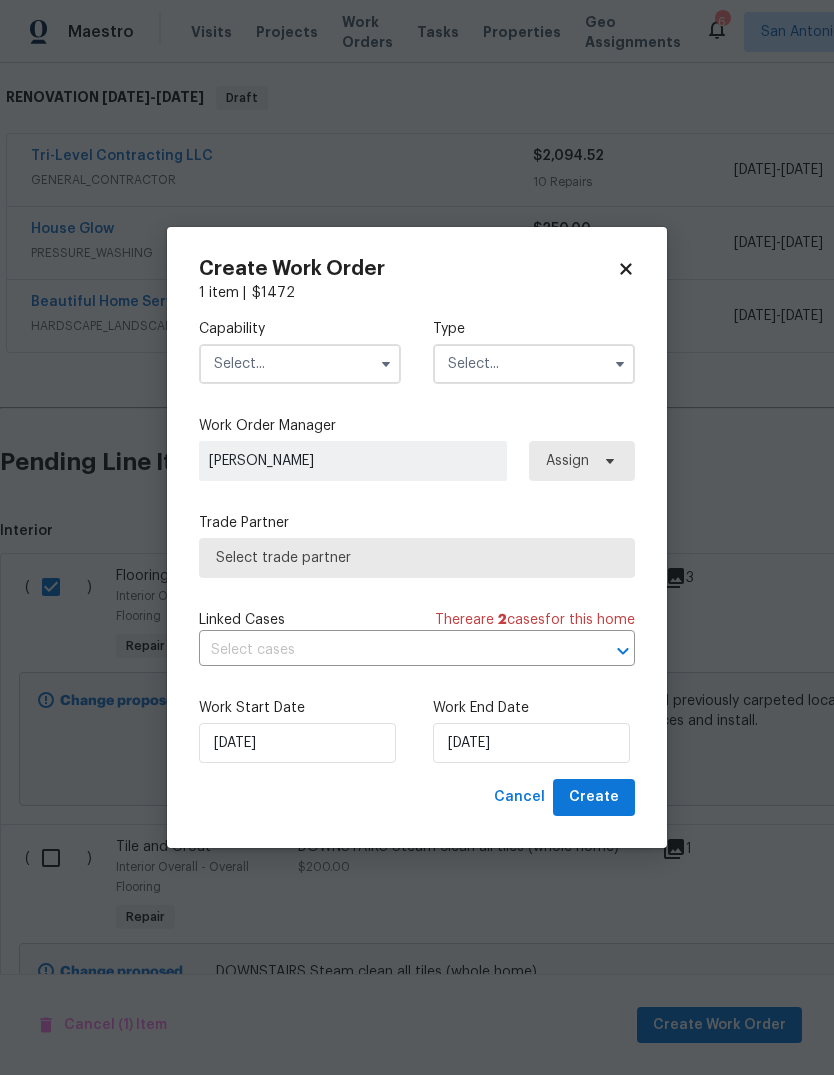 click at bounding box center [300, 364] 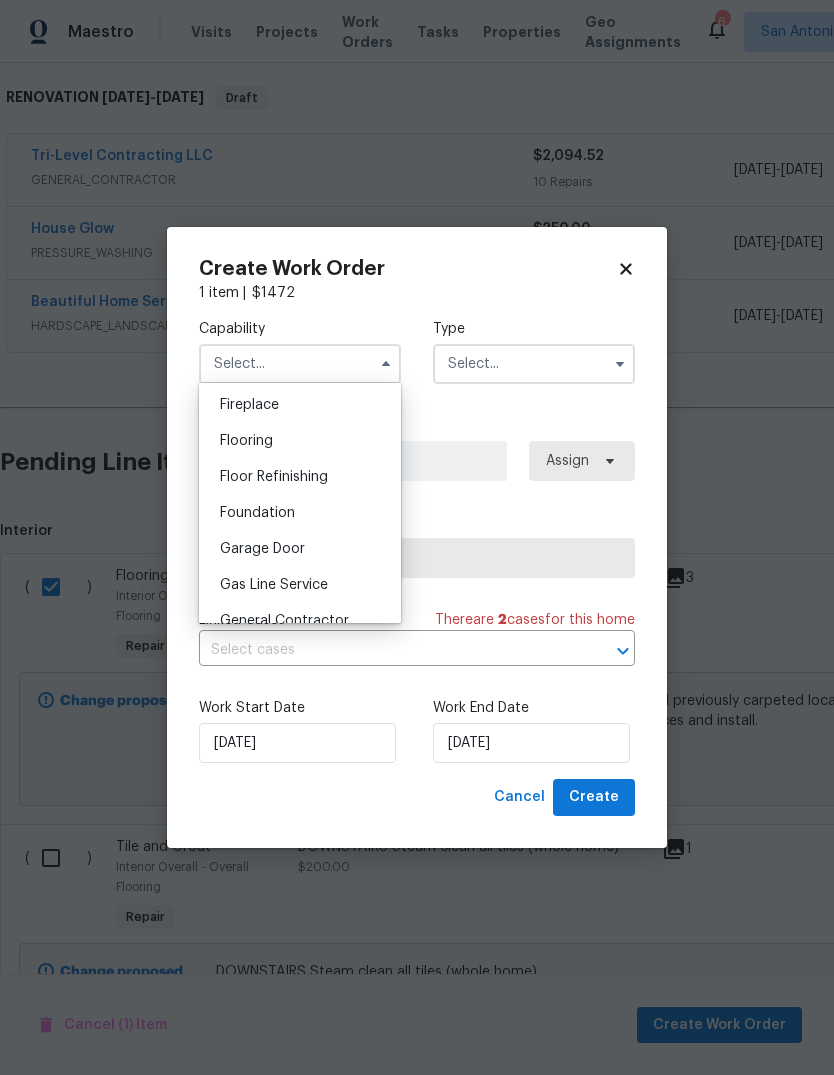 scroll, scrollTop: 735, scrollLeft: 0, axis: vertical 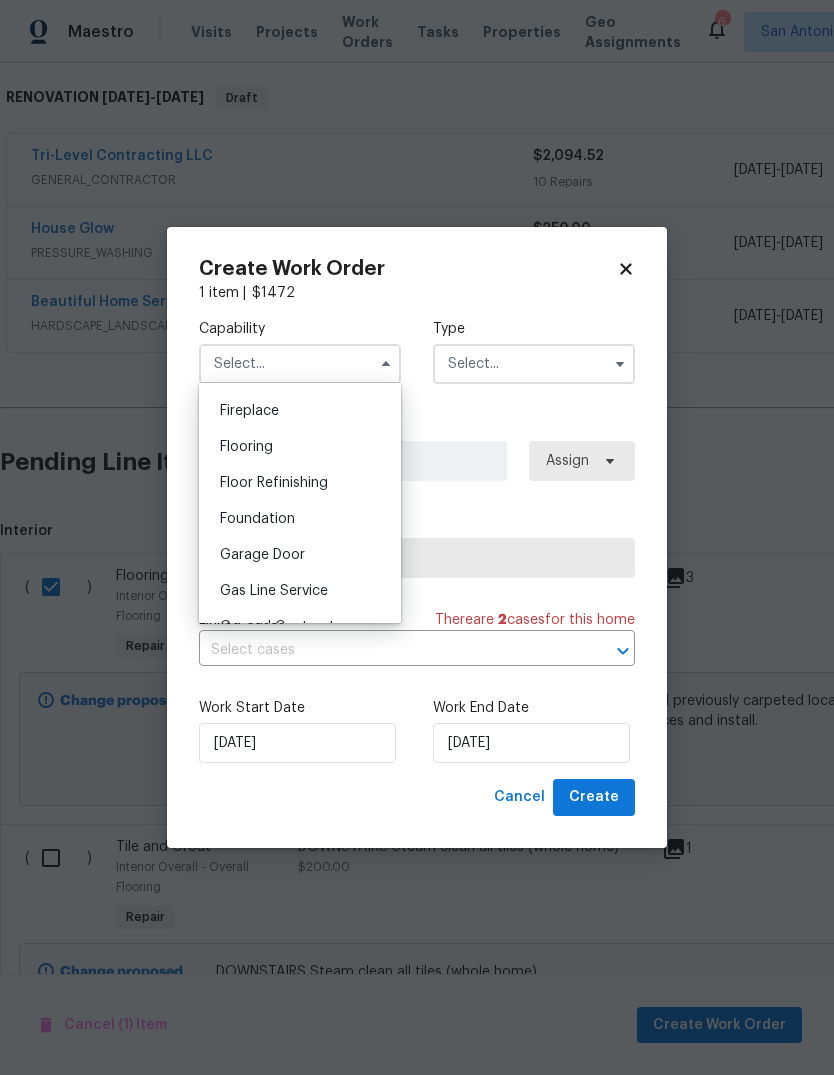 click on "Flooring" at bounding box center (300, 447) 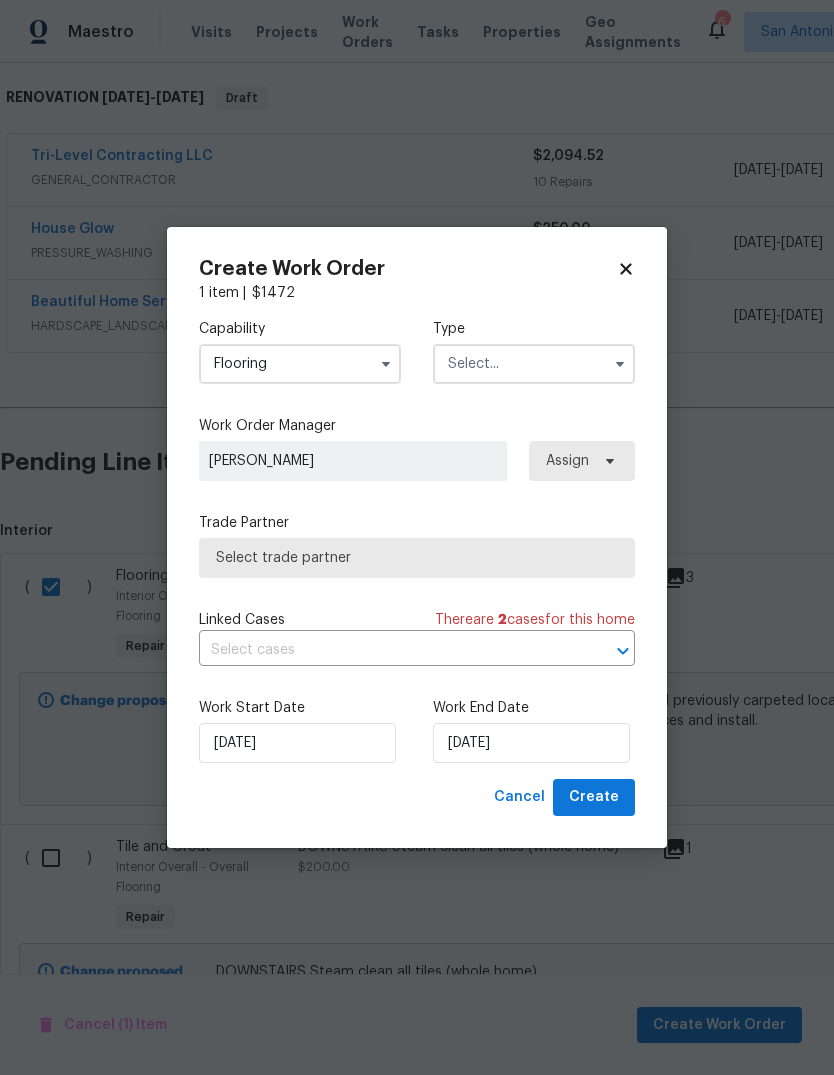 click at bounding box center (534, 364) 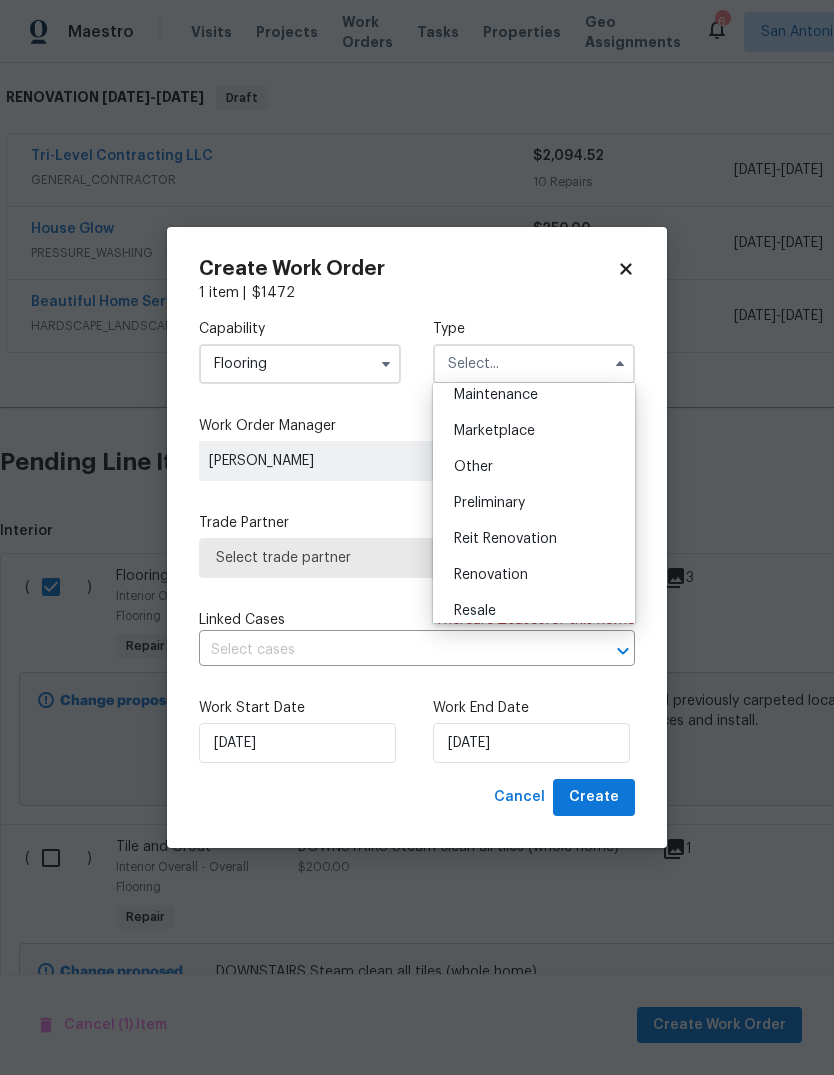 scroll, scrollTop: 374, scrollLeft: 0, axis: vertical 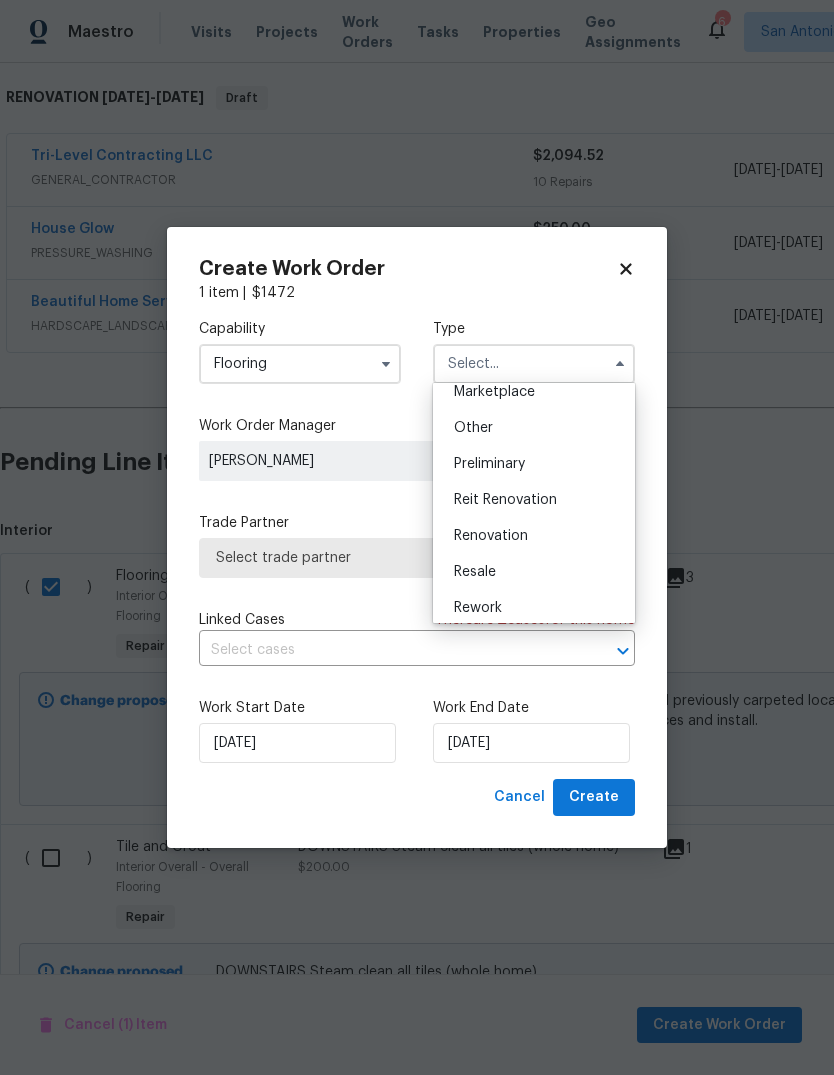 click on "Renovation" at bounding box center [534, 536] 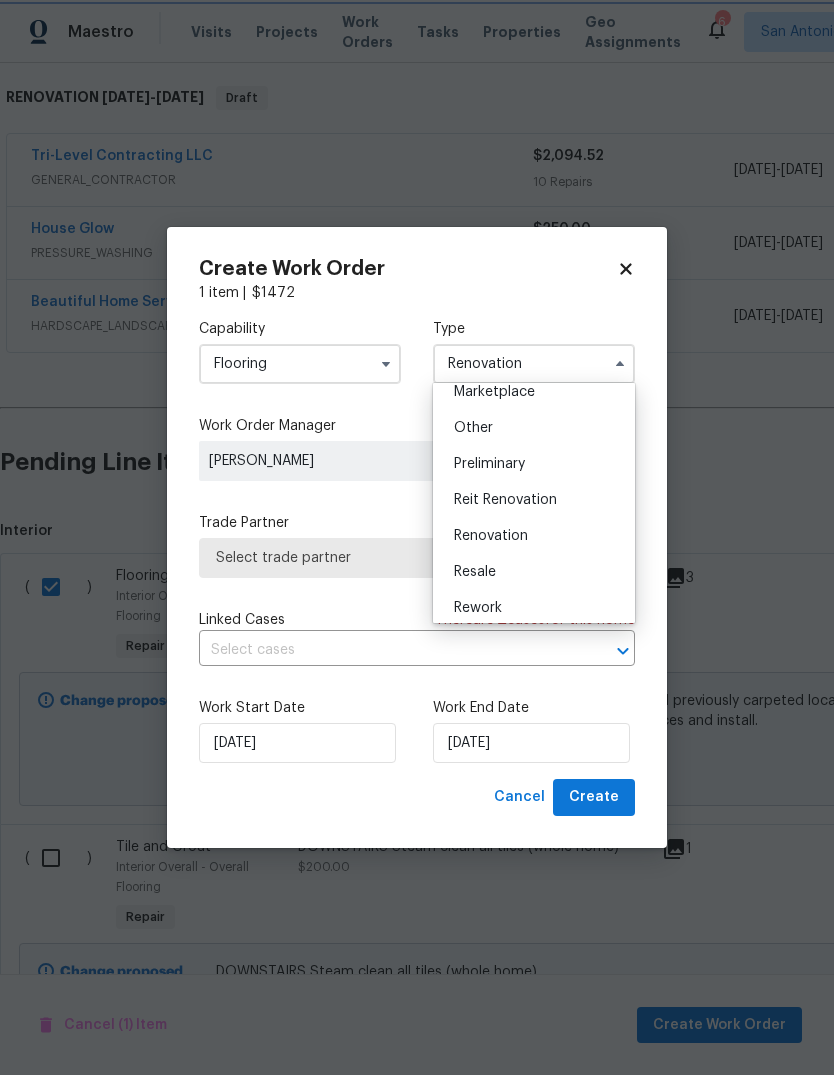 scroll, scrollTop: 0, scrollLeft: 0, axis: both 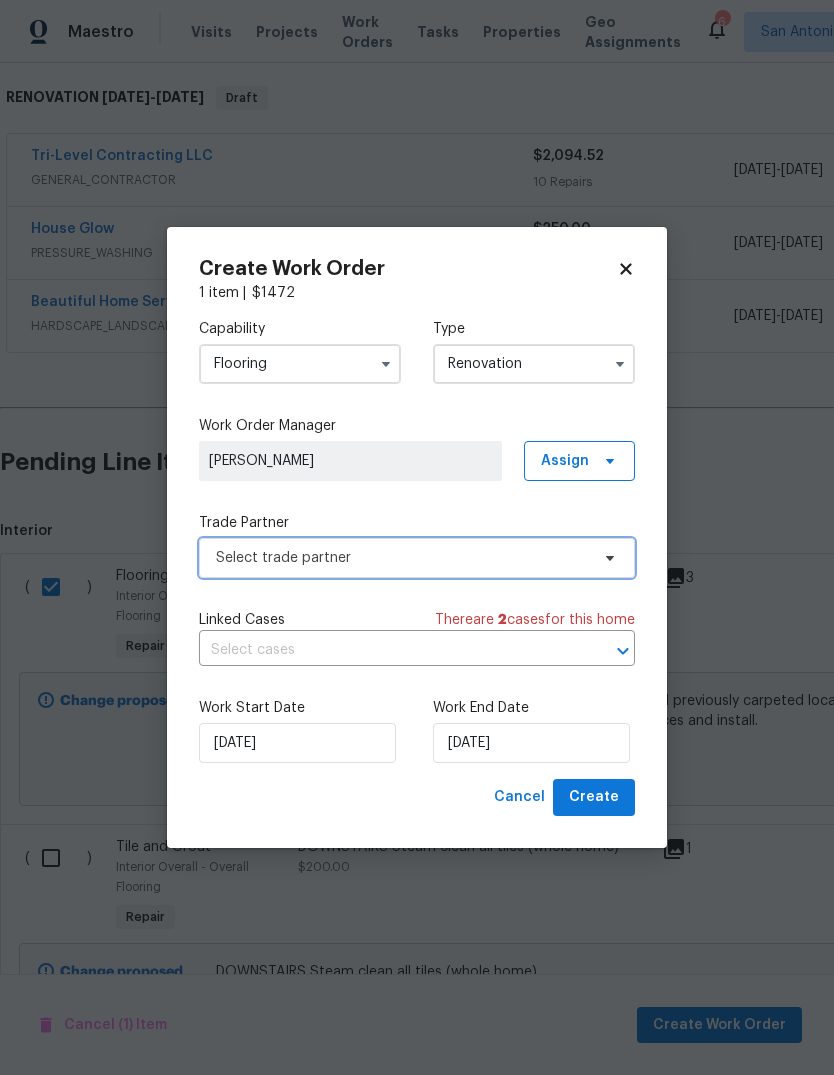click on "Select trade partner" at bounding box center (402, 558) 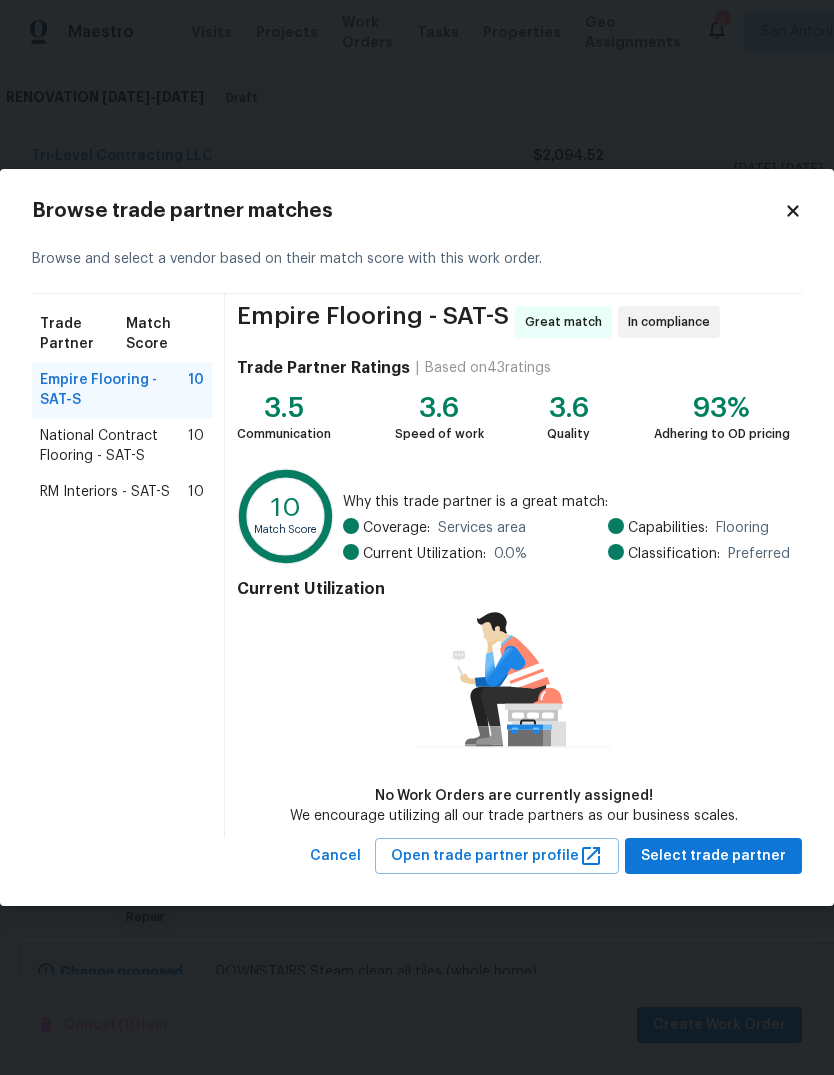 click on "National Contract Flooring - SAT-S" at bounding box center (114, 446) 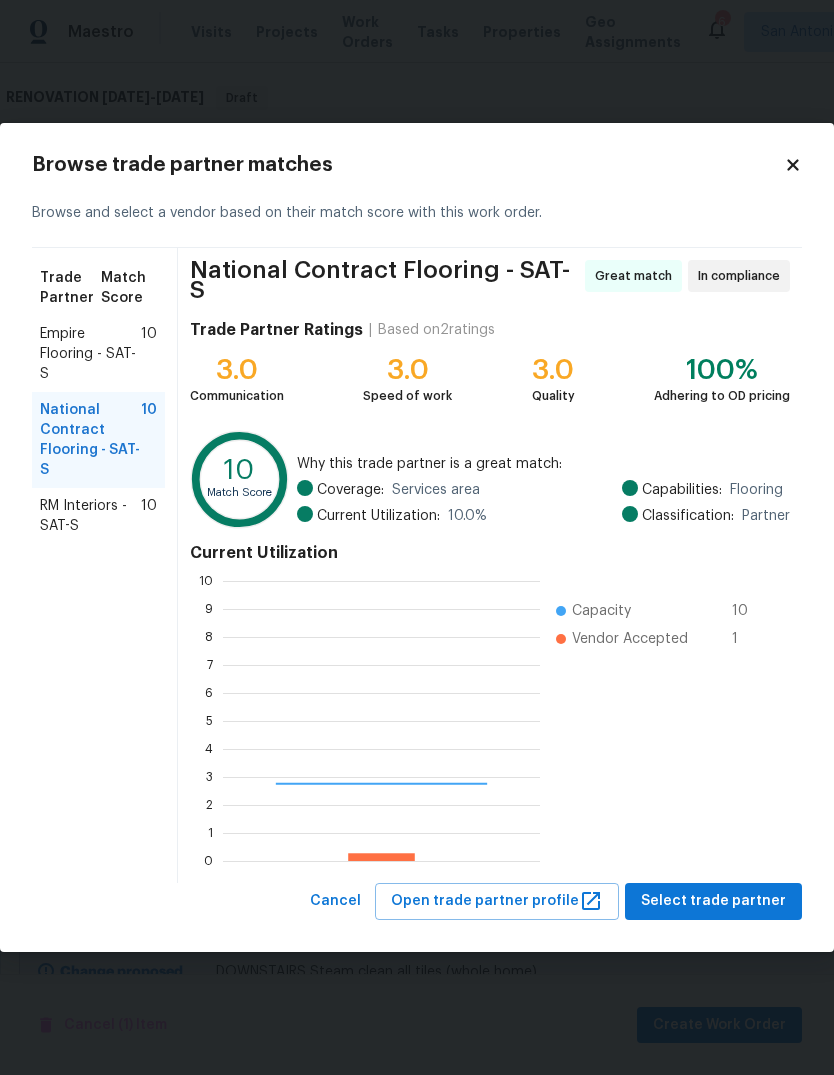 scroll, scrollTop: 2, scrollLeft: 2, axis: both 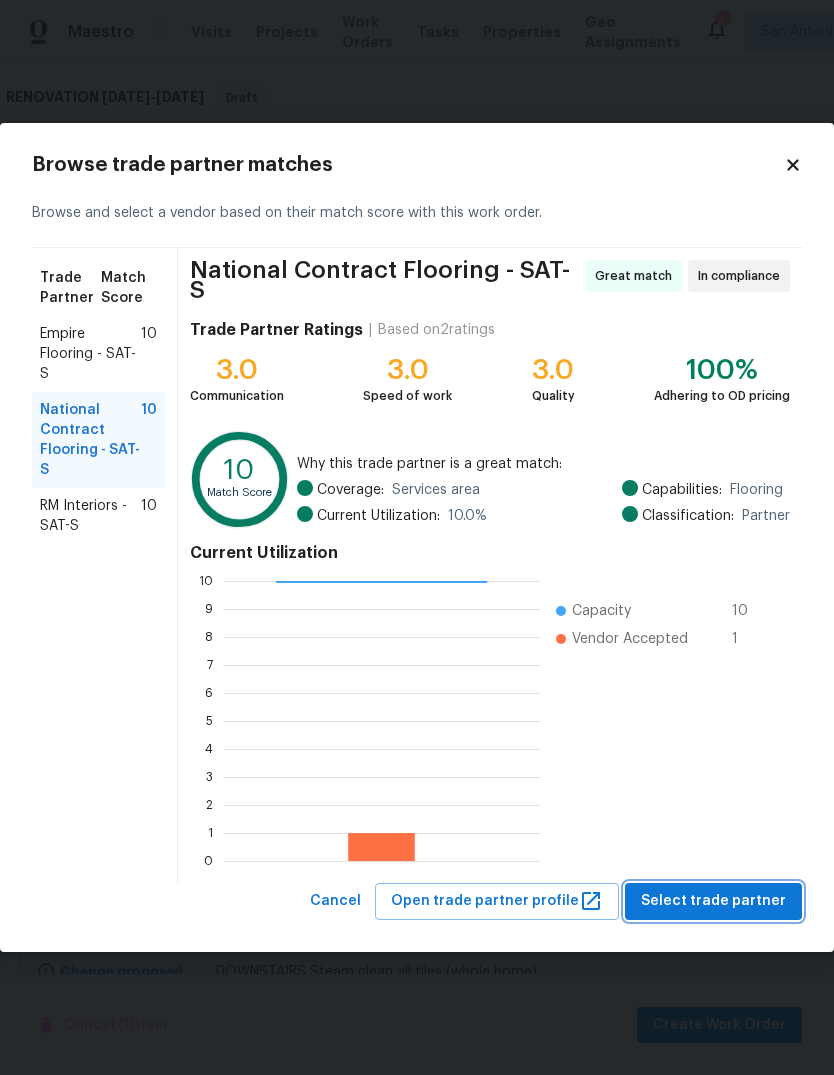 click on "Select trade partner" at bounding box center [713, 901] 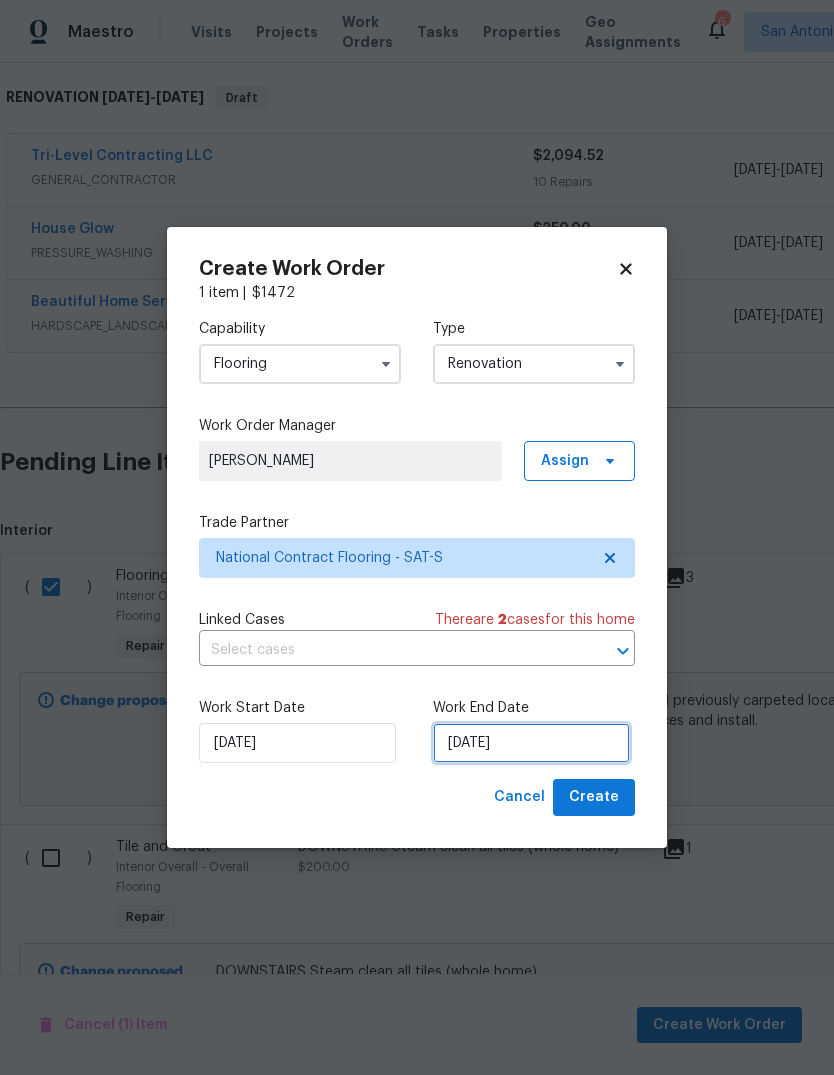 click on "[DATE]" at bounding box center (531, 743) 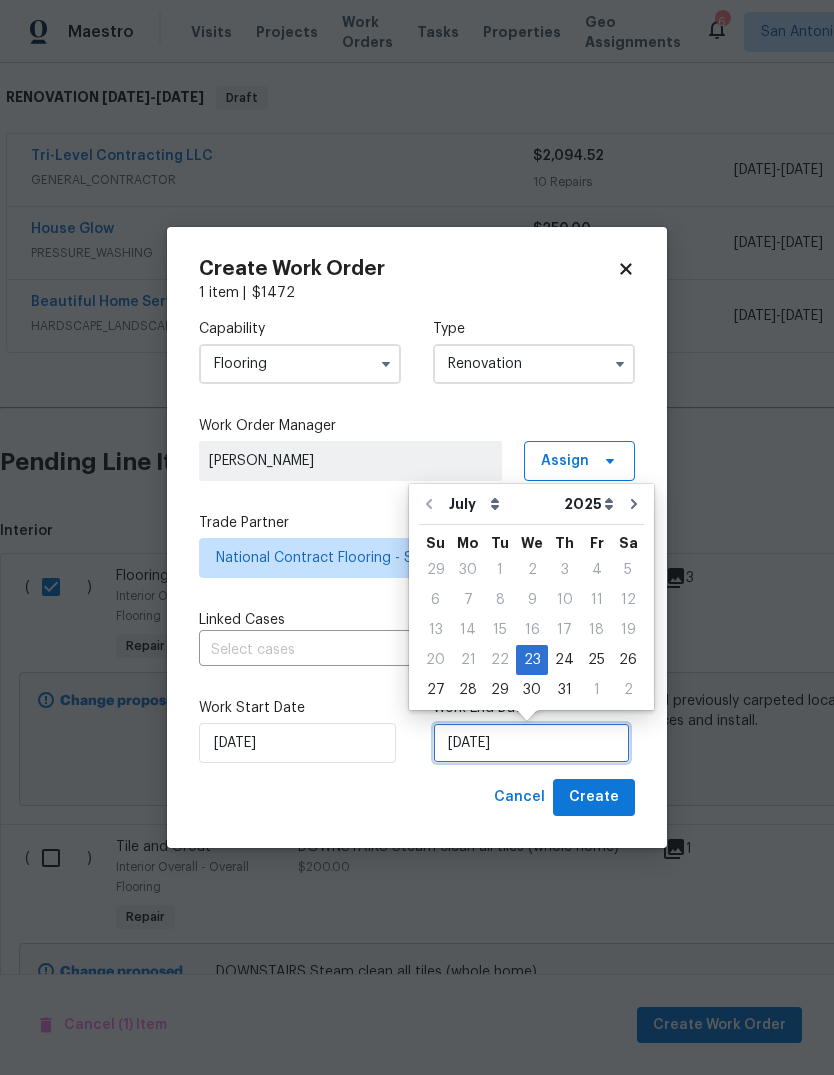scroll, scrollTop: 15, scrollLeft: 0, axis: vertical 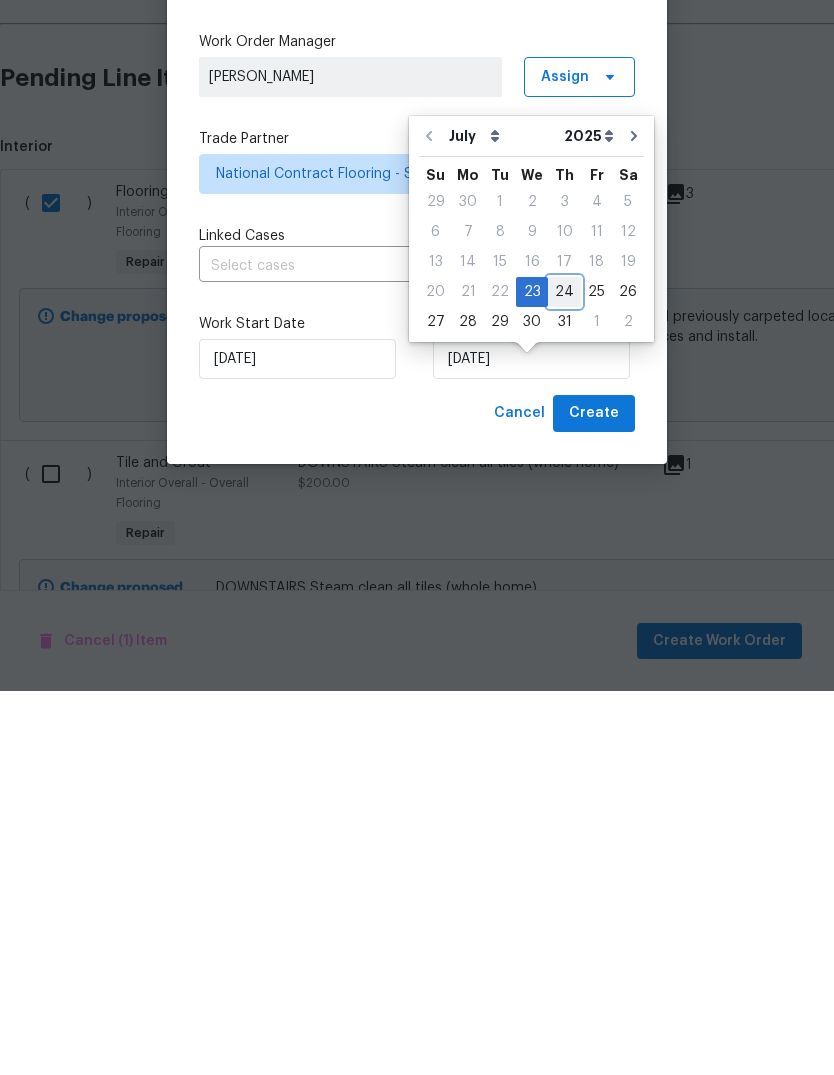click on "24" at bounding box center [564, 676] 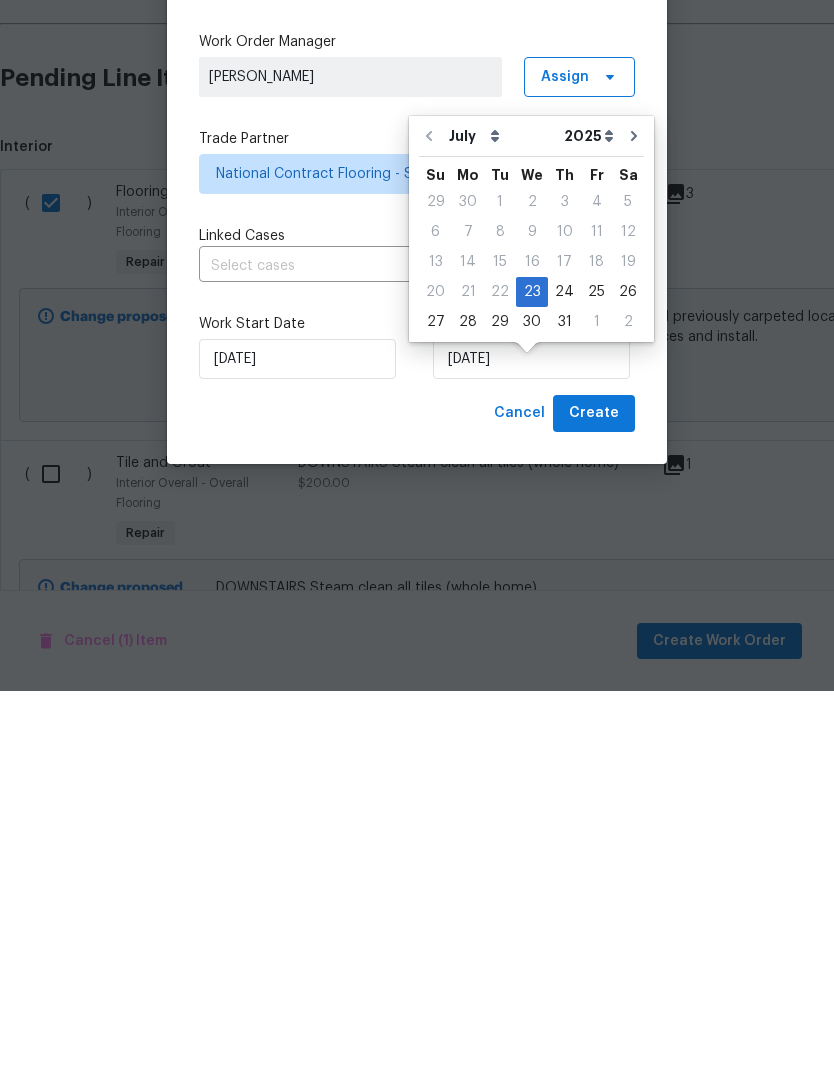 scroll, scrollTop: 75, scrollLeft: 0, axis: vertical 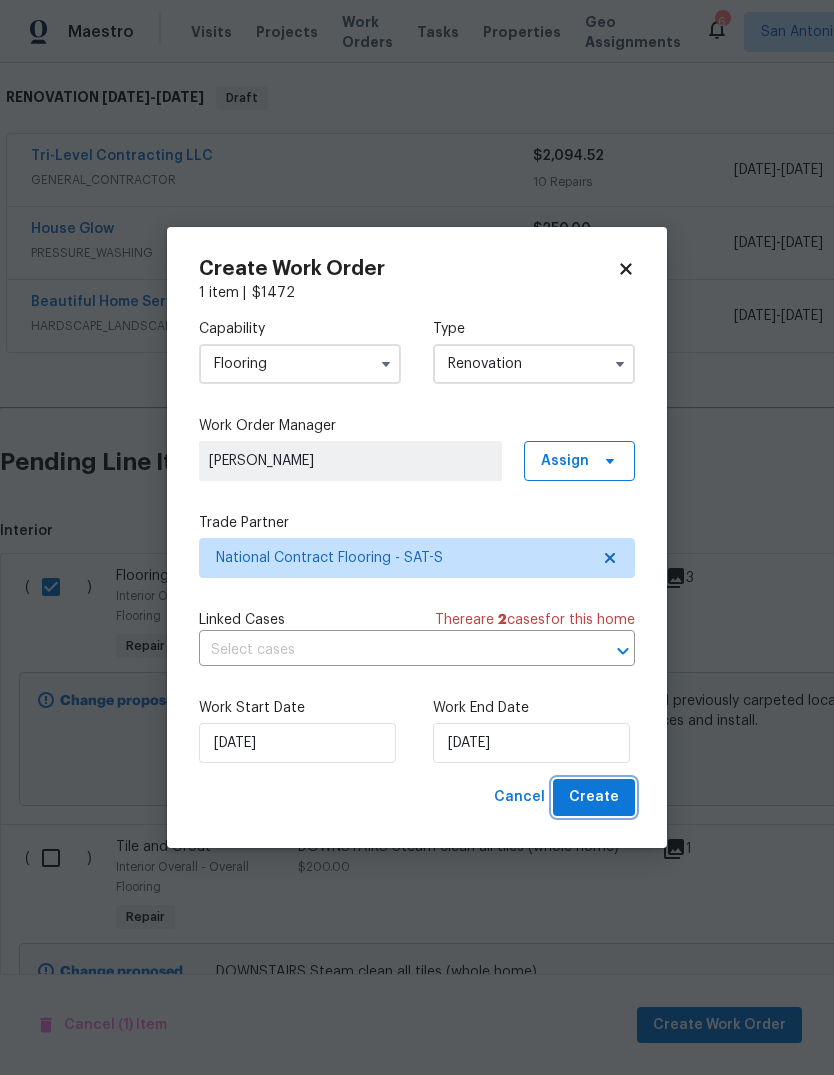 click on "Create" at bounding box center (594, 797) 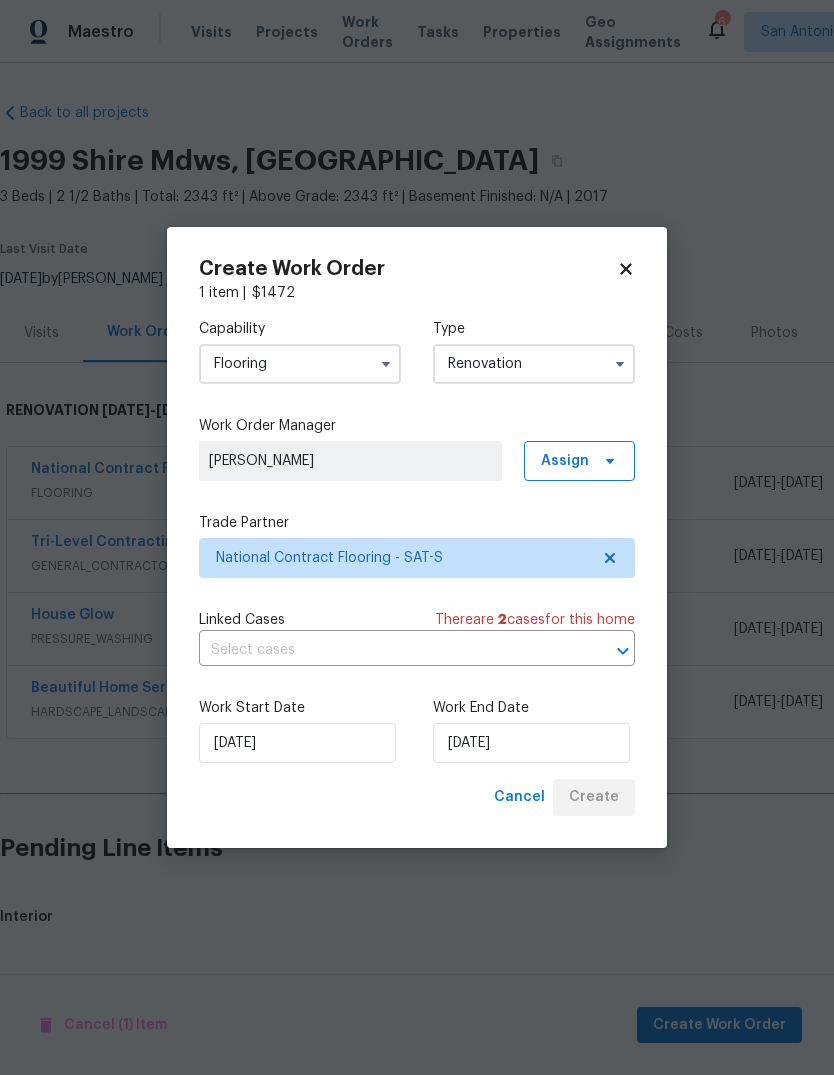 scroll, scrollTop: 0, scrollLeft: 0, axis: both 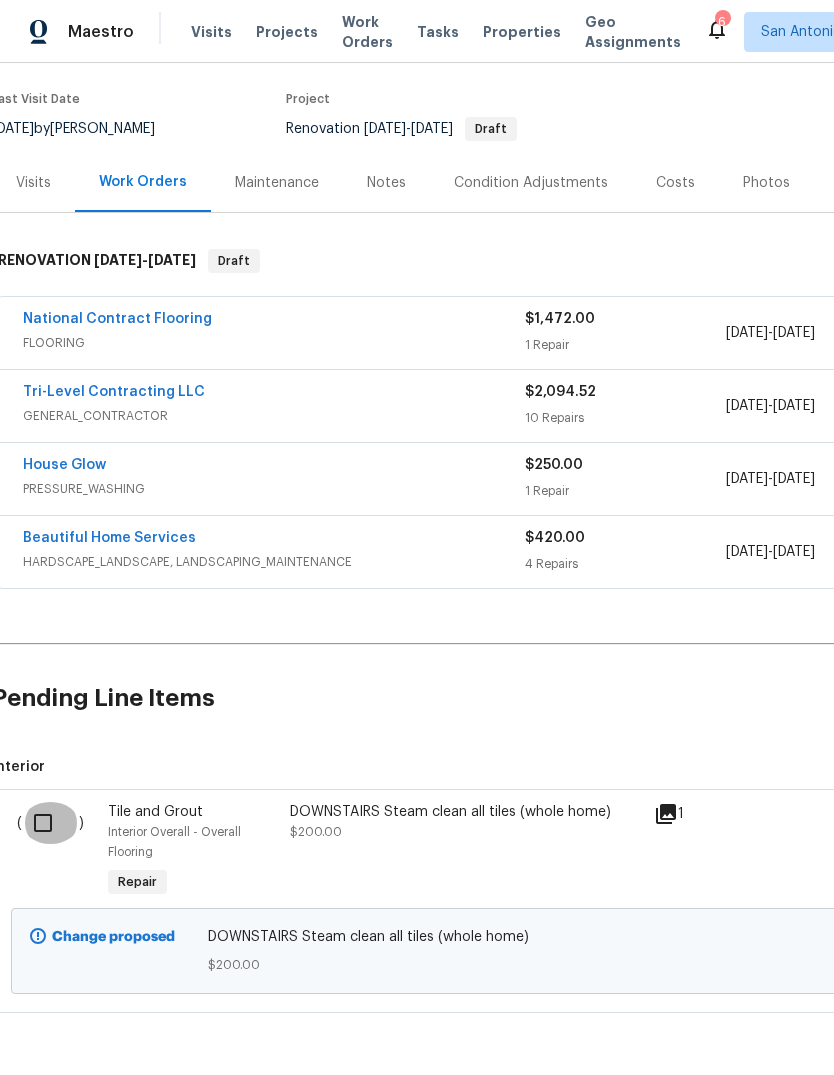 click at bounding box center (50, 823) 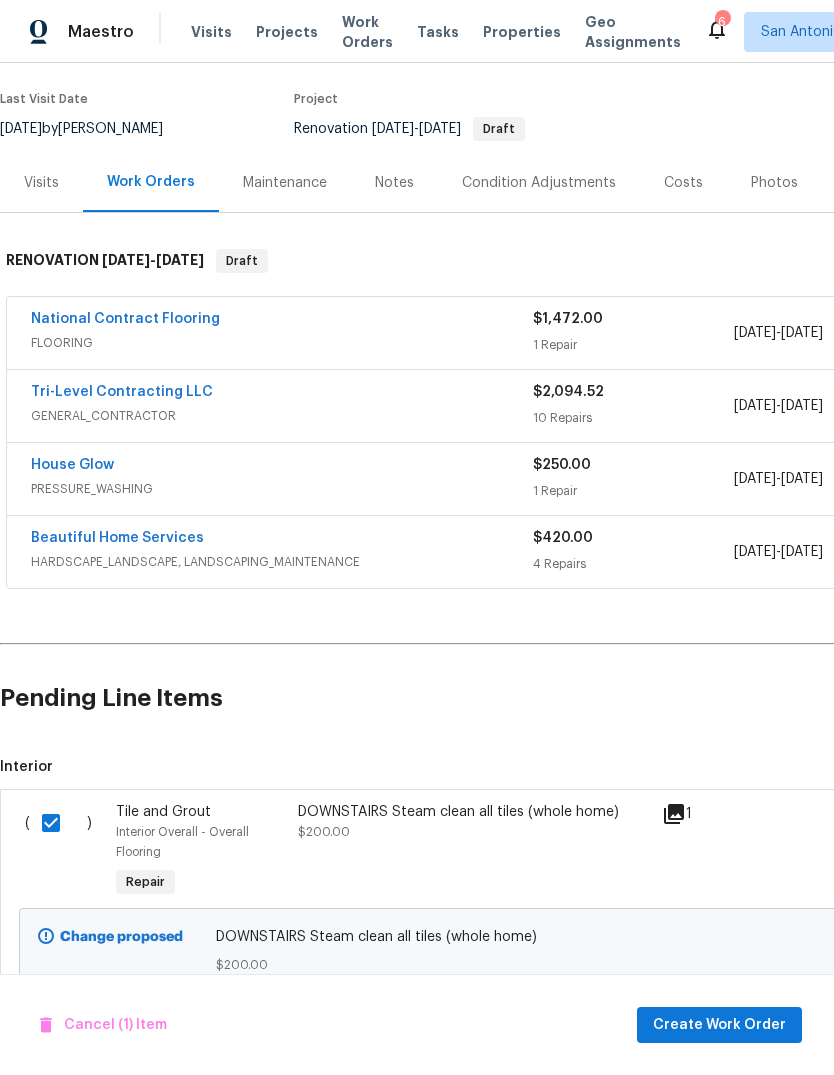 scroll, scrollTop: 150, scrollLeft: -1, axis: both 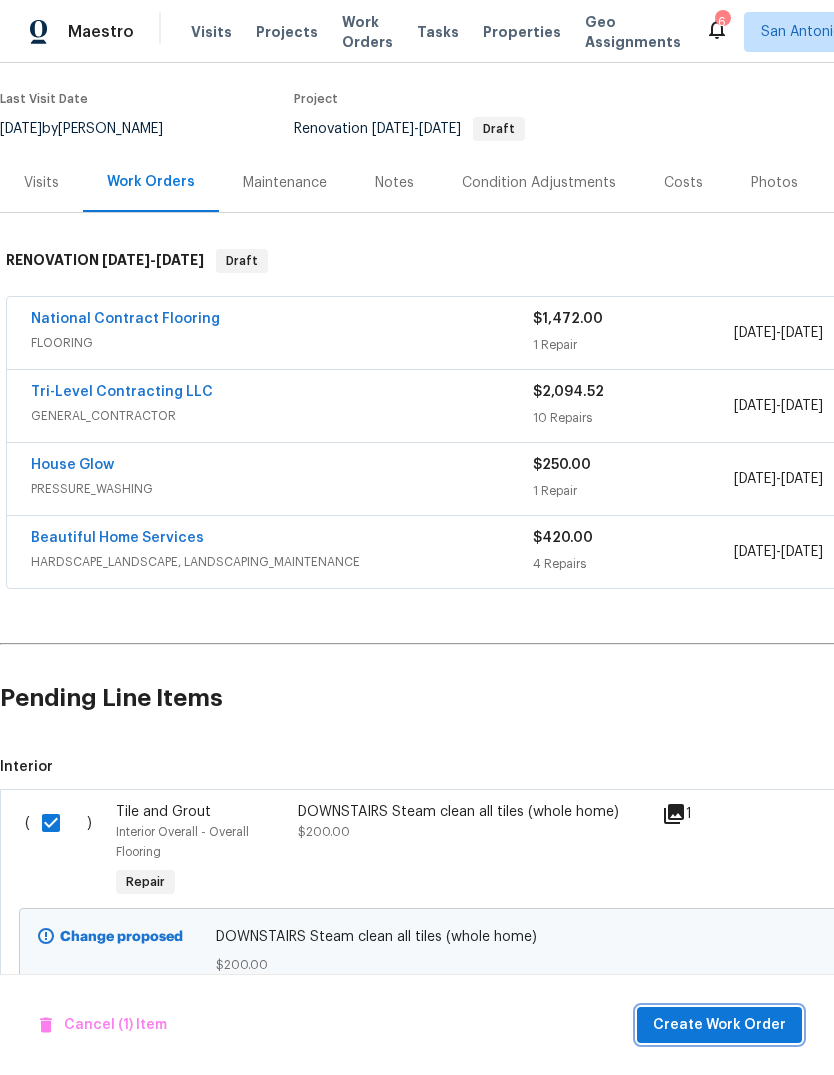 click on "Create Work Order" at bounding box center [719, 1025] 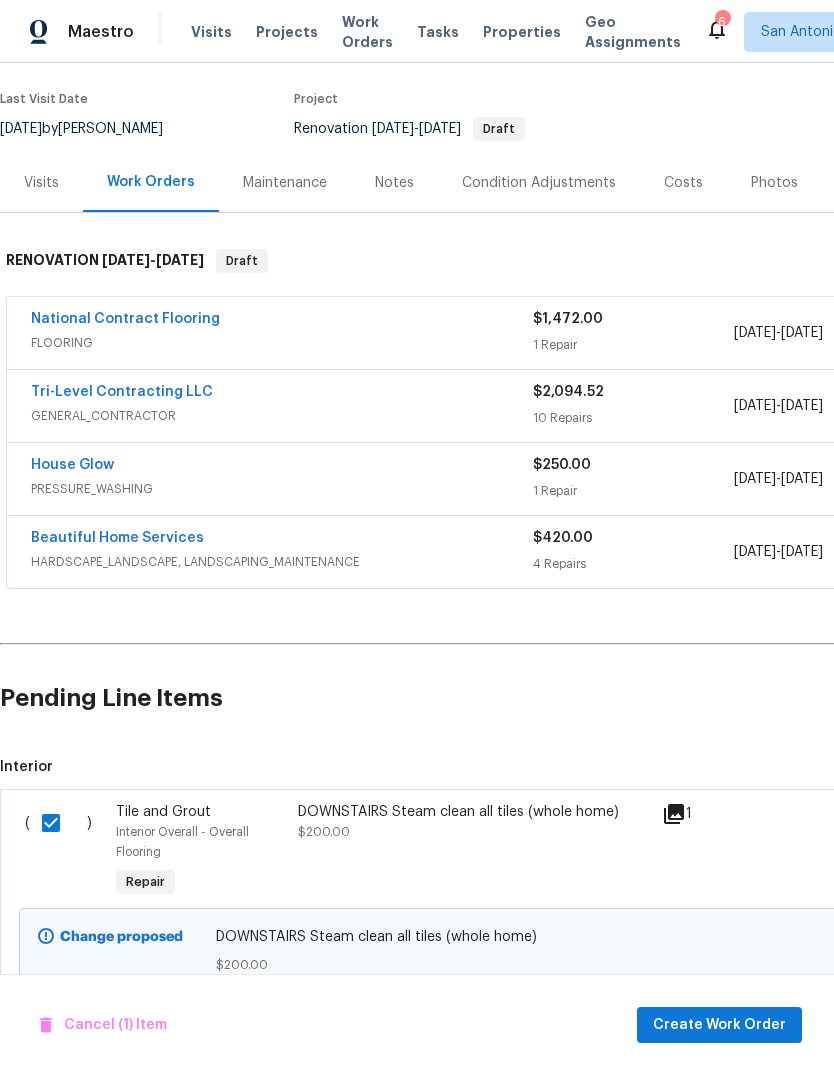 scroll, scrollTop: 150, scrollLeft: 0, axis: vertical 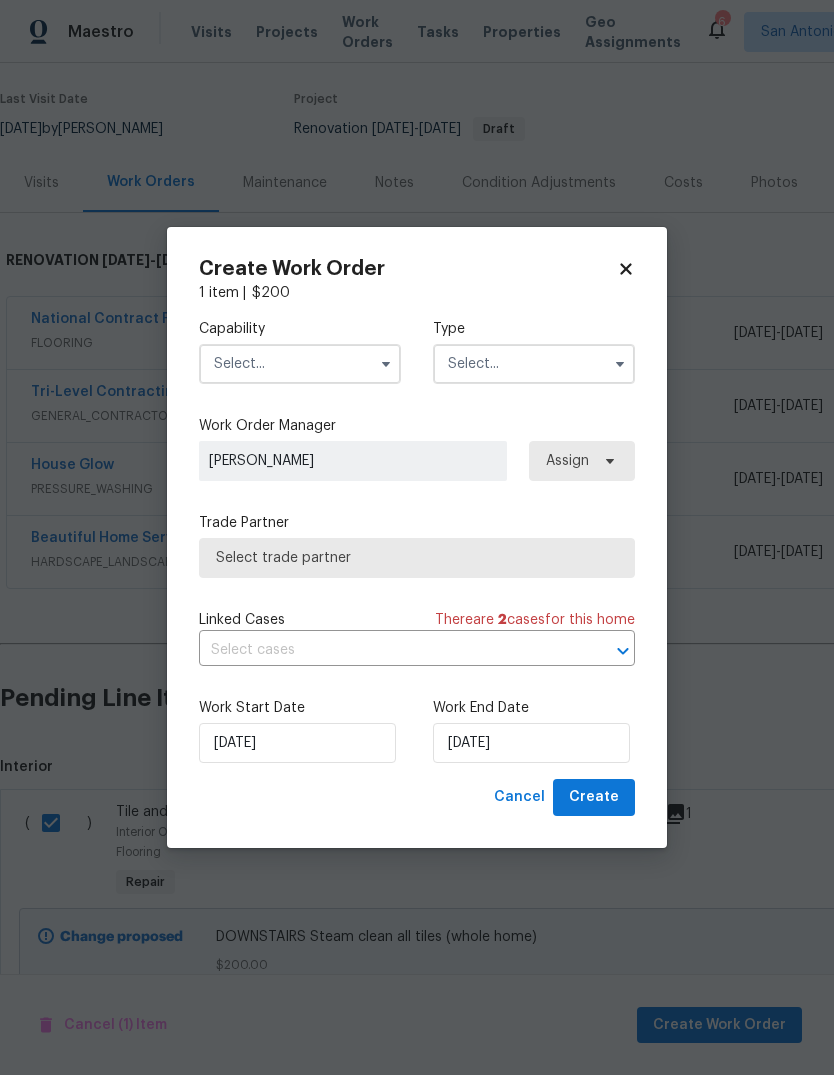 click at bounding box center [300, 364] 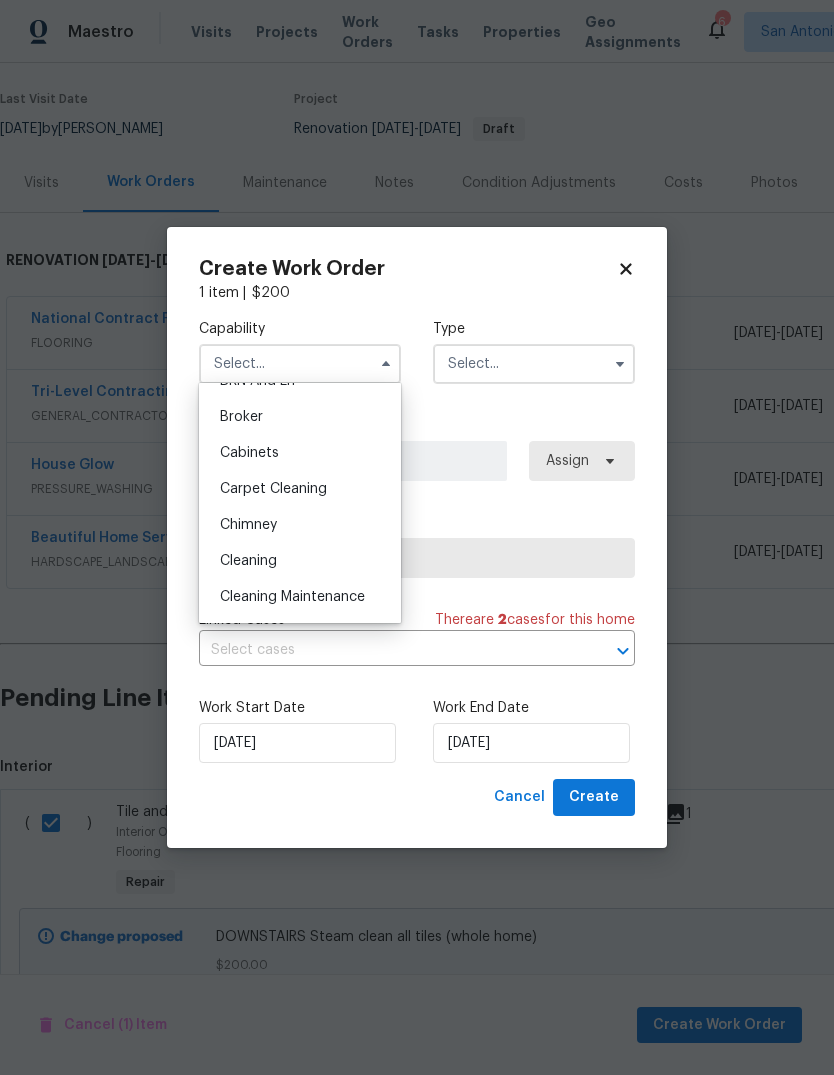 scroll, scrollTop: 132, scrollLeft: 0, axis: vertical 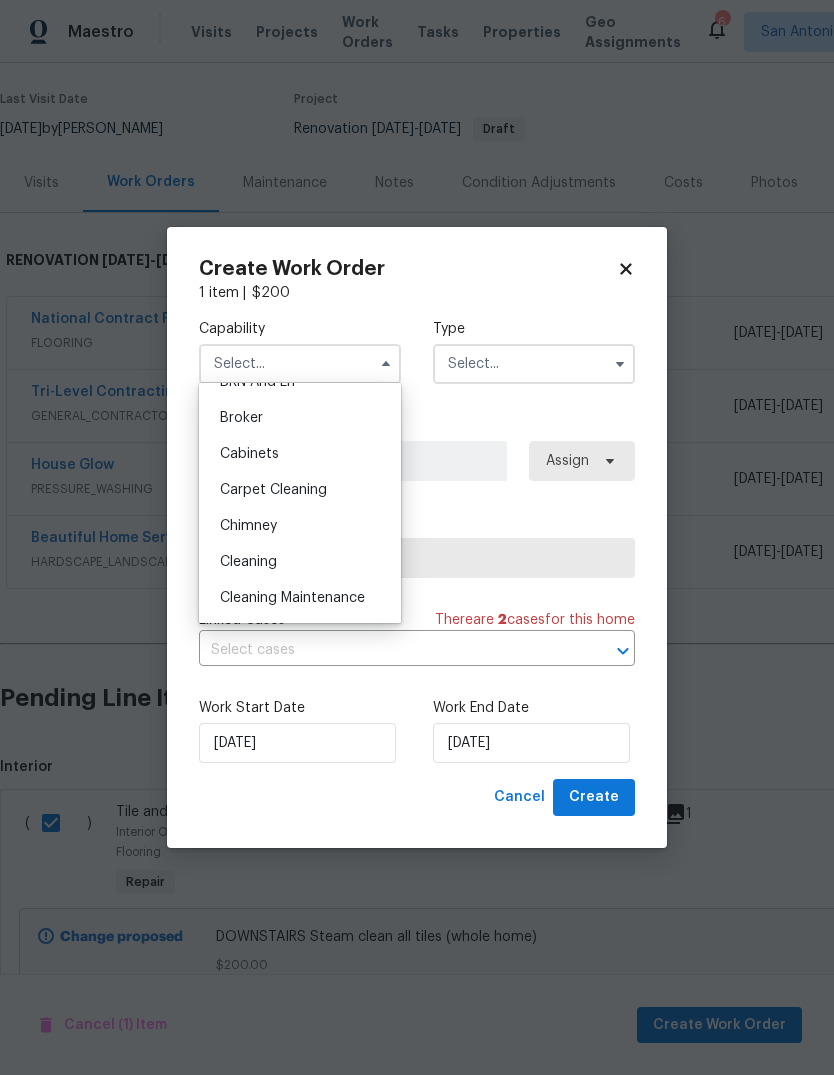 click on "Carpet Cleaning" at bounding box center [300, 490] 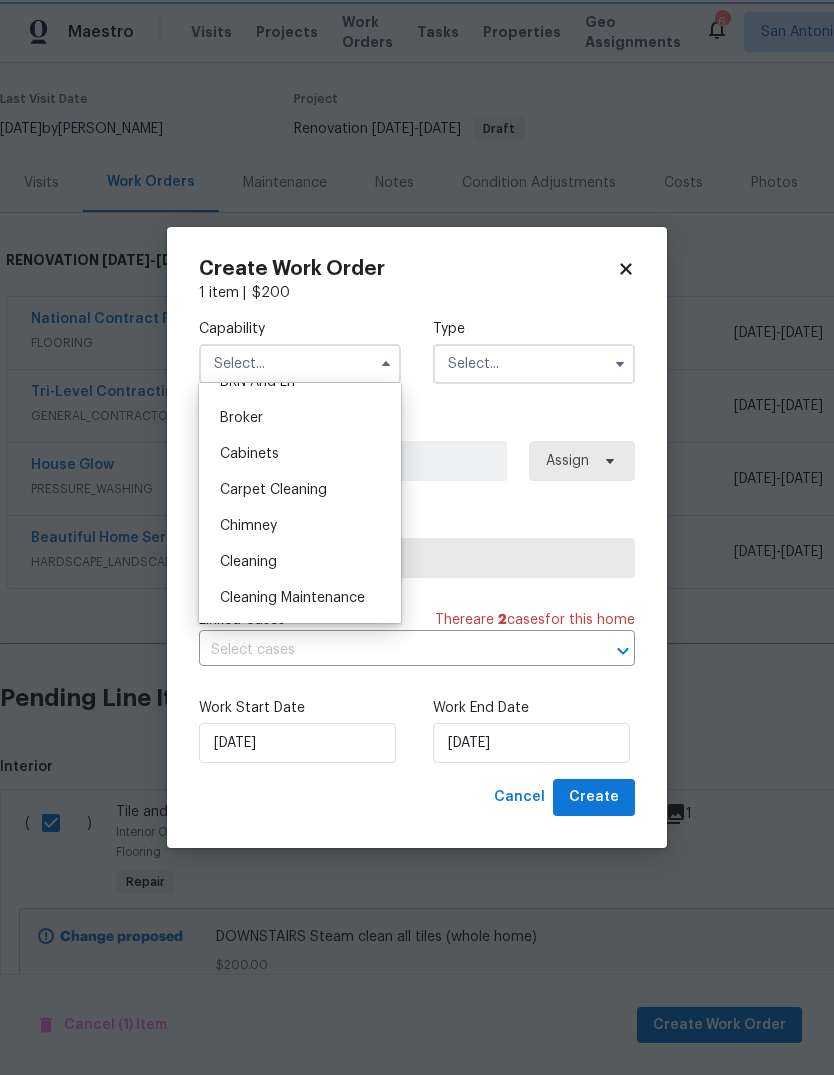 type on "Carpet Cleaning" 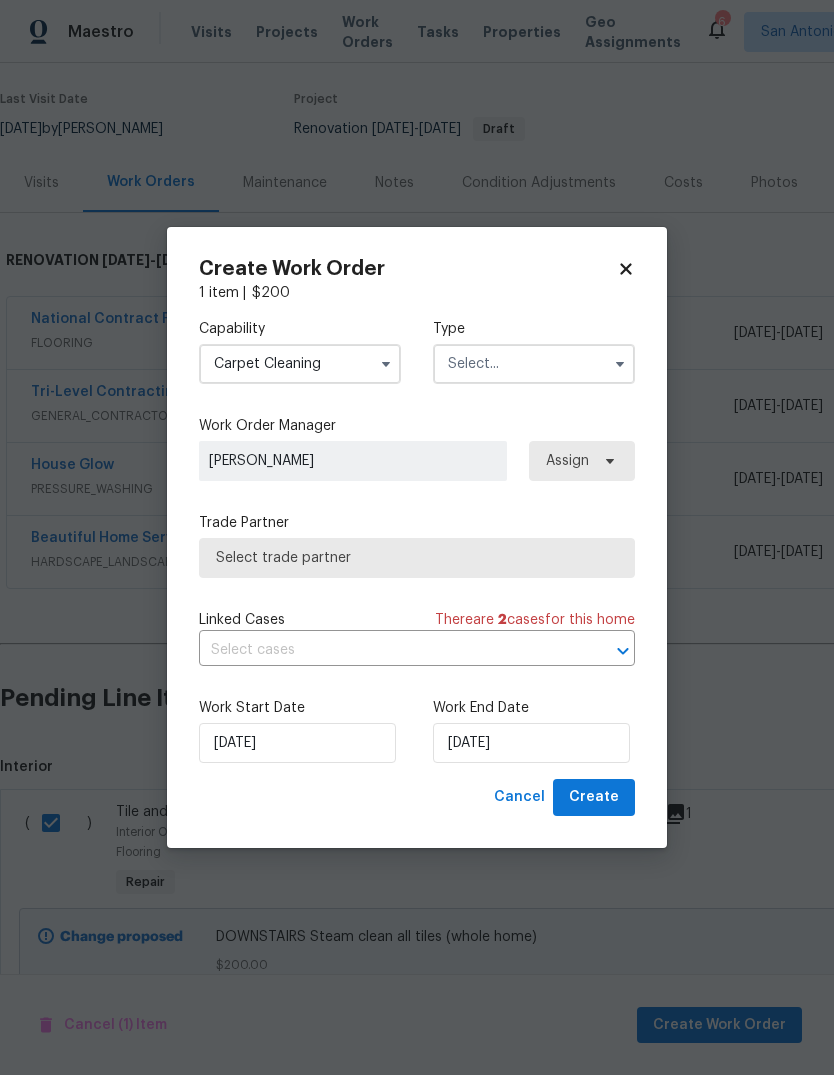 click at bounding box center [534, 364] 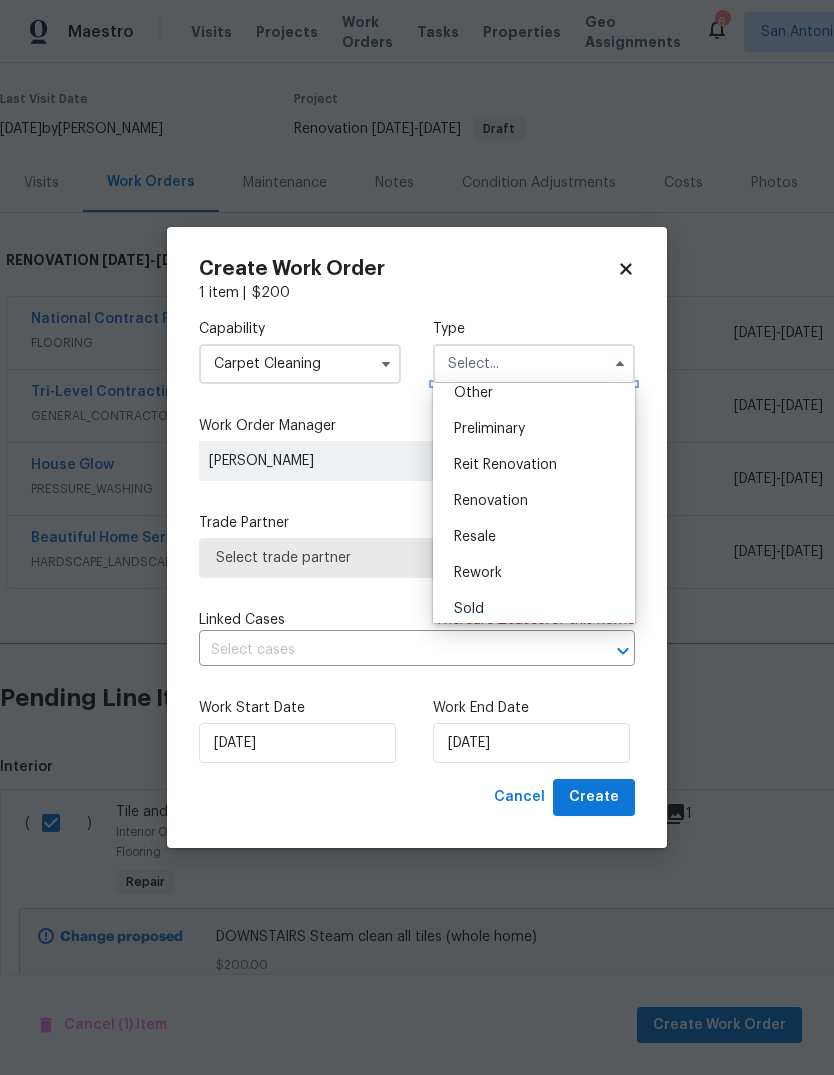 scroll, scrollTop: 410, scrollLeft: 0, axis: vertical 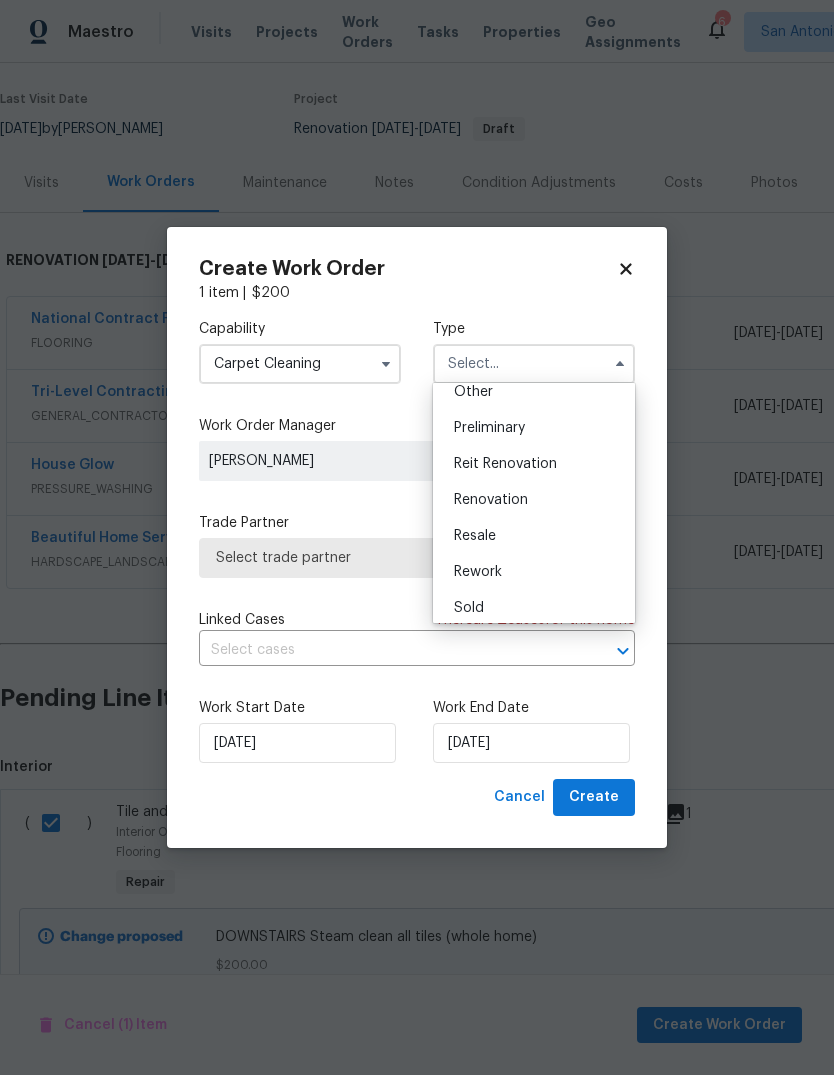 click on "Renovation" at bounding box center [534, 500] 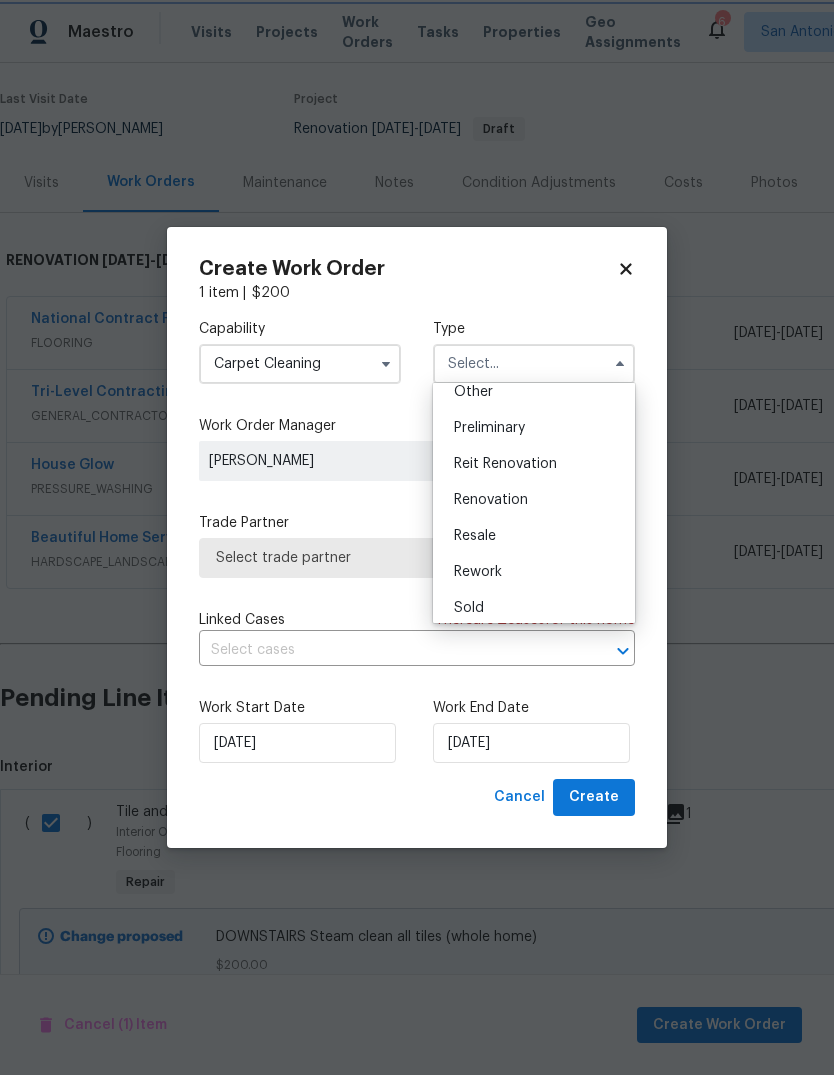 type on "Renovation" 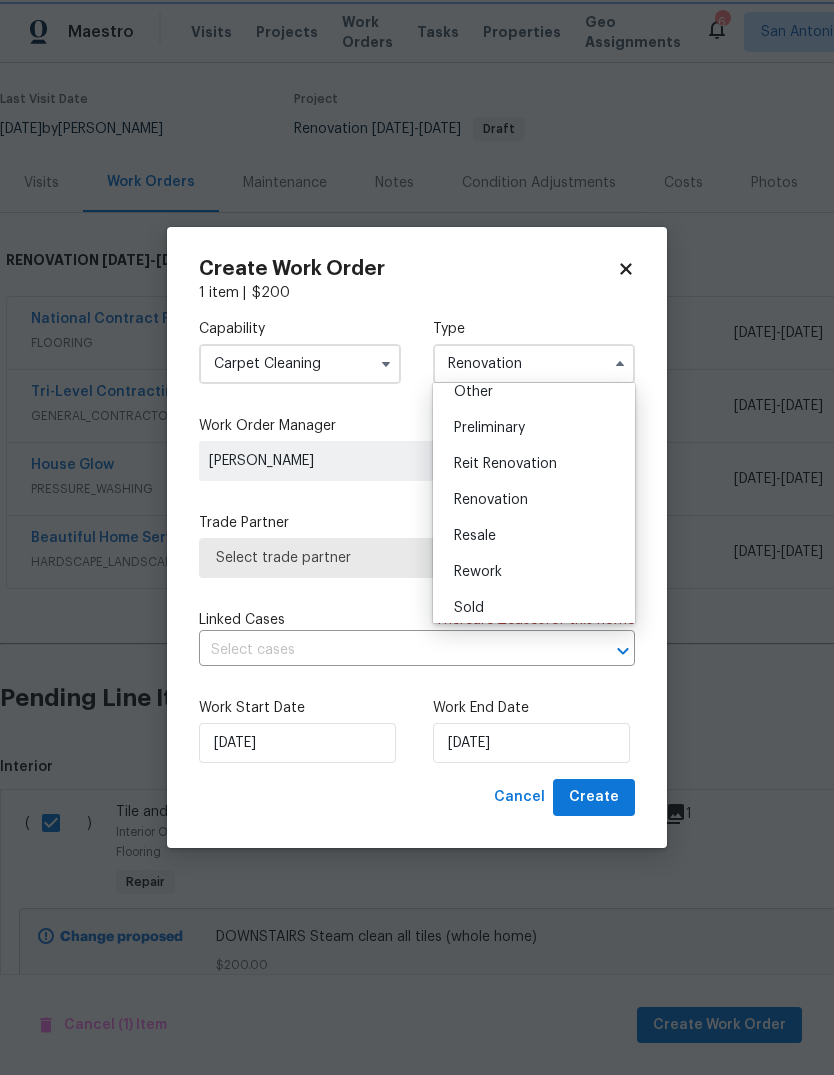 scroll, scrollTop: 0, scrollLeft: 0, axis: both 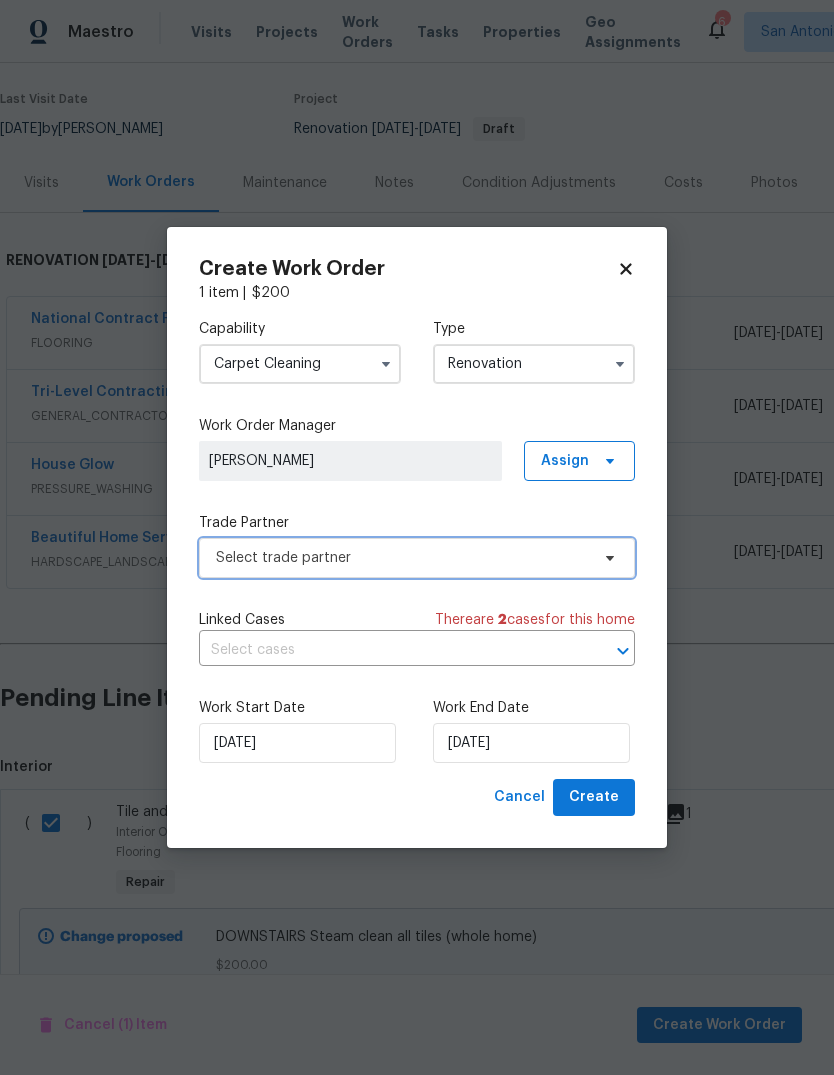 click on "Select trade partner" at bounding box center [402, 558] 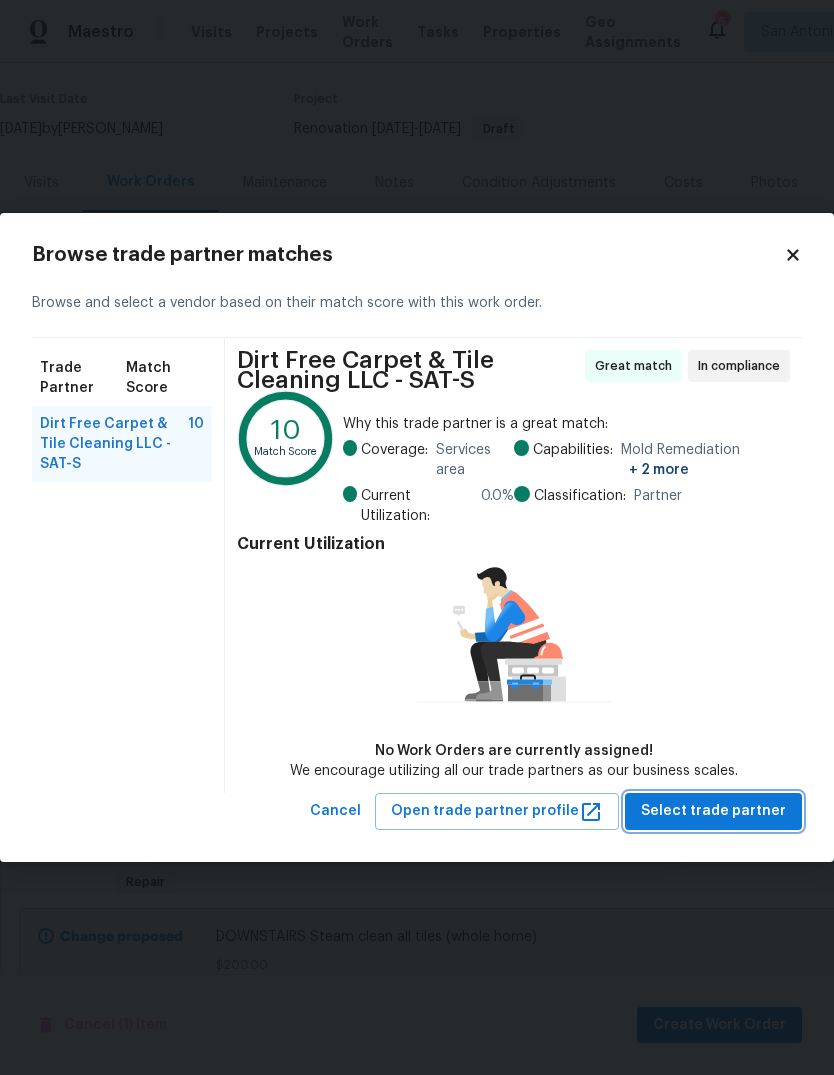 click on "Select trade partner" at bounding box center (713, 811) 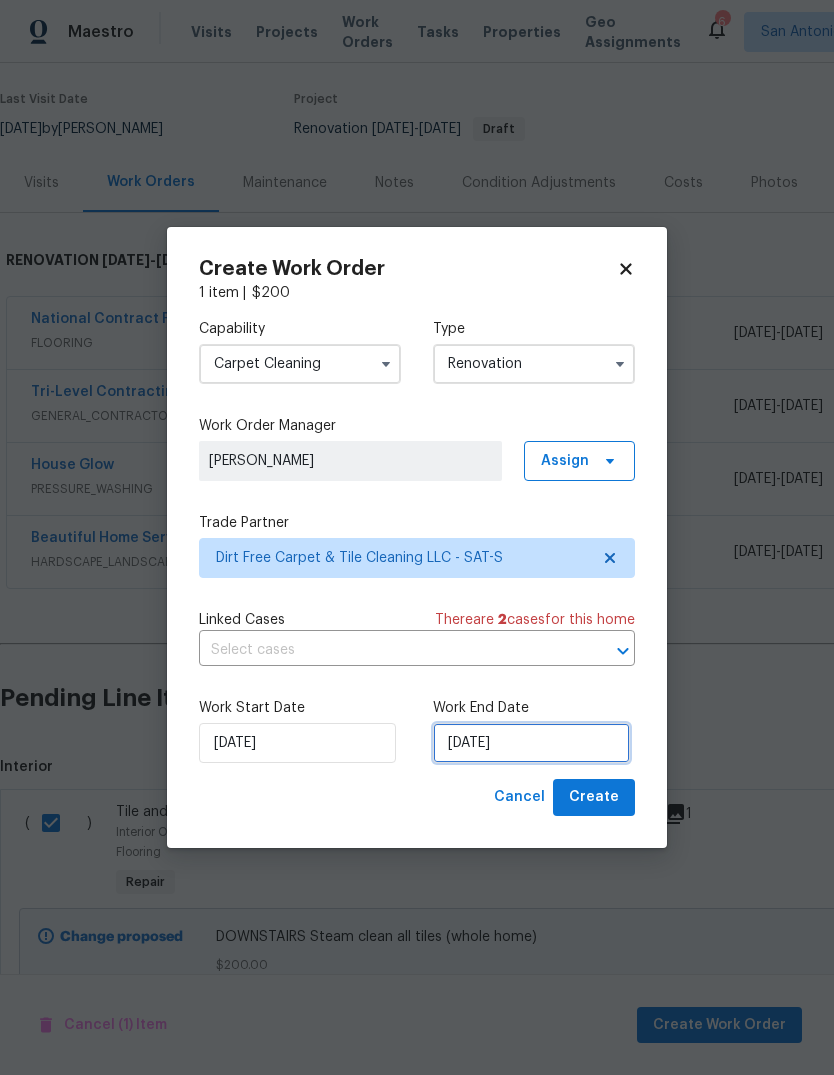 click on "[DATE]" at bounding box center [531, 743] 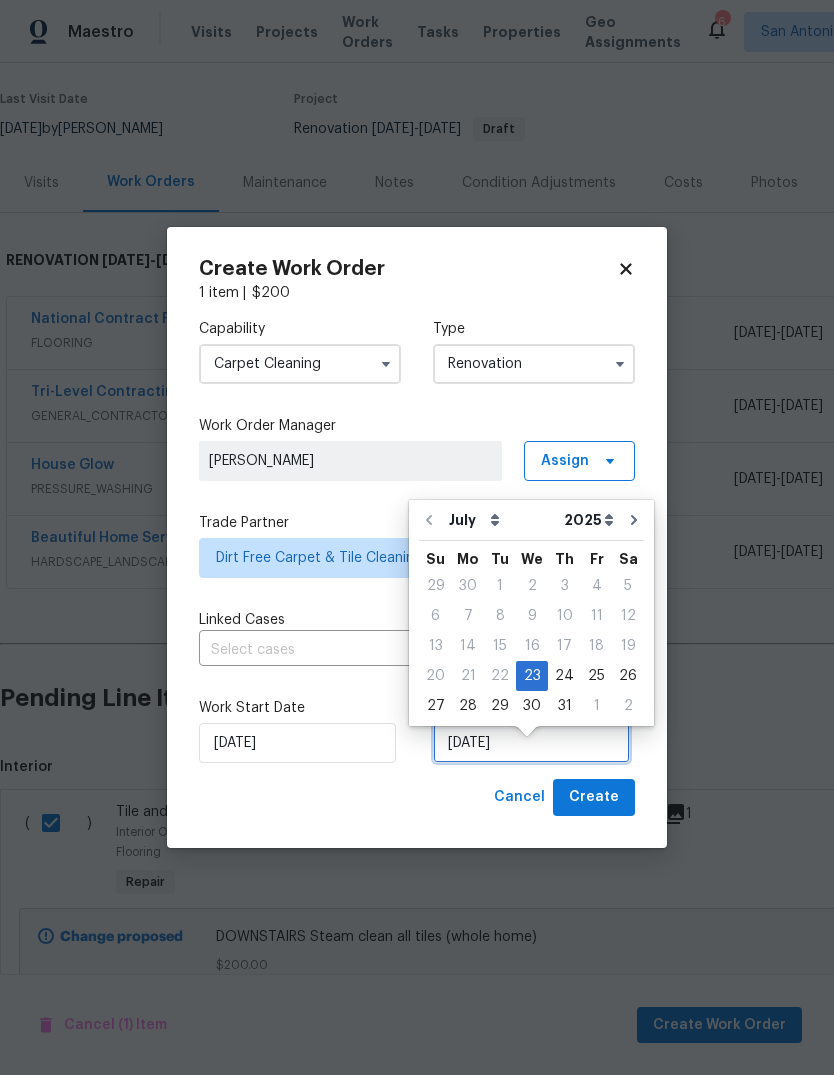 scroll, scrollTop: 15, scrollLeft: 0, axis: vertical 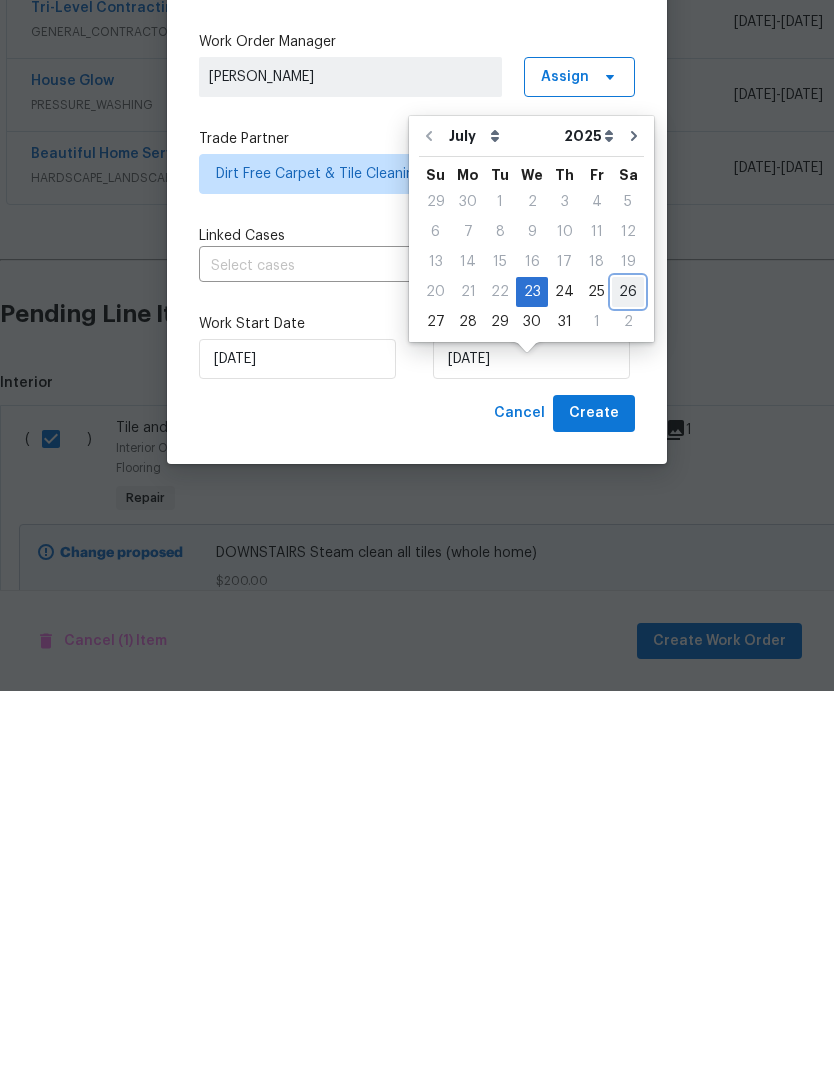 click on "26" at bounding box center (628, 676) 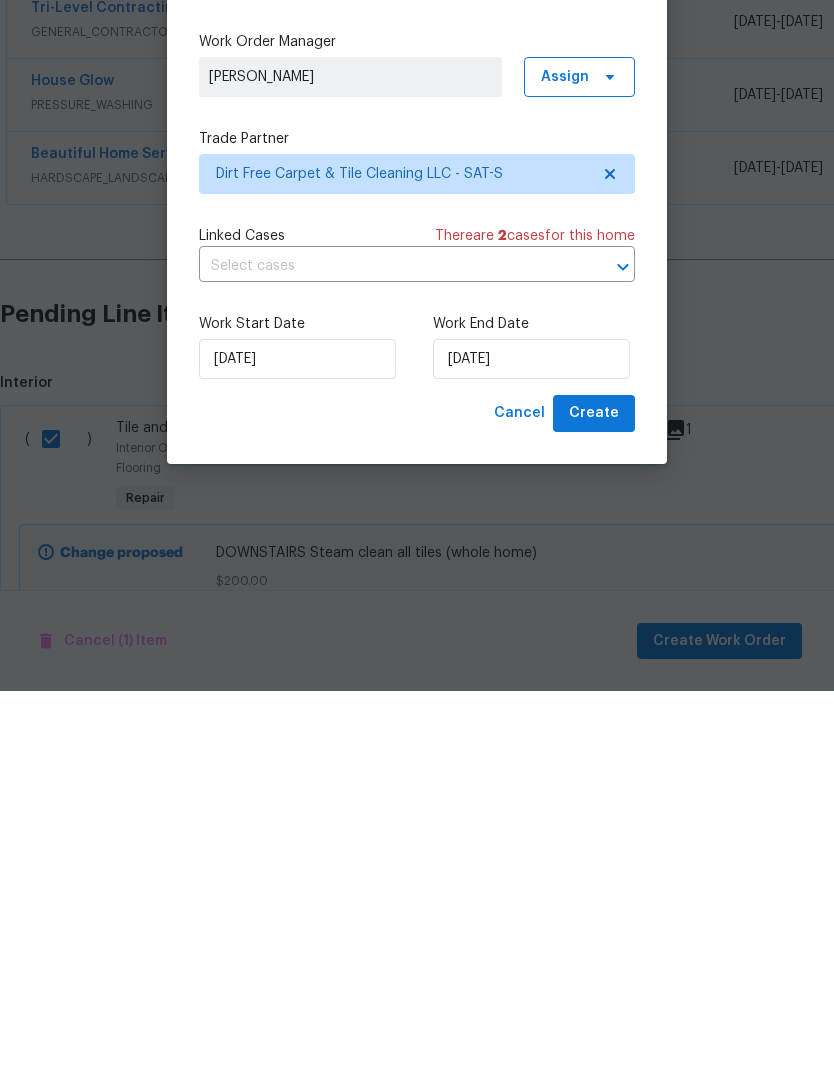 scroll, scrollTop: 75, scrollLeft: 0, axis: vertical 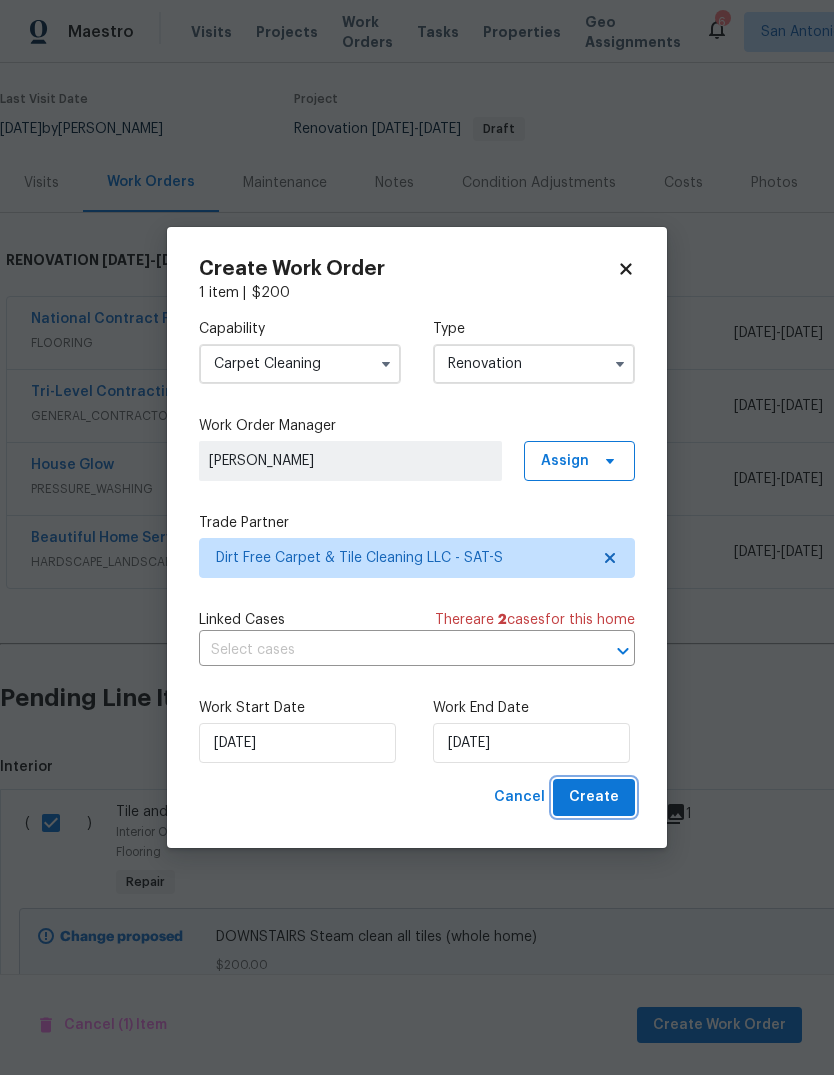 click on "Create" at bounding box center (594, 797) 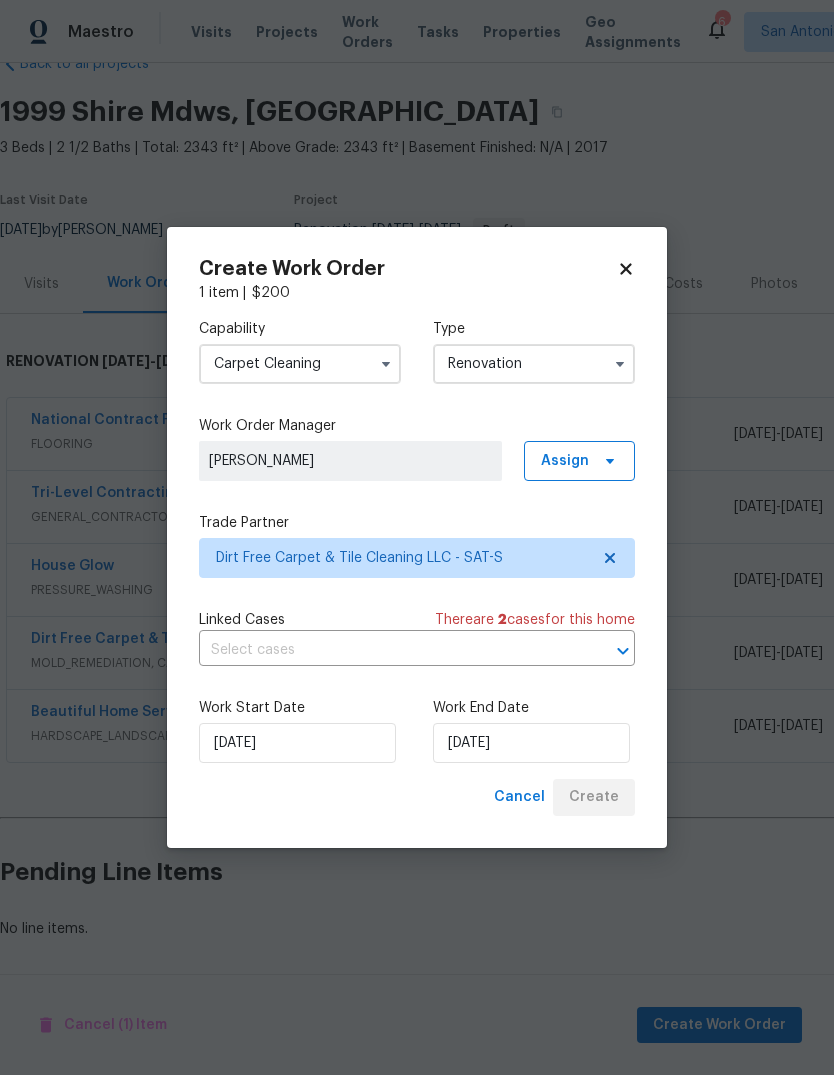 scroll, scrollTop: 48, scrollLeft: 0, axis: vertical 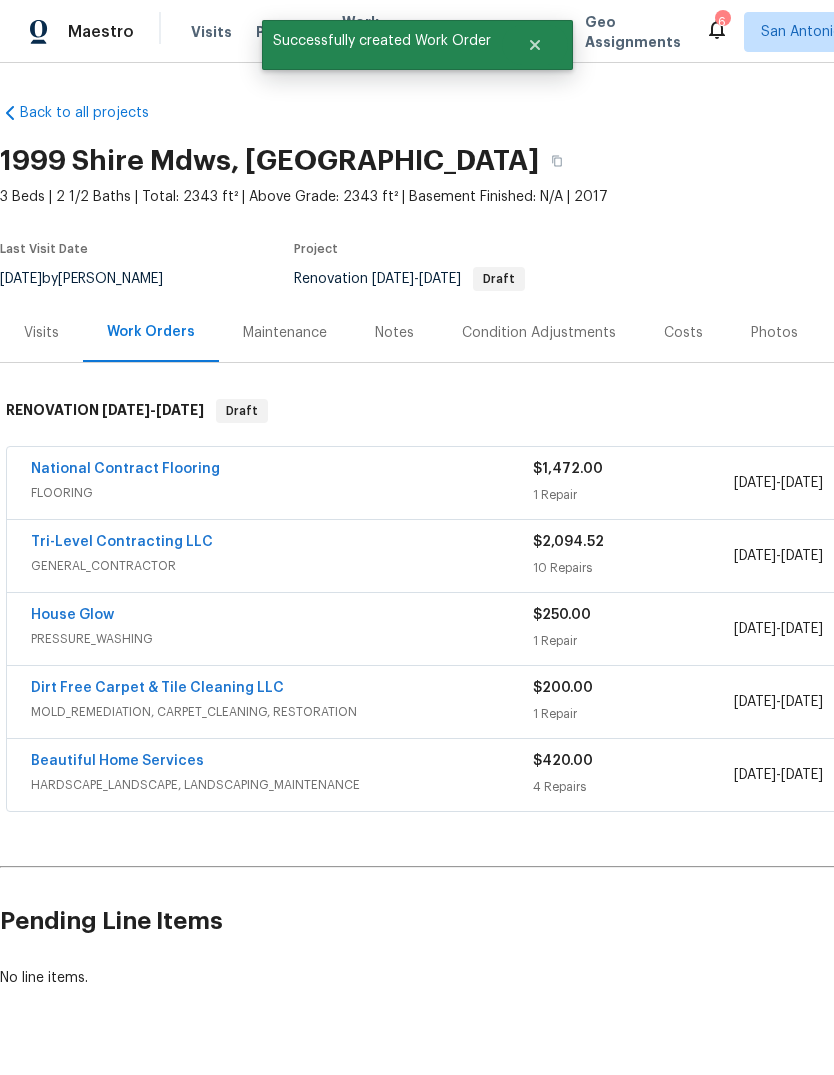 click on "National Contract Flooring" at bounding box center [125, 469] 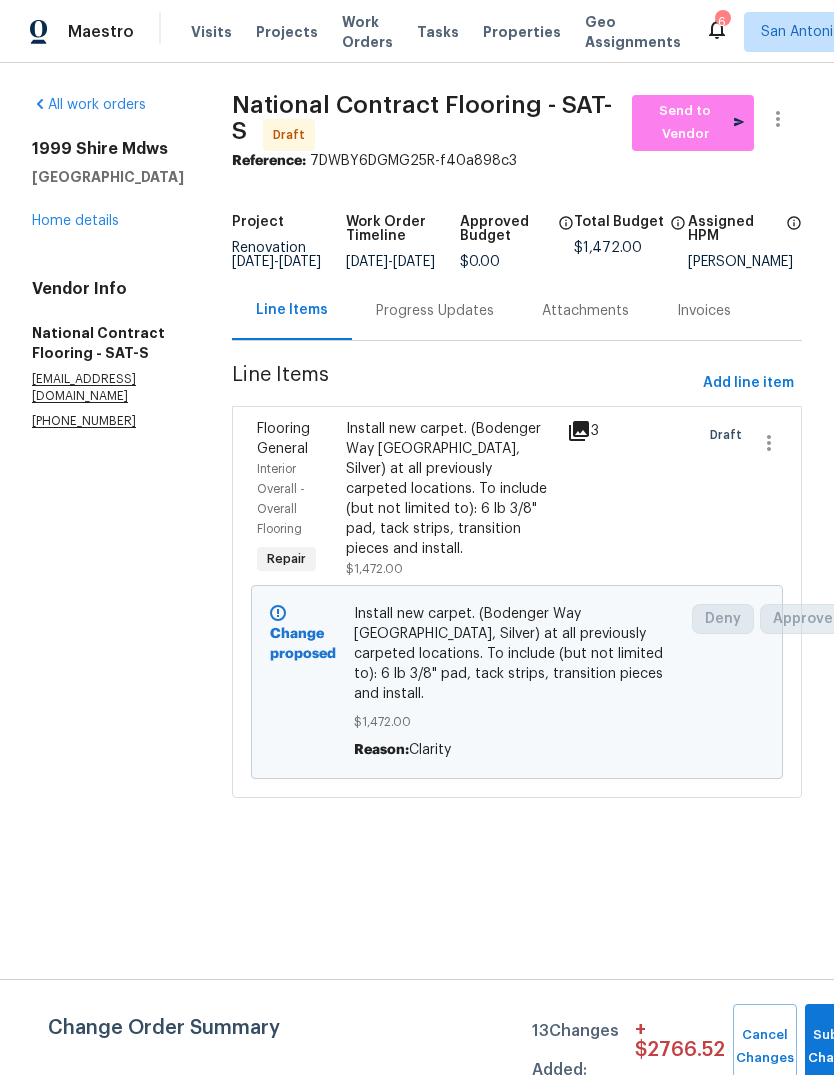 click on "Home details" at bounding box center [75, 221] 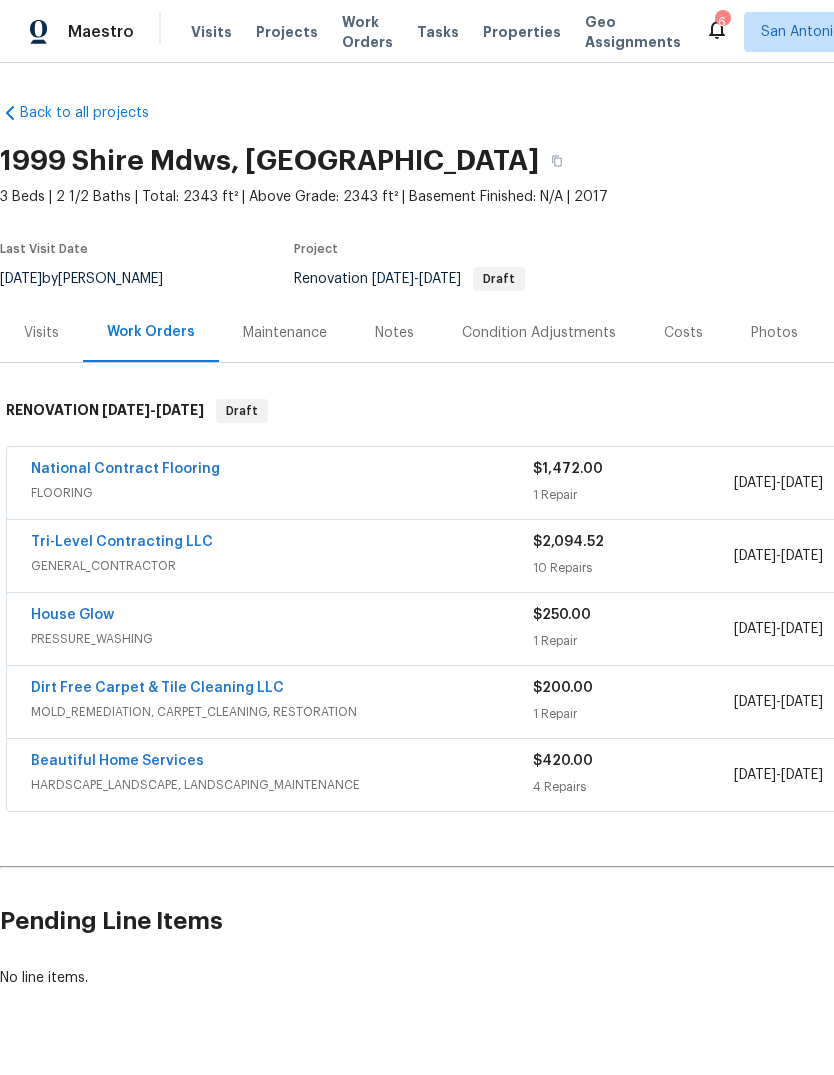 click on "Tri-Level Contracting LLC" at bounding box center (122, 542) 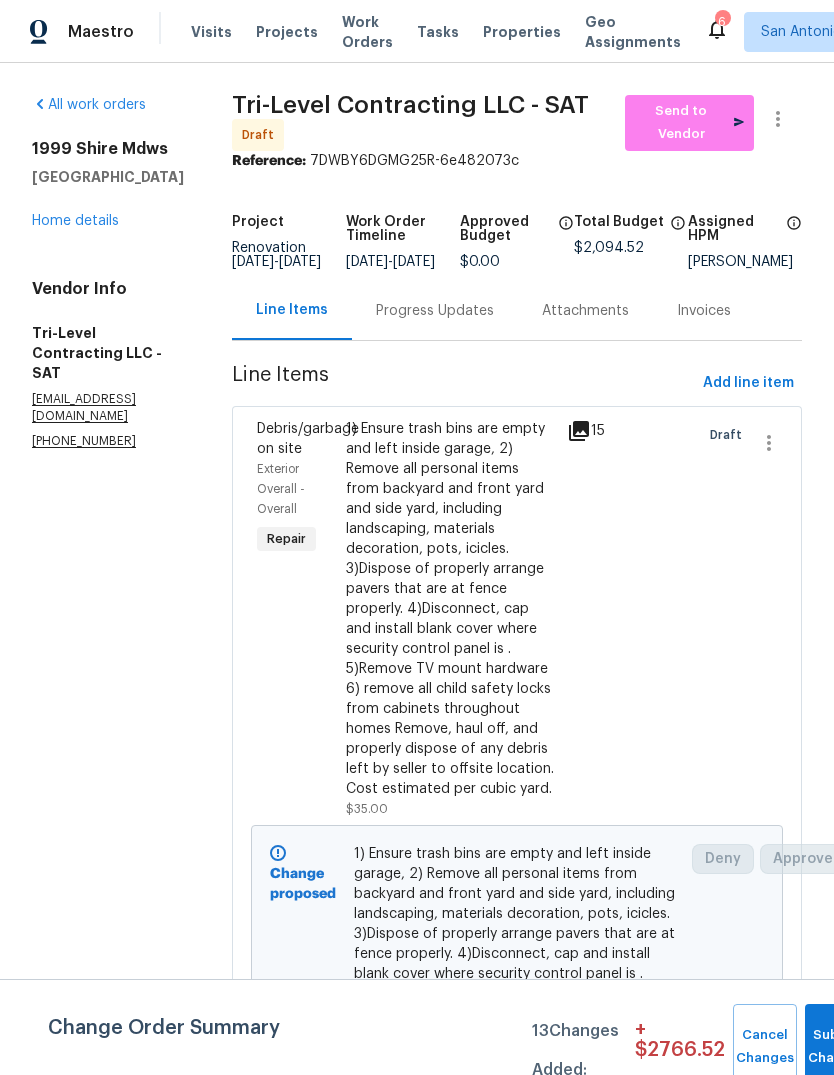 scroll, scrollTop: 0, scrollLeft: 0, axis: both 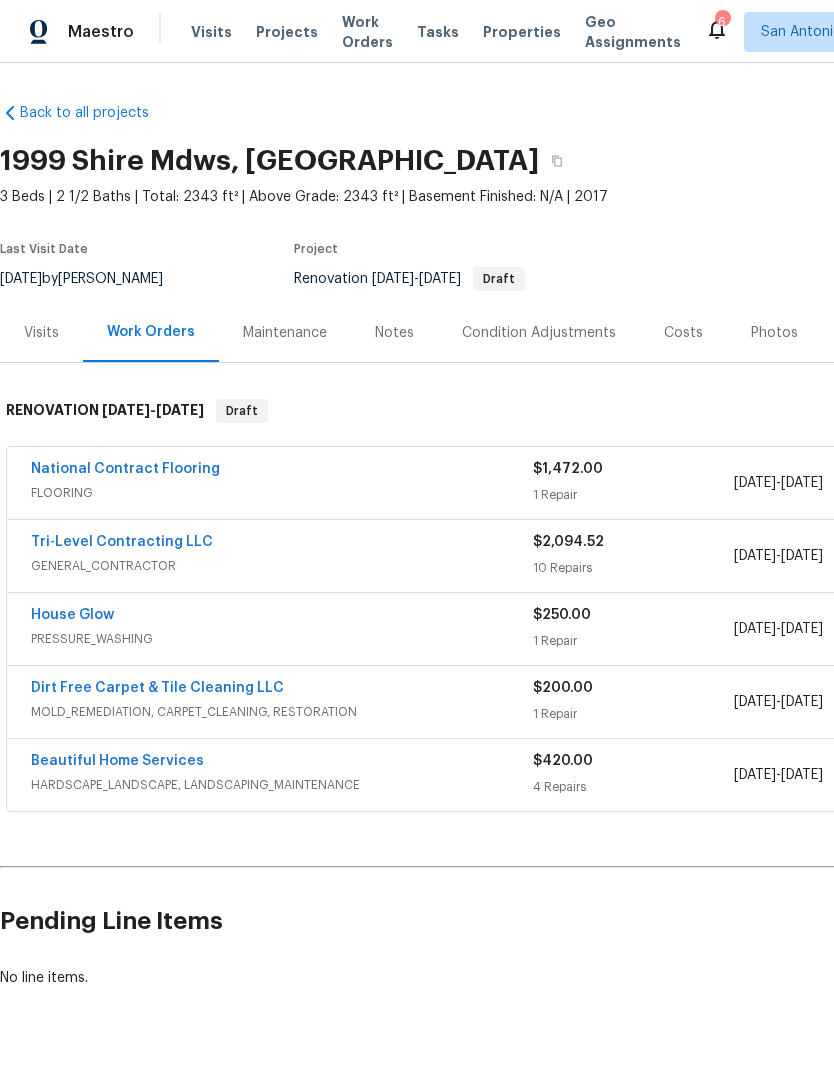 click on "Dirt Free Carpet & Tile Cleaning LLC" at bounding box center [157, 688] 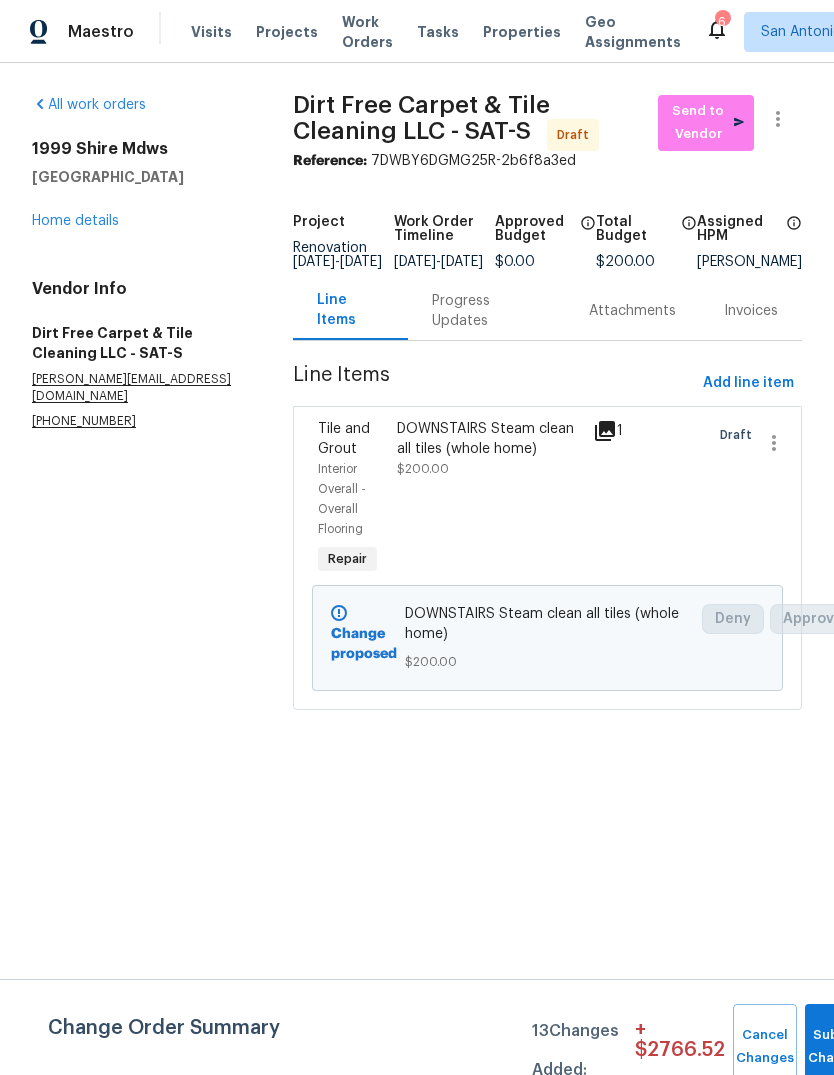 click on "Home details" at bounding box center (75, 221) 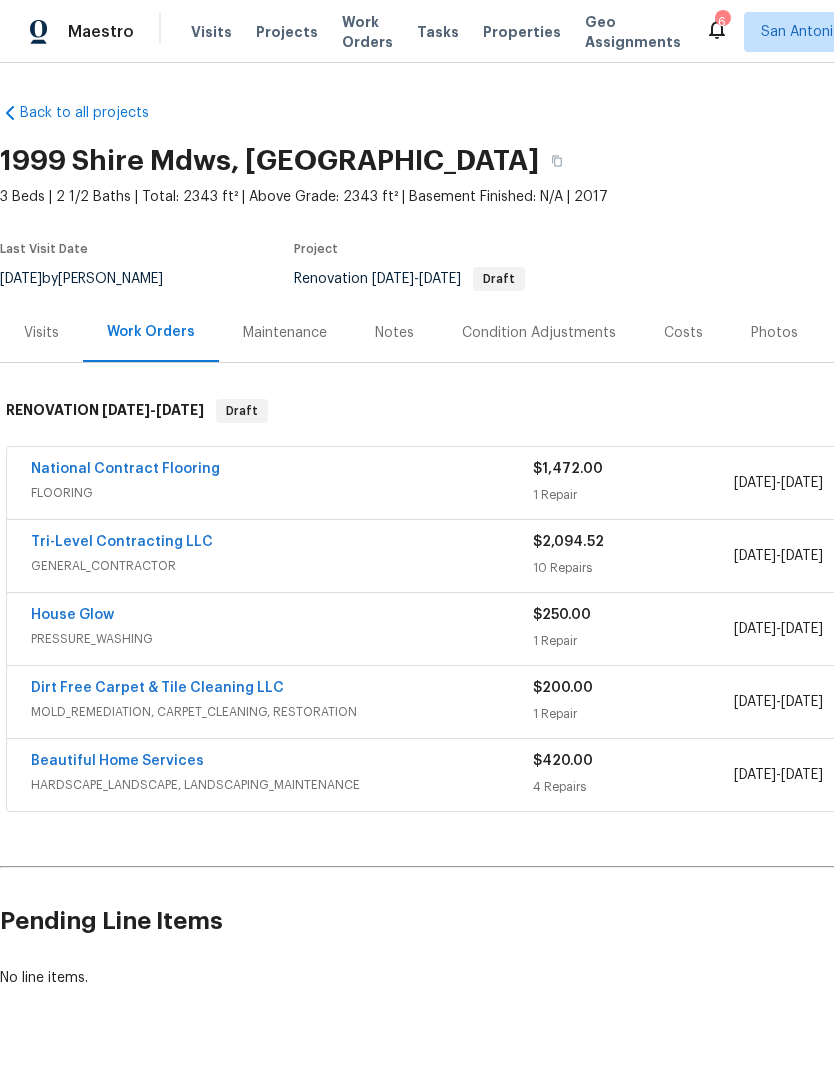 scroll, scrollTop: 0, scrollLeft: 0, axis: both 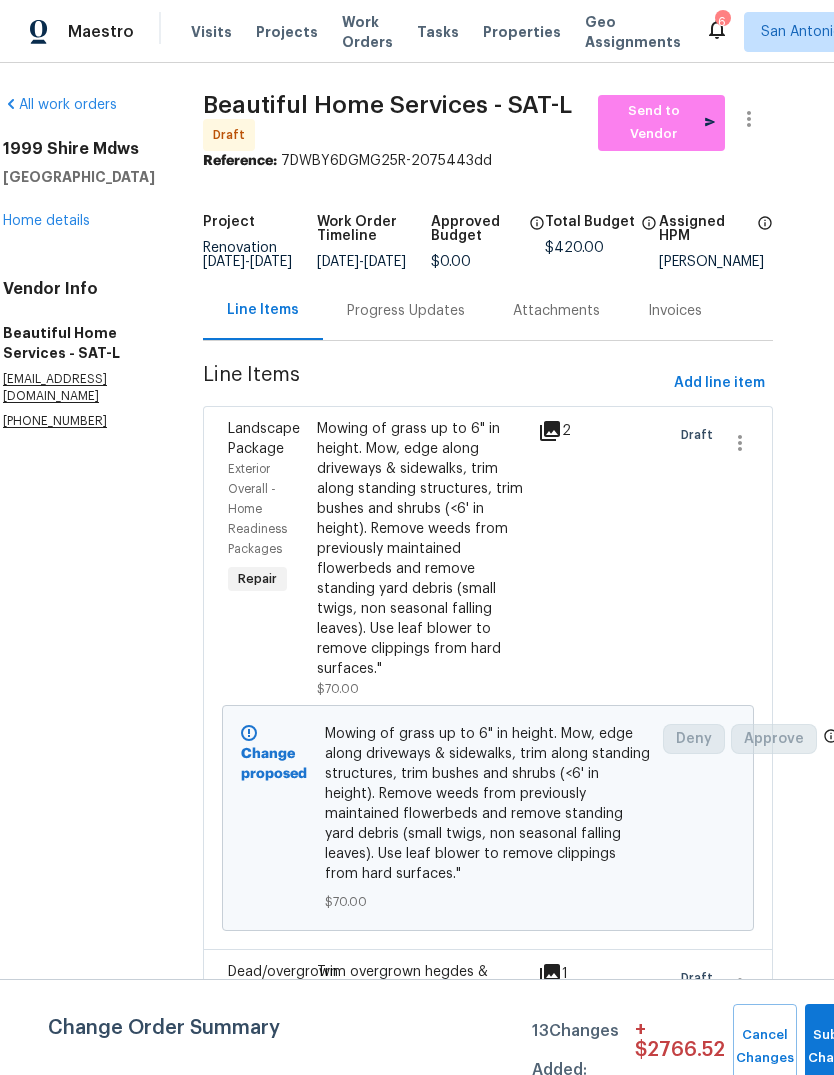 click on "Home details" at bounding box center (46, 221) 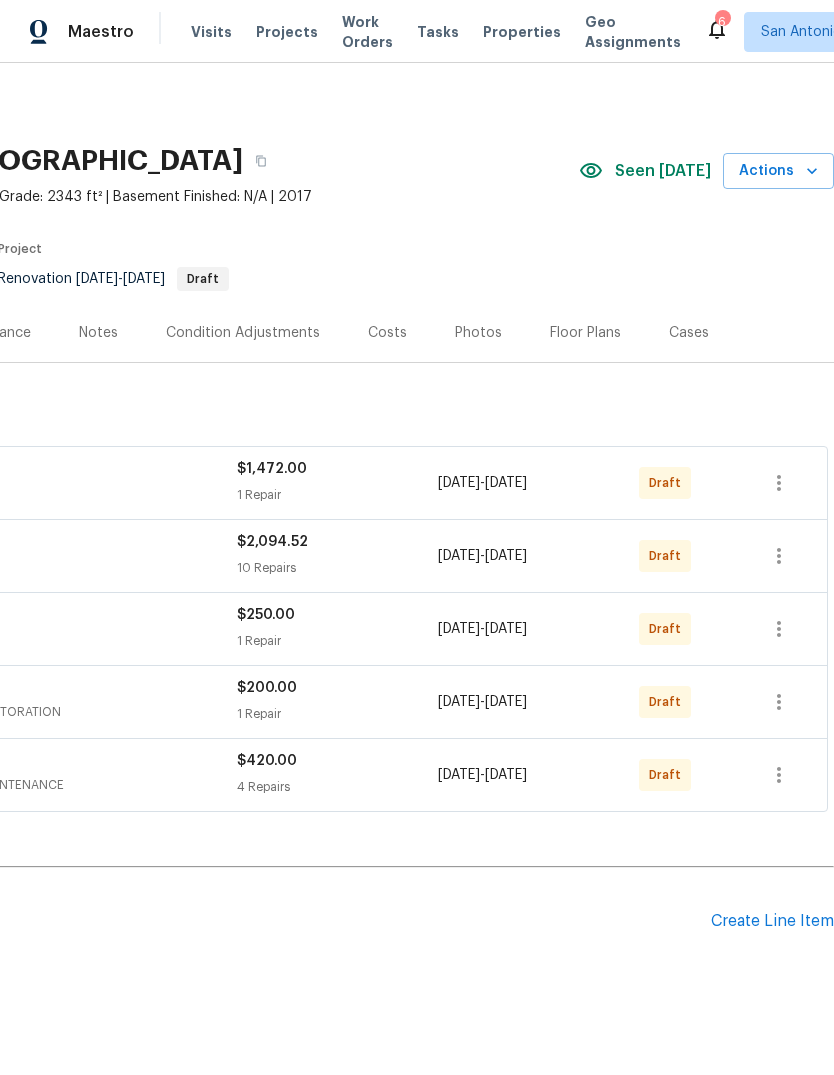 scroll, scrollTop: 0, scrollLeft: 296, axis: horizontal 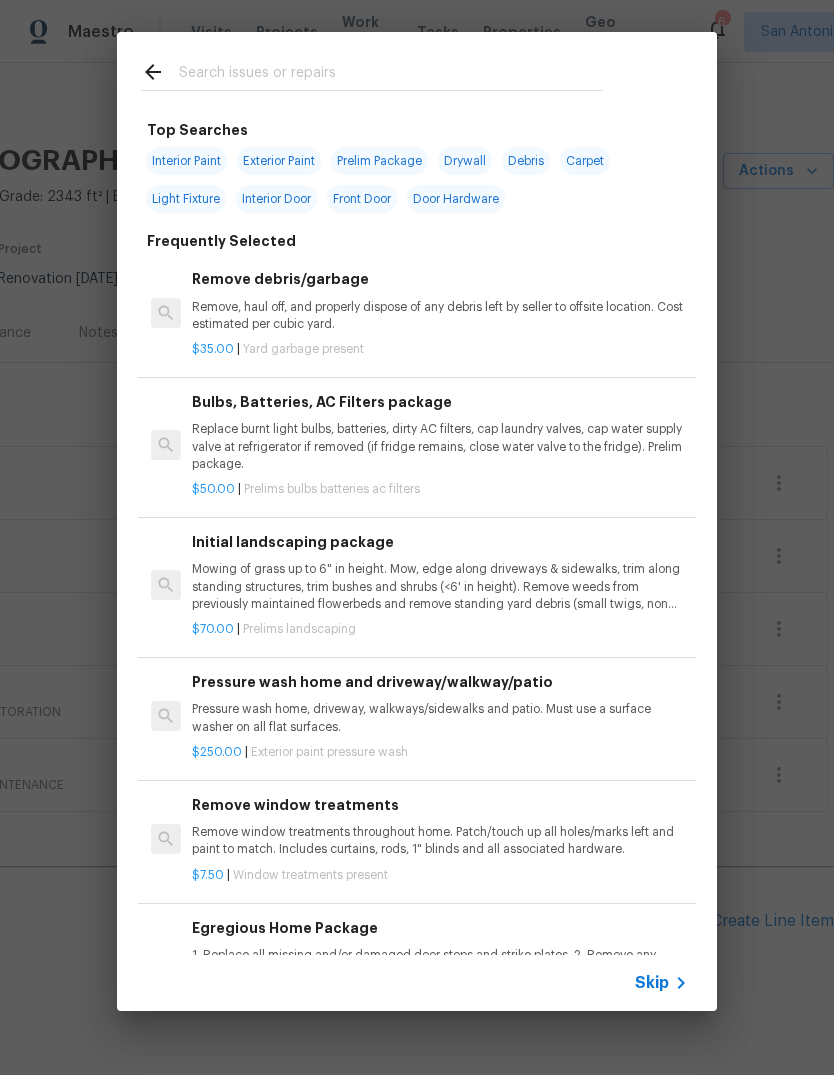 click at bounding box center [391, 75] 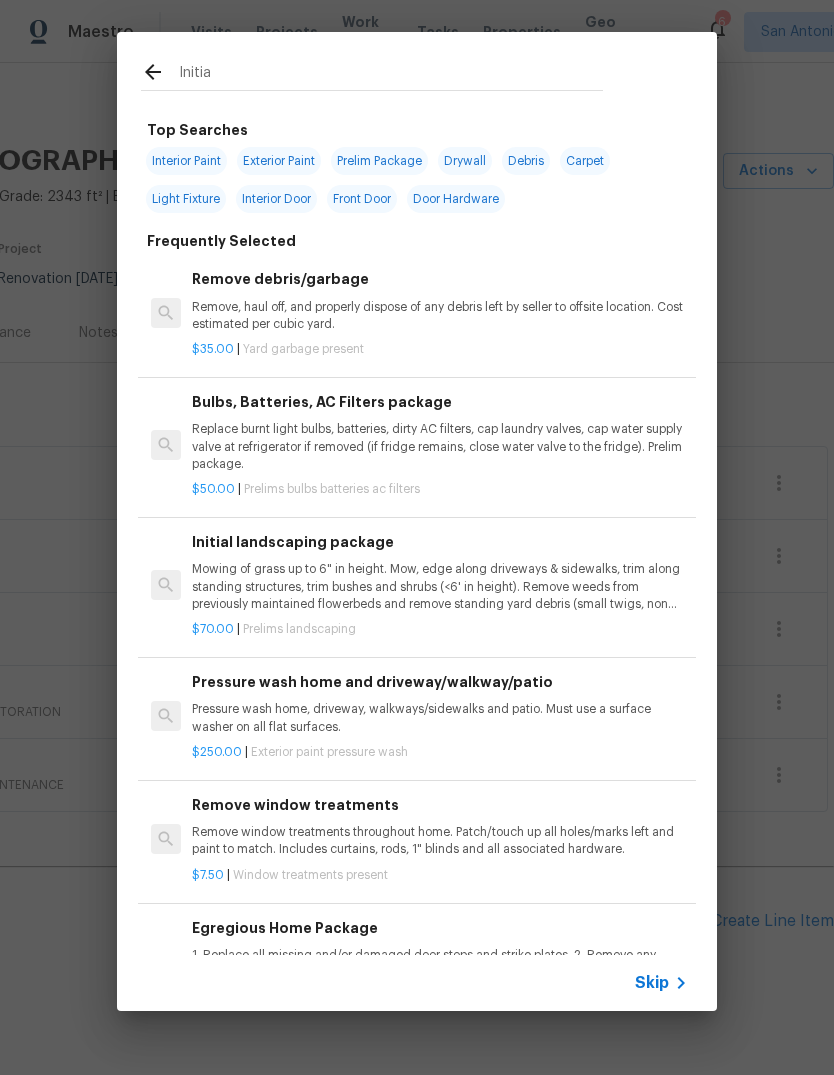 type on "Initial" 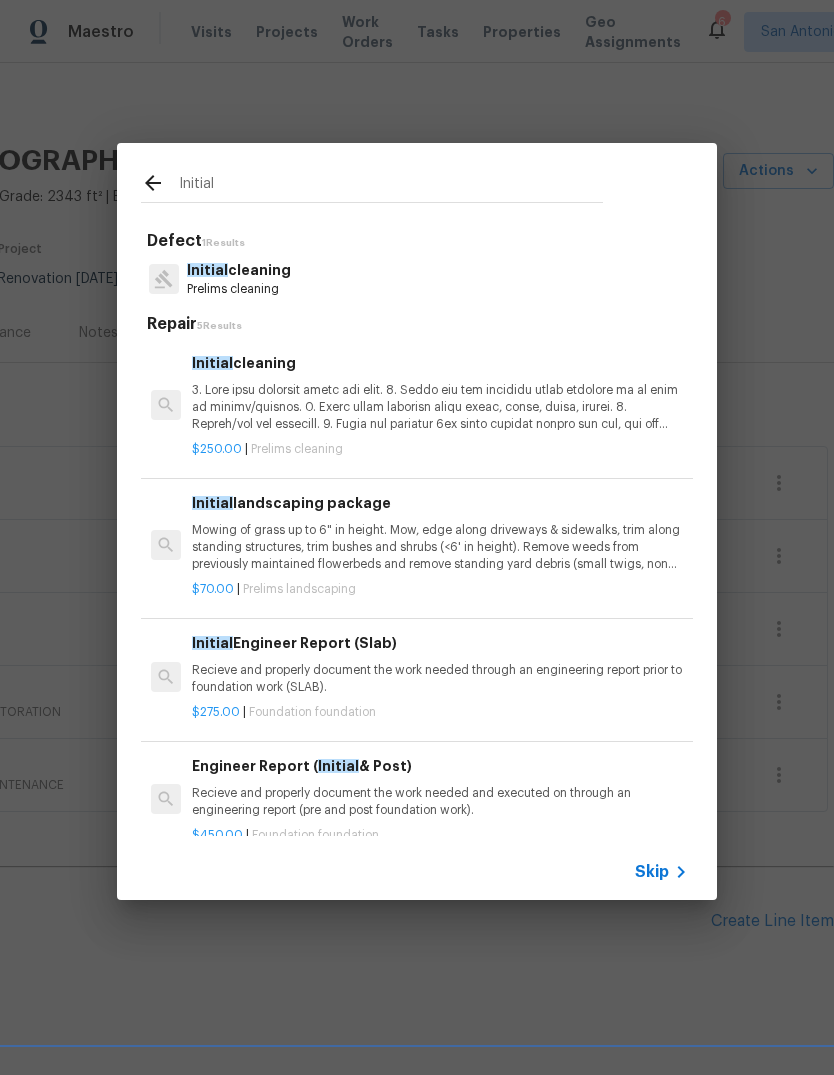 click at bounding box center [440, 407] 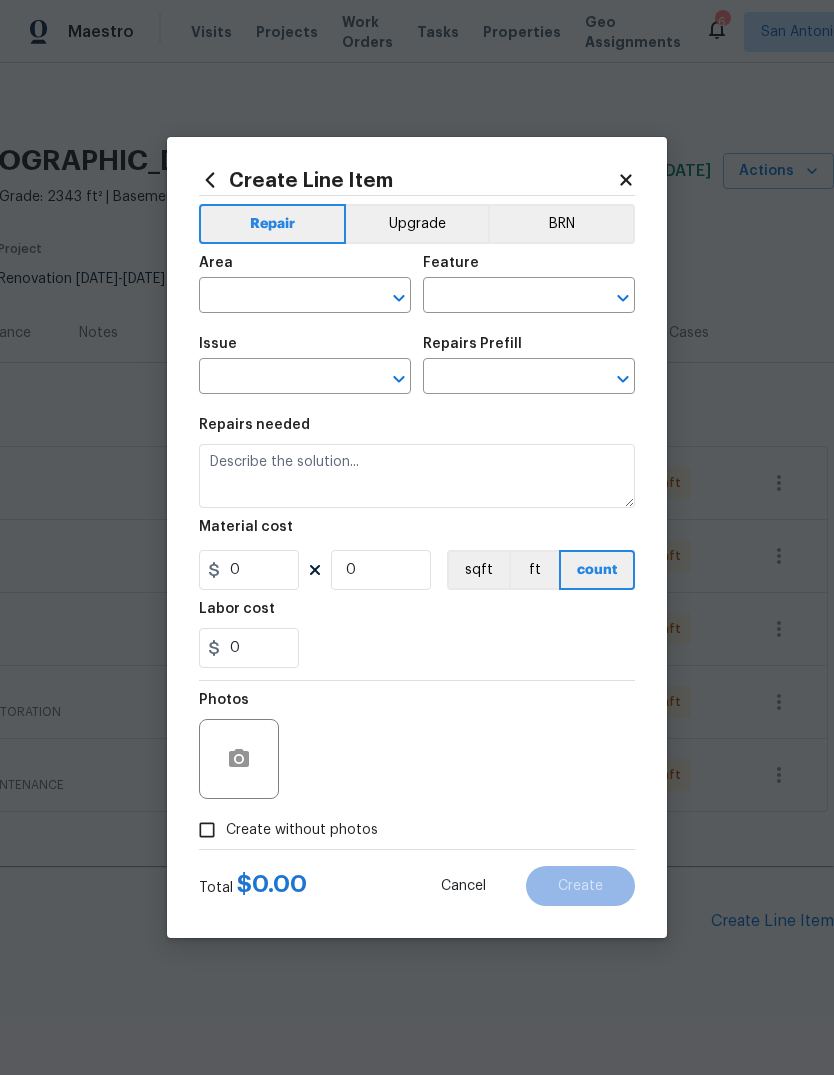 type on "Home Readiness Packages" 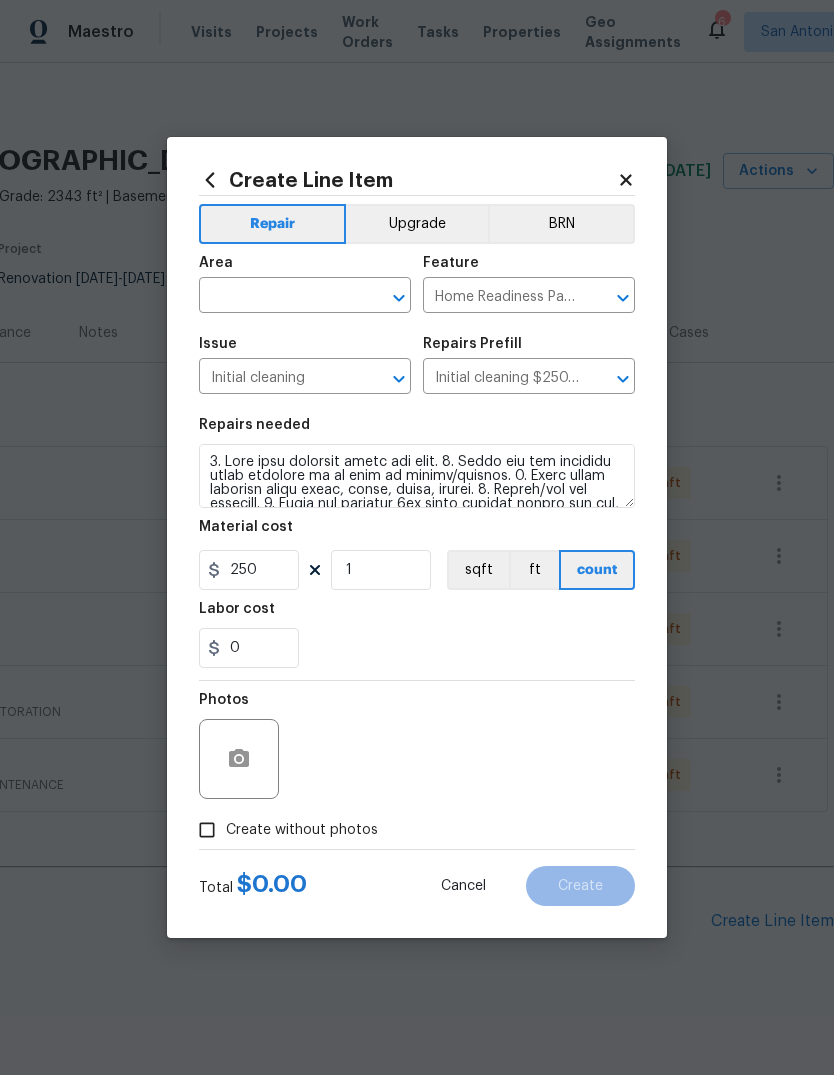 click at bounding box center [373, 379] 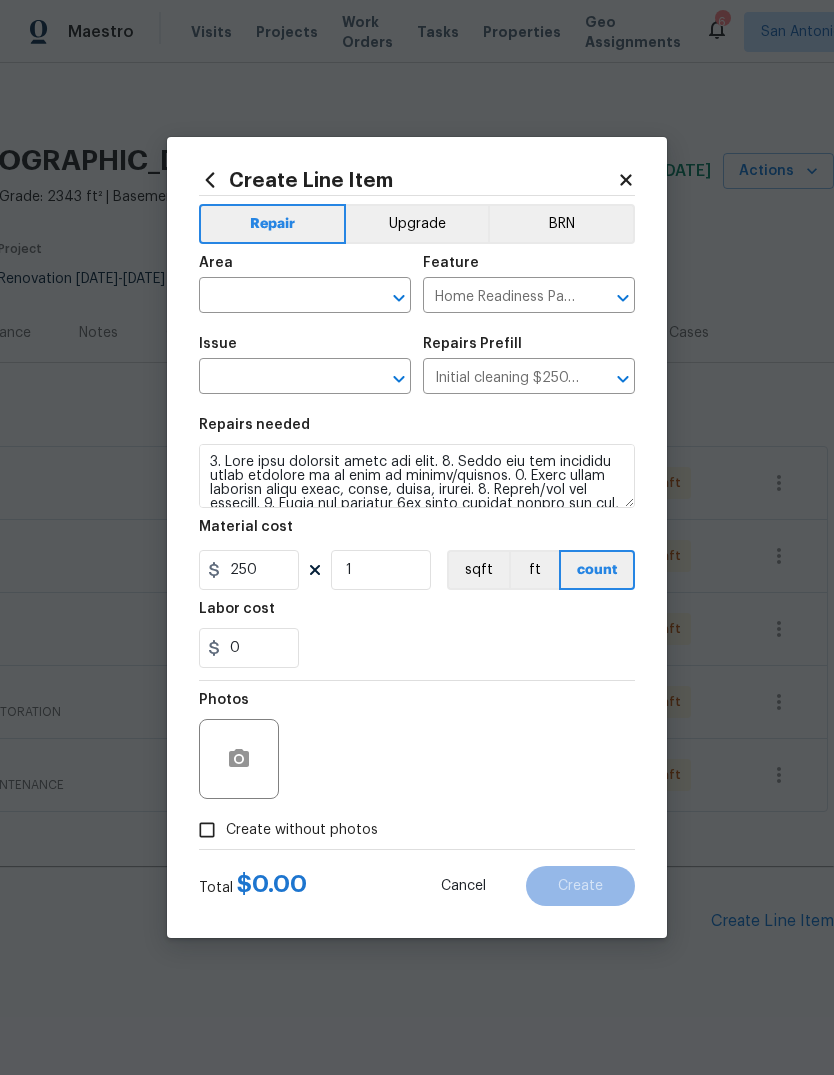 type 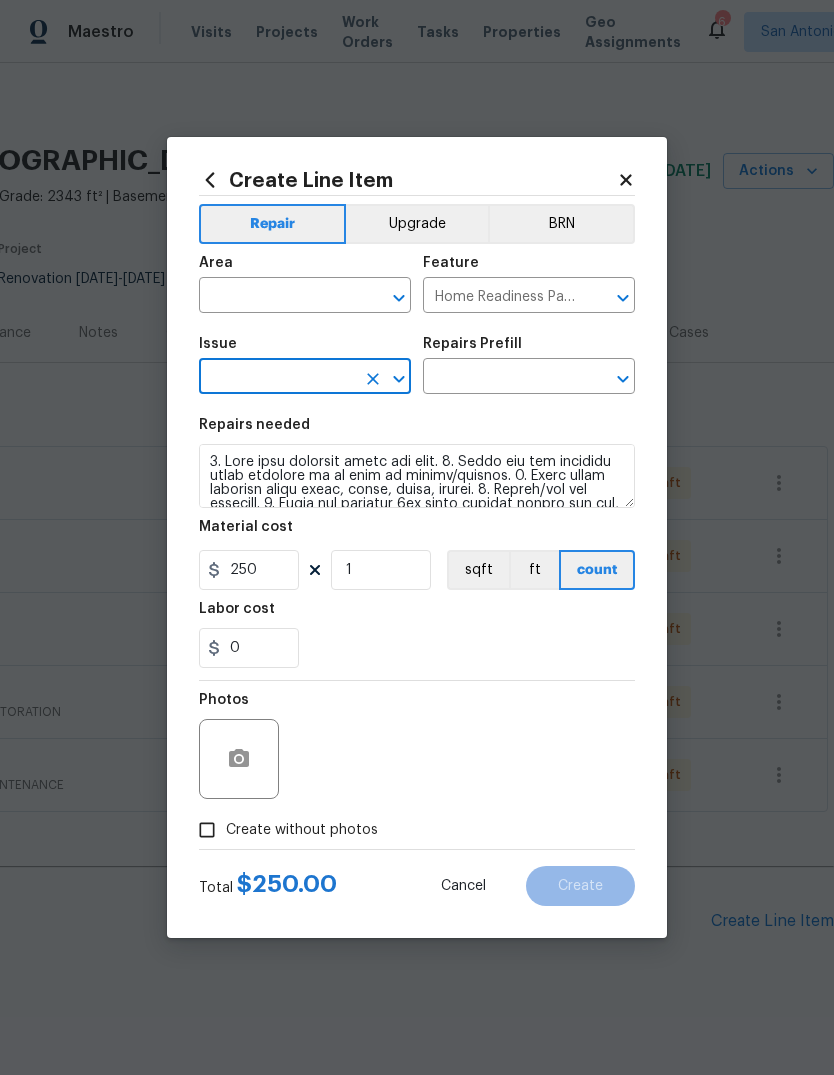 click at bounding box center (277, 297) 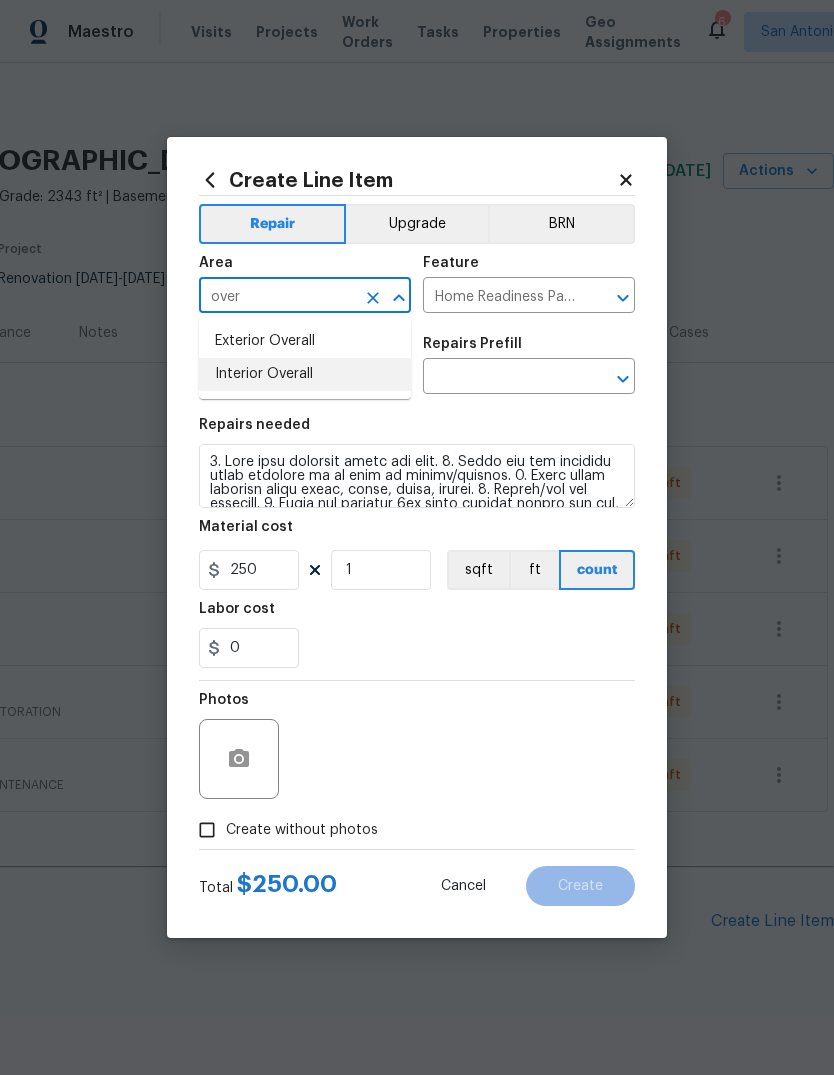click on "Interior Overall" at bounding box center (305, 374) 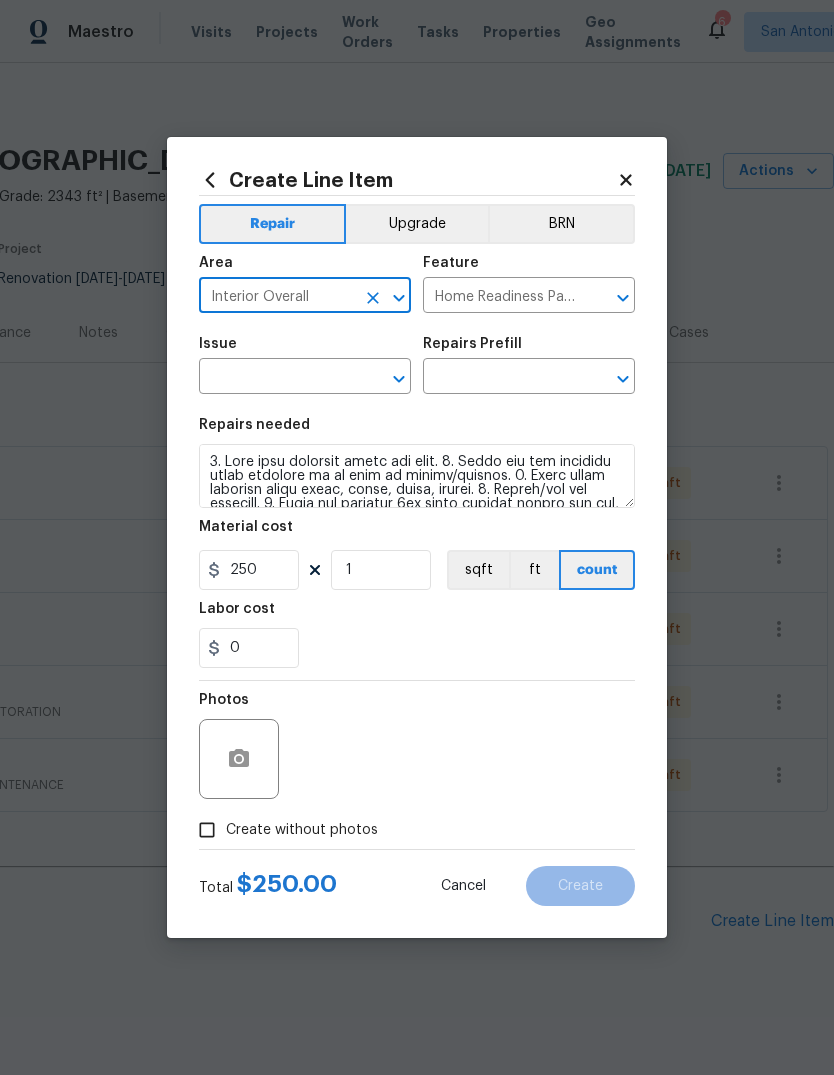 click at bounding box center (277, 378) 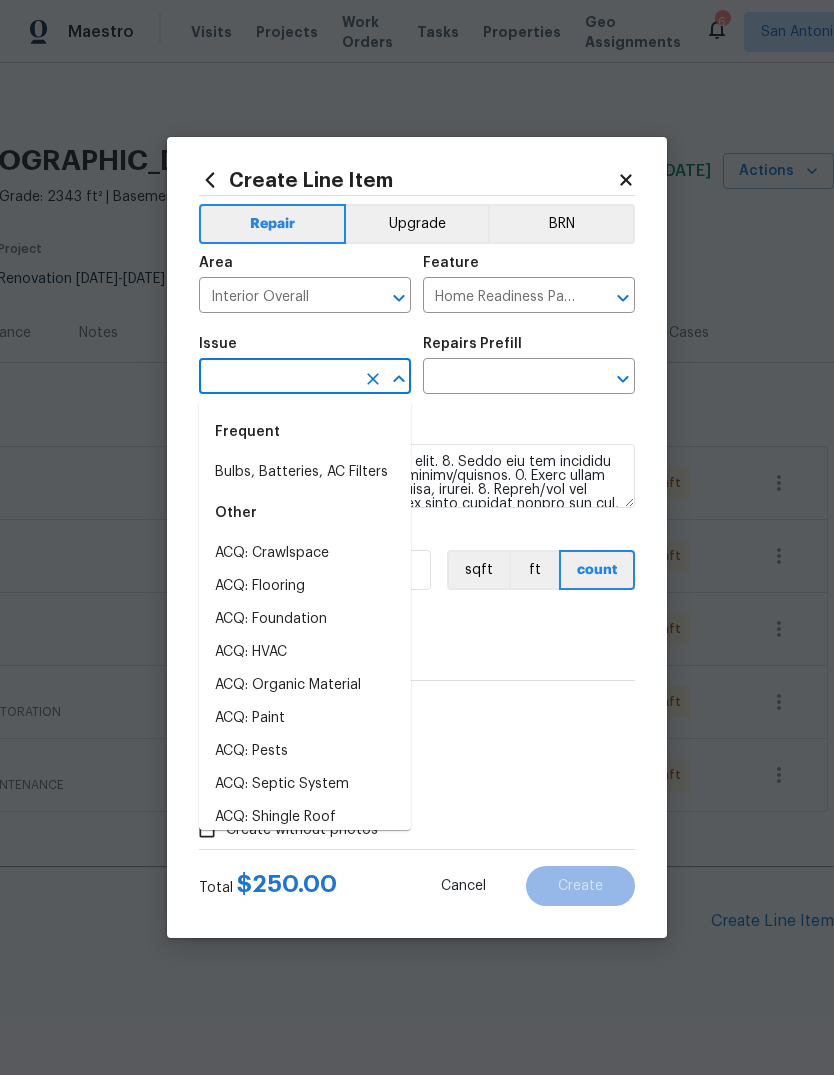 click on "Bulbs, Batteries, AC Filters" at bounding box center (305, 472) 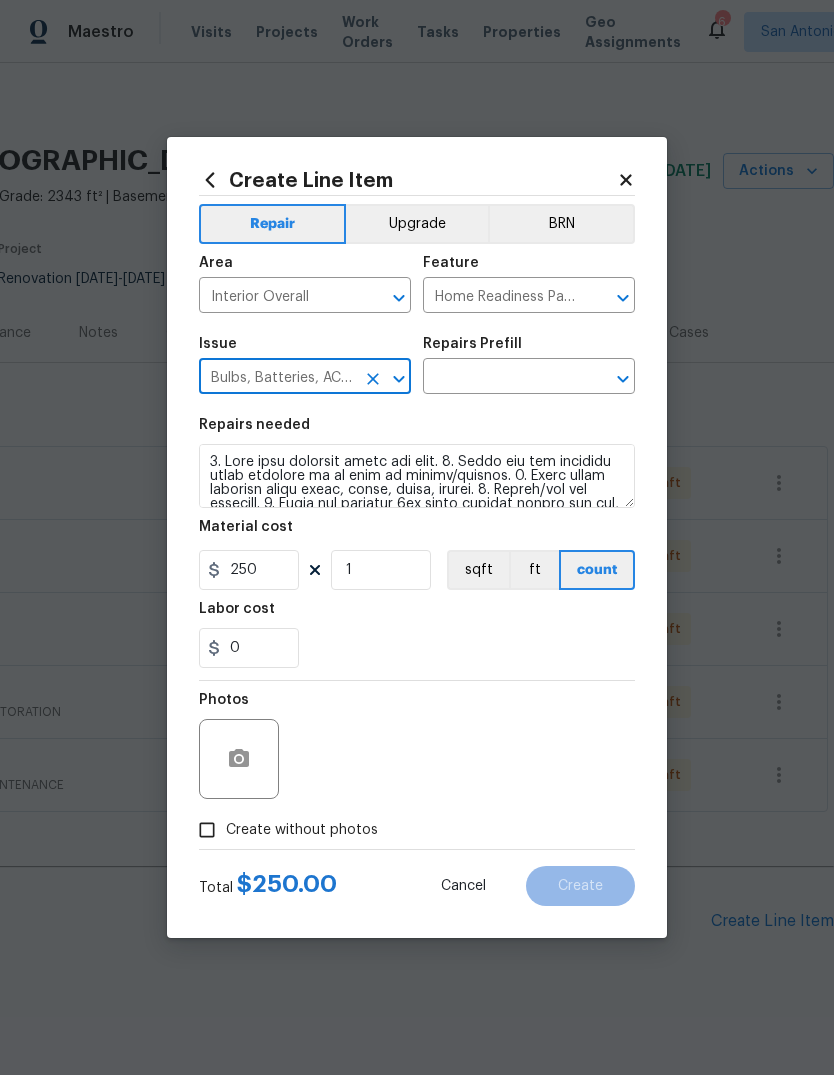 click at bounding box center (501, 378) 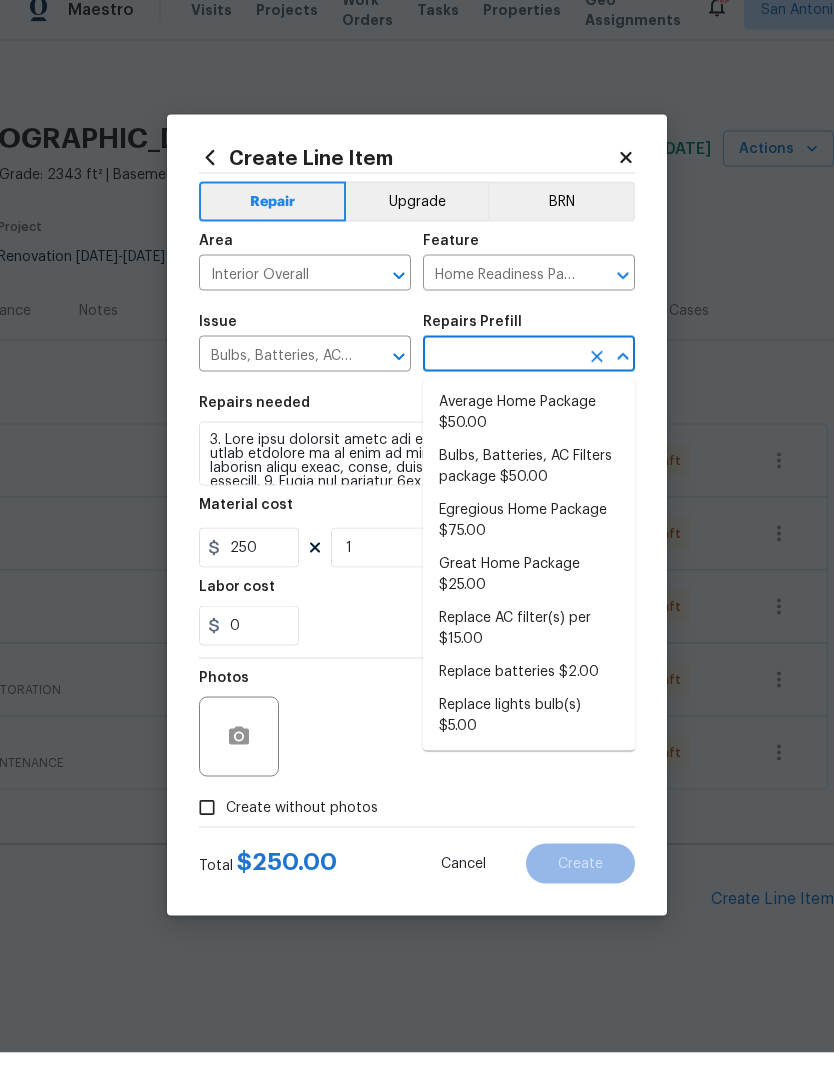 click 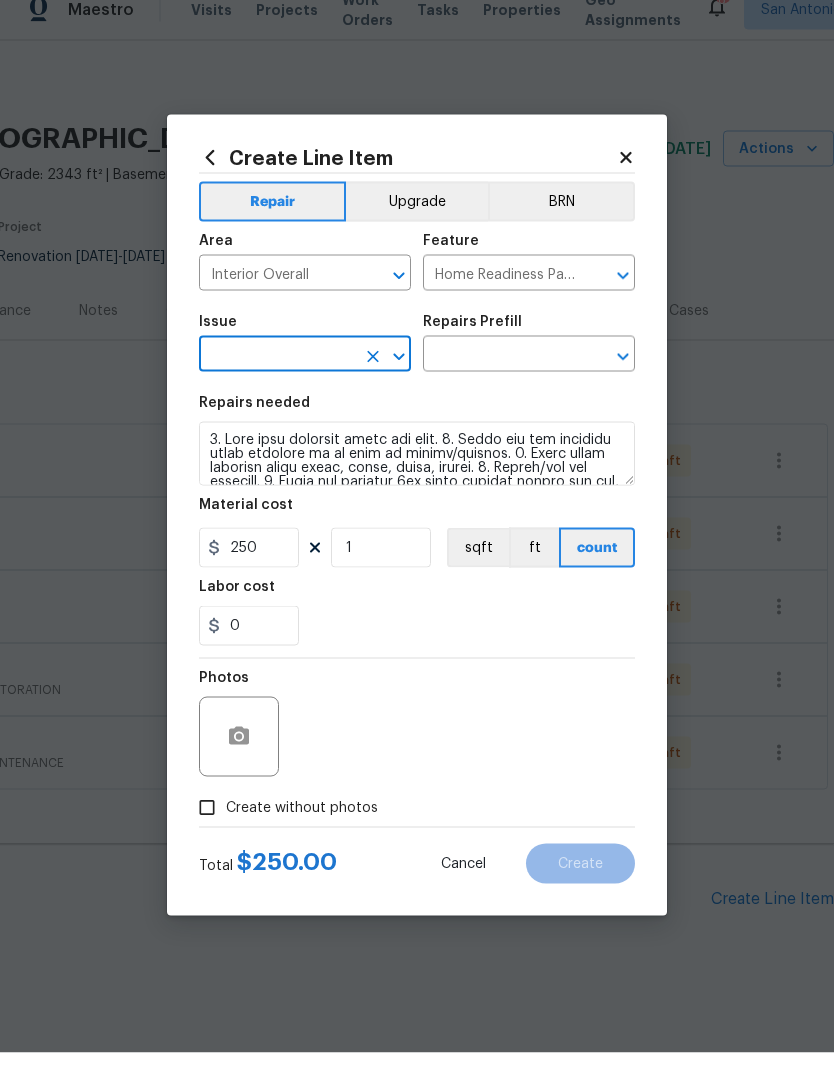 click at bounding box center (277, 378) 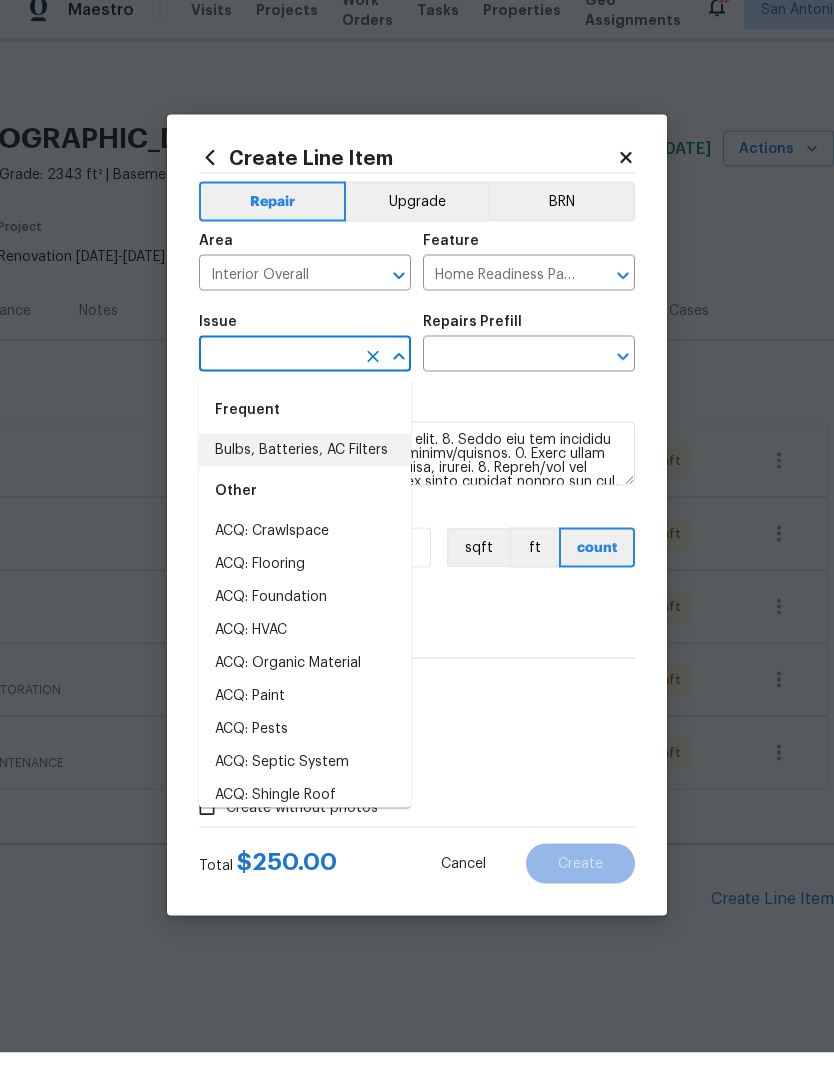 type on "n" 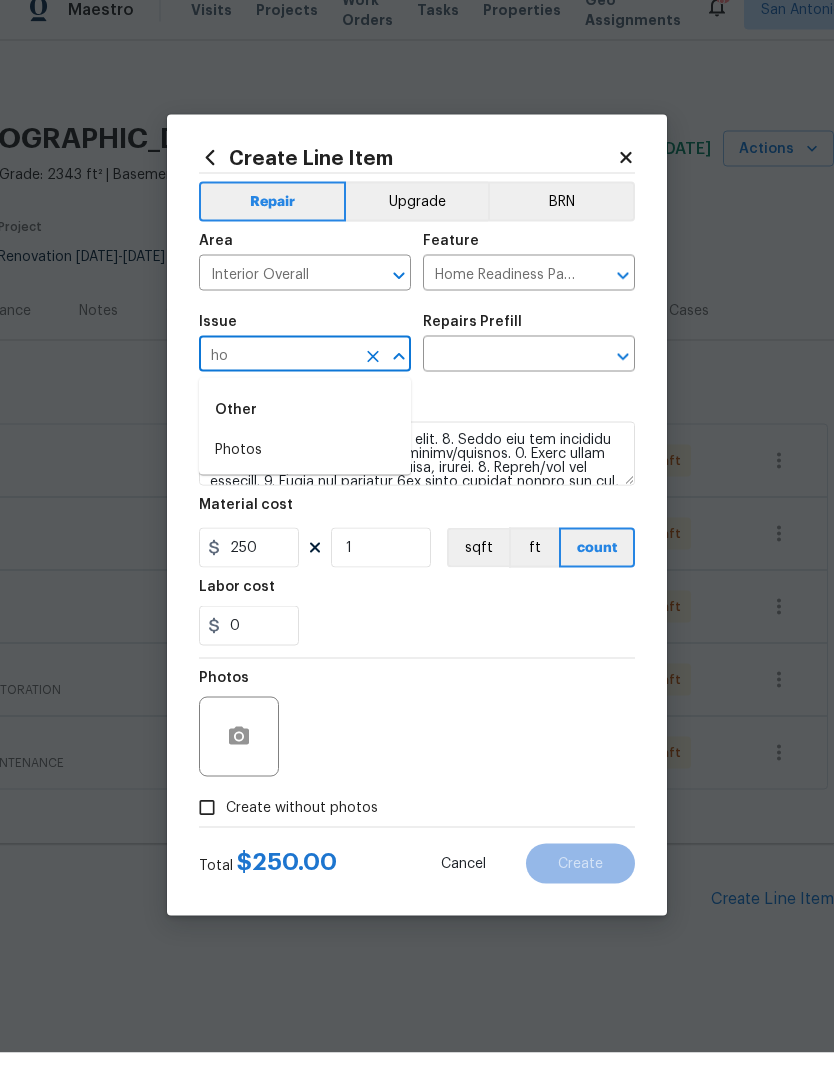 type on "h" 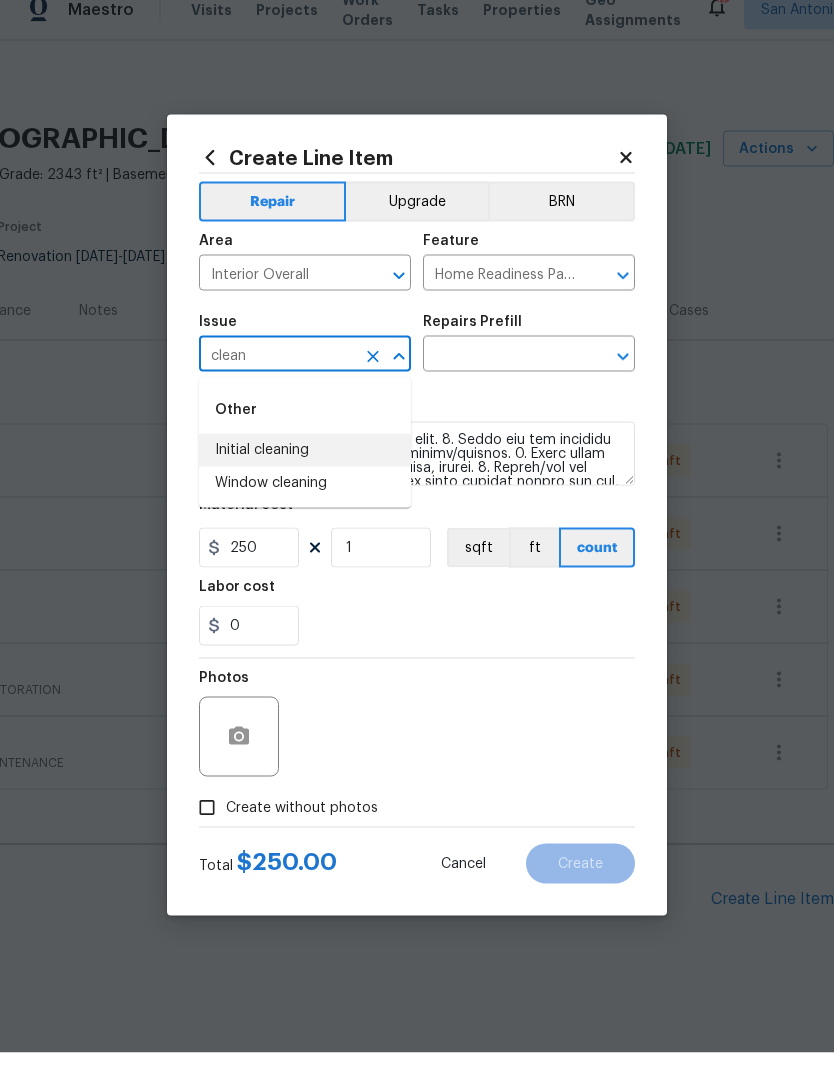 click on "Initial cleaning" at bounding box center [305, 472] 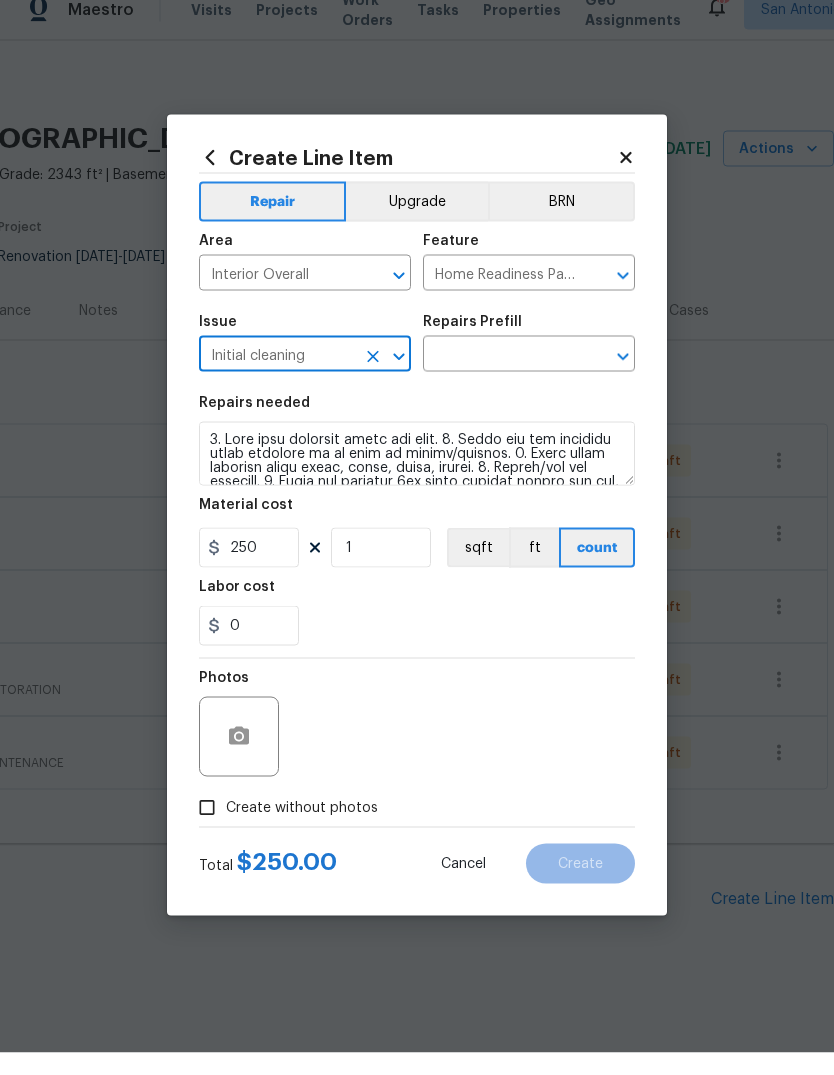 click at bounding box center [501, 378] 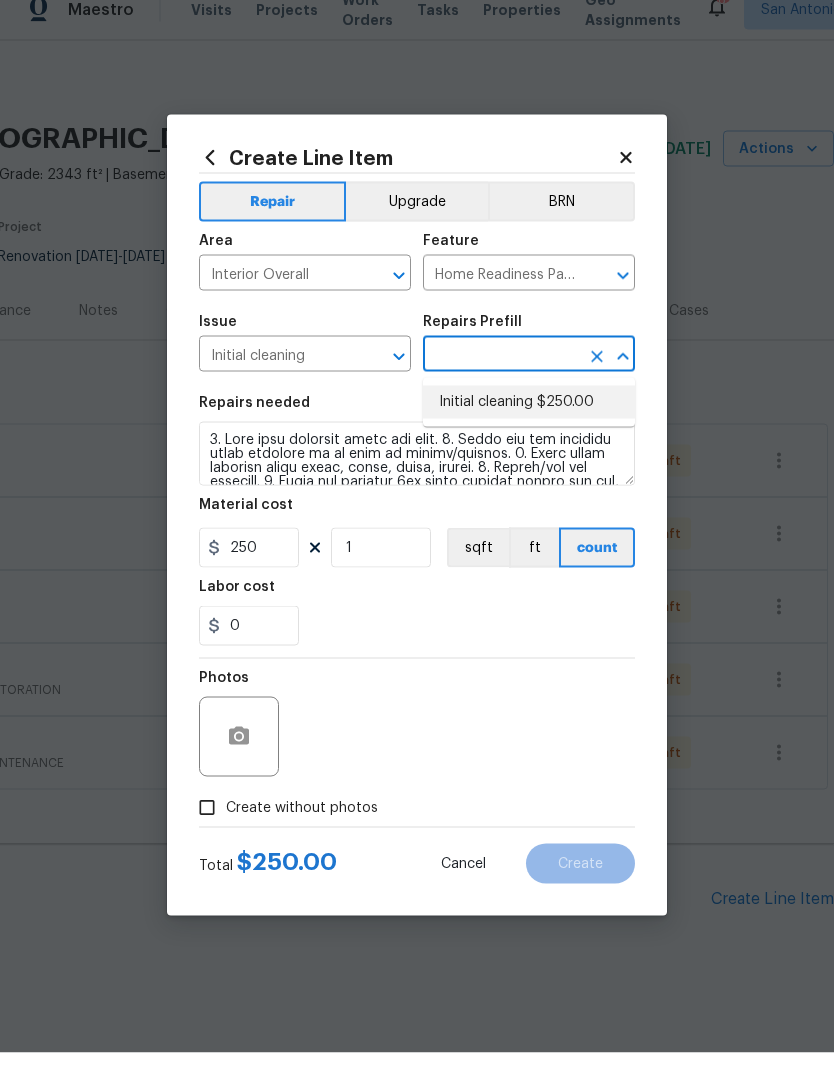 click on "Initial cleaning $250.00" at bounding box center [529, 424] 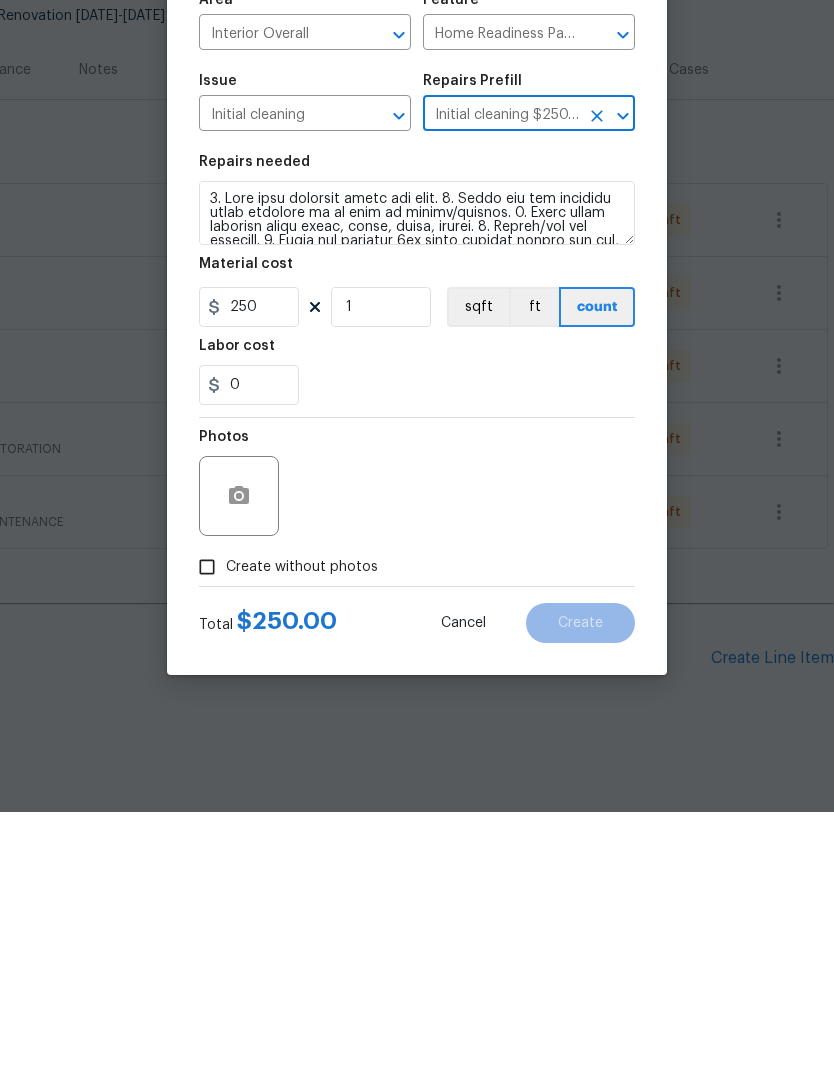 click on "Create without photos" at bounding box center (207, 830) 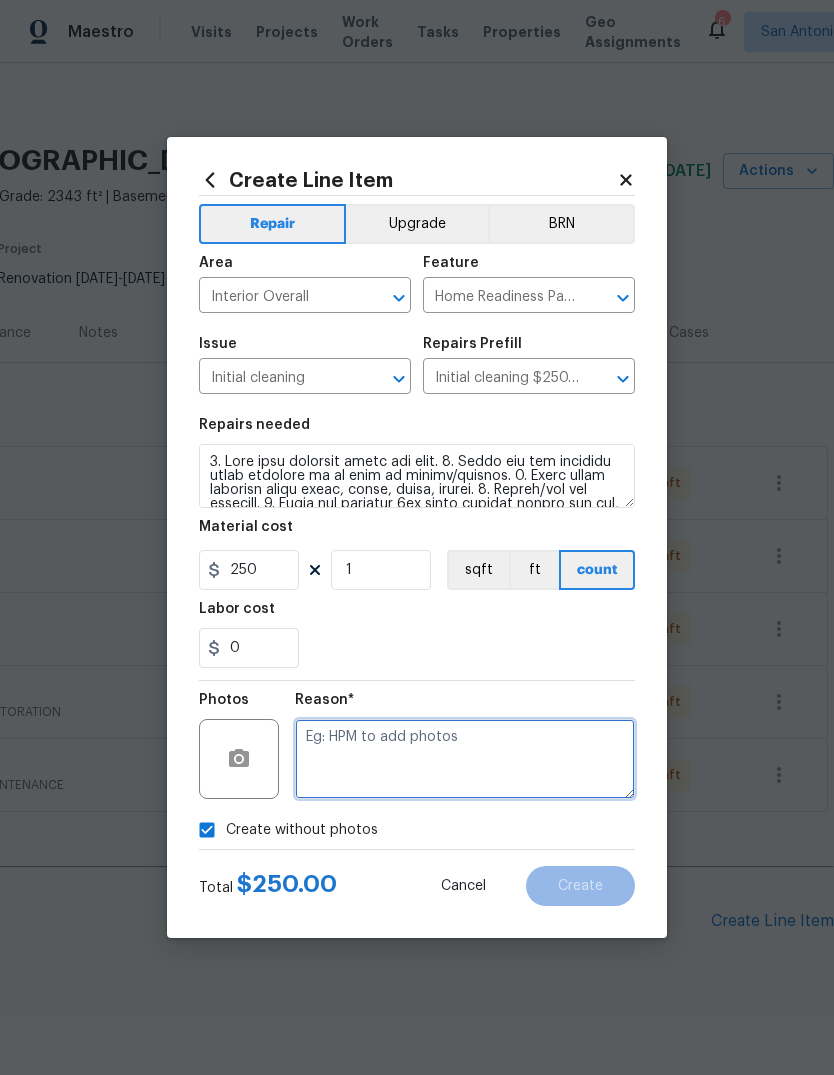click at bounding box center (465, 759) 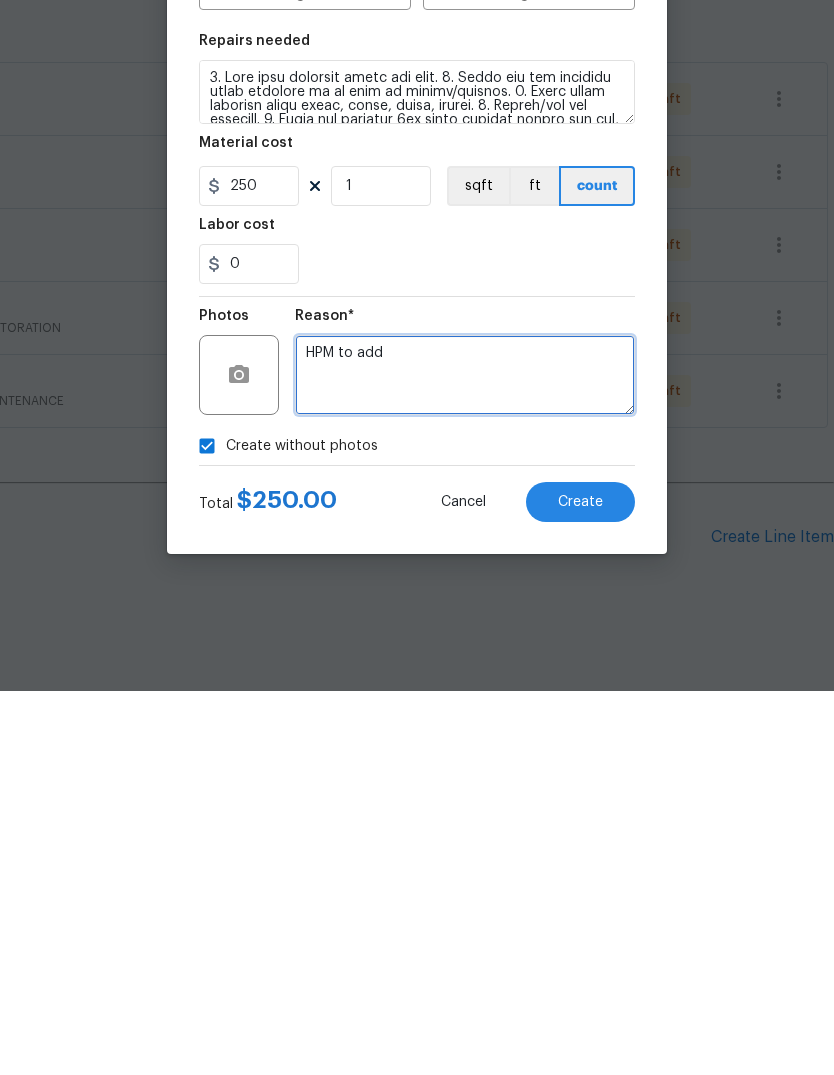 type on "HPM to add" 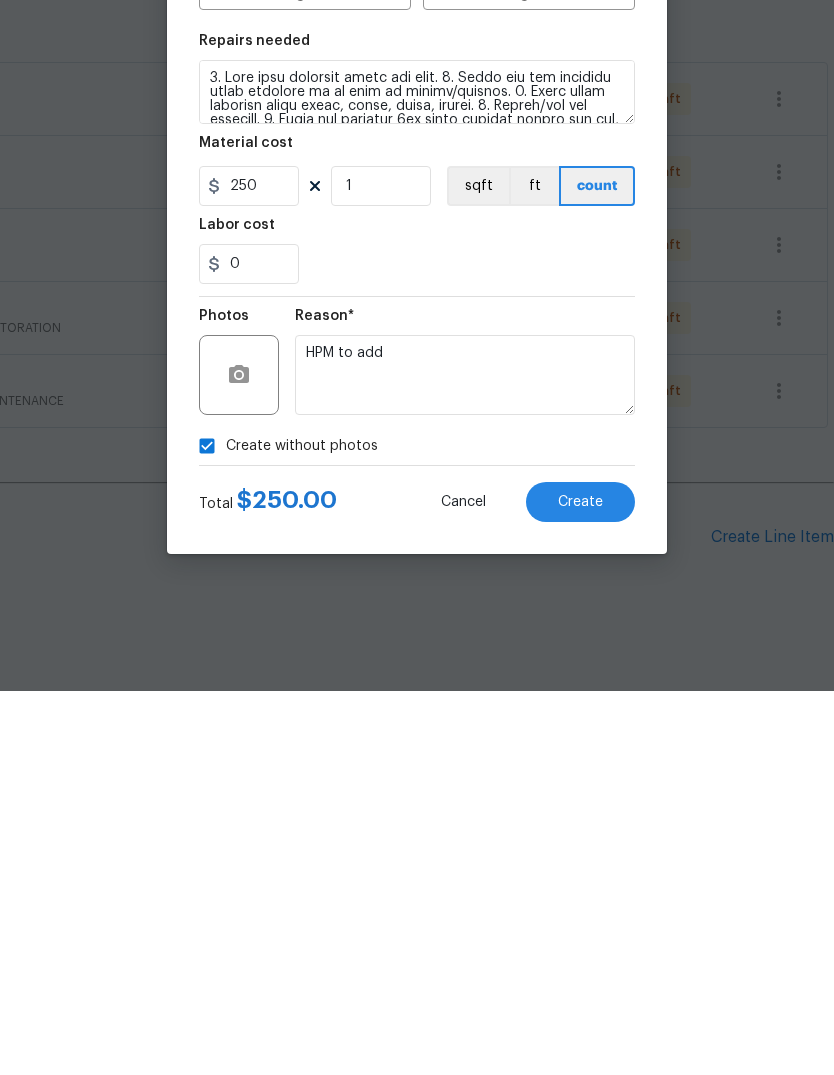 click on "Create without photos" at bounding box center [417, 830] 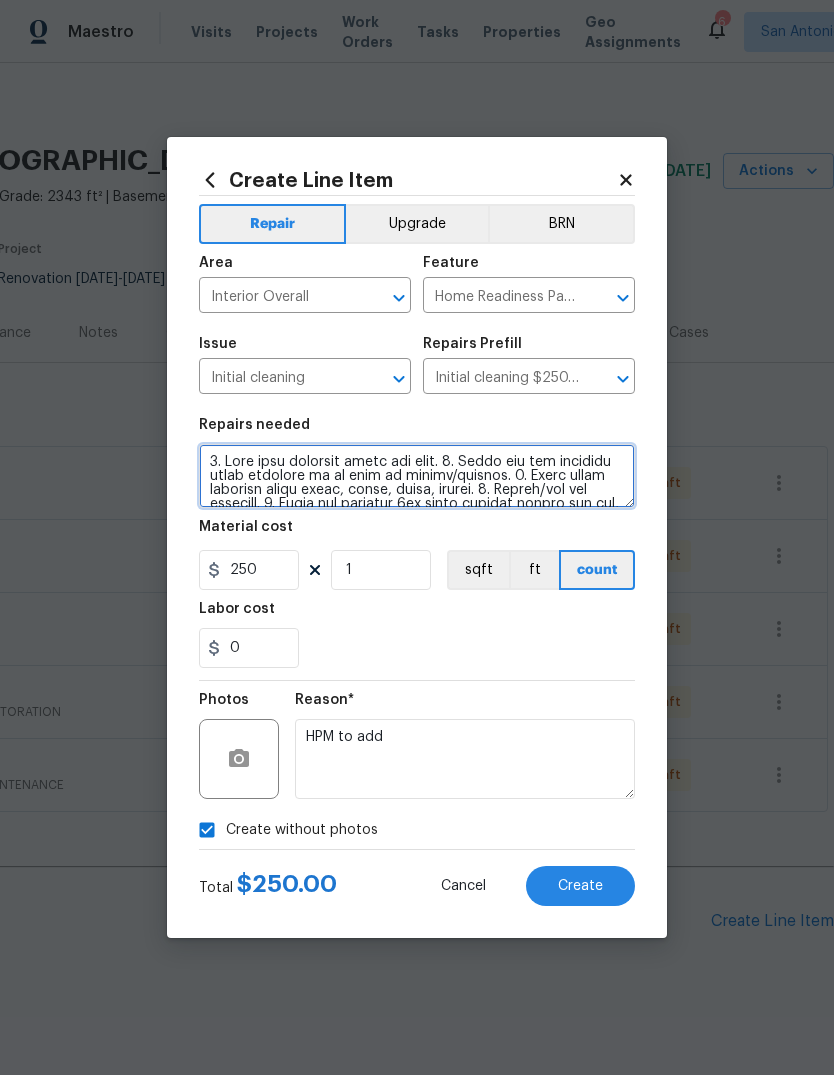 click at bounding box center (417, 476) 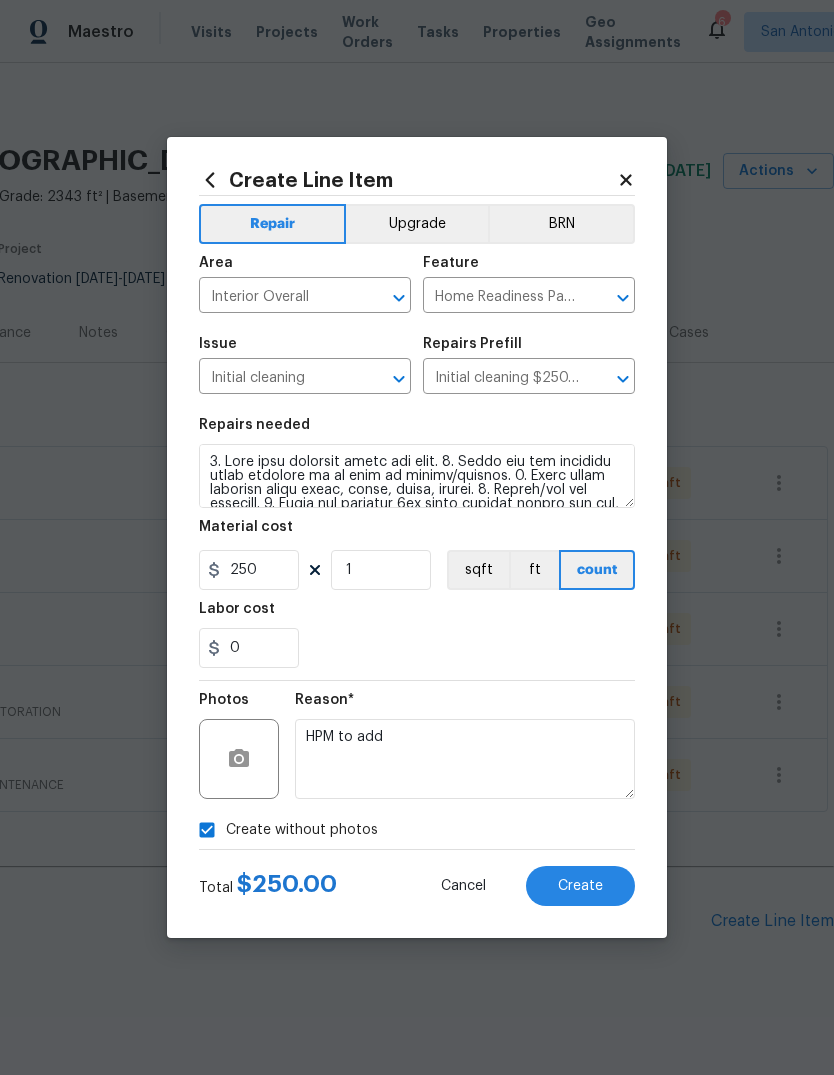 click on "Create" at bounding box center [580, 886] 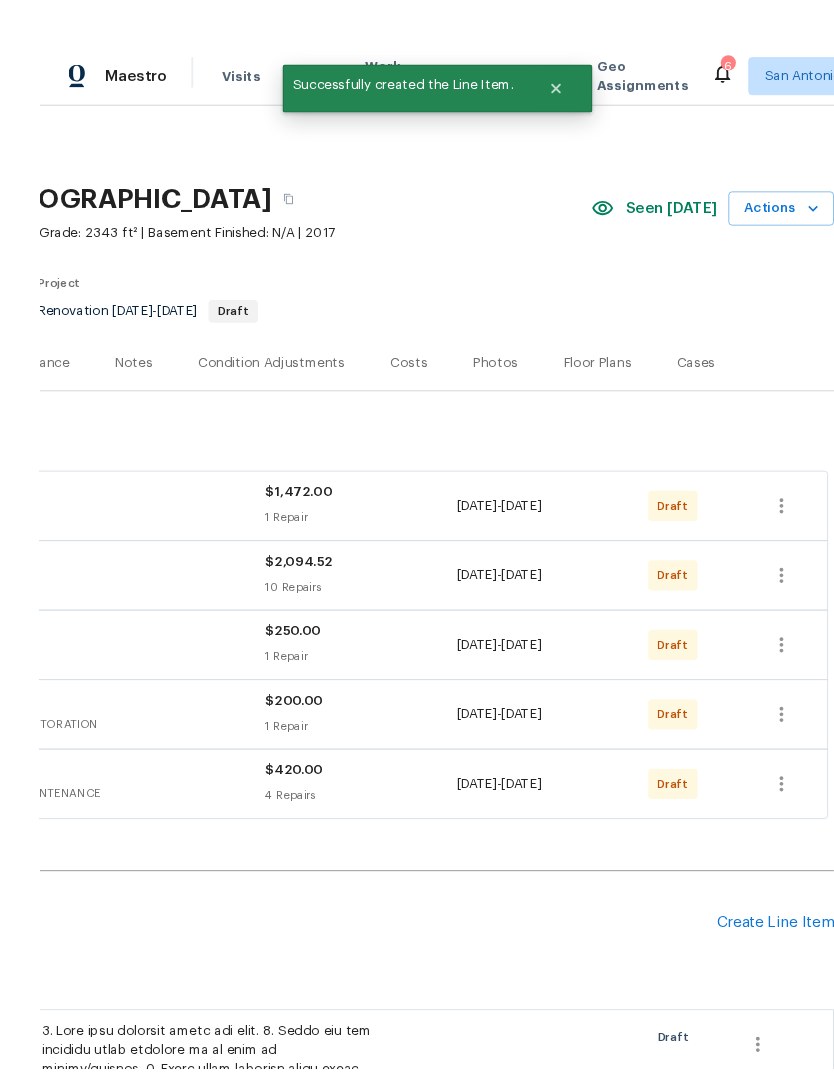 scroll, scrollTop: 52, scrollLeft: 0, axis: vertical 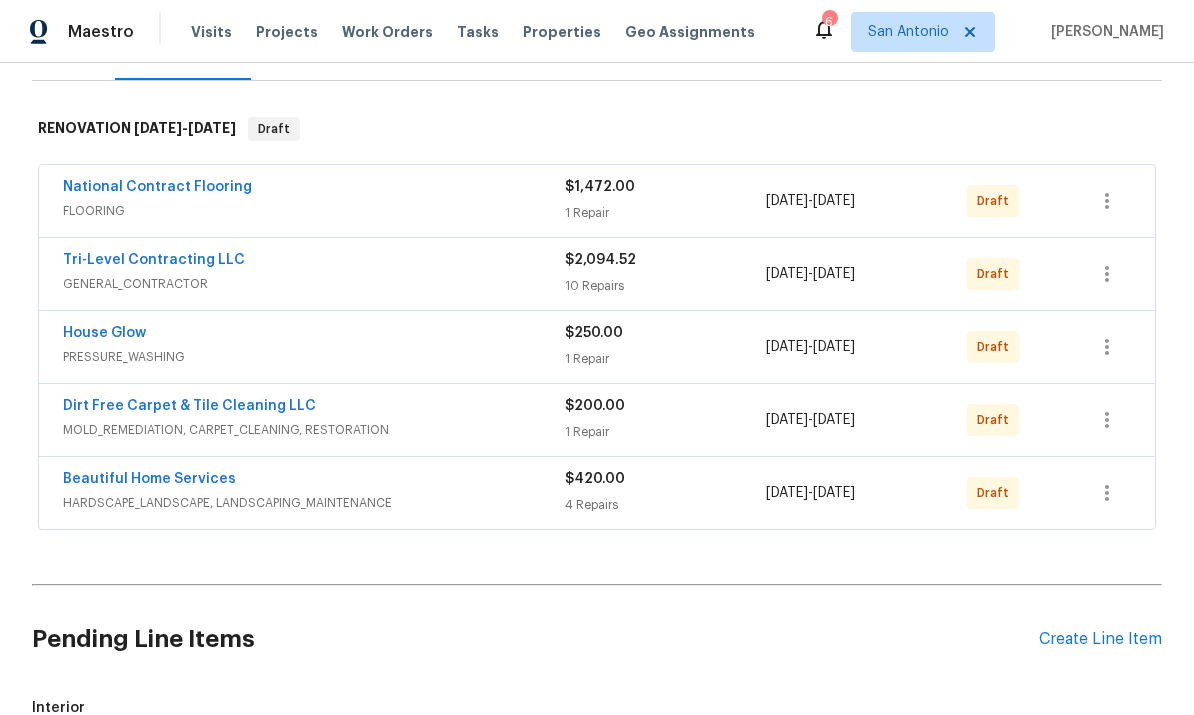 click on "Tri-Level Contracting LLC" at bounding box center [154, 260] 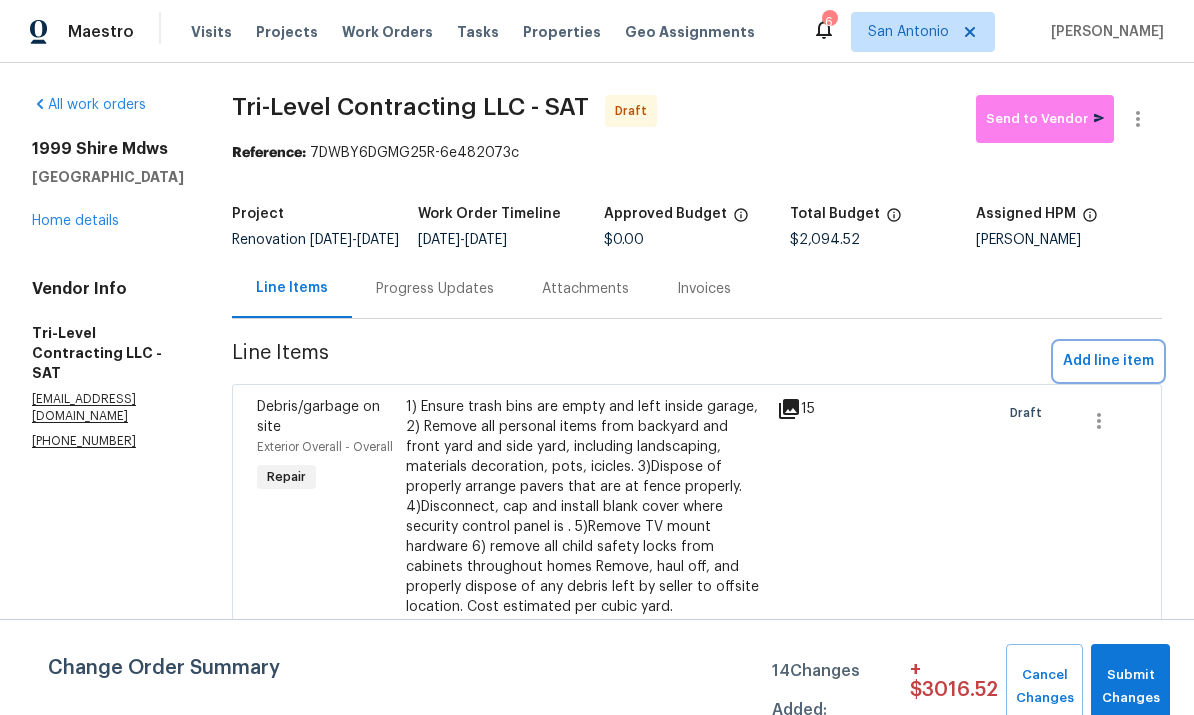click on "Add line item" at bounding box center [1108, 361] 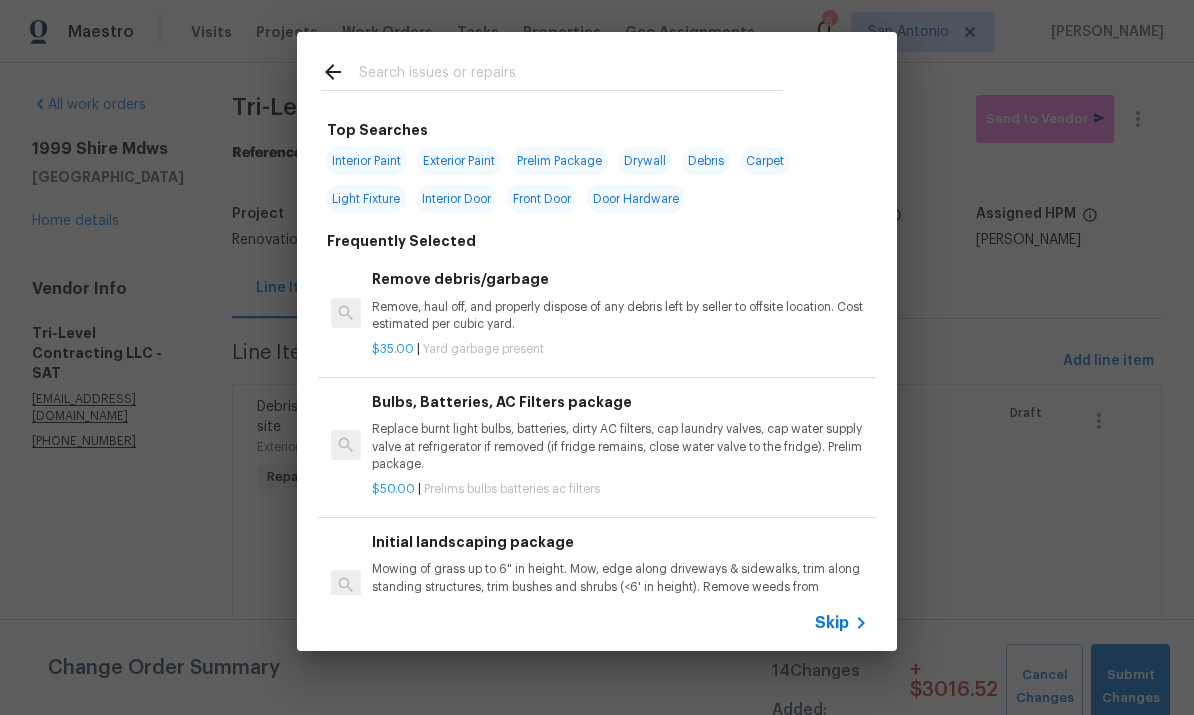 click at bounding box center [571, 75] 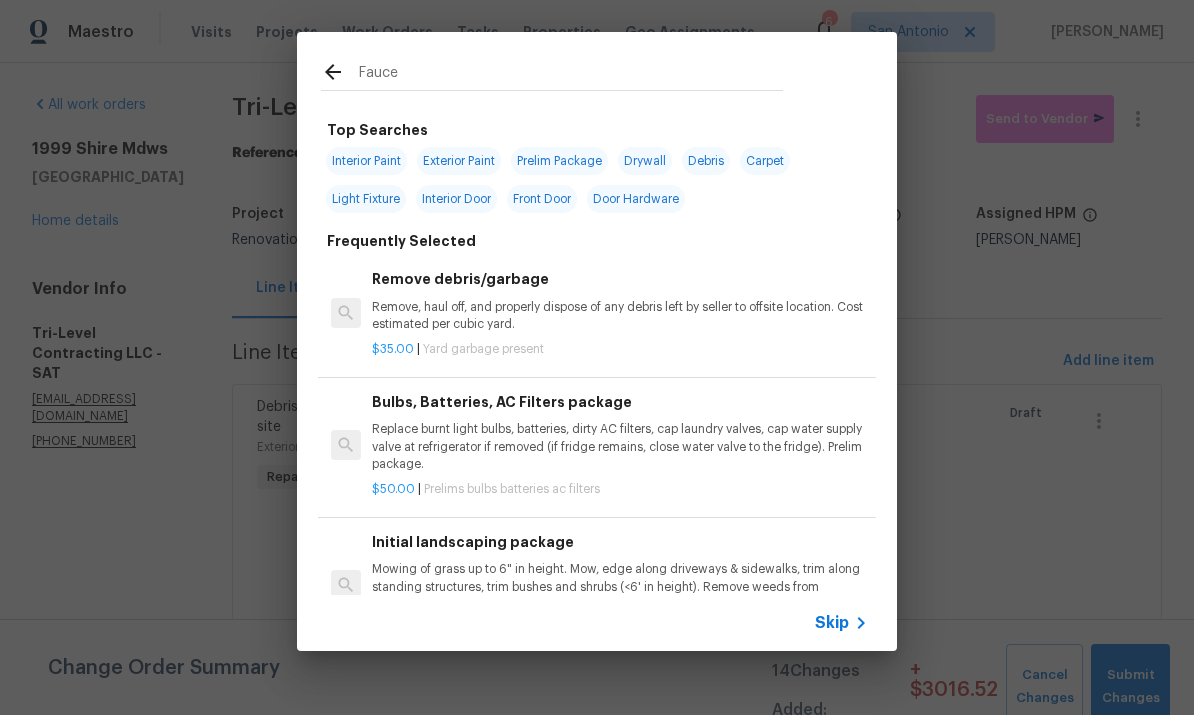 type on "Faucet" 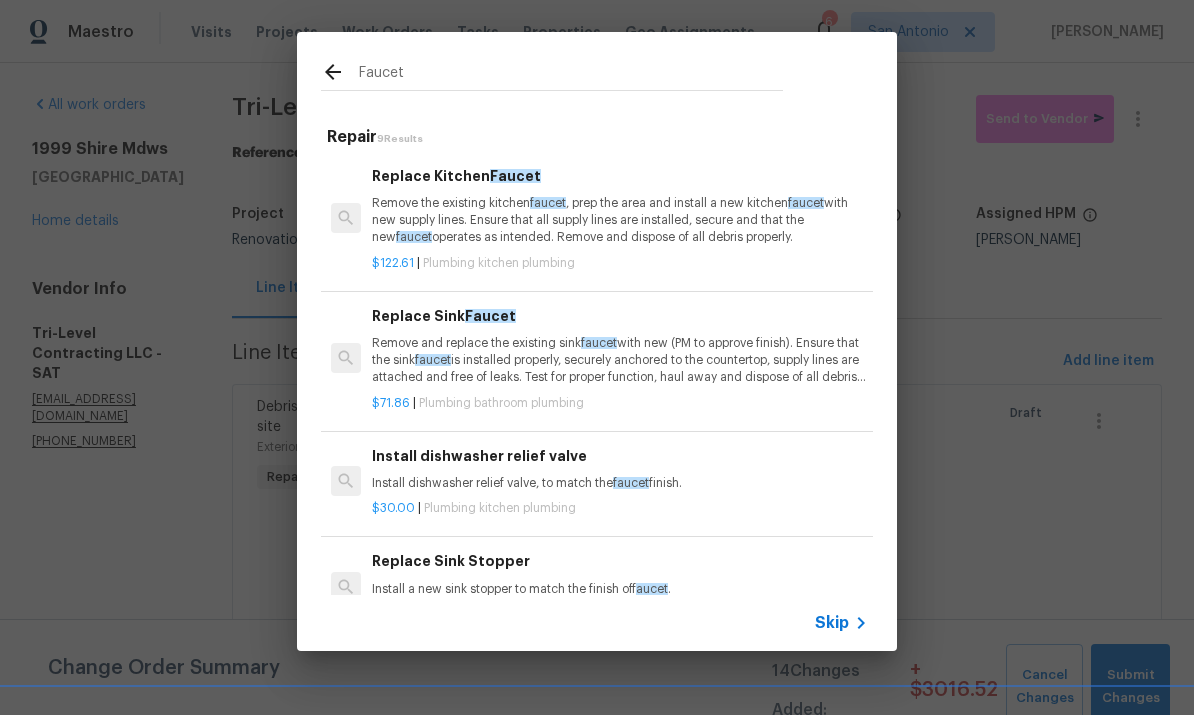 click on "Remove and replace the existing sink  faucet  with new (PM to approve finish). Ensure that the sink  faucet  is installed properly, securely anchored to the countertop, supply lines are attached and free of leaks. Test for proper function, haul away and dispose of all debris properly." at bounding box center (620, 360) 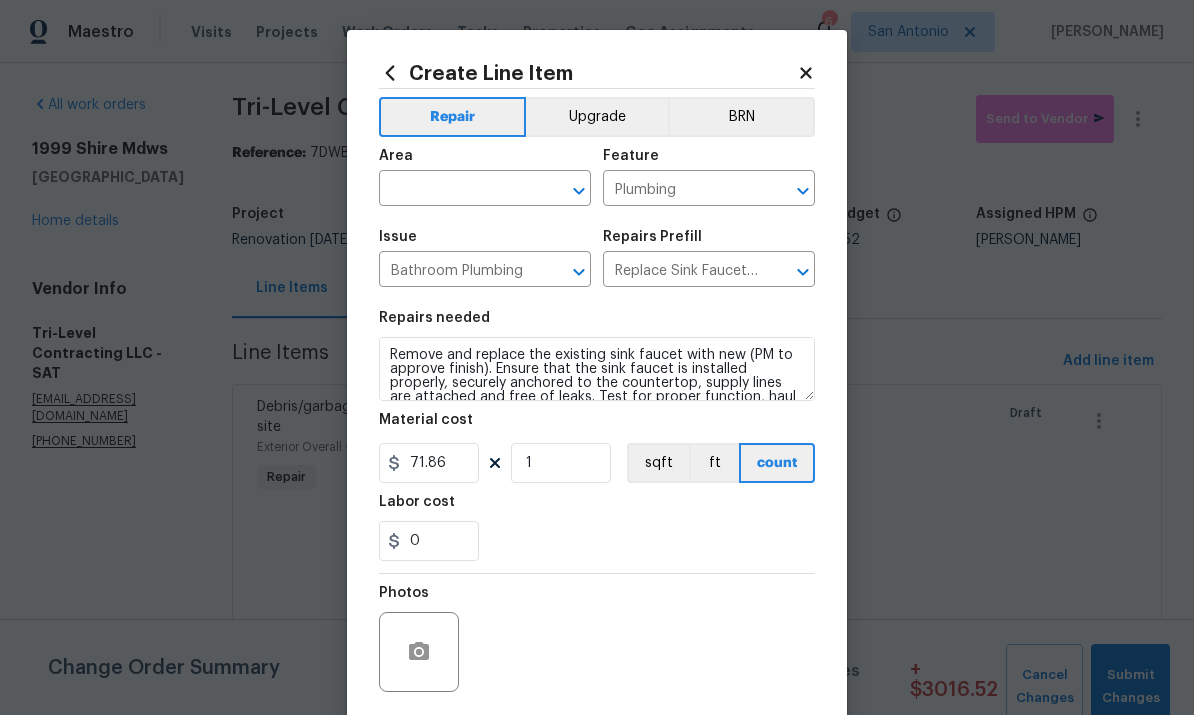 click 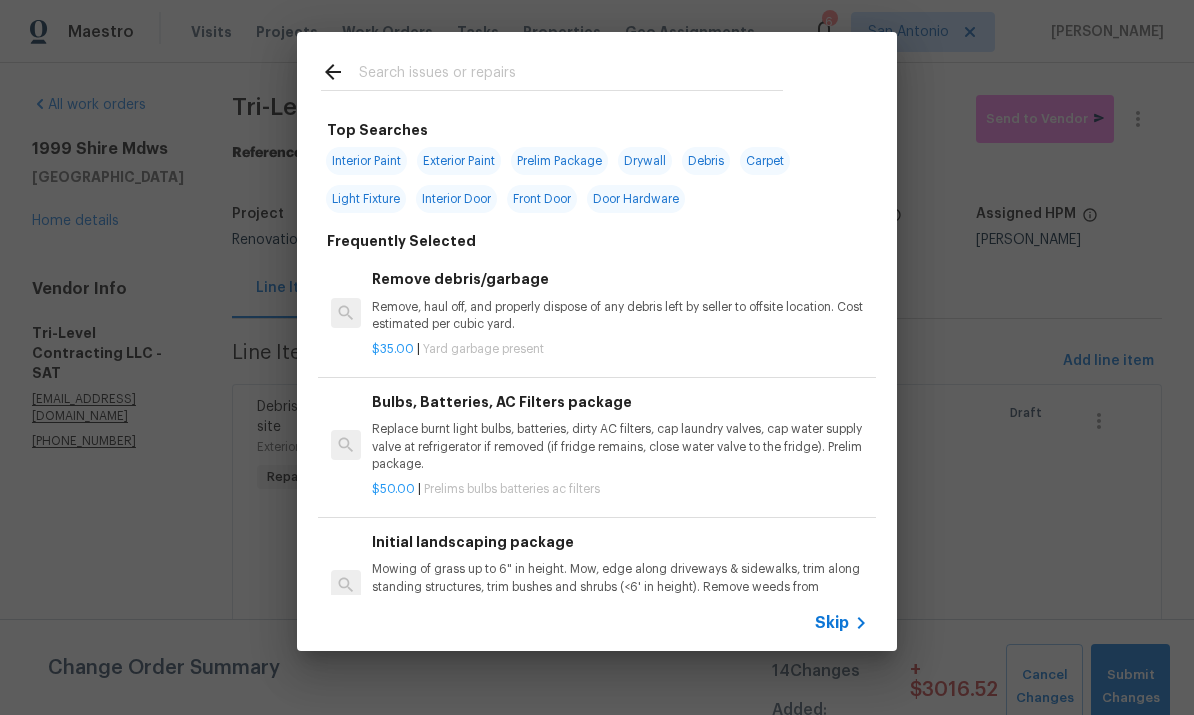 click at bounding box center [571, 75] 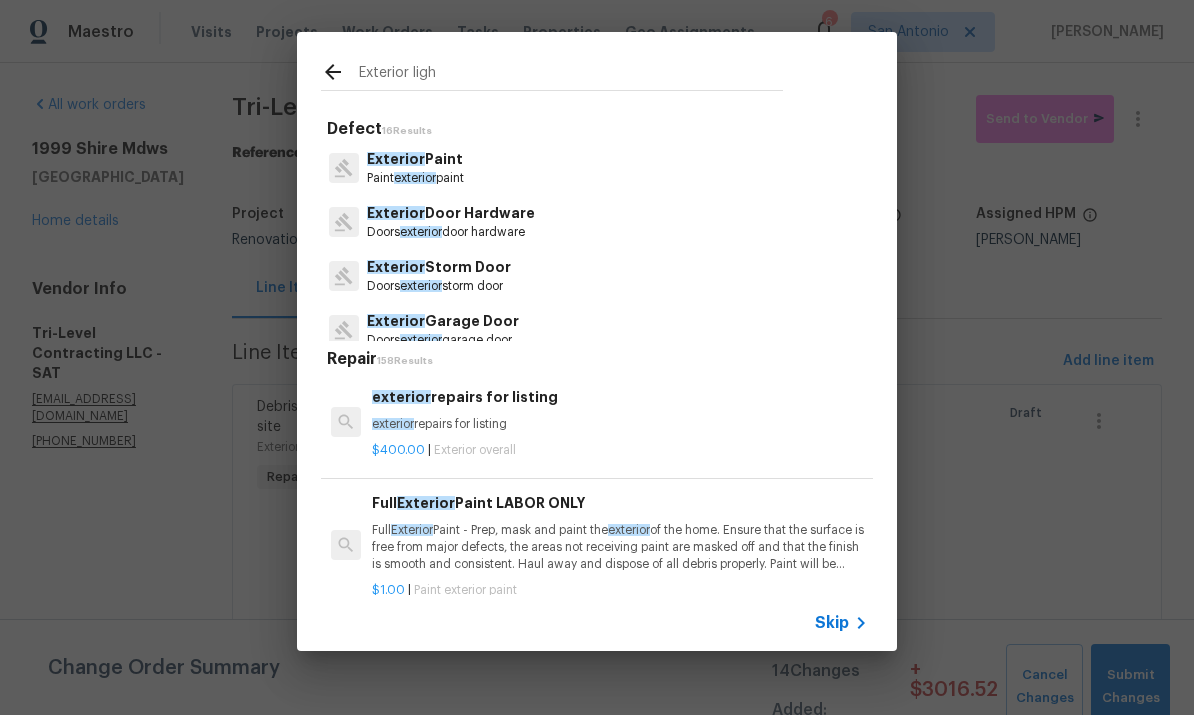 type on "Exterior light" 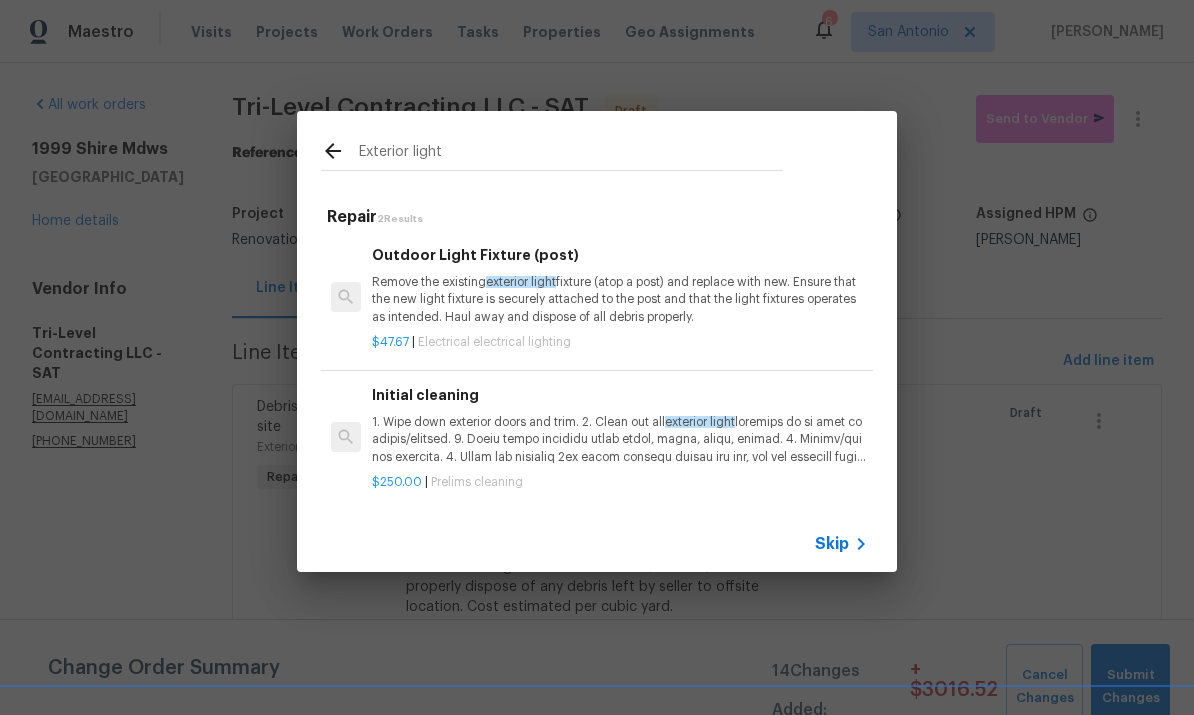 click on "Remove the existing  exterior light  fixture (atop a post) and replace with new. Ensure that the new light fixture is securely attached to the post and that the light fixtures operates as intended. Haul away and dispose of all debris properly." at bounding box center (620, 299) 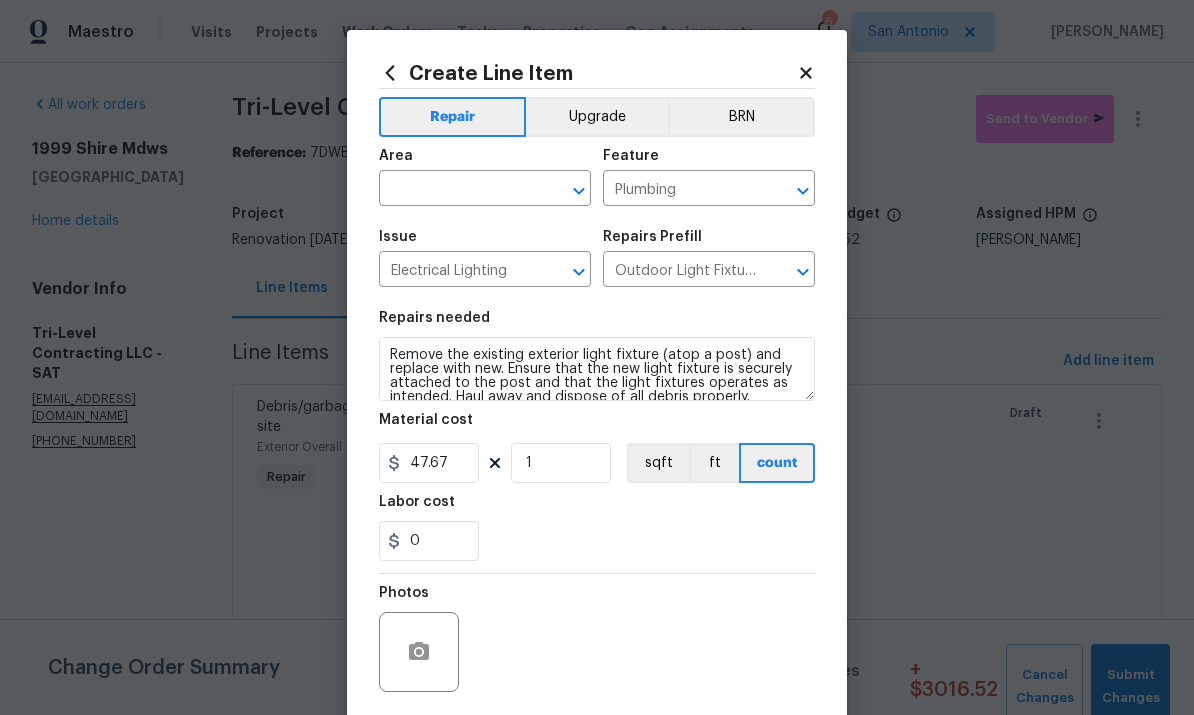 click on "Upgrade" at bounding box center (597, 117) 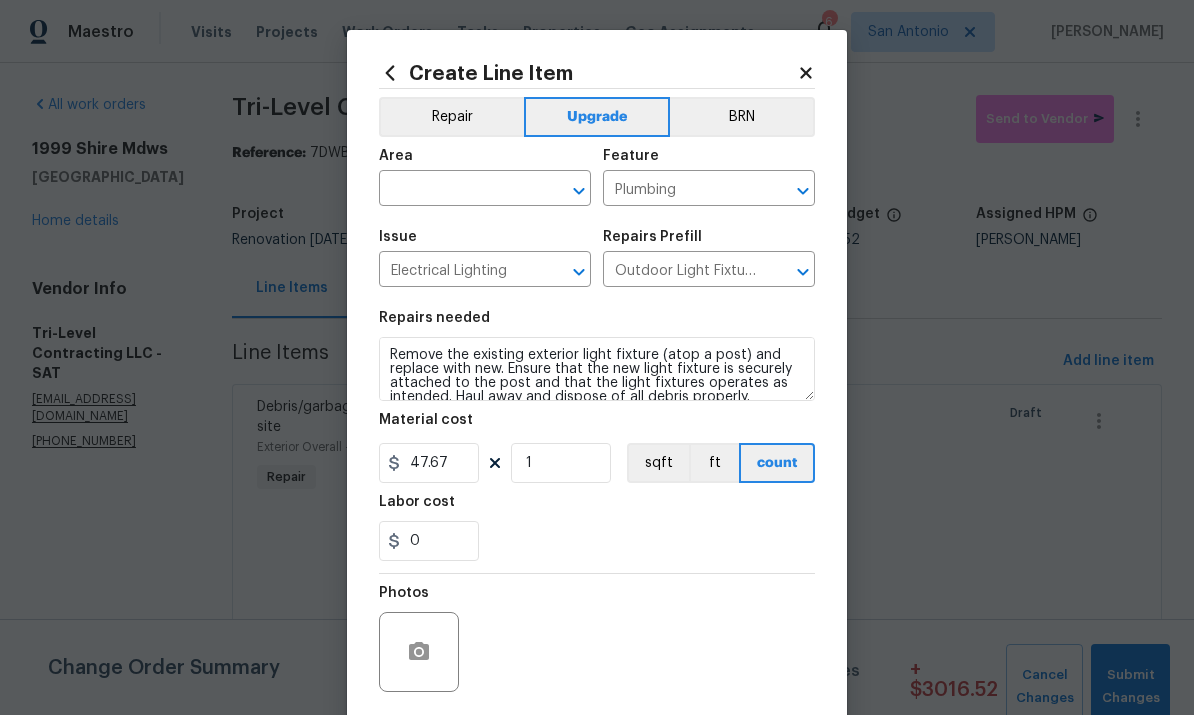 click at bounding box center [457, 190] 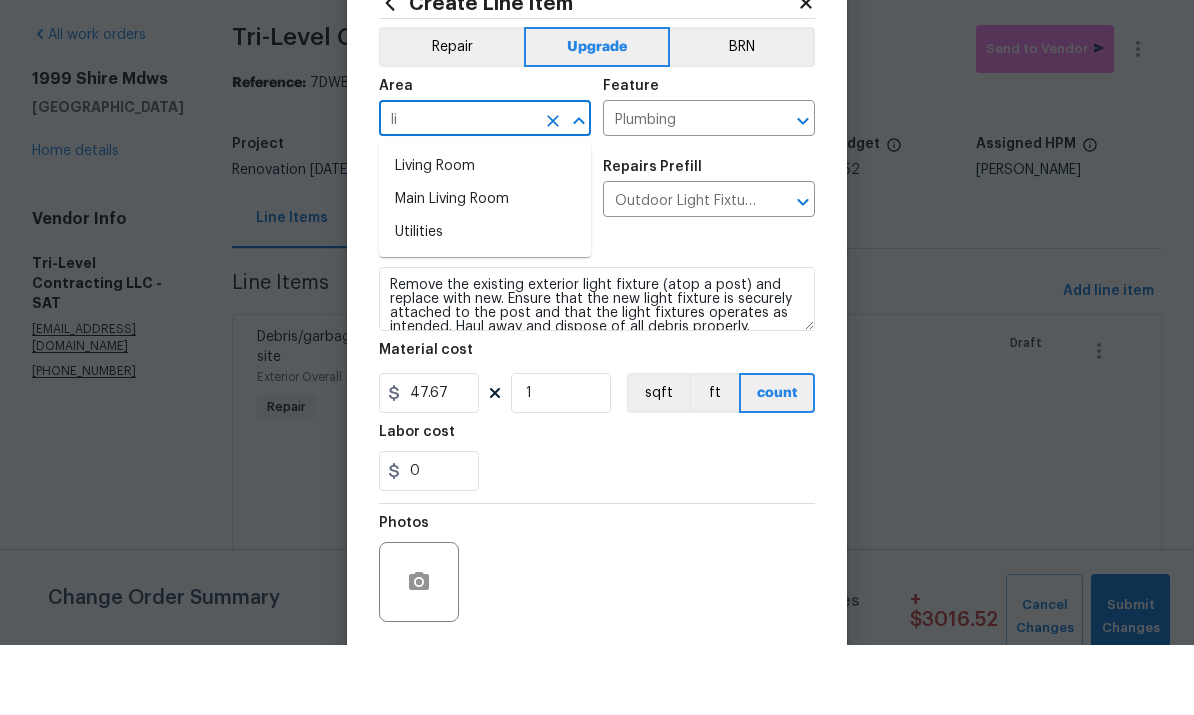 type on "l" 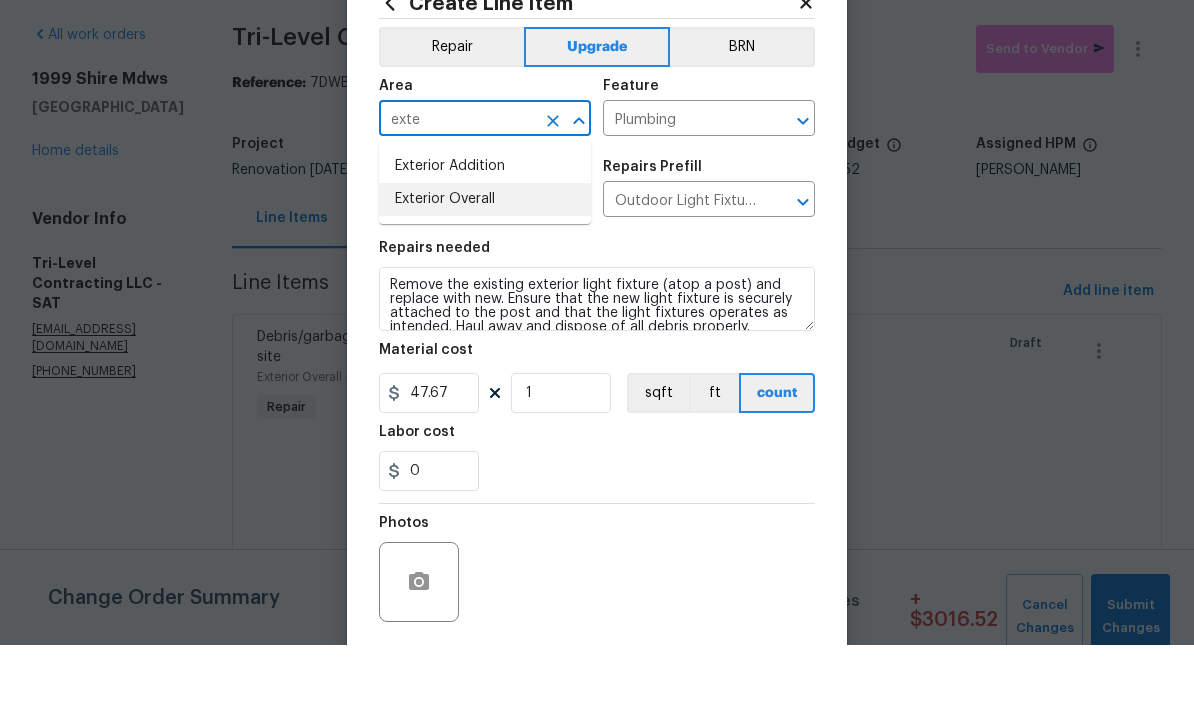 click on "Exterior Overall" at bounding box center (485, 269) 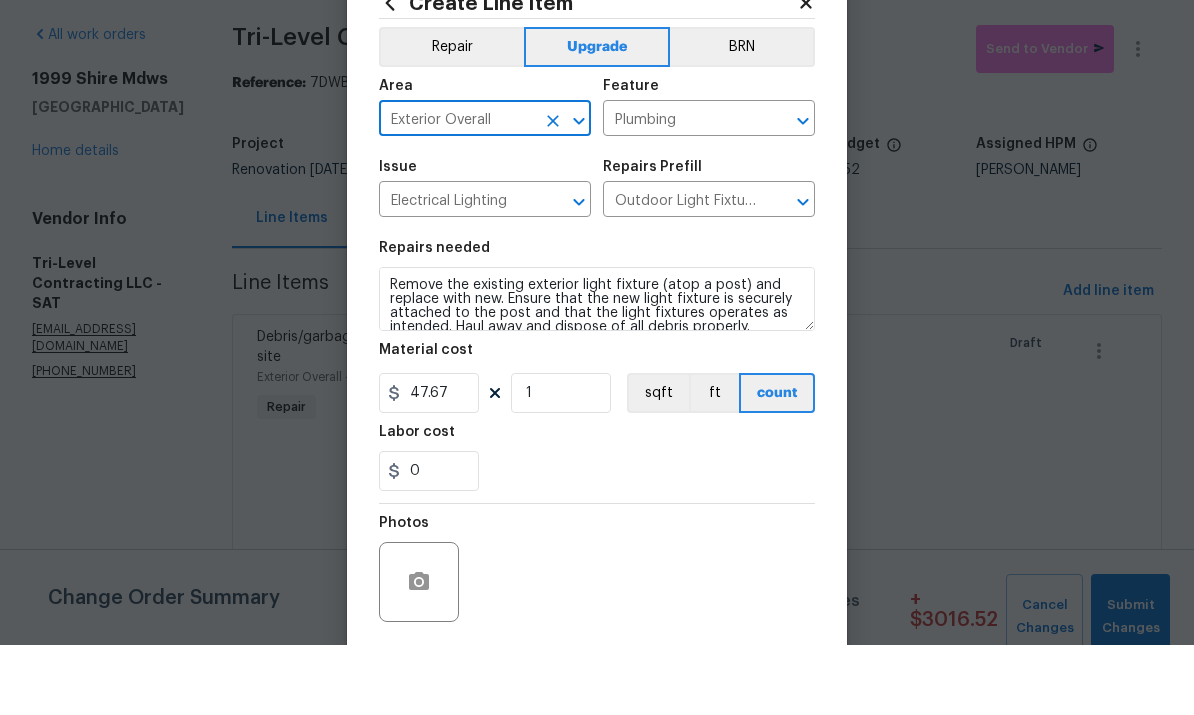scroll, scrollTop: 70, scrollLeft: 0, axis: vertical 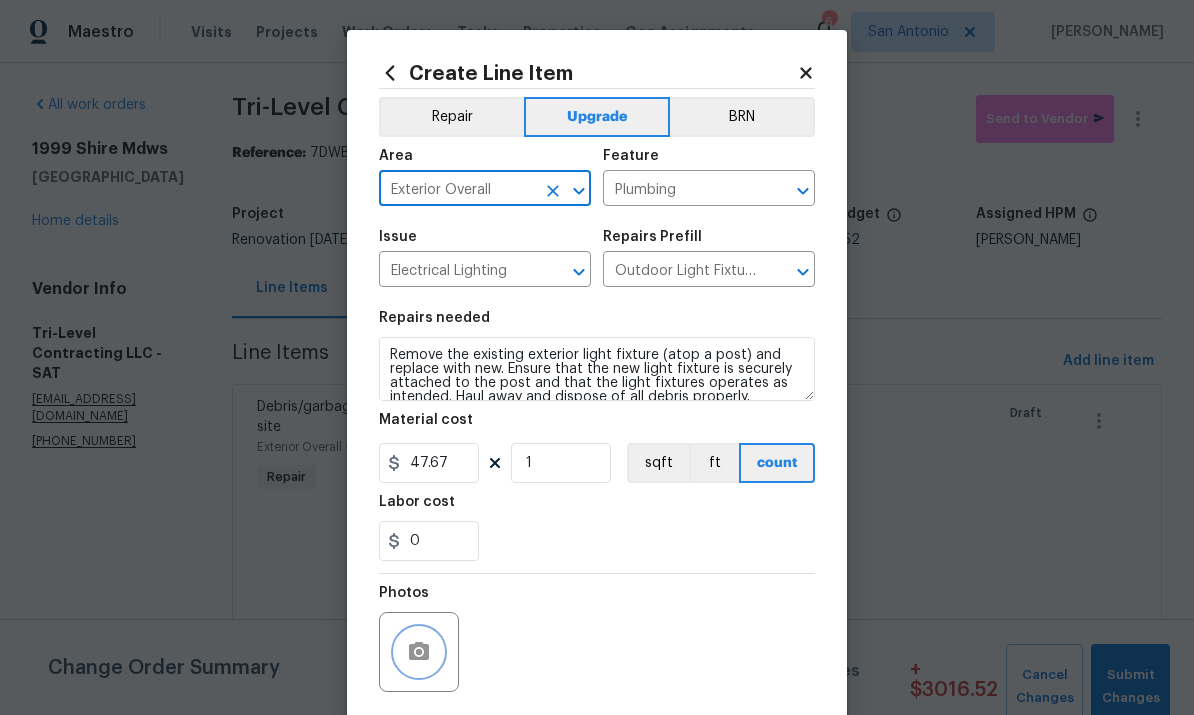 click at bounding box center (419, 652) 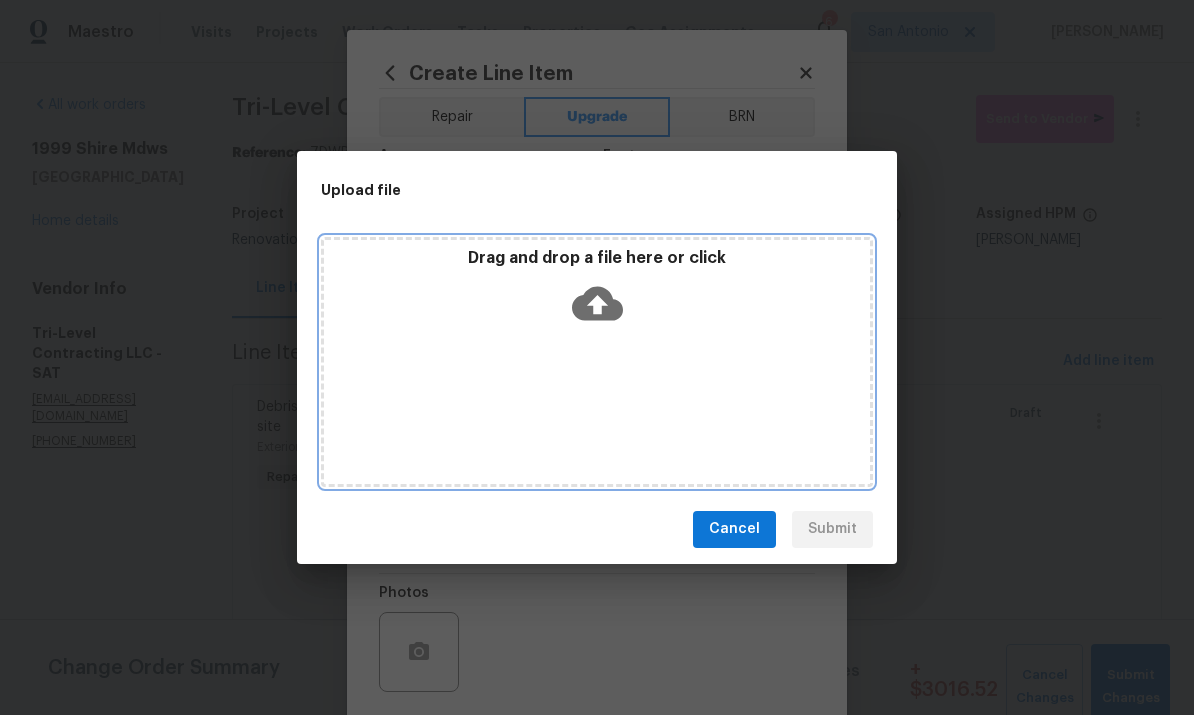 click 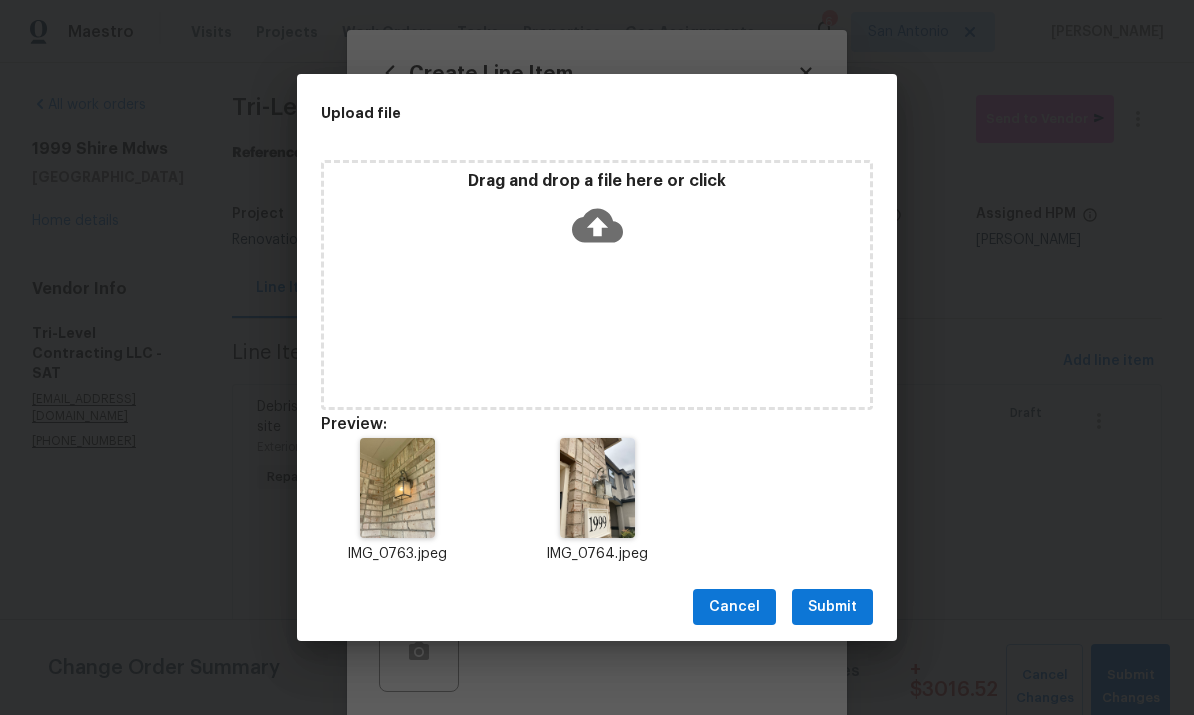 click on "Submit" at bounding box center [832, 607] 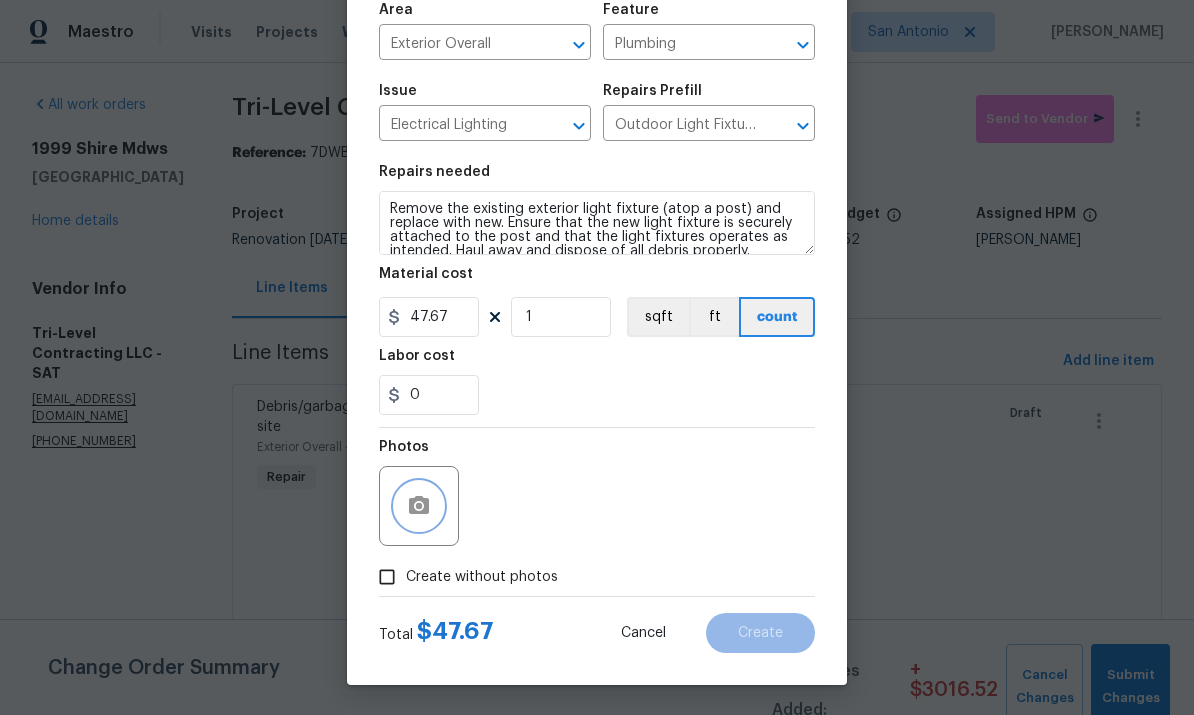 scroll, scrollTop: 150, scrollLeft: 0, axis: vertical 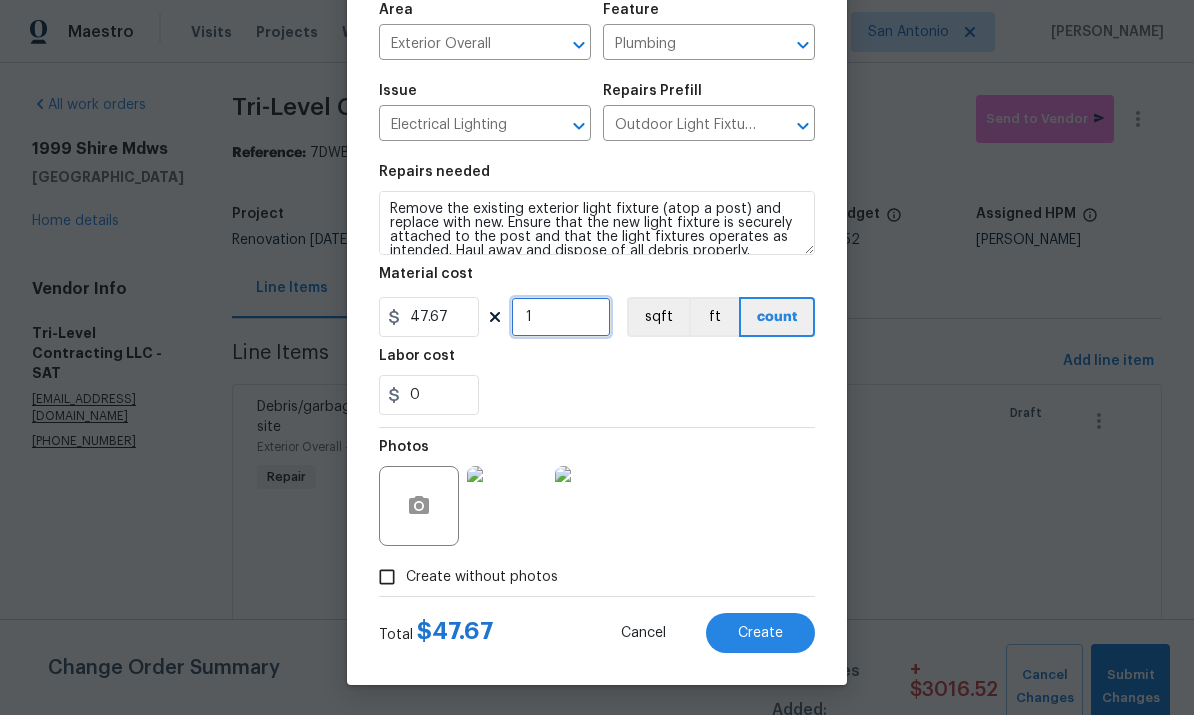 click on "1" at bounding box center [561, 317] 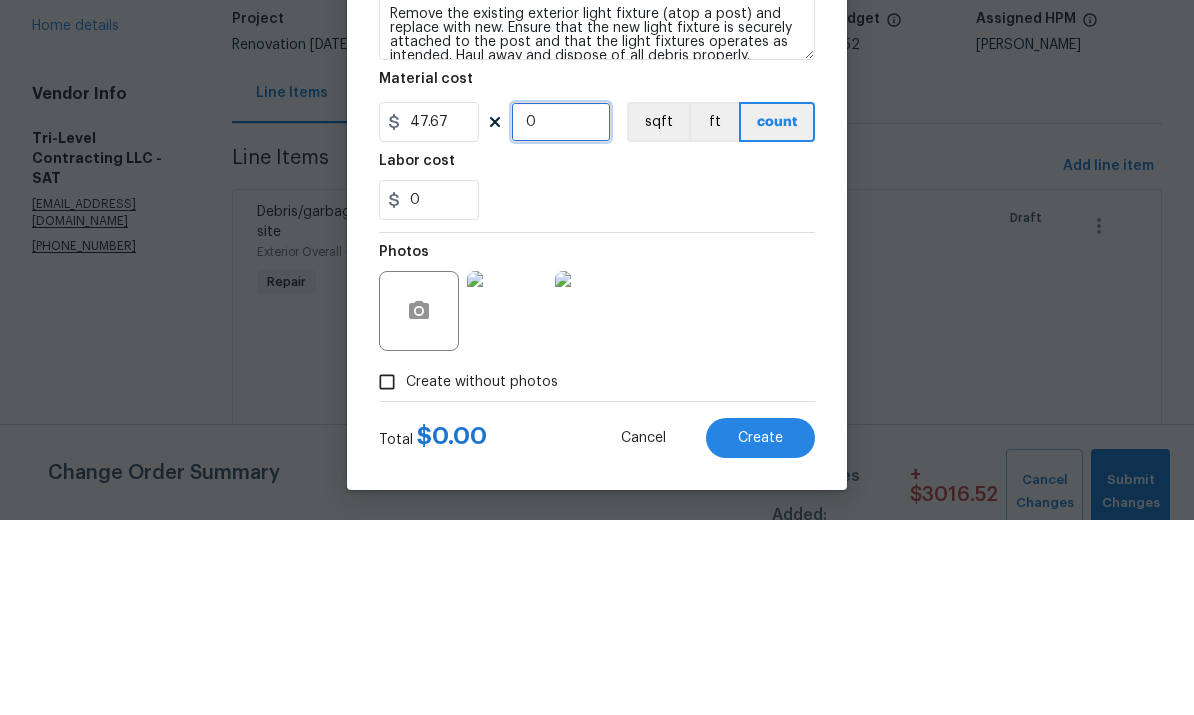 type on "2" 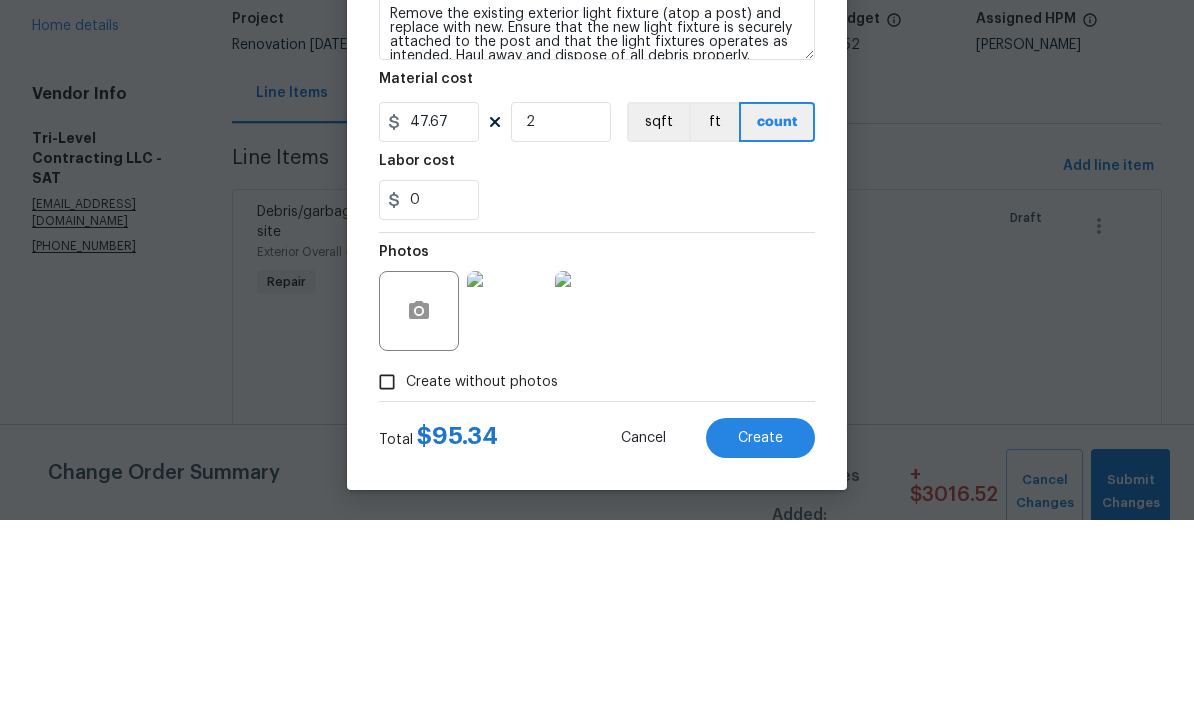 scroll, scrollTop: 75, scrollLeft: 0, axis: vertical 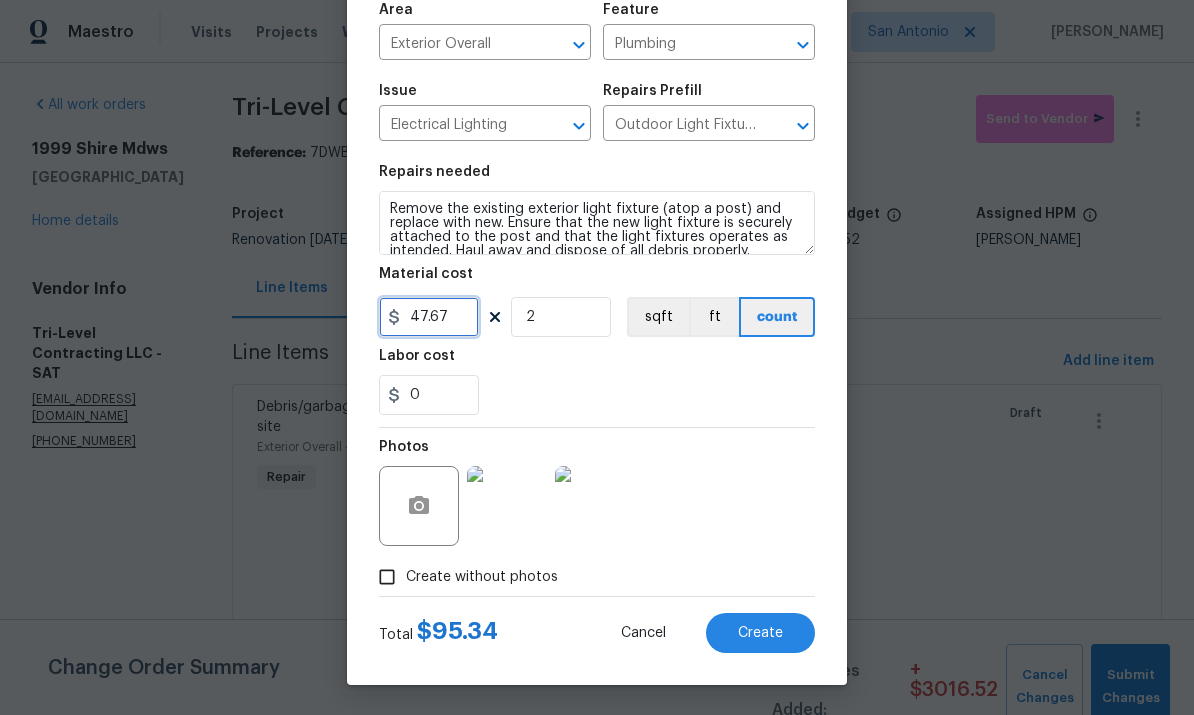 click on "47.67" at bounding box center [429, 317] 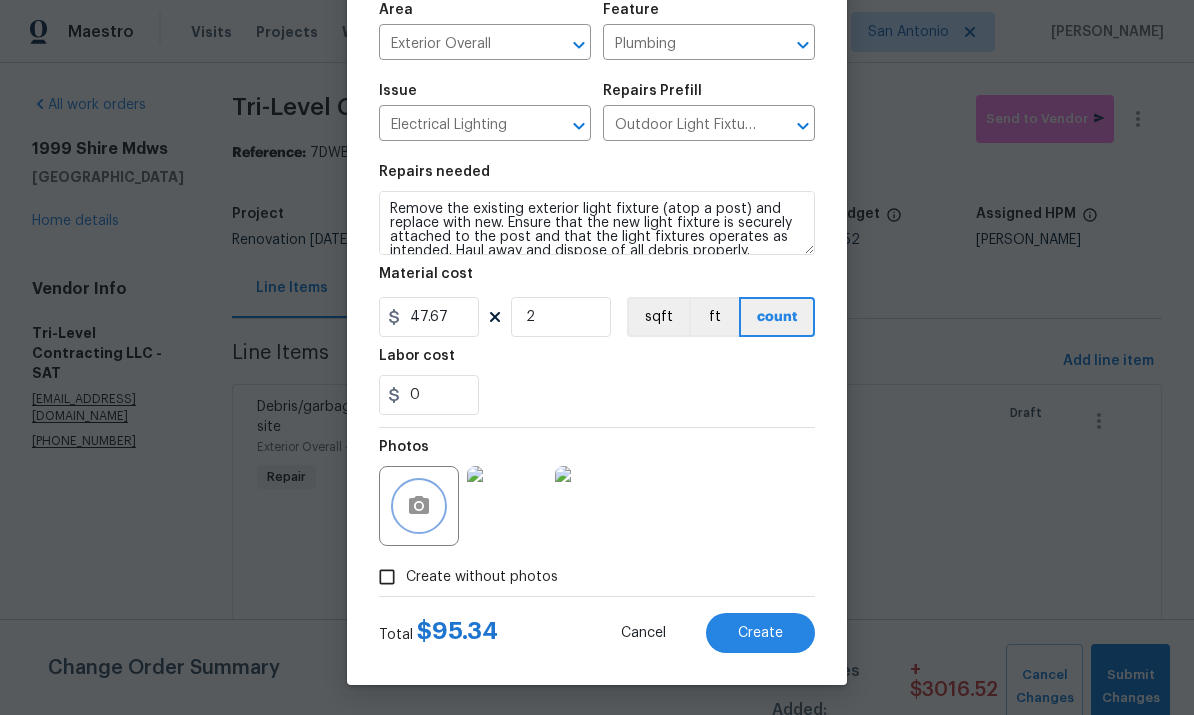 click at bounding box center (419, 506) 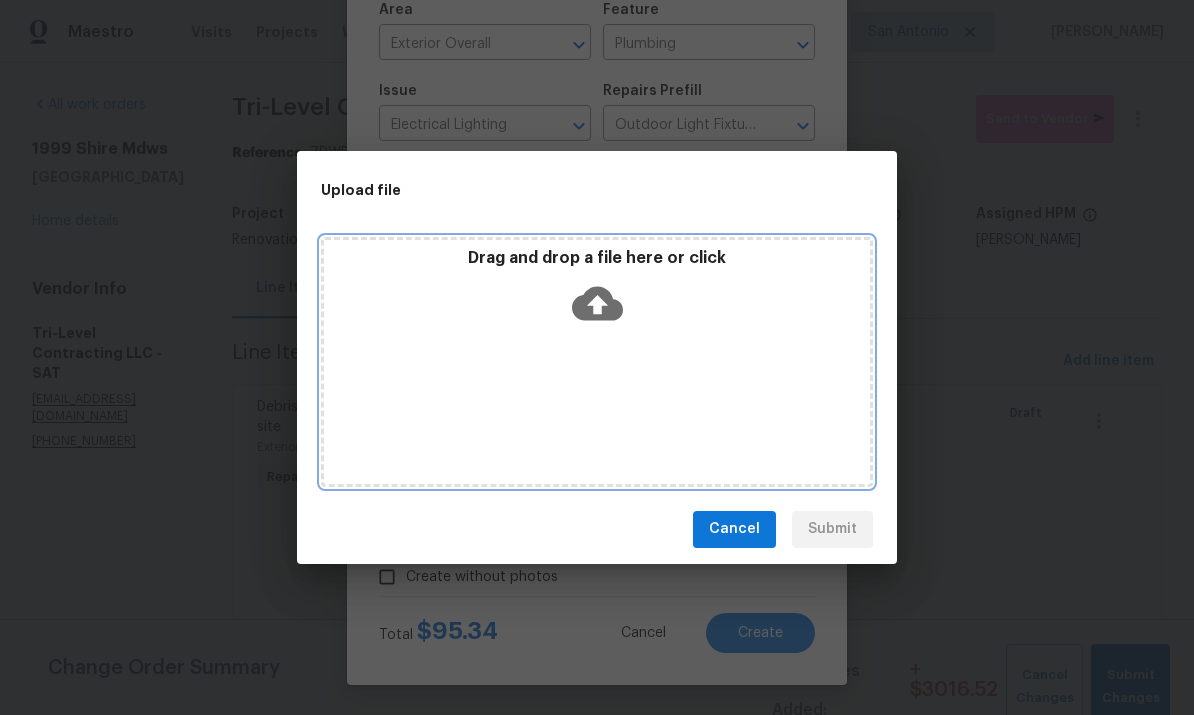 click 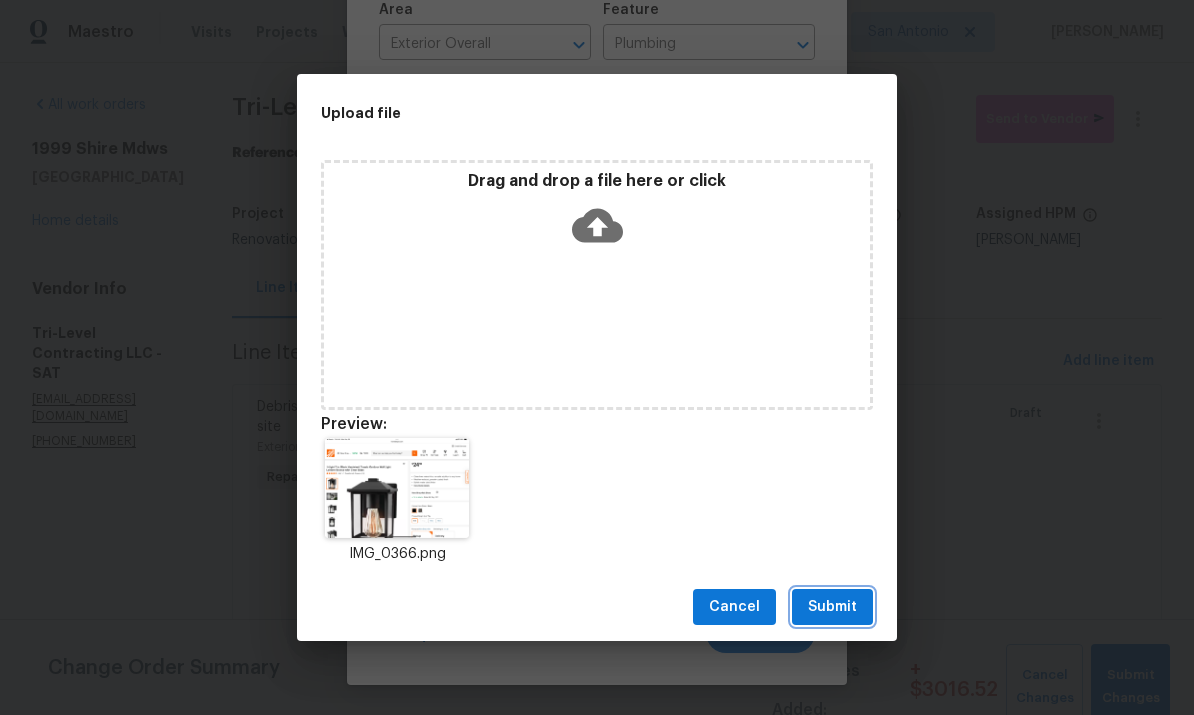 click on "Submit" at bounding box center [832, 607] 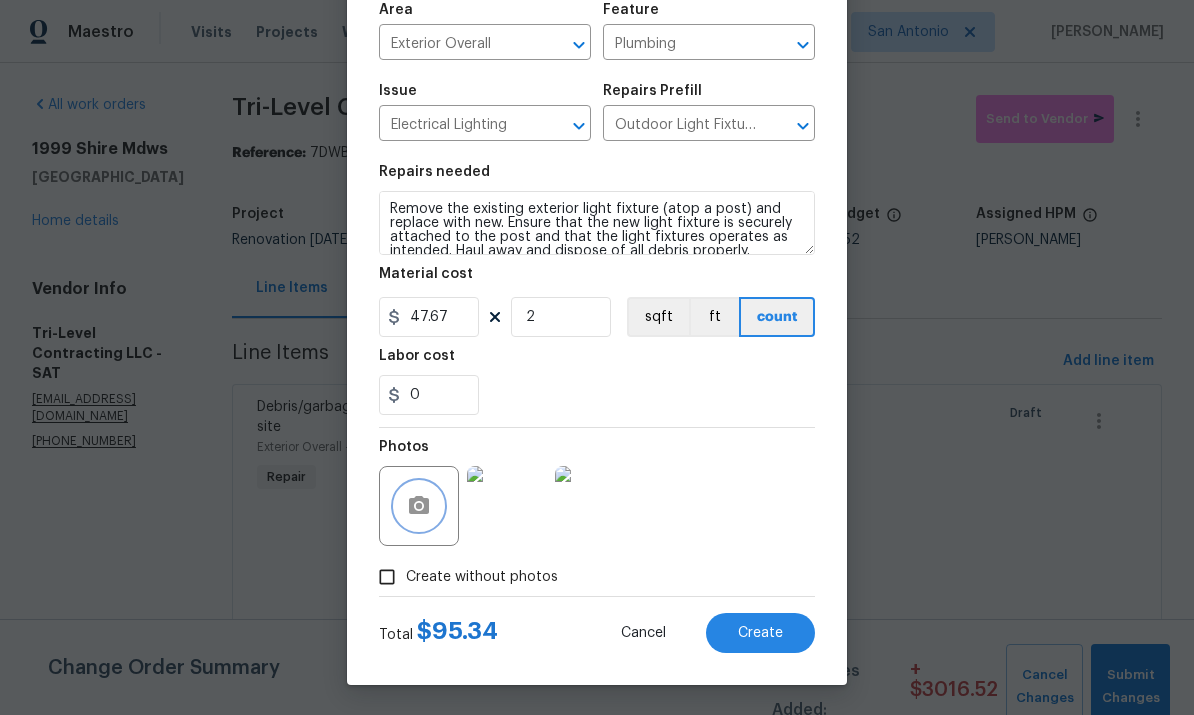 scroll, scrollTop: 150, scrollLeft: 0, axis: vertical 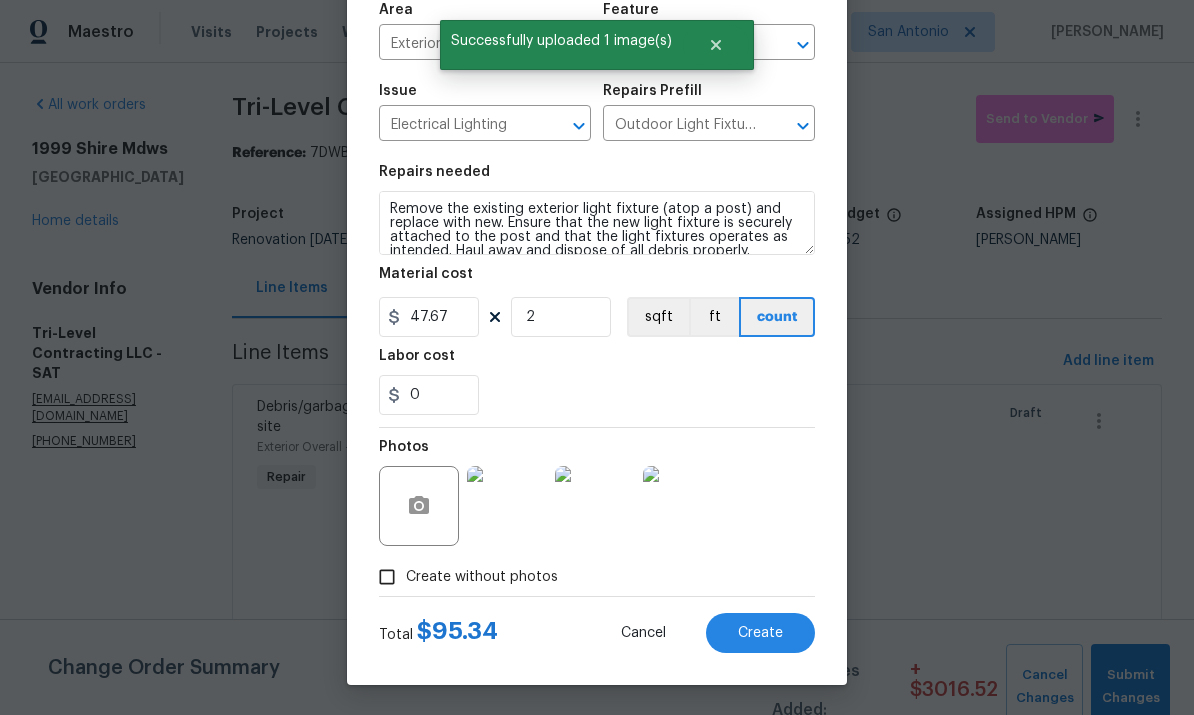 click on "Create" at bounding box center (760, 633) 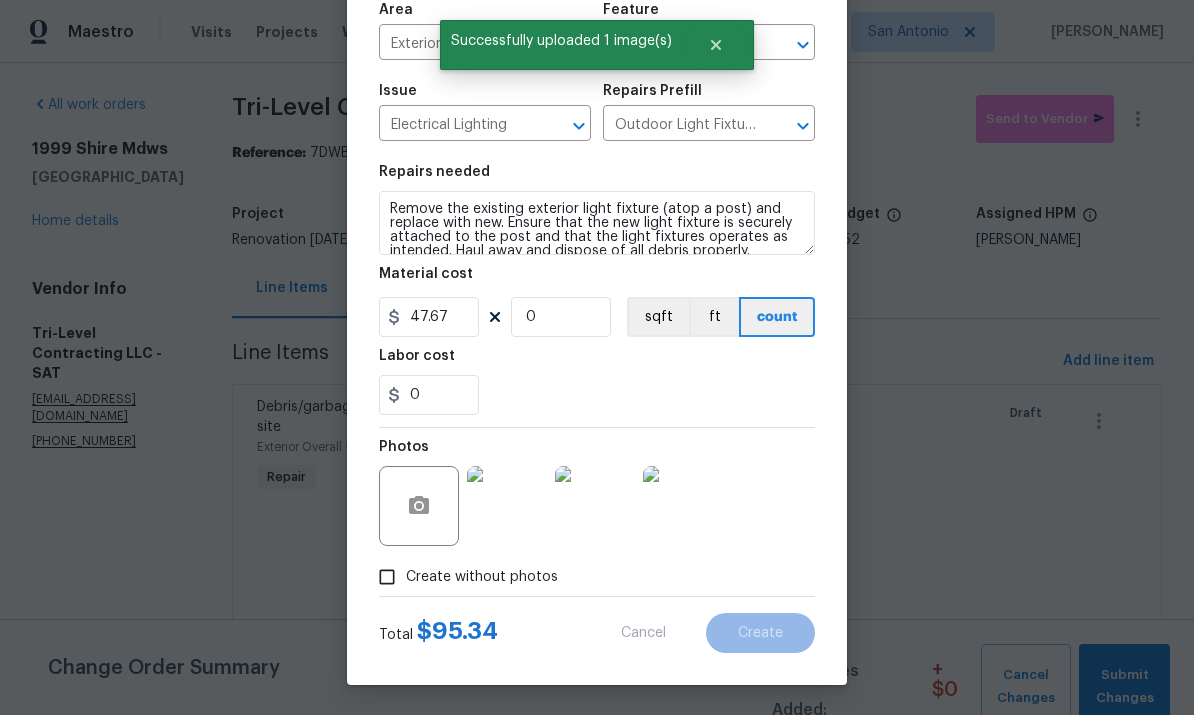 scroll, scrollTop: 0, scrollLeft: 0, axis: both 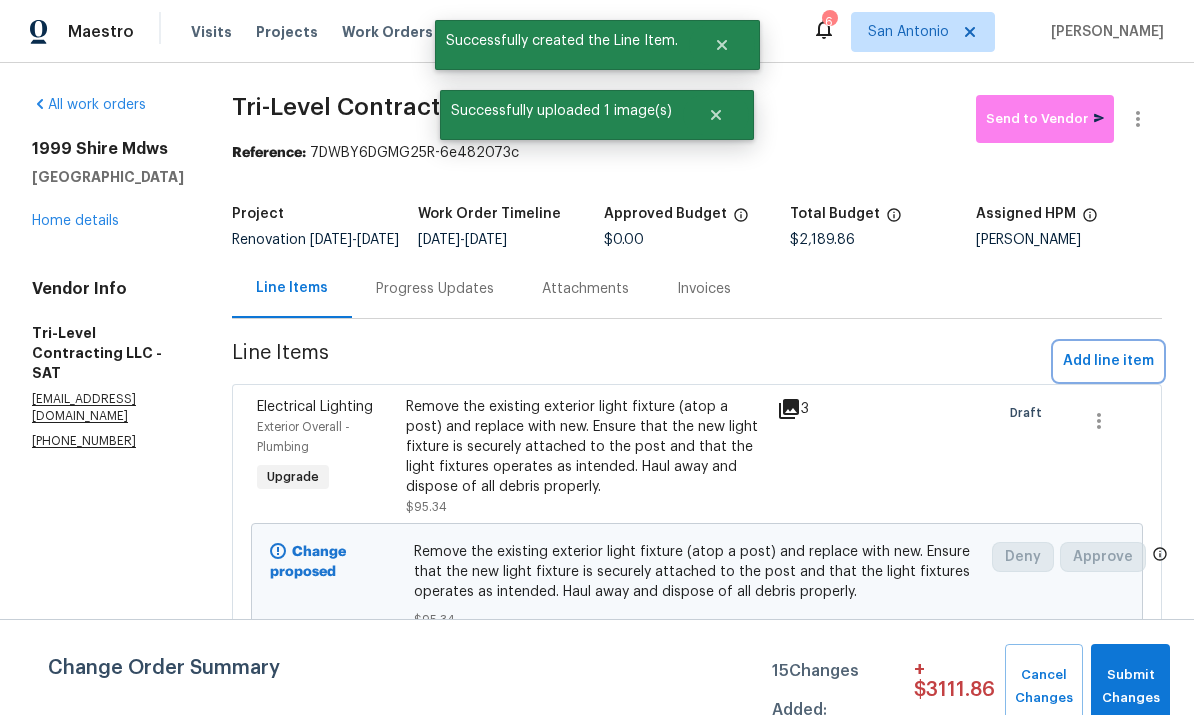 click on "Add line item" at bounding box center (1108, 361) 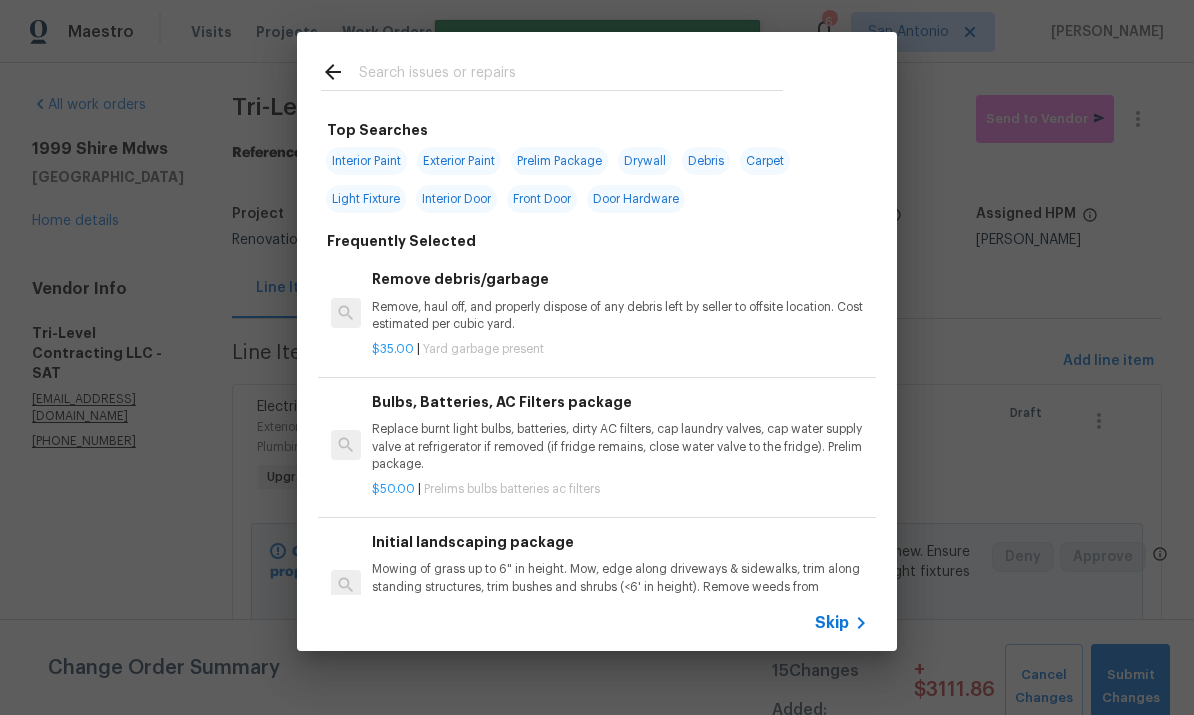click at bounding box center (571, 75) 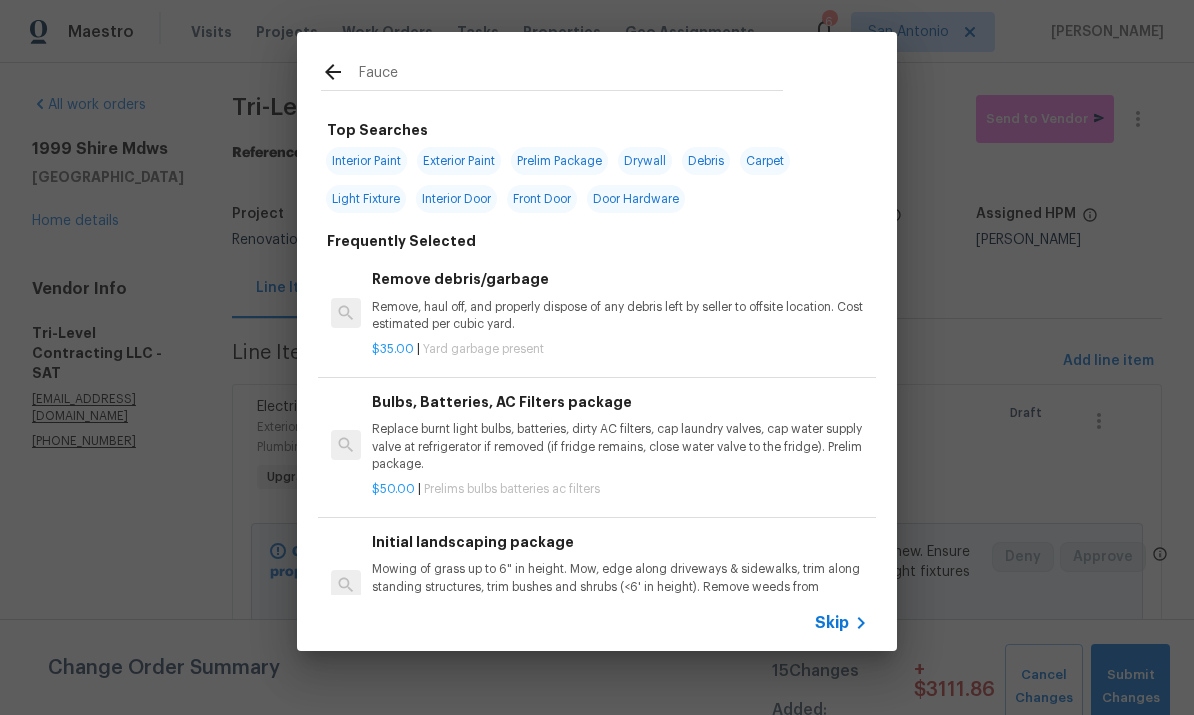type on "Faucet" 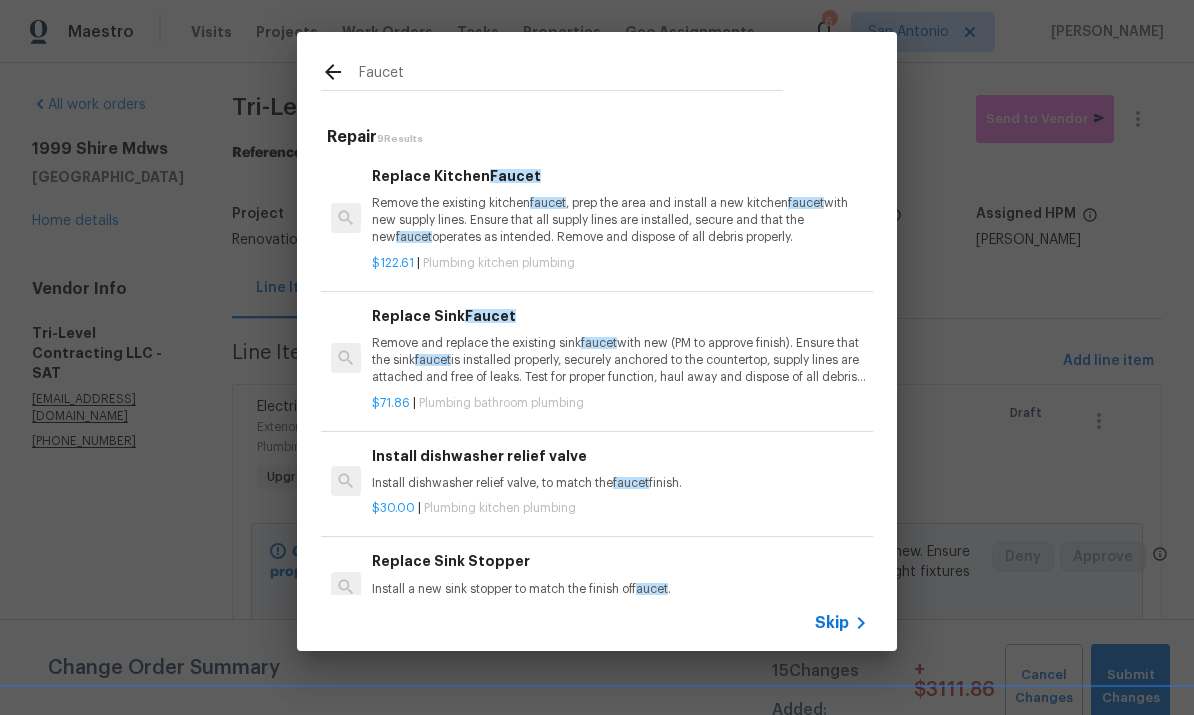 click on "Remove and replace the existing sink  faucet  with new (PM to approve finish). Ensure that the sink  faucet  is installed properly, securely anchored to the countertop, supply lines are attached and free of leaks. Test for proper function, haul away and dispose of all debris properly." at bounding box center [620, 360] 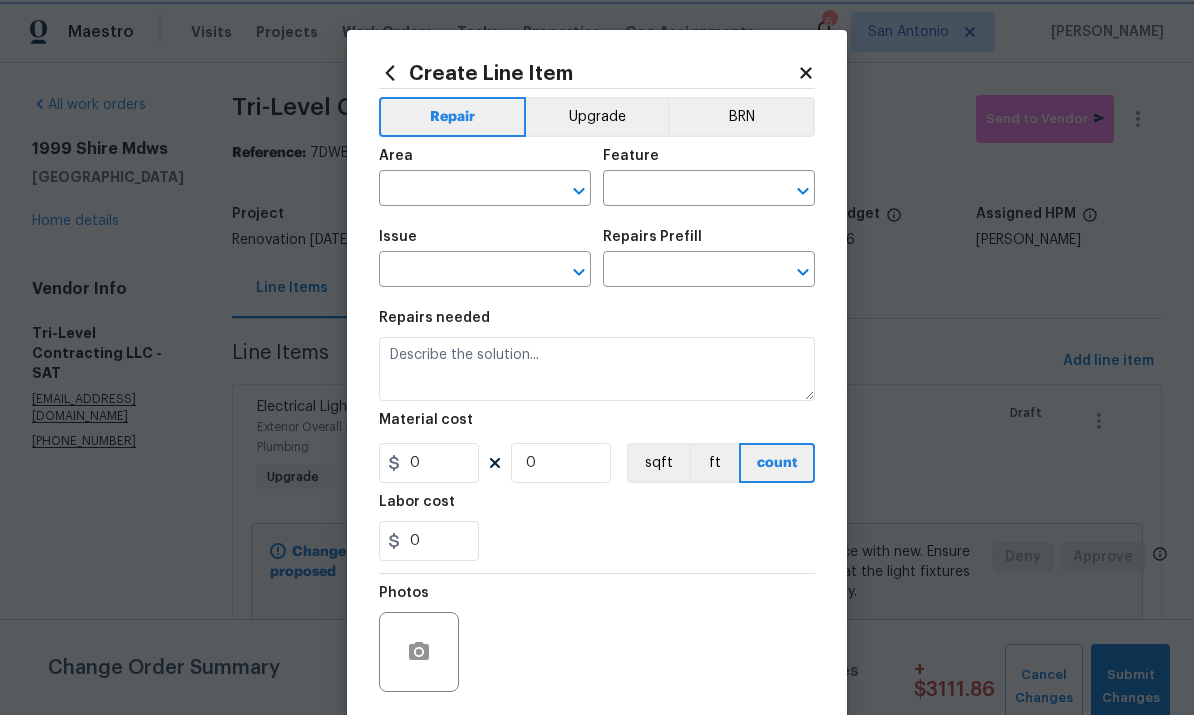 type on "Plumbing" 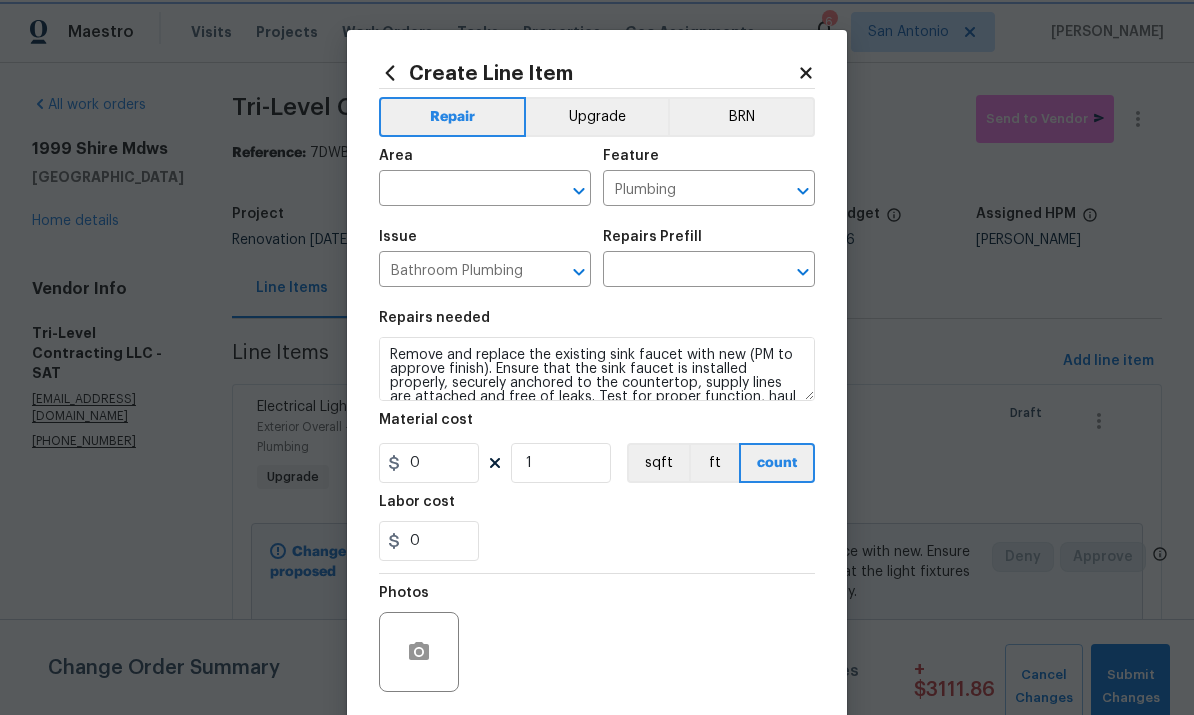 type on "Replace Sink Faucet $71.86" 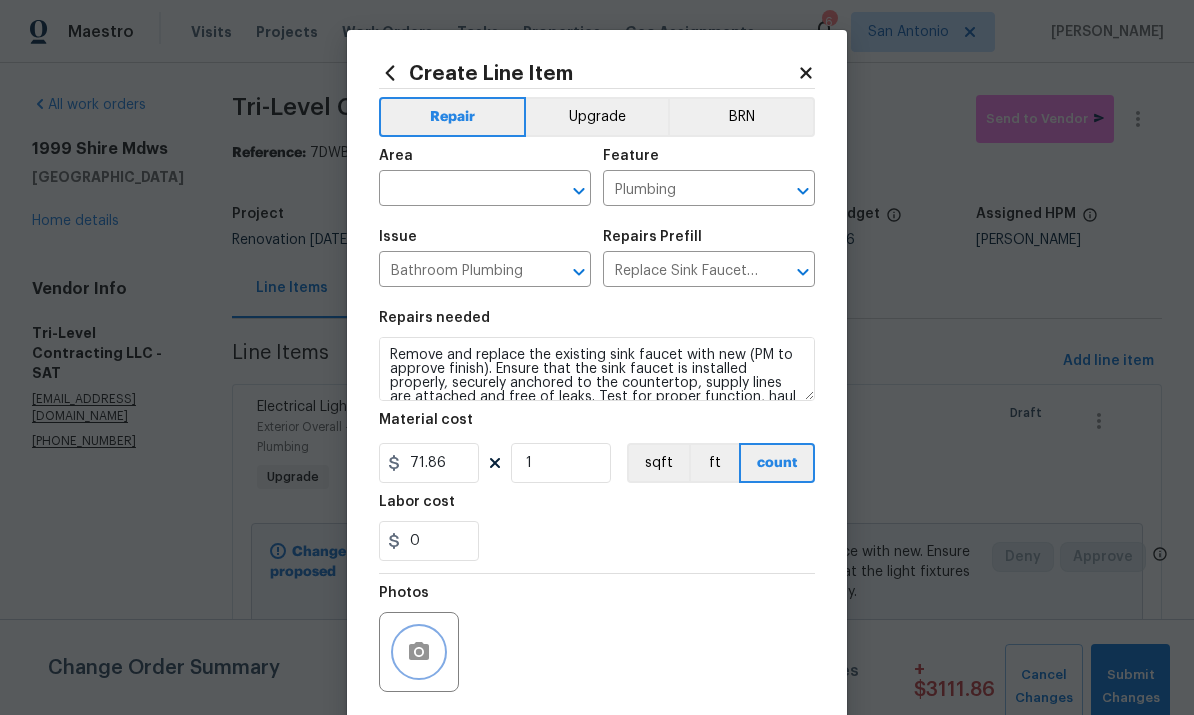 click 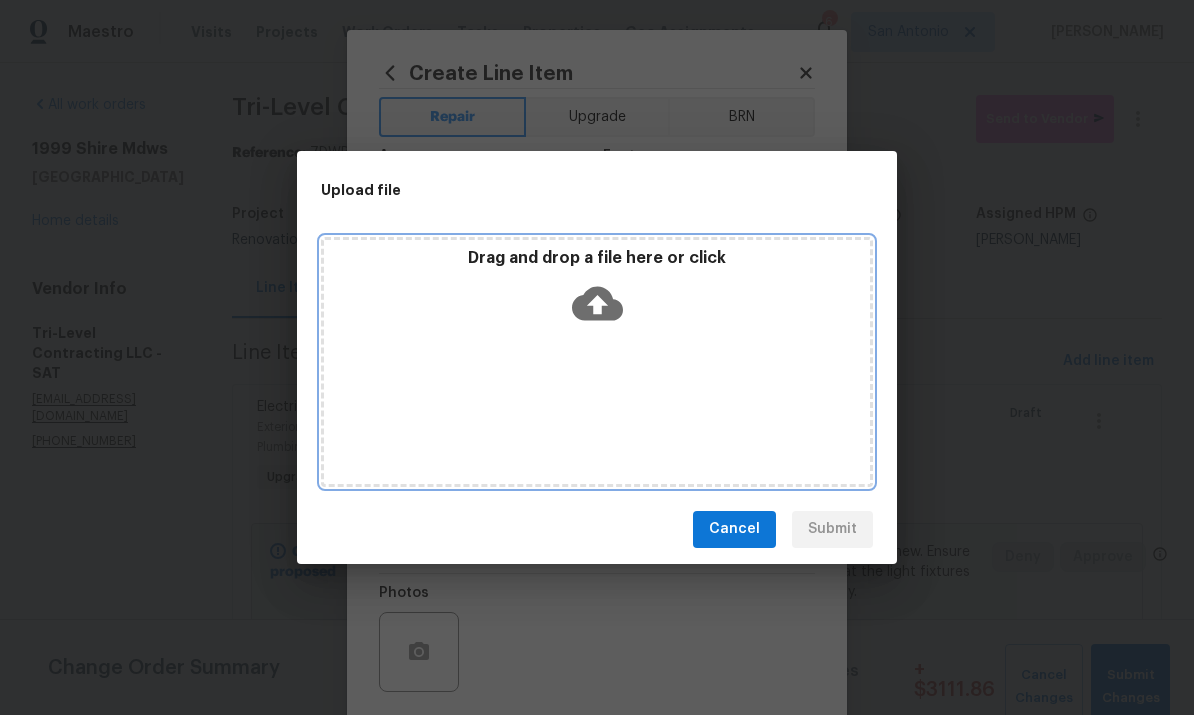 click 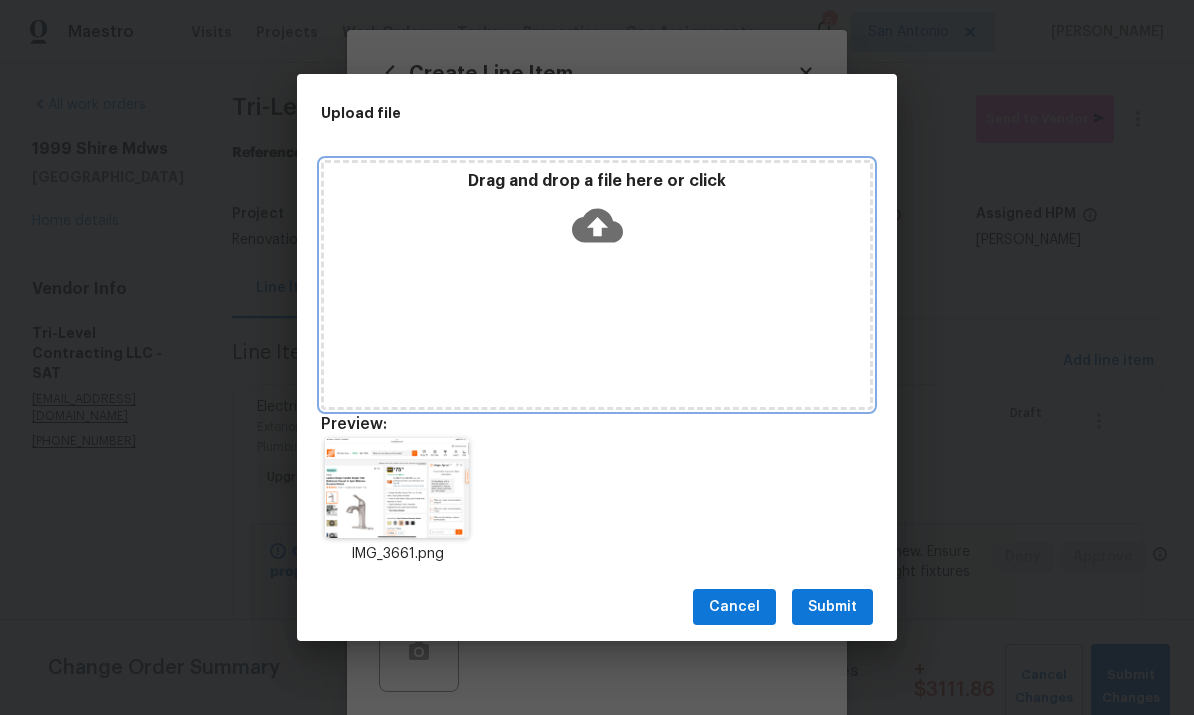 click 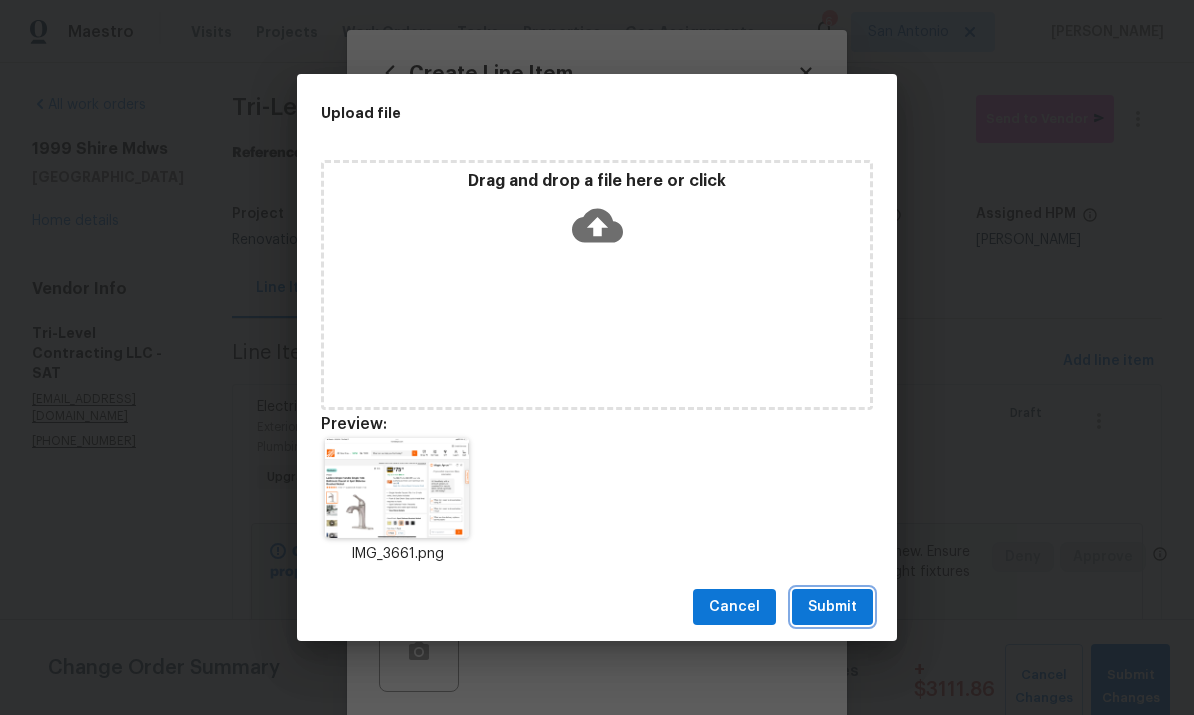 click on "Submit" at bounding box center [832, 607] 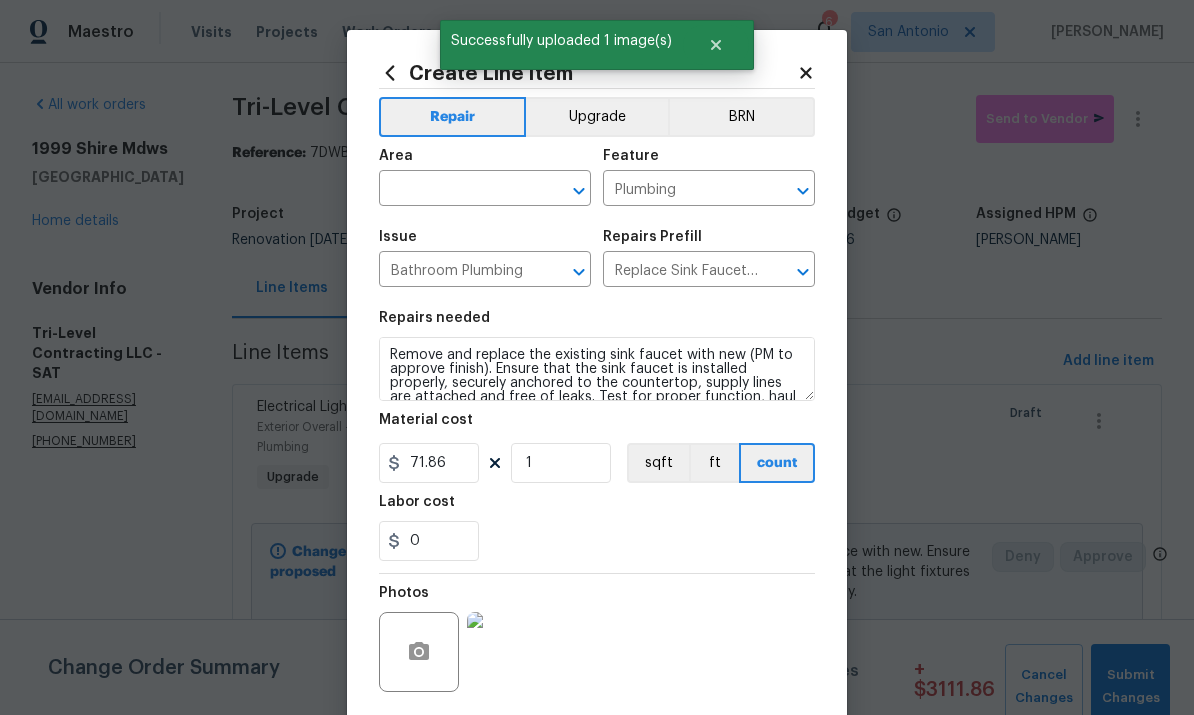 click at bounding box center (457, 190) 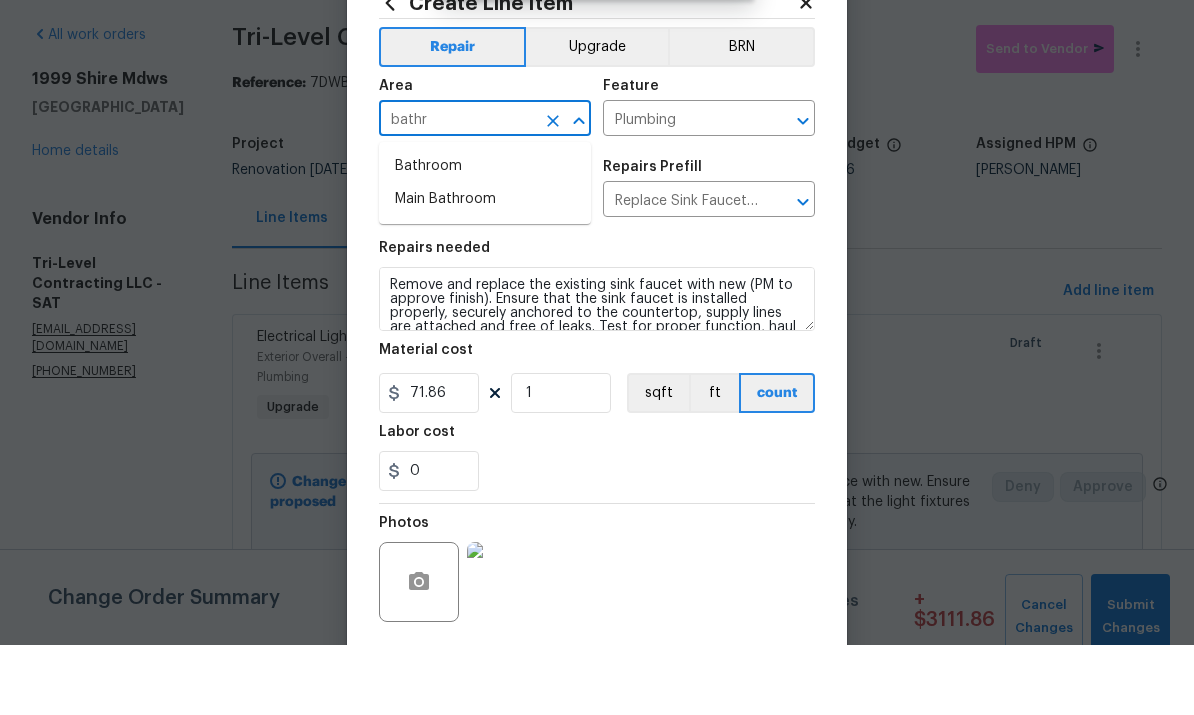 click on "Bathroom" at bounding box center [485, 236] 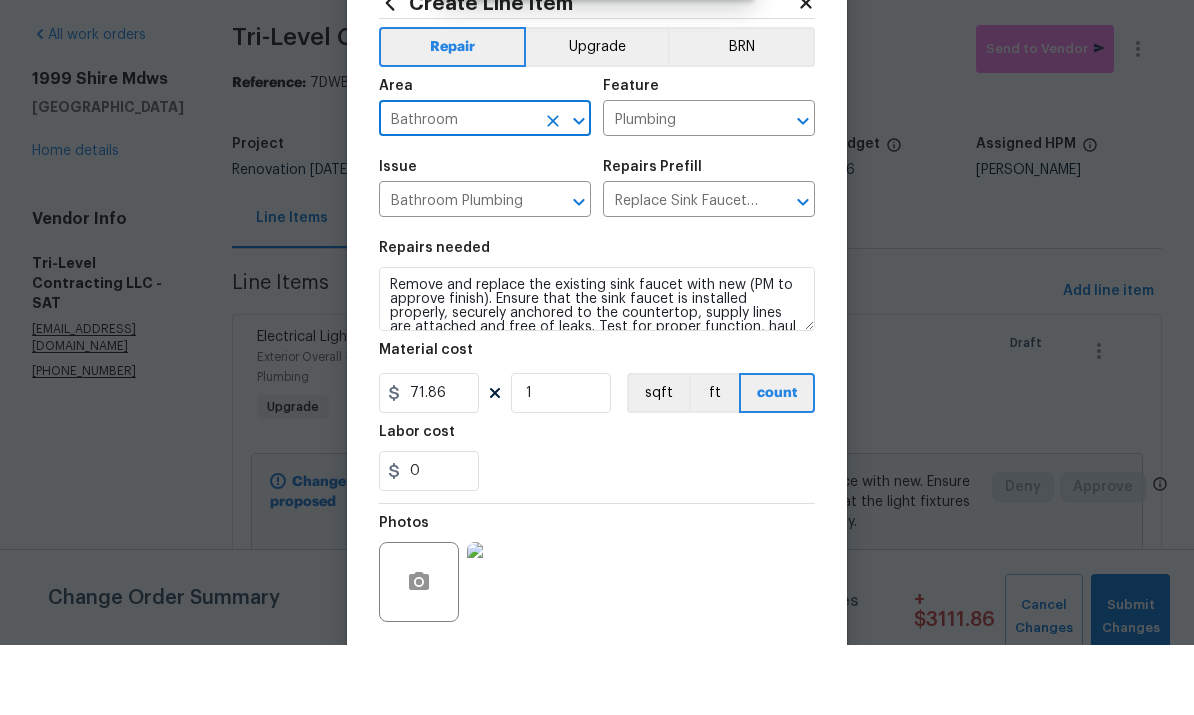 scroll, scrollTop: 70, scrollLeft: 0, axis: vertical 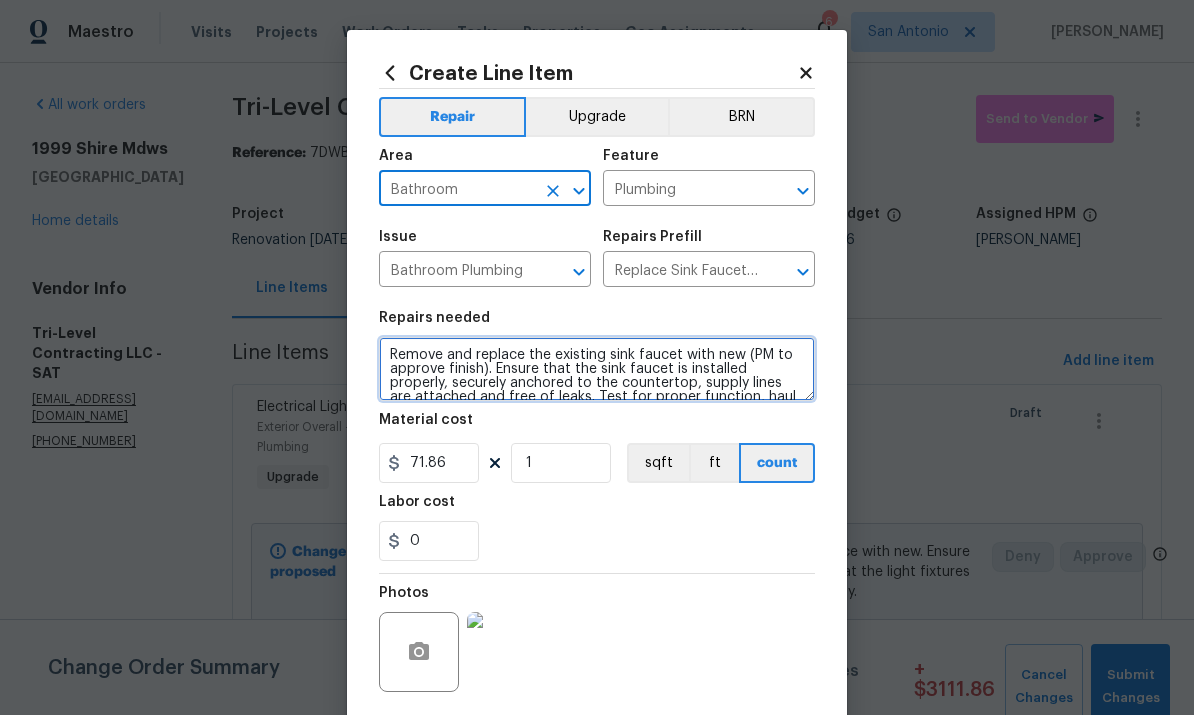 click on "Remove and replace the existing sink faucet with new (PM to approve finish). Ensure that the sink faucet is installed properly, securely anchored to the countertop, supply lines are attached and free of leaks. Test for proper function, haul away and dispose of all debris properly." at bounding box center [597, 369] 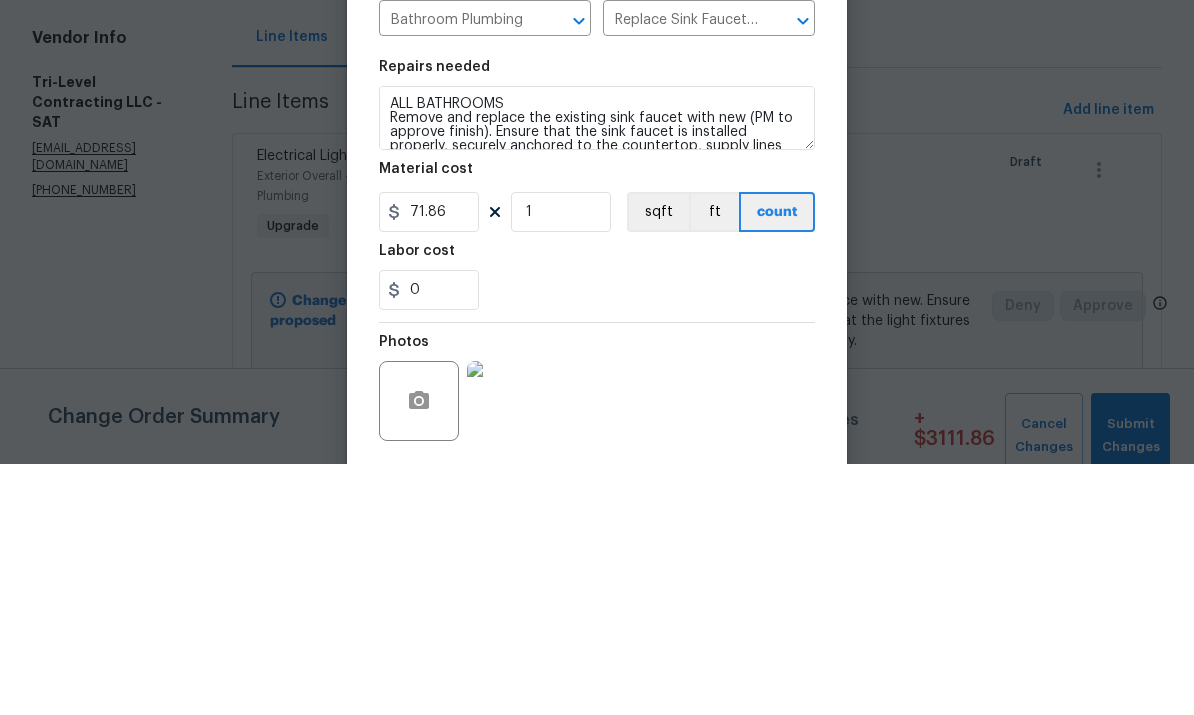 scroll, scrollTop: 75, scrollLeft: 0, axis: vertical 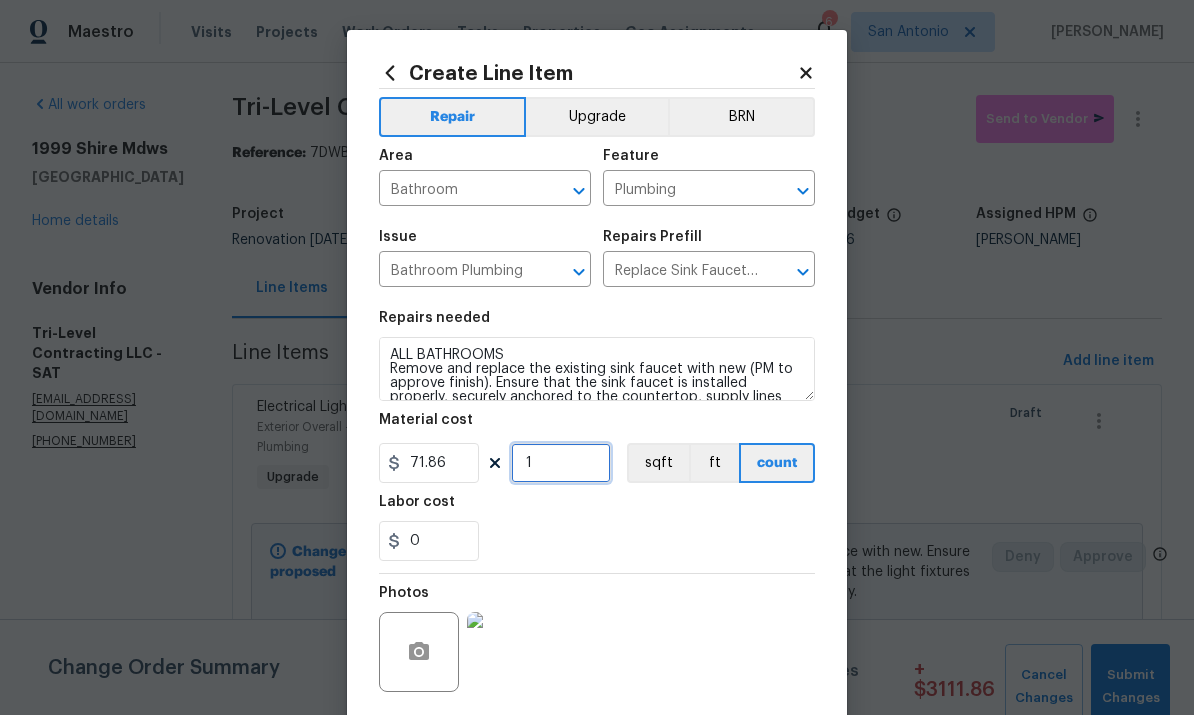 click on "1" at bounding box center (561, 463) 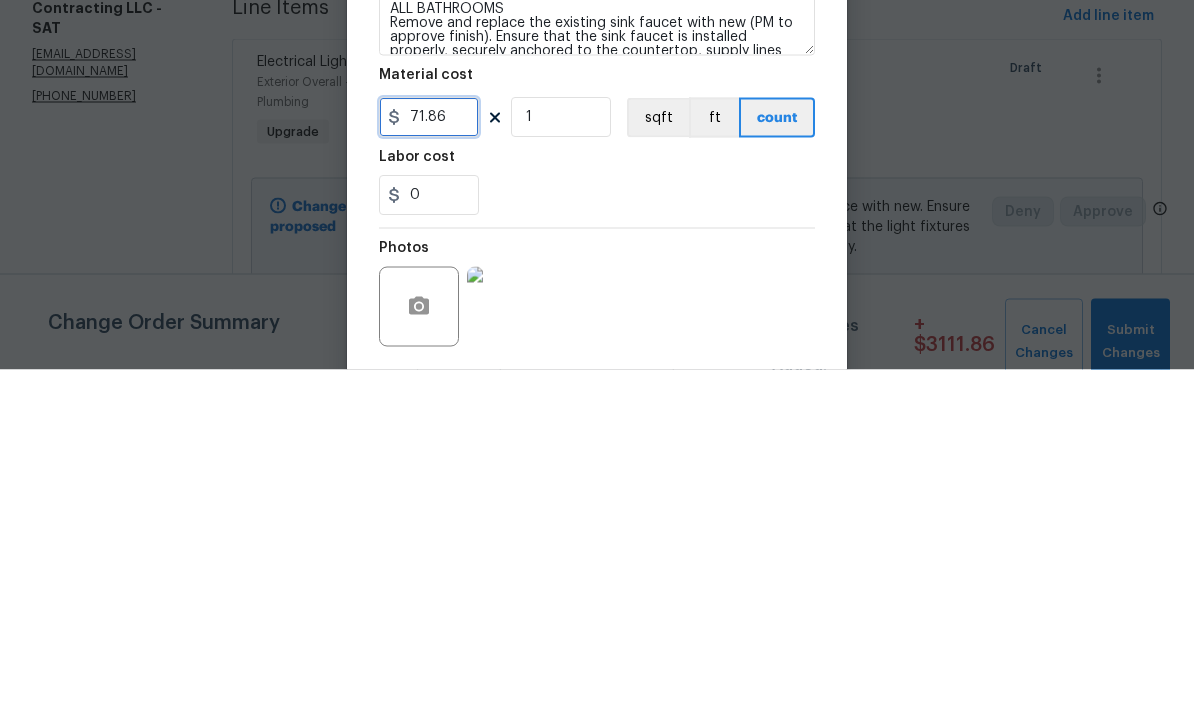 click on "71.86" at bounding box center [429, 463] 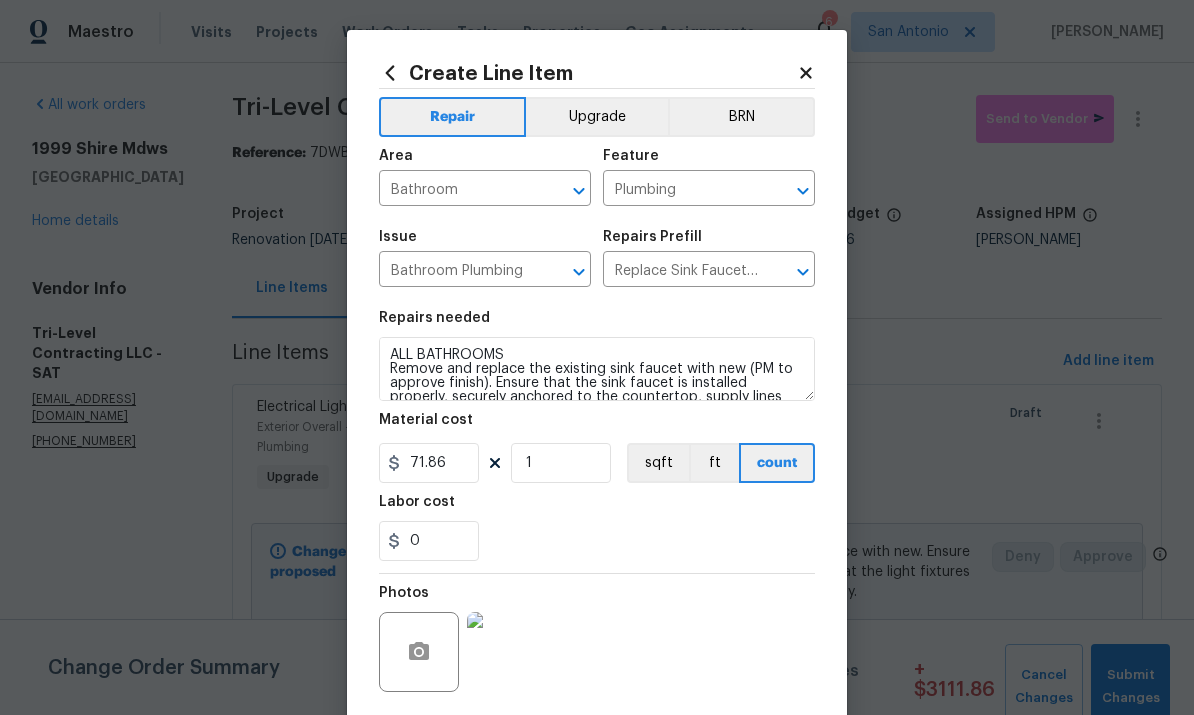 click on "ALL BATHROOMS
Remove and replace the existing sink faucet with new (PM to approve finish). Ensure that the sink faucet is installed properly, securely anchored to the countertop, supply lines are attached and free of leaks. Test for proper function, haul away and dispose of all debris properly." at bounding box center [597, 369] 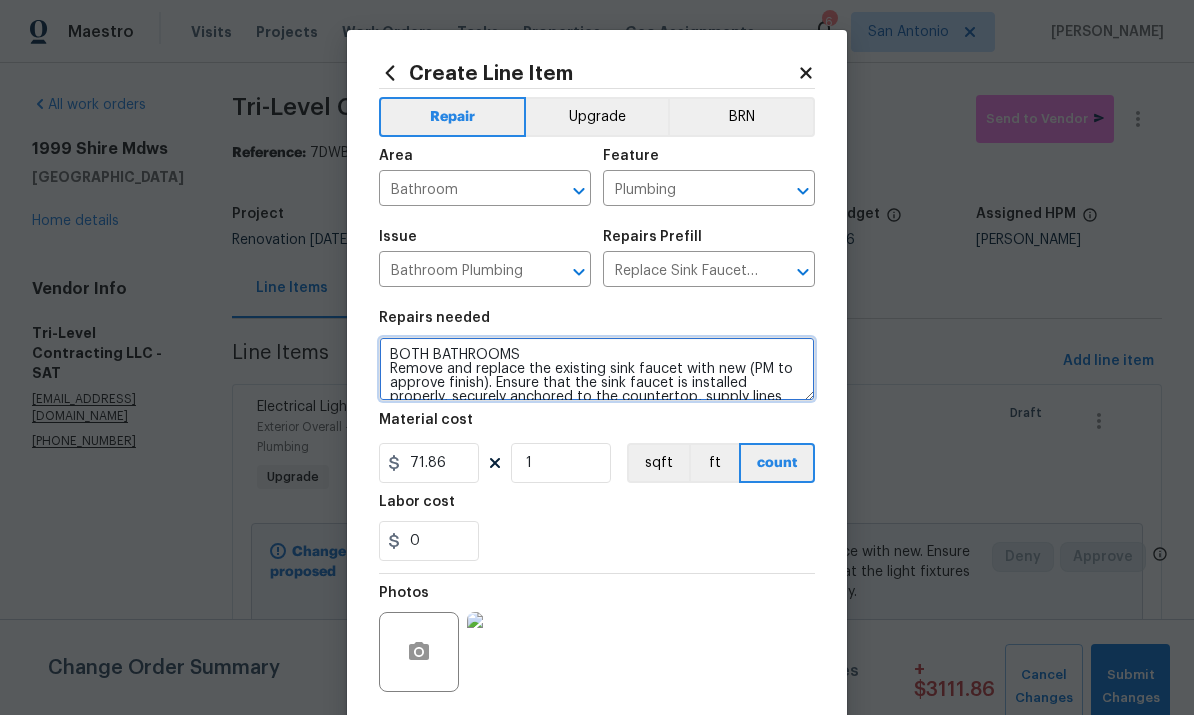 type on "BOTH BATHROOMS
Remove and replace the existing sink faucet with new (PM to approve finish). Ensure that the sink faucet is installed properly, securely anchored to the countertop, supply lines are attached and free of leaks. Test for proper function, haul away and dispose of all debris properly." 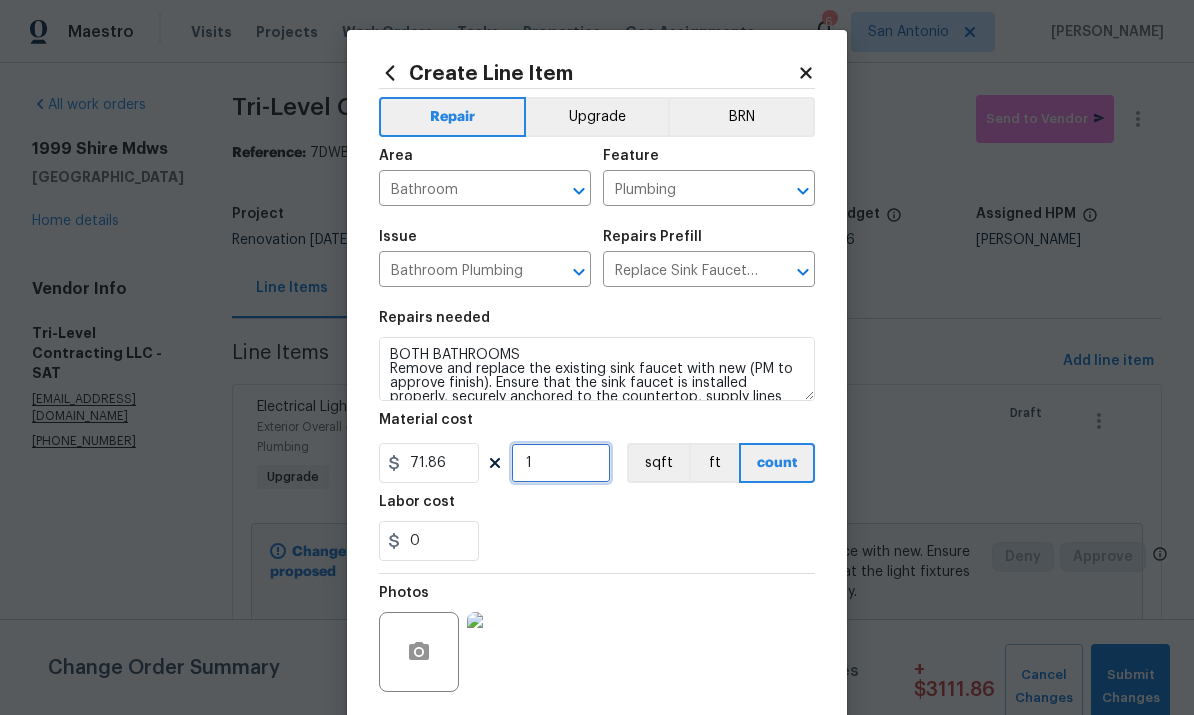 click on "1" at bounding box center [561, 463] 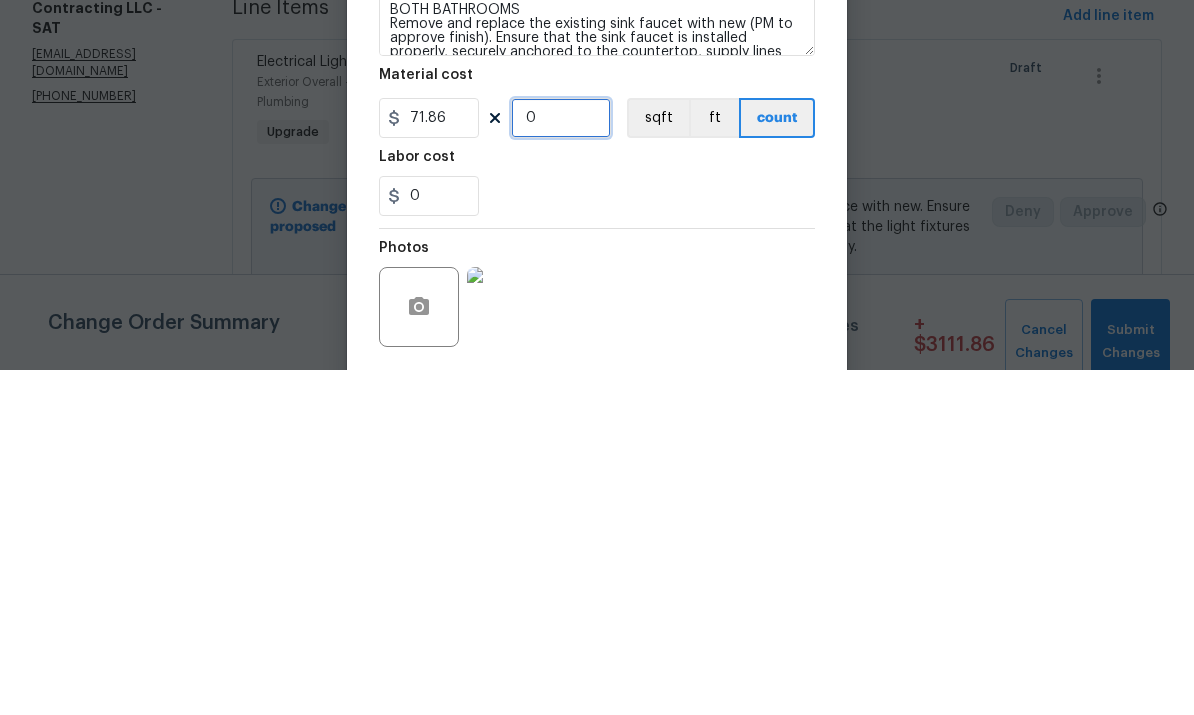 type on "3" 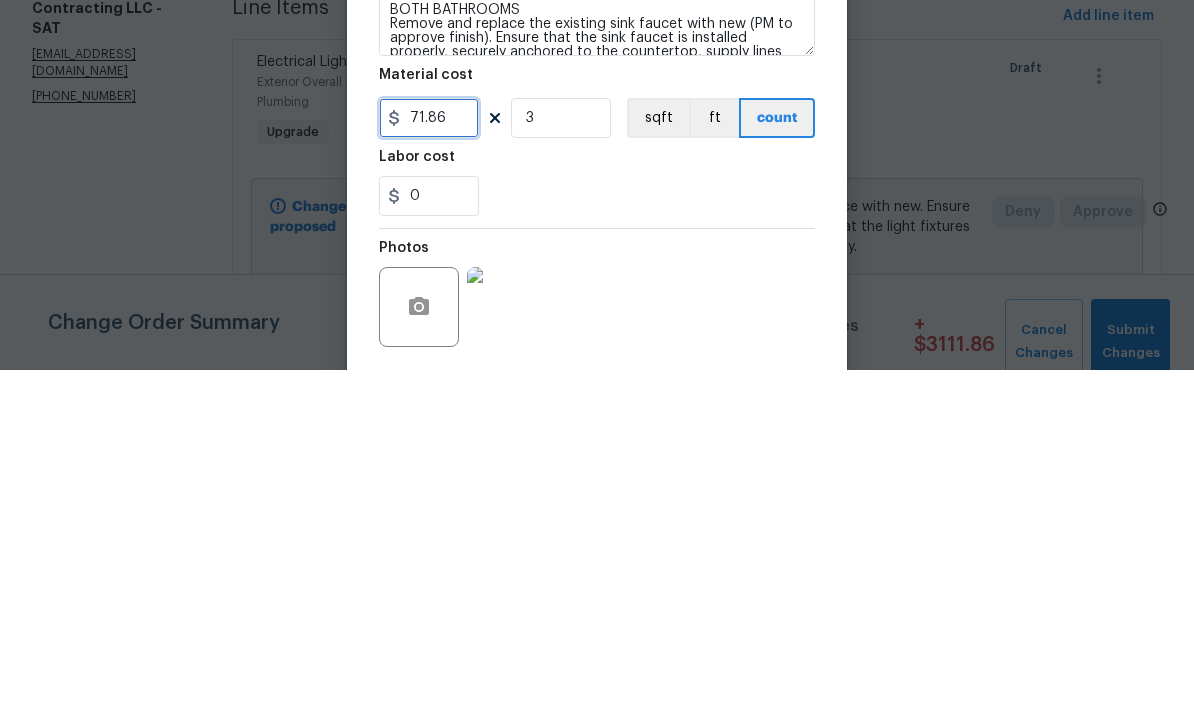click on "71.86" at bounding box center (429, 463) 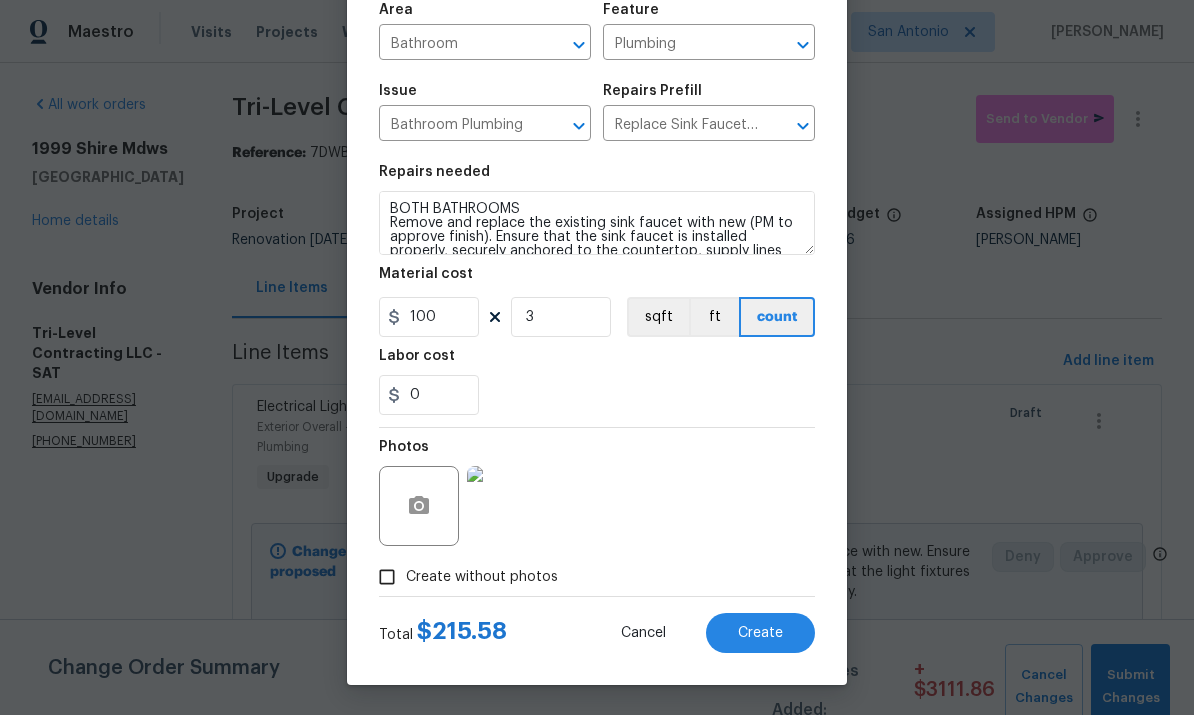 scroll, scrollTop: 150, scrollLeft: 0, axis: vertical 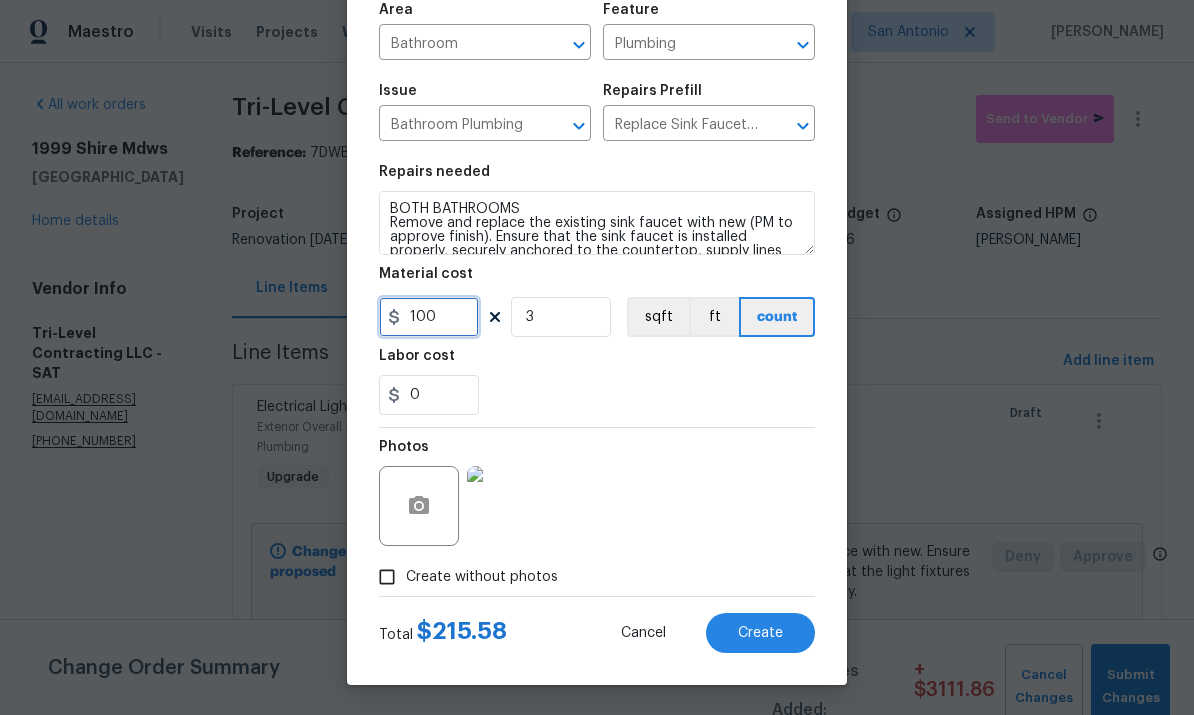 type on "100" 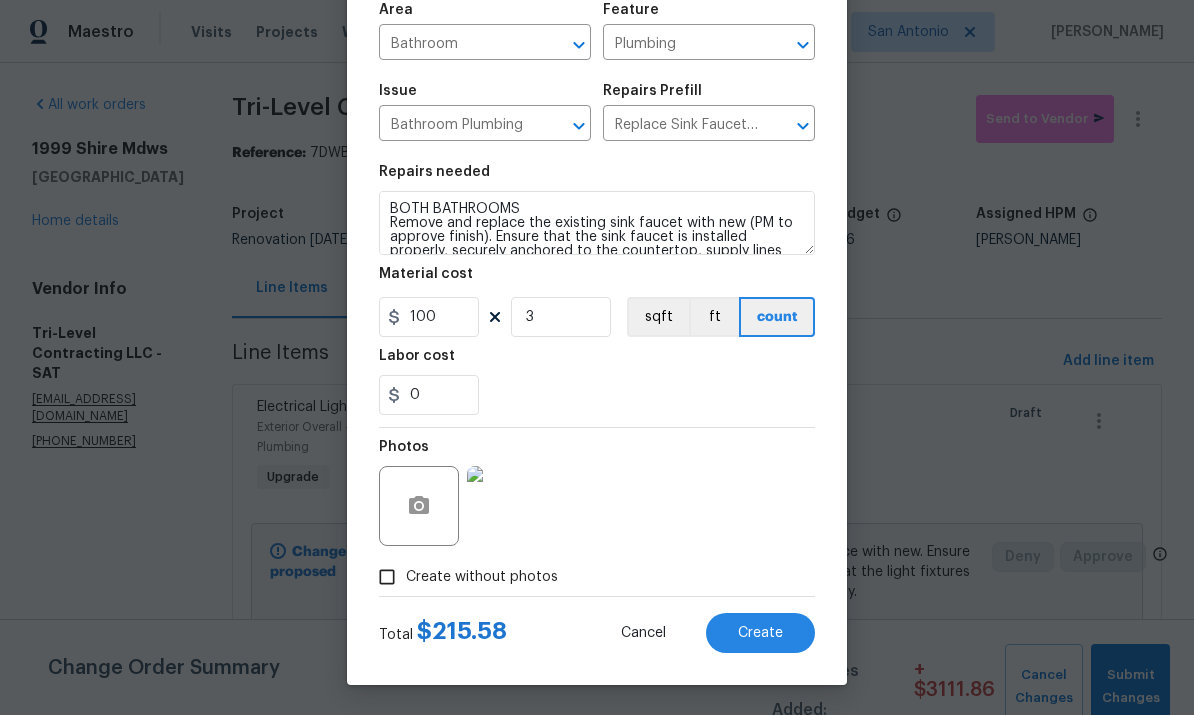 click on "Labor cost" at bounding box center (597, 362) 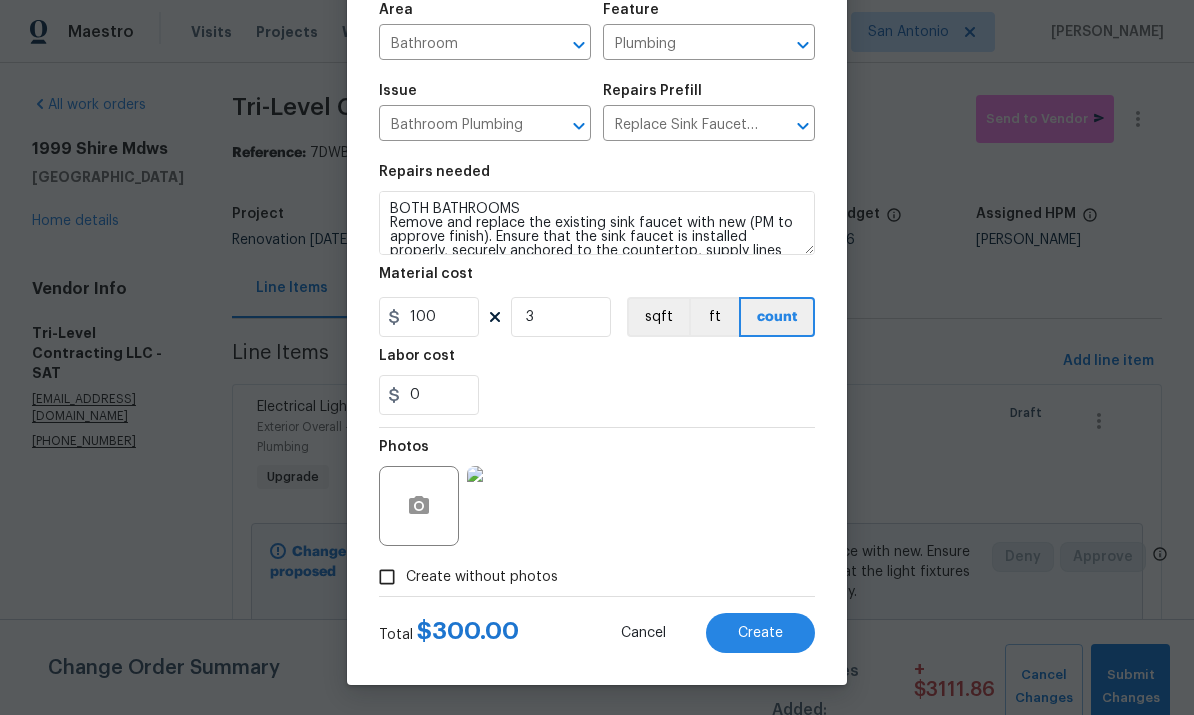 click on "Create" at bounding box center (760, 633) 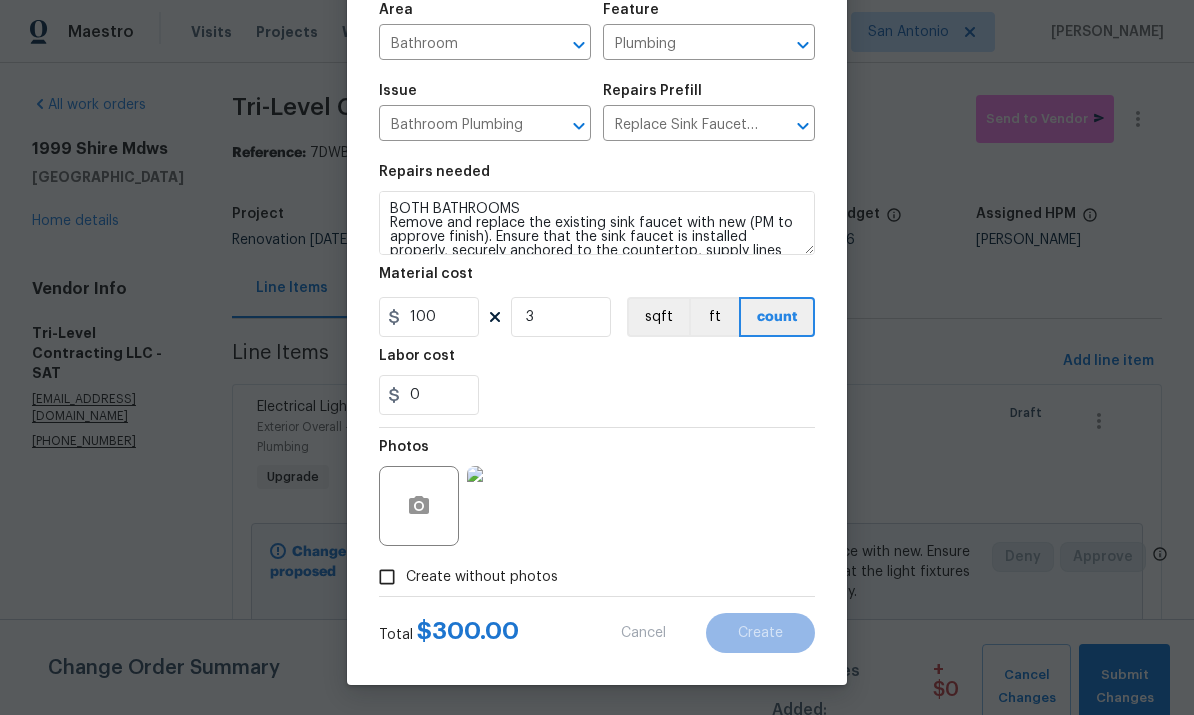 type on "0" 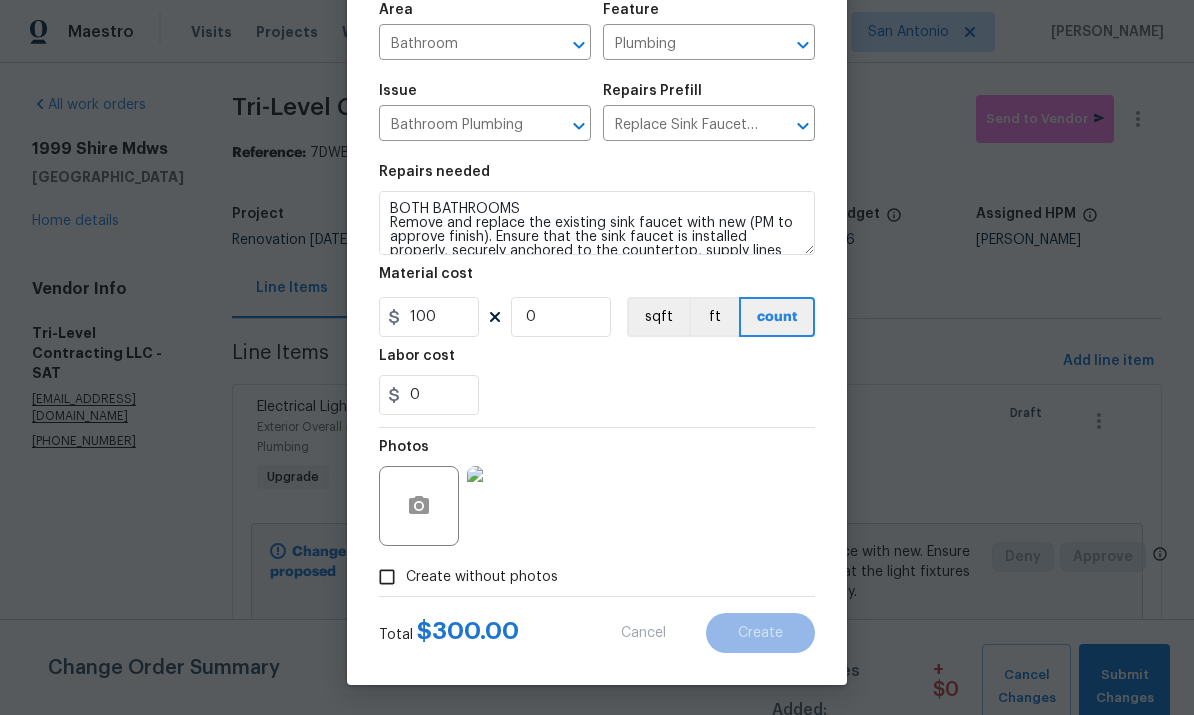 type 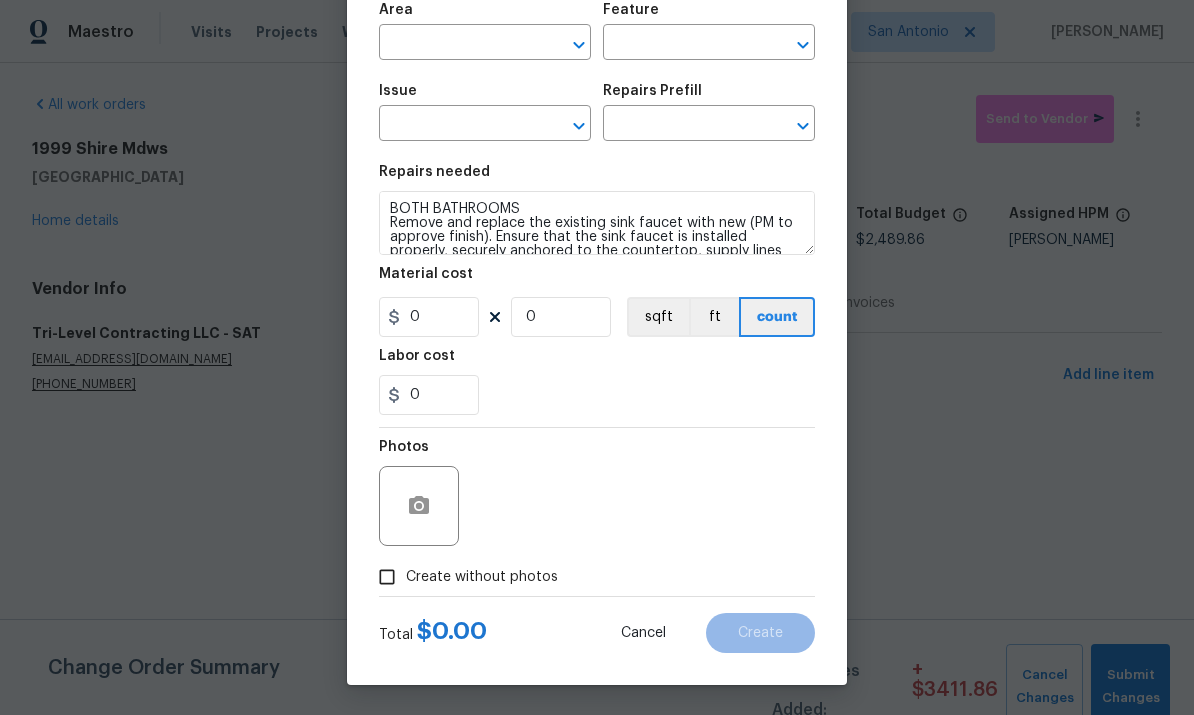 scroll, scrollTop: 0, scrollLeft: 0, axis: both 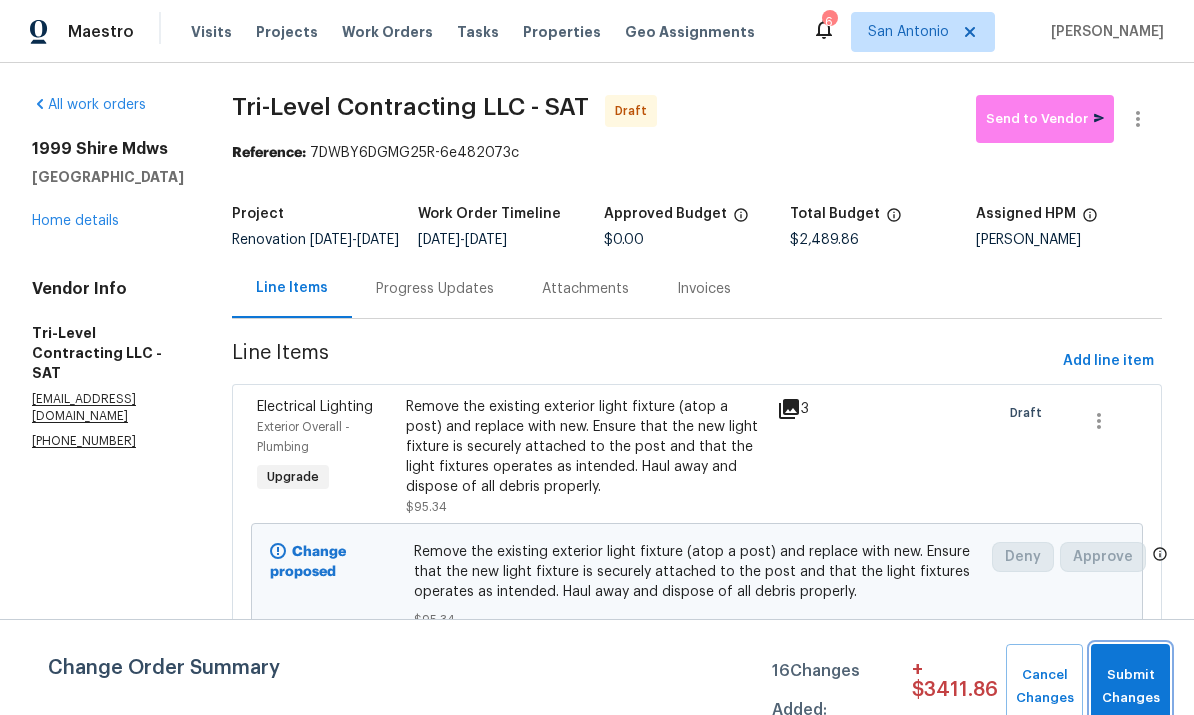 click on "Submit Changes" at bounding box center (1130, 687) 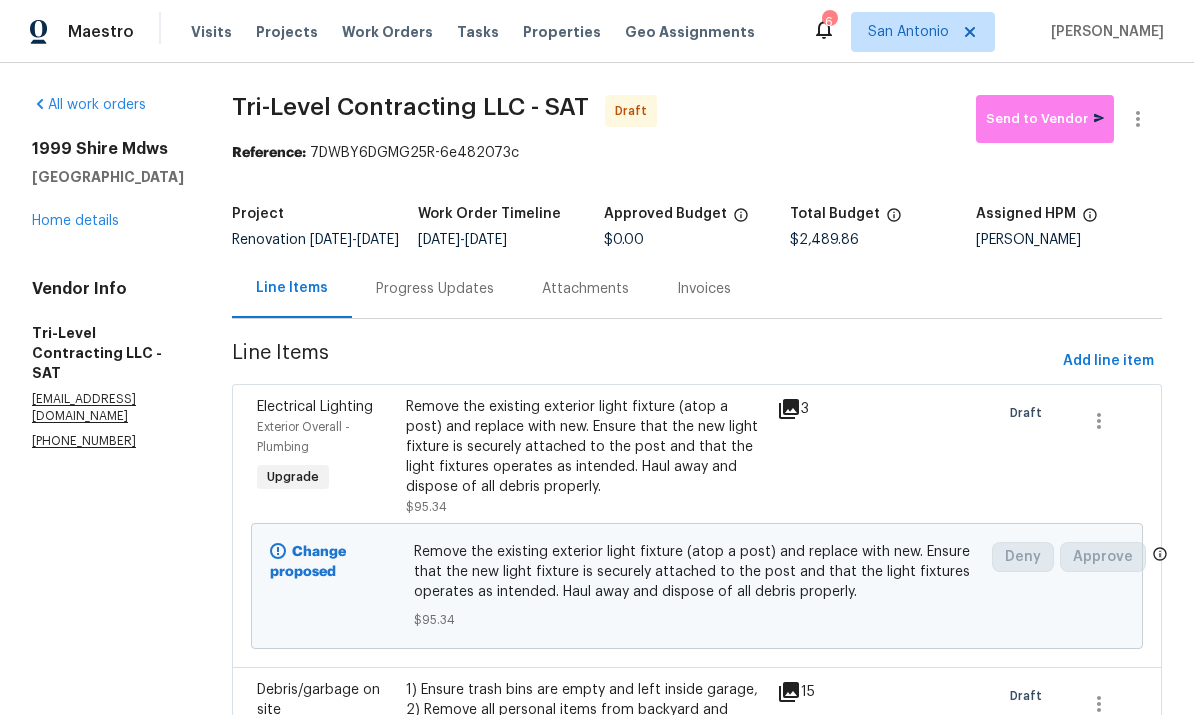 click on "Home details" at bounding box center (75, 221) 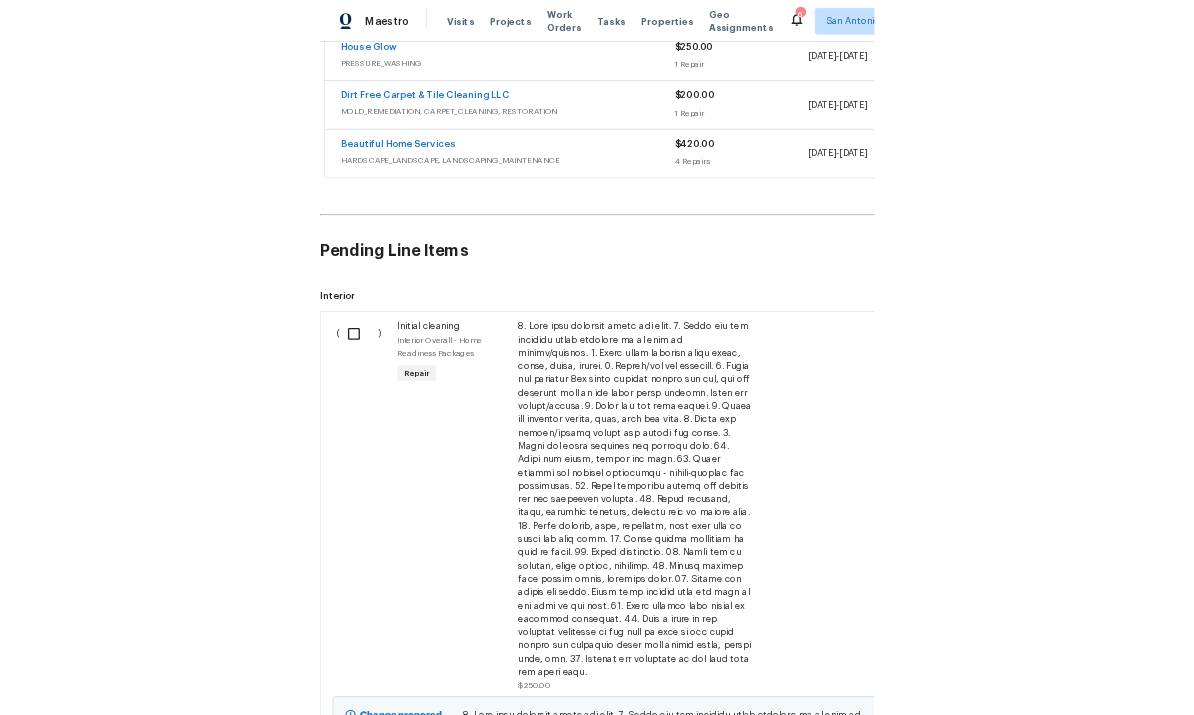 scroll, scrollTop: 544, scrollLeft: 0, axis: vertical 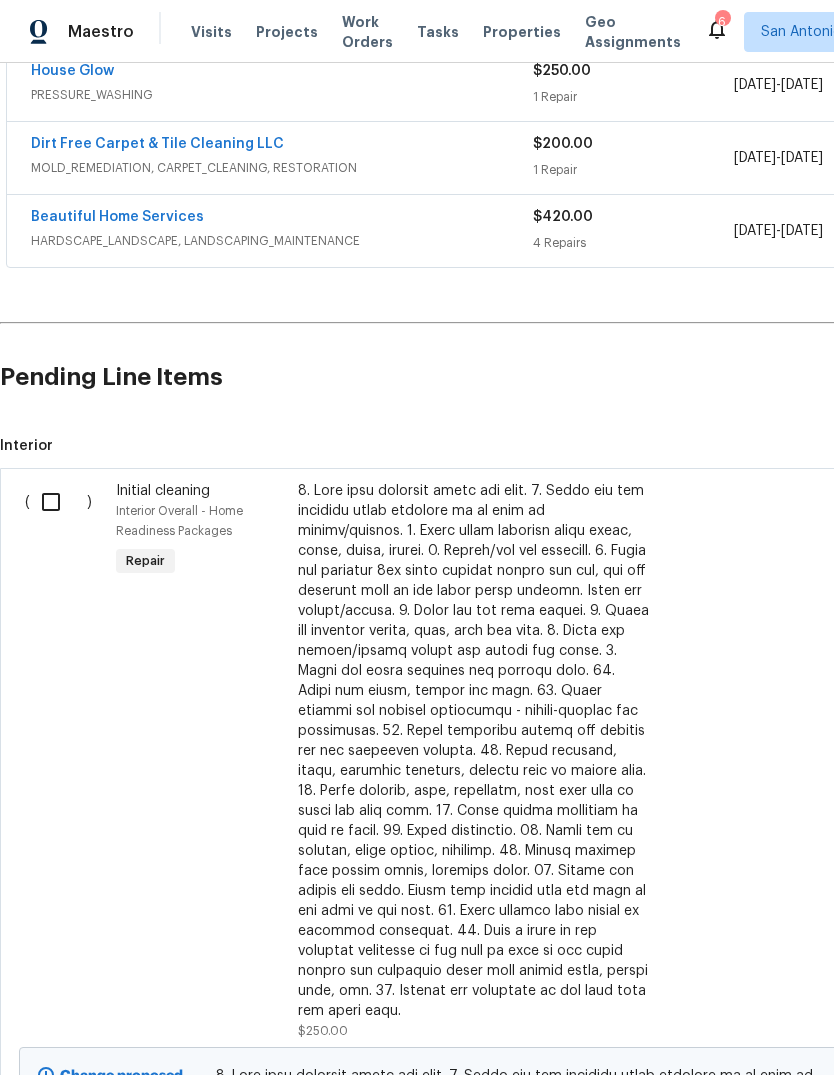 click at bounding box center (58, 502) 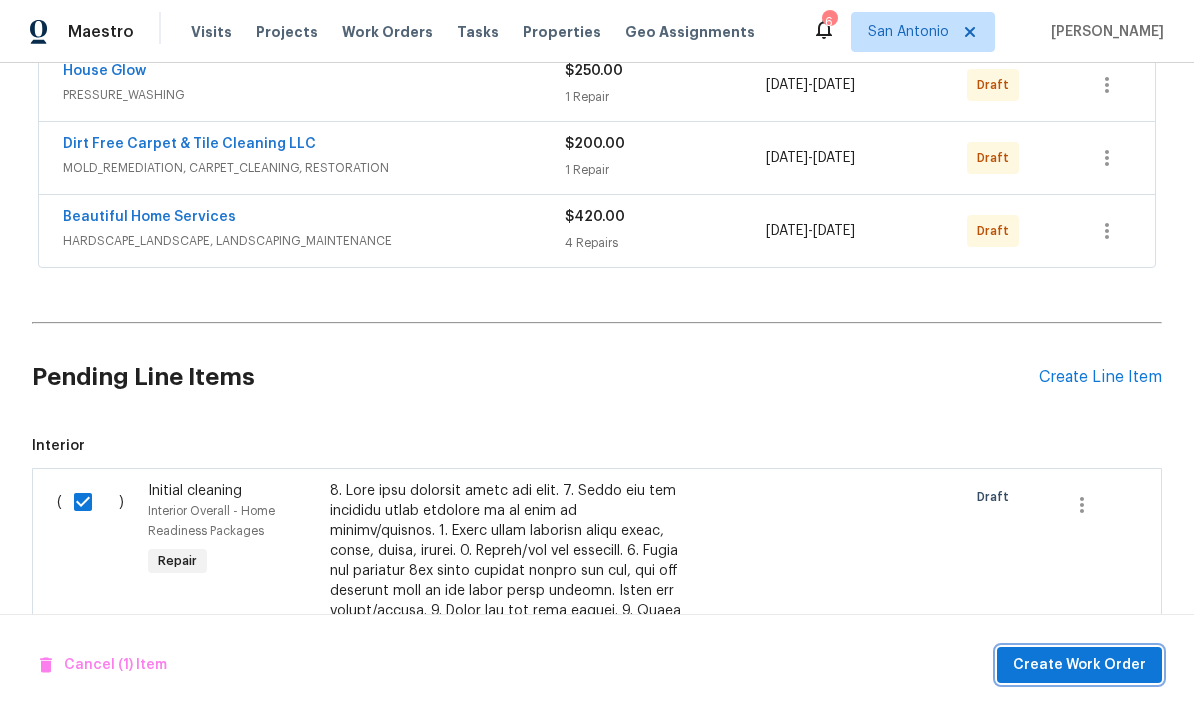 click on "Create Work Order" at bounding box center (1079, 665) 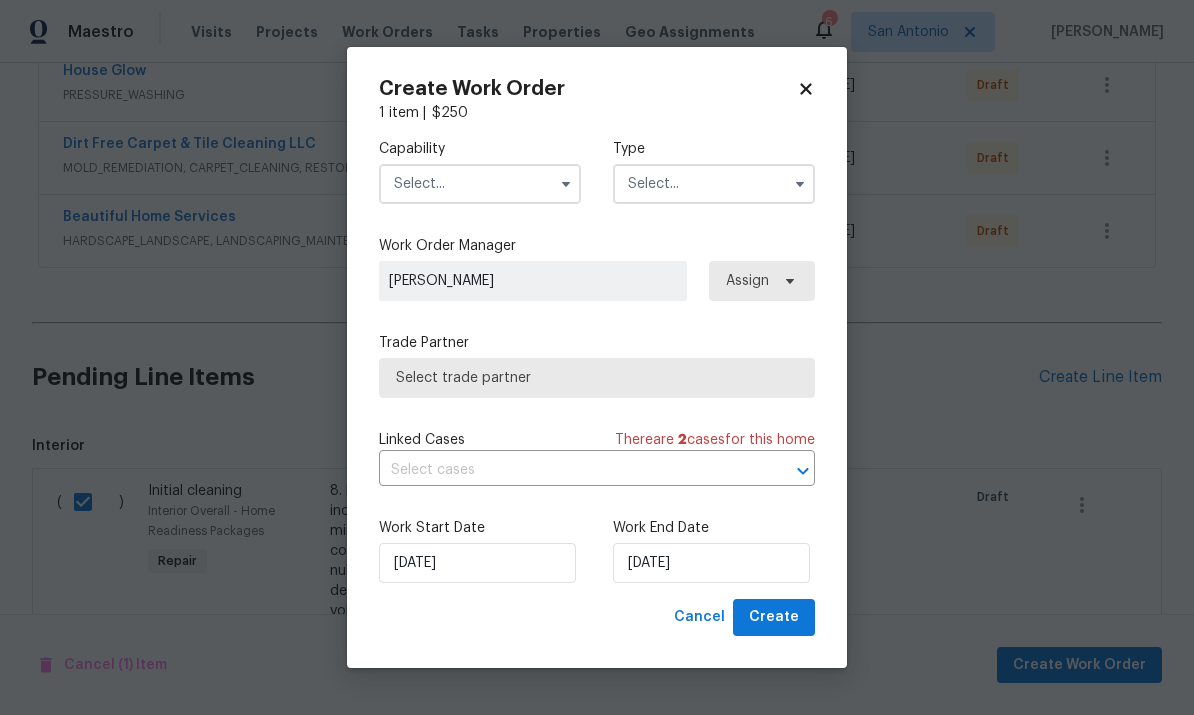 click at bounding box center [480, 184] 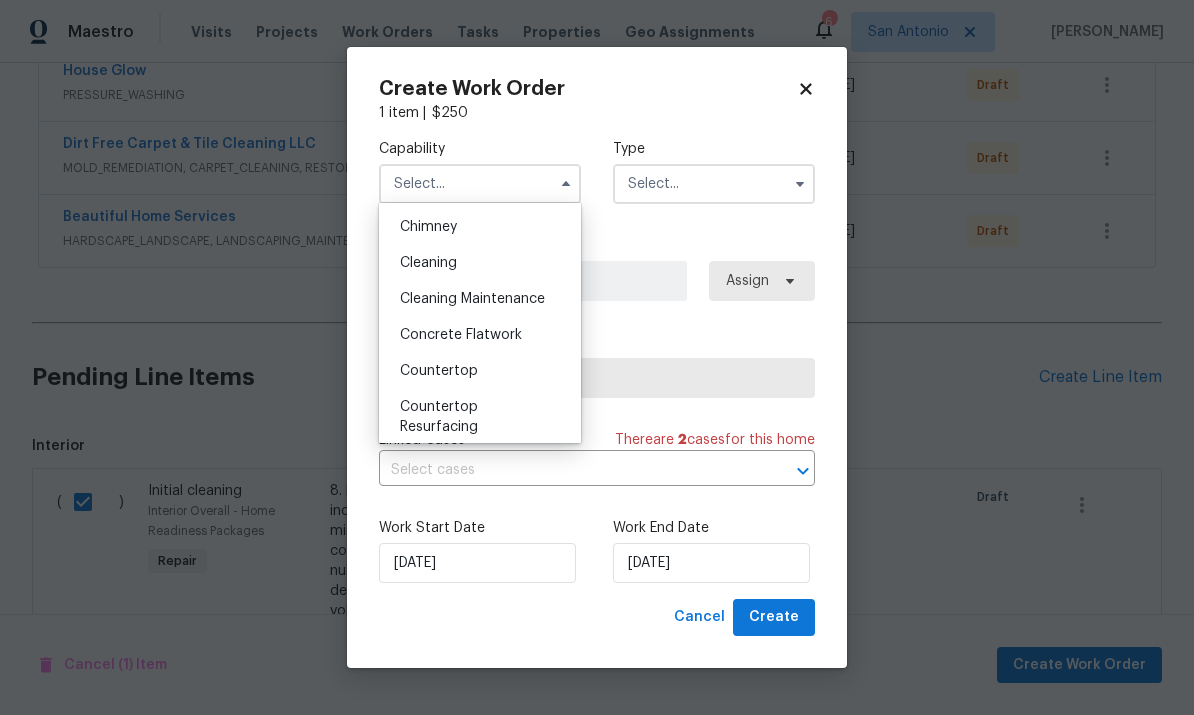 scroll, scrollTop: 249, scrollLeft: 0, axis: vertical 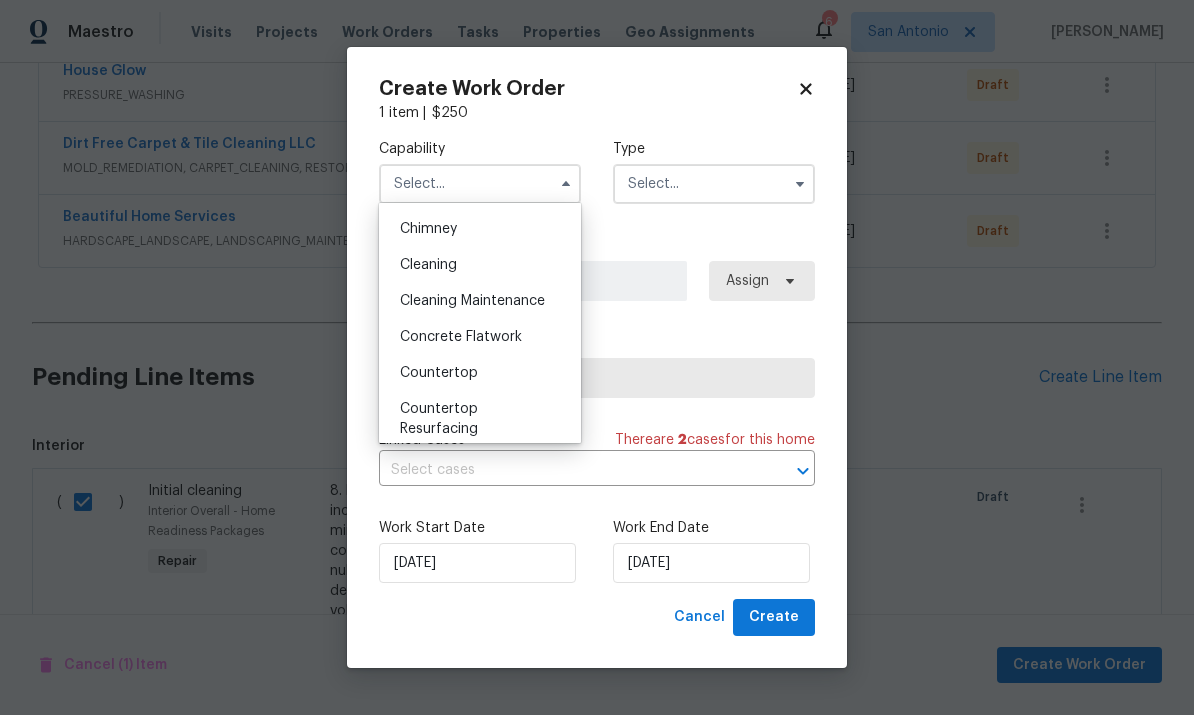 click on "Cleaning Maintenance" at bounding box center [472, 301] 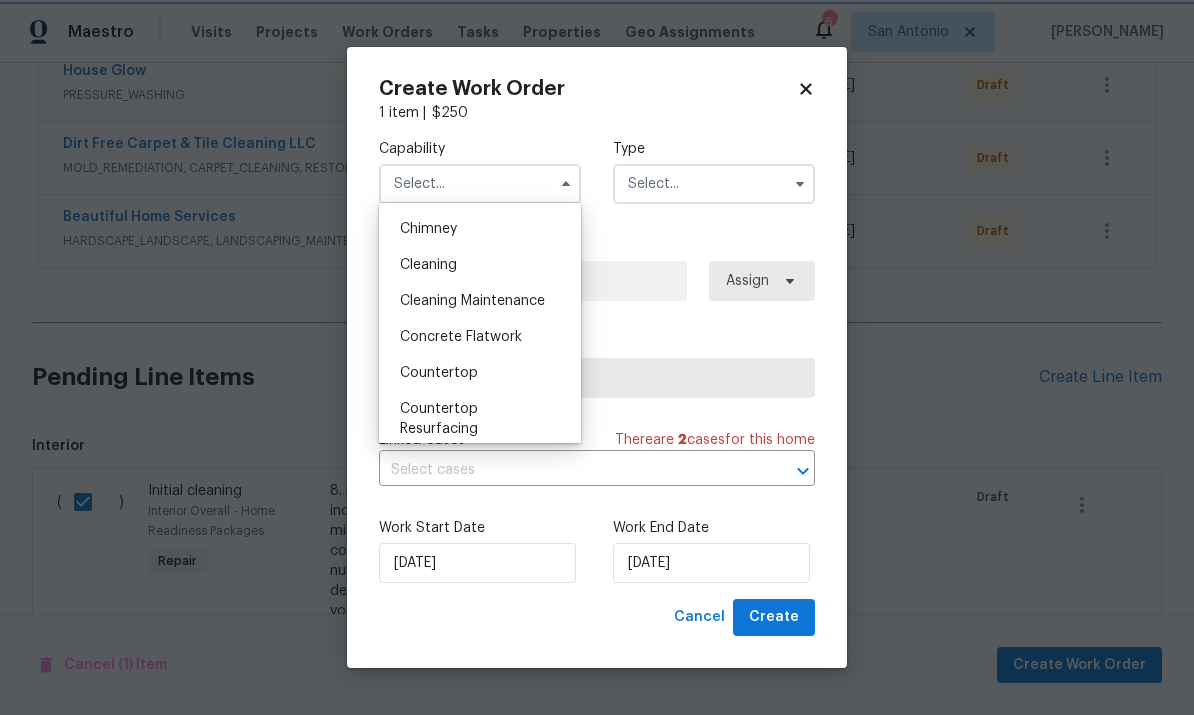 type on "Cleaning Maintenance" 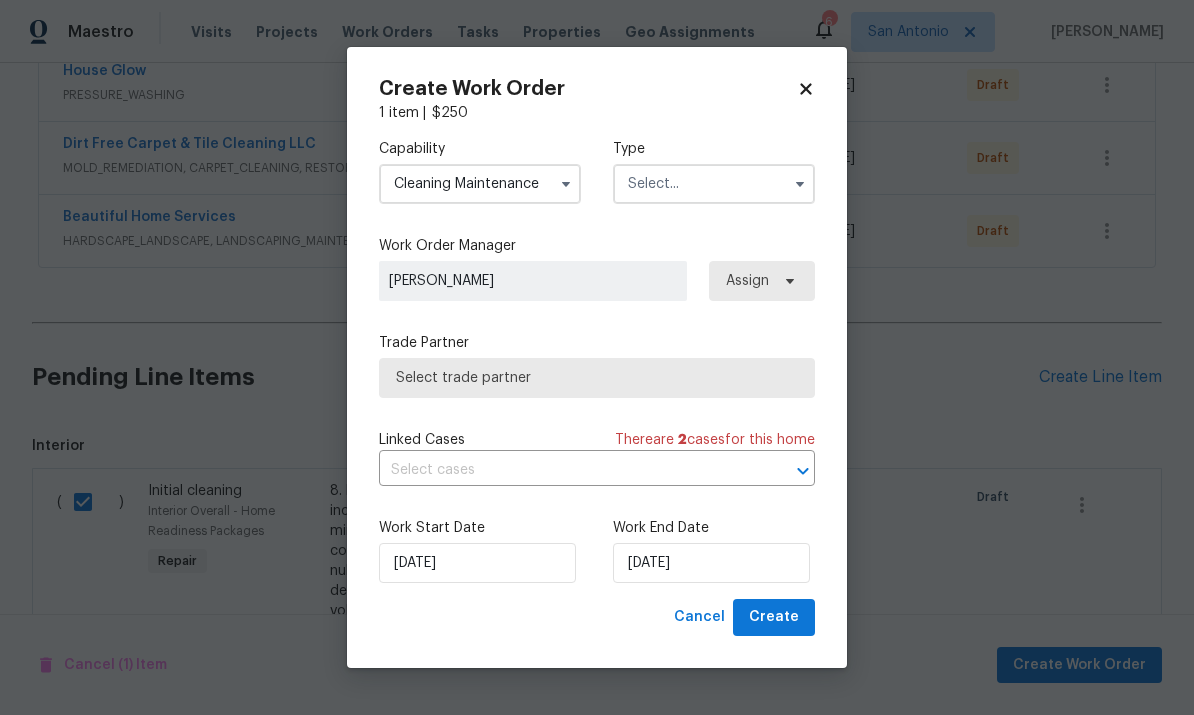 click at bounding box center (714, 184) 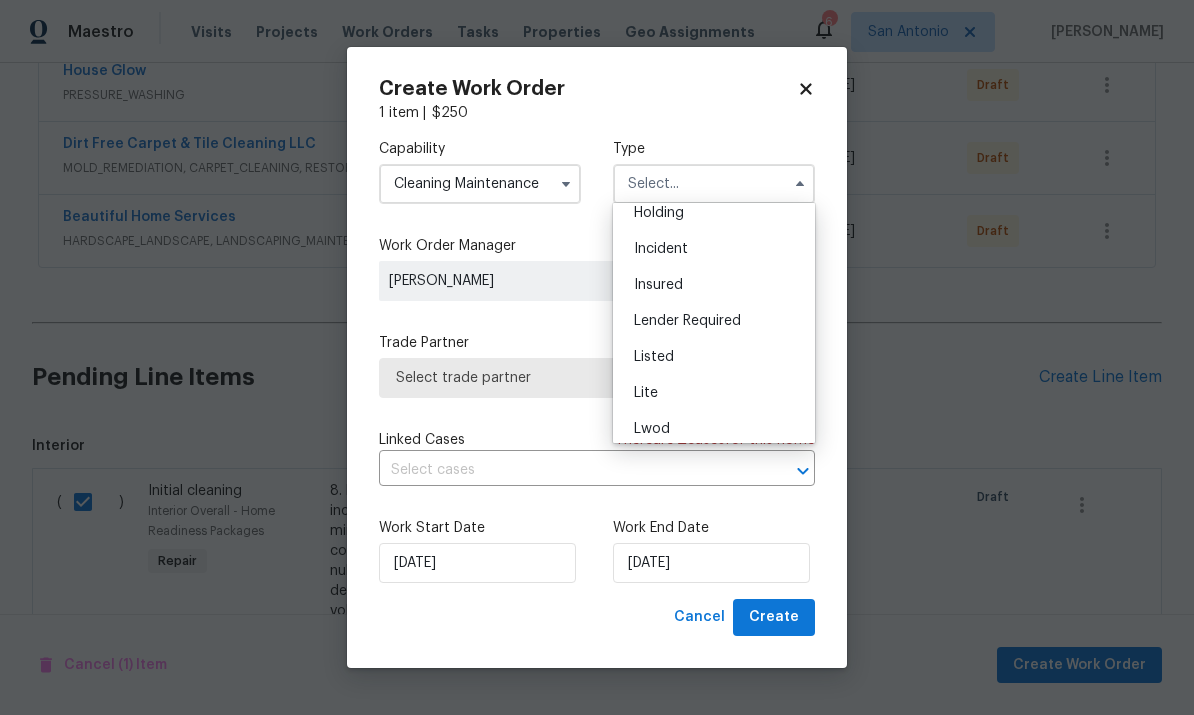 scroll, scrollTop: 86, scrollLeft: 0, axis: vertical 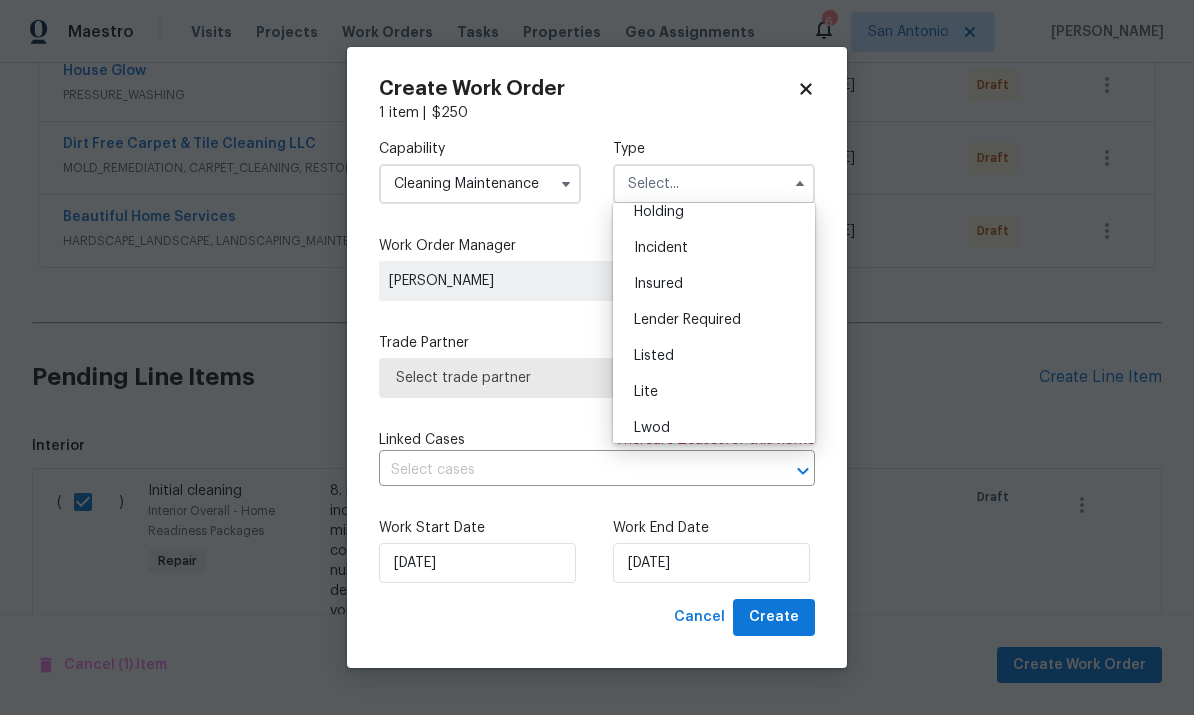 click on "Listed" at bounding box center (714, 356) 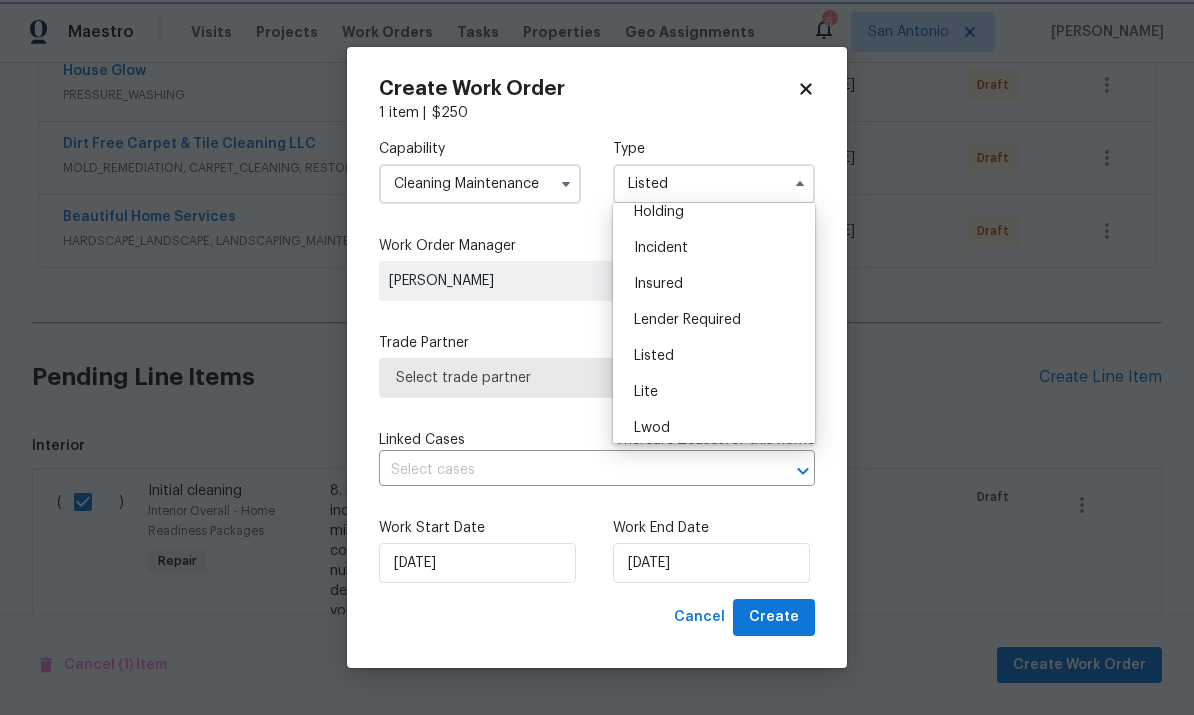 scroll, scrollTop: 0, scrollLeft: 0, axis: both 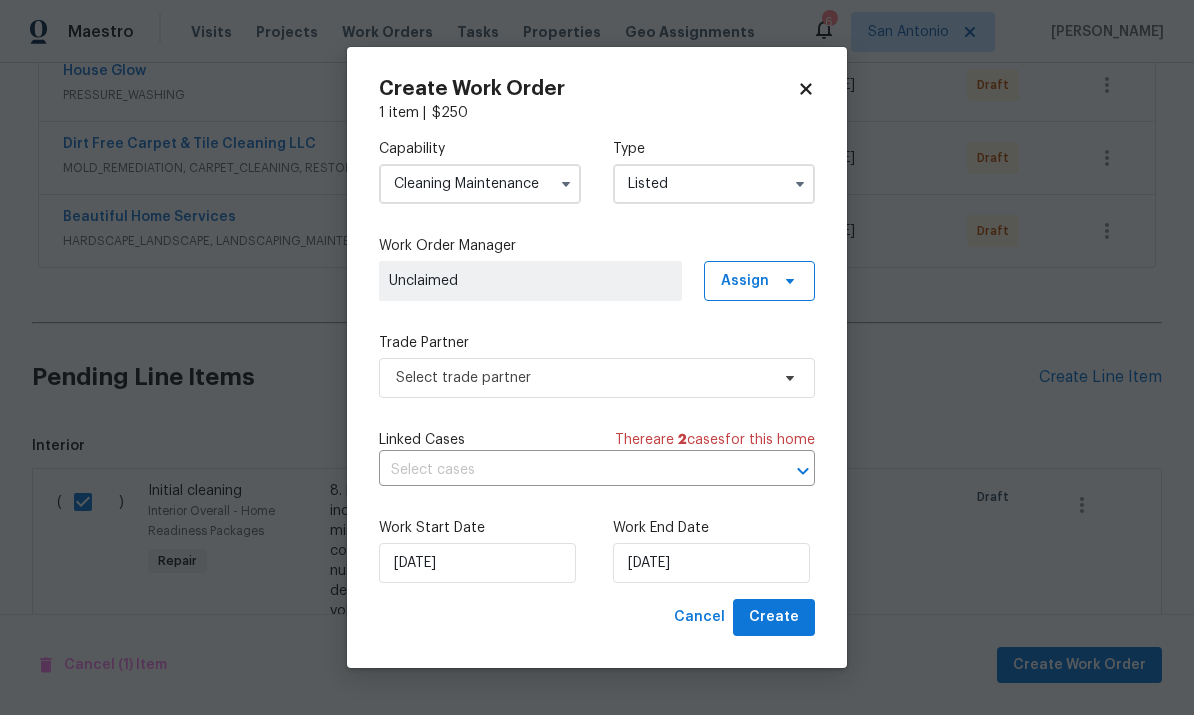 click on "Listed" at bounding box center (714, 184) 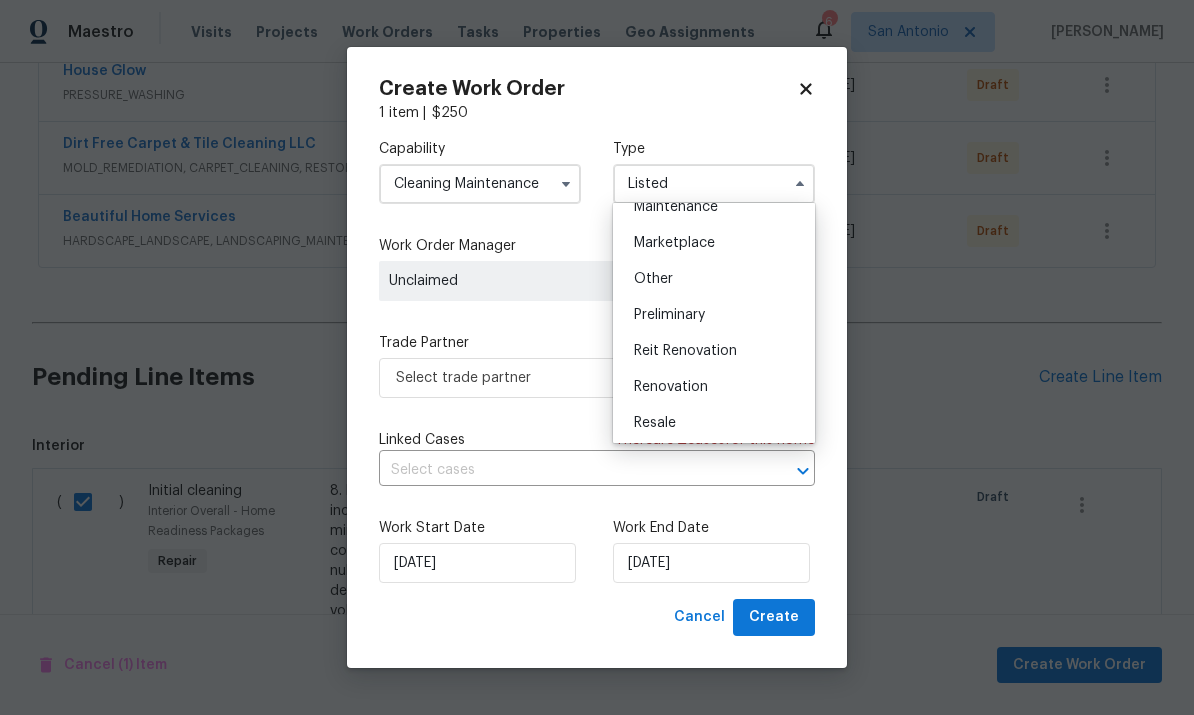 scroll, scrollTop: 372, scrollLeft: 0, axis: vertical 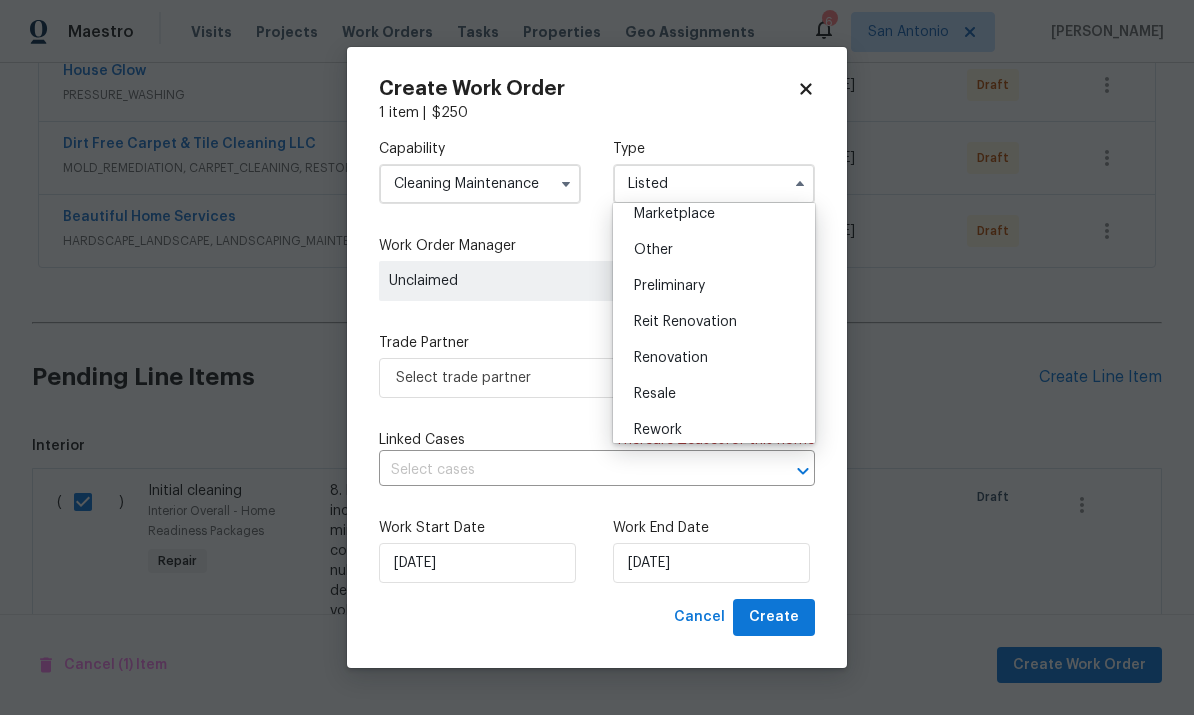 click on "Renovation" at bounding box center (714, 358) 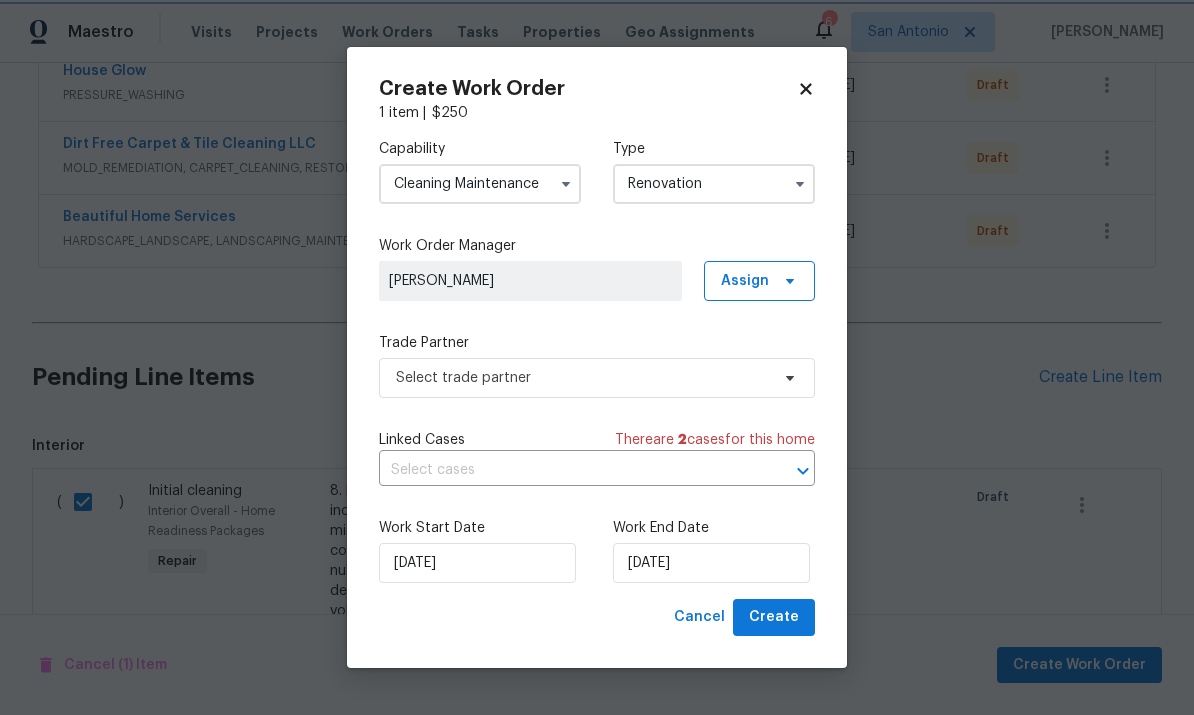 scroll, scrollTop: 0, scrollLeft: 0, axis: both 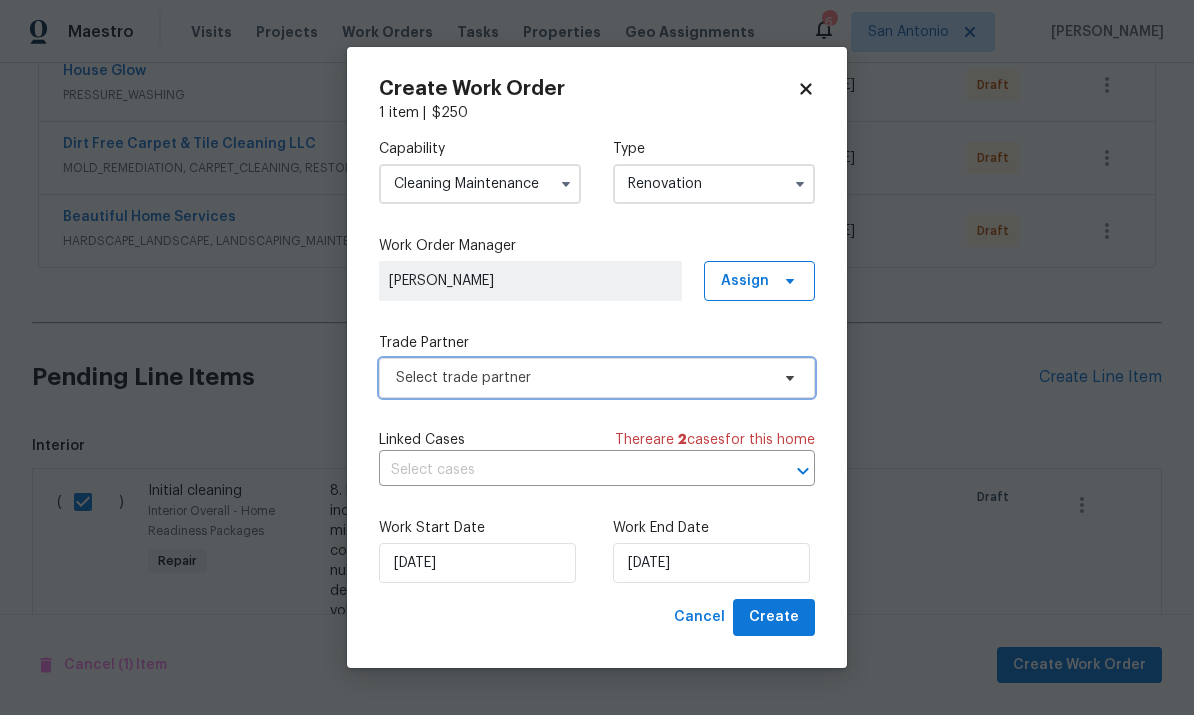 click on "Select trade partner" at bounding box center (597, 378) 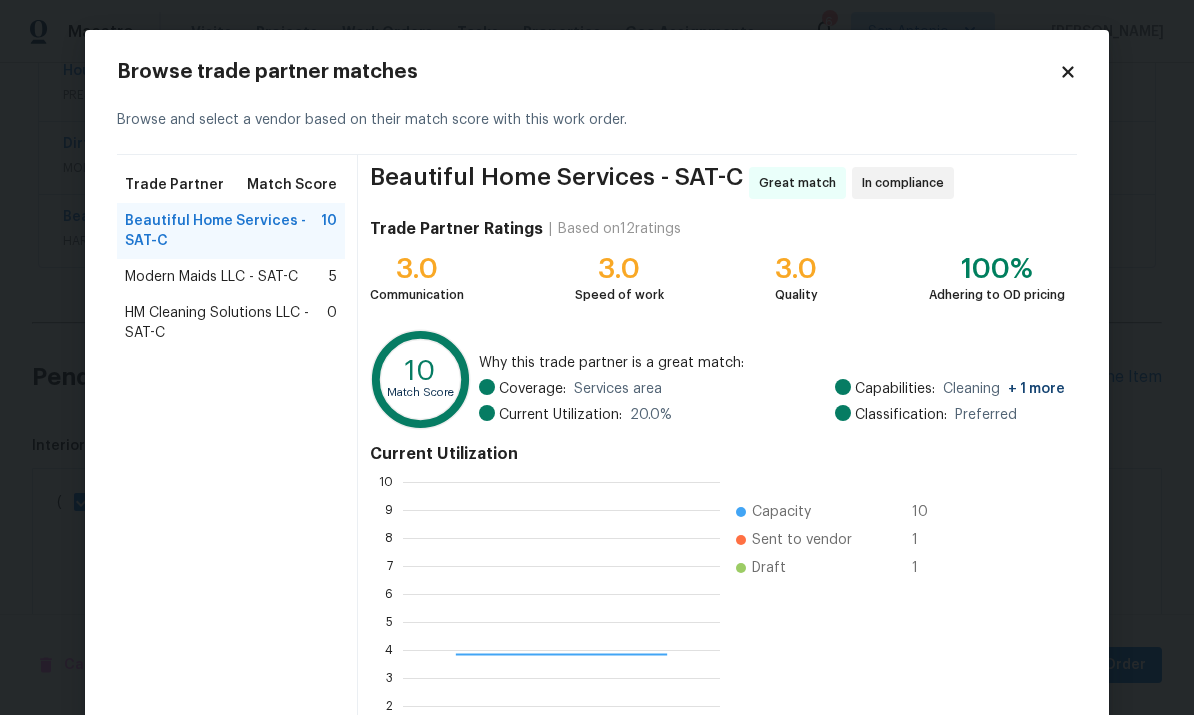scroll, scrollTop: 2, scrollLeft: 2, axis: both 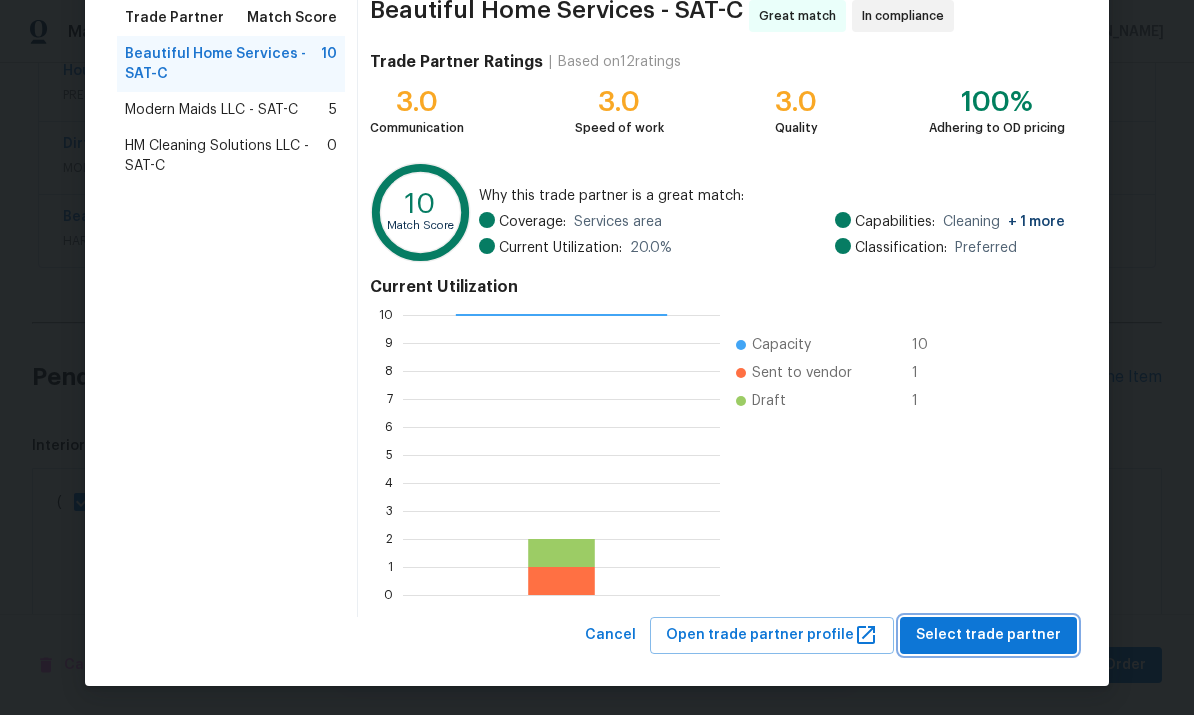 click on "Select trade partner" at bounding box center (988, 635) 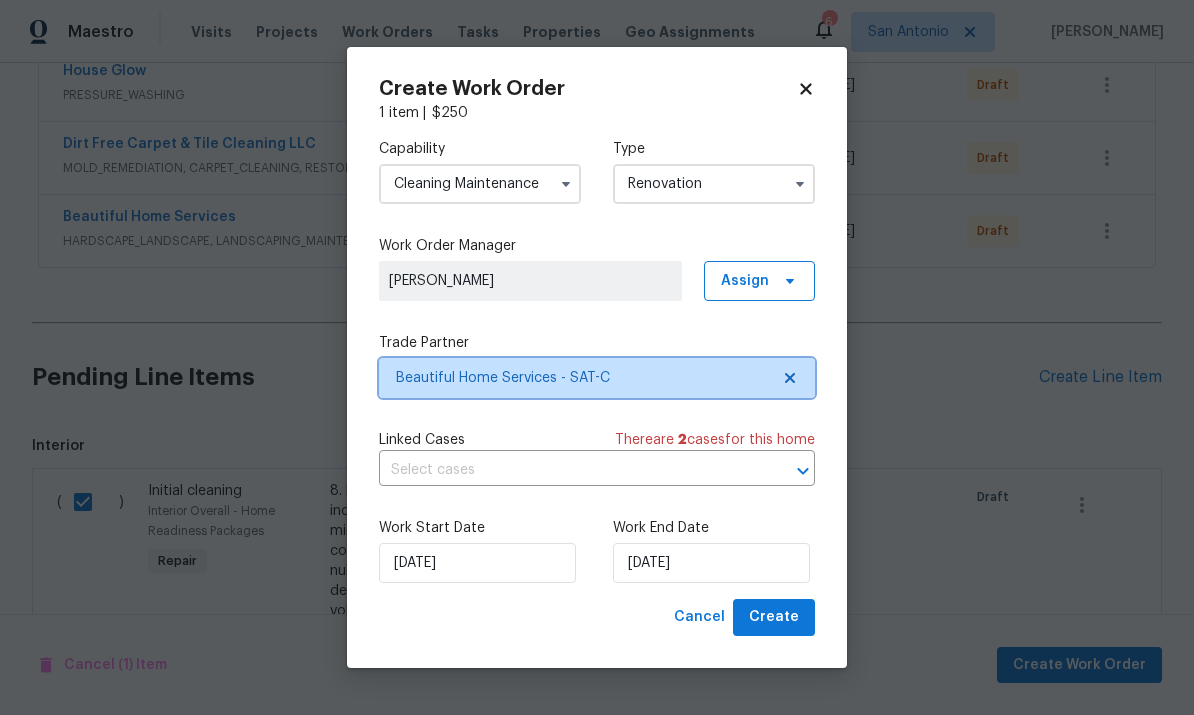scroll, scrollTop: 0, scrollLeft: 0, axis: both 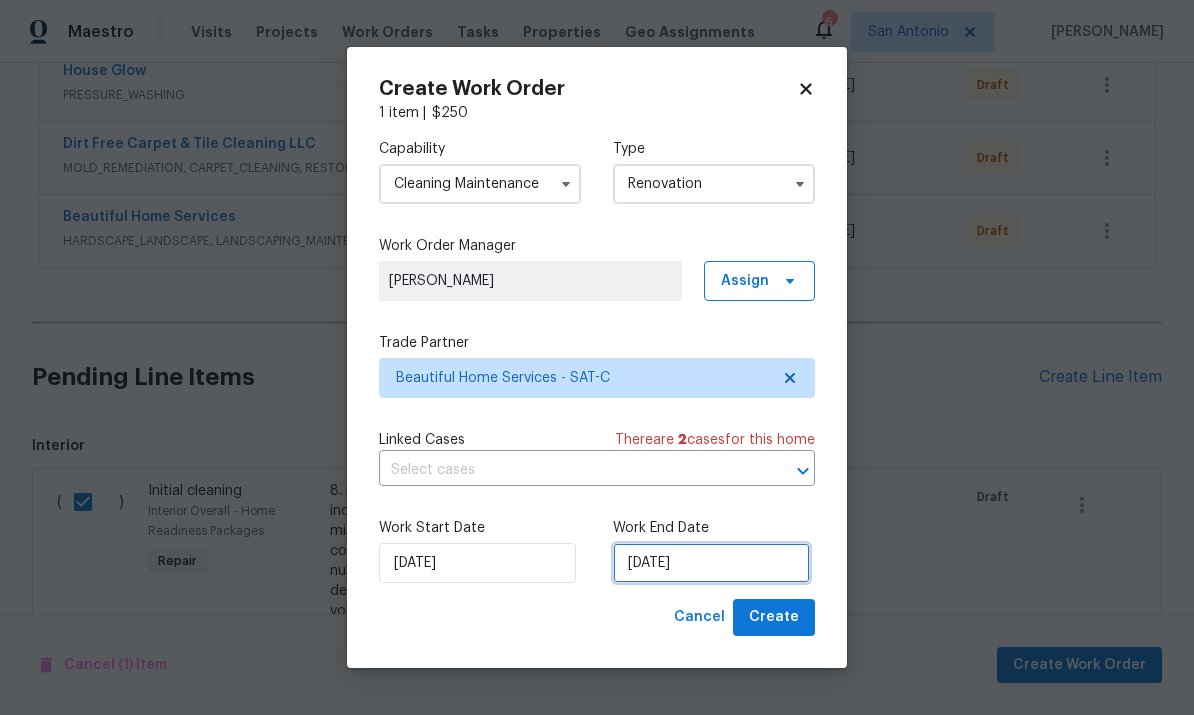 click on "7/23/2025" at bounding box center [711, 563] 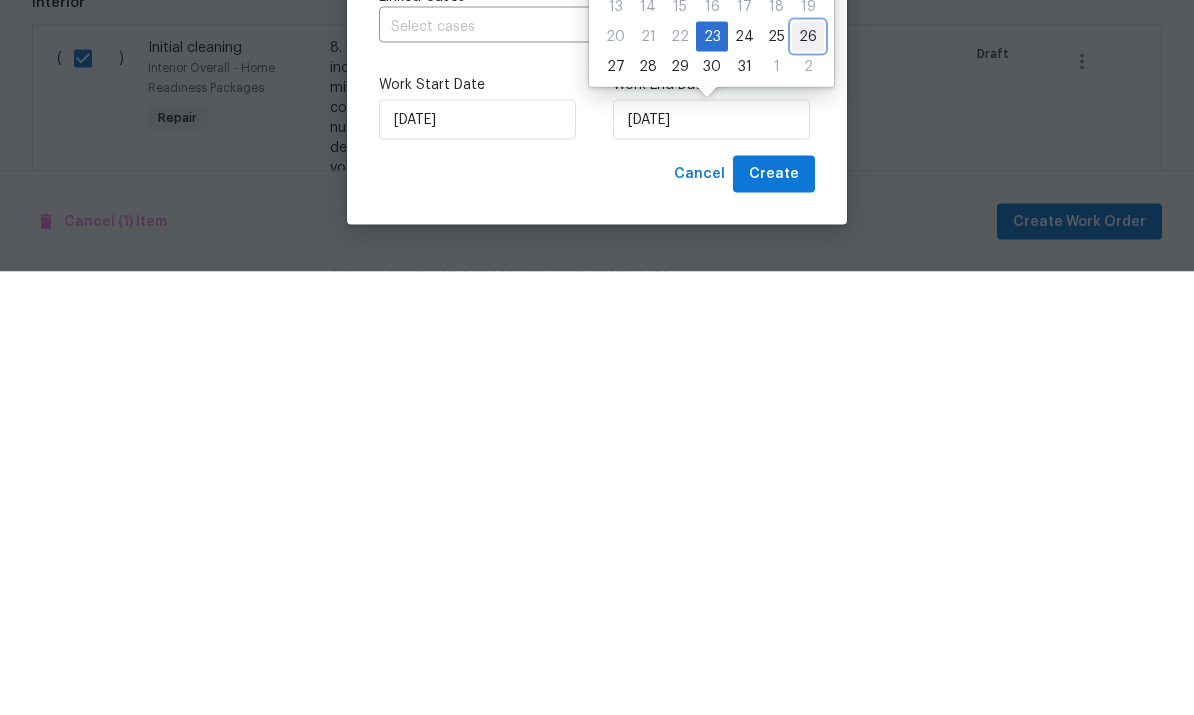 click on "26" at bounding box center [808, 480] 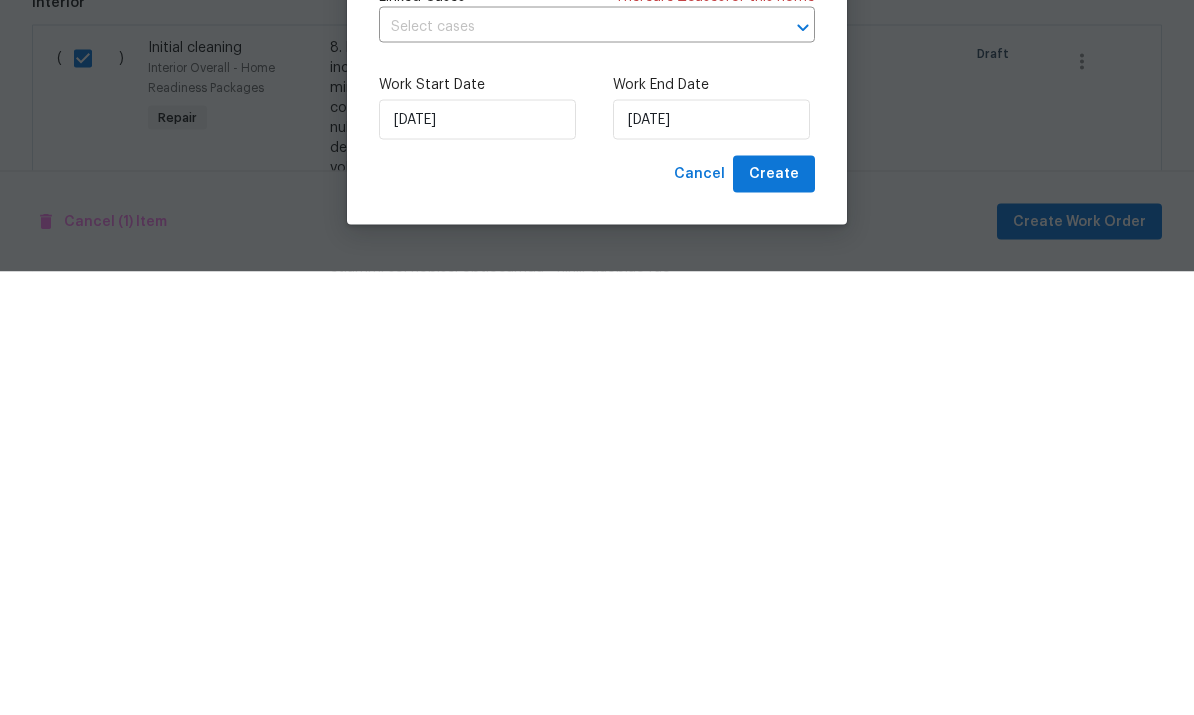 scroll, scrollTop: 75, scrollLeft: 0, axis: vertical 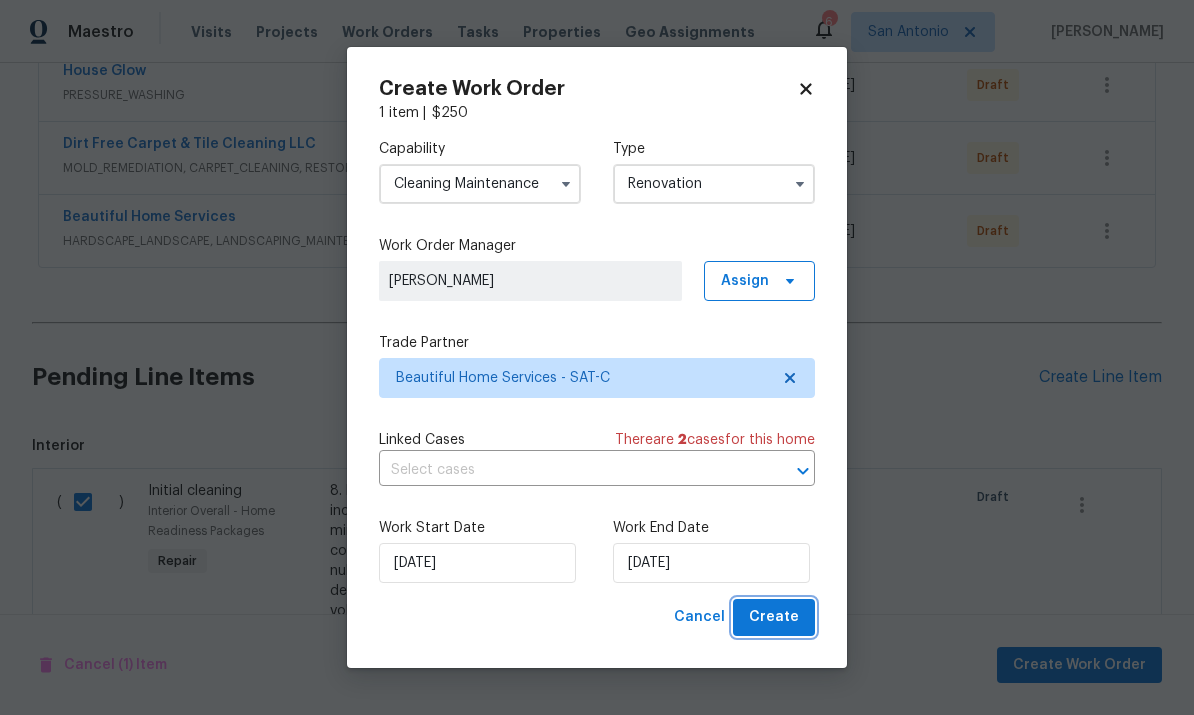 click on "Create" at bounding box center [774, 617] 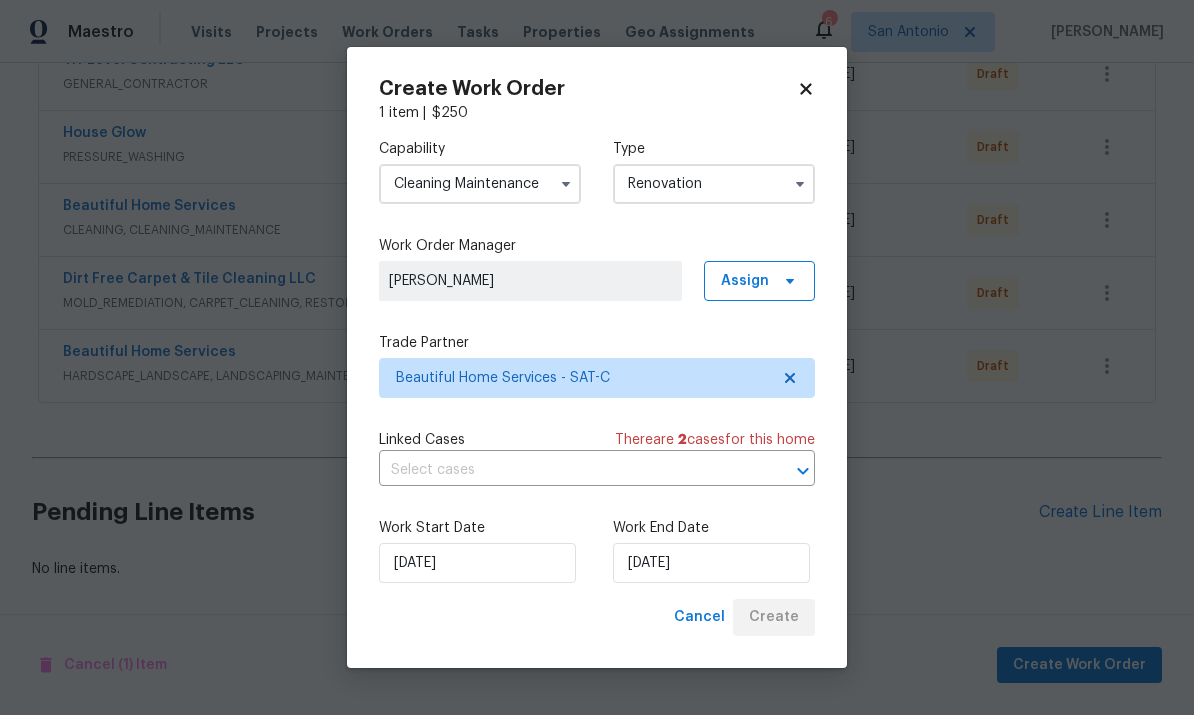 scroll, scrollTop: 406, scrollLeft: 0, axis: vertical 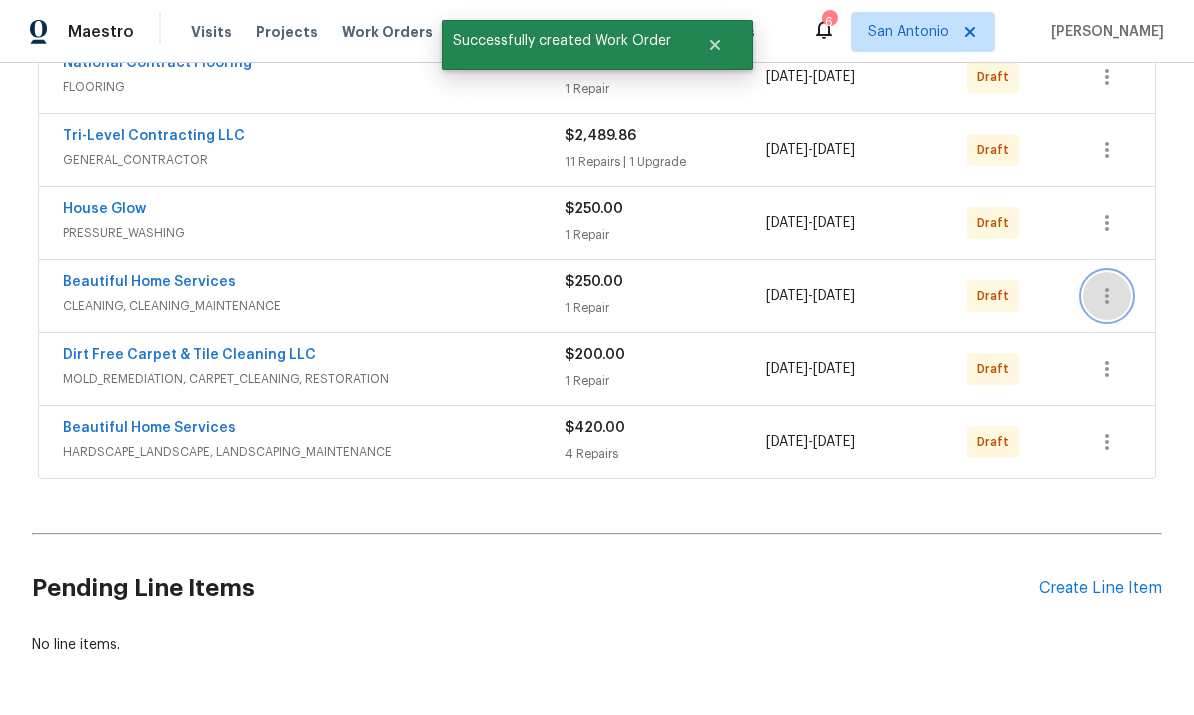 click 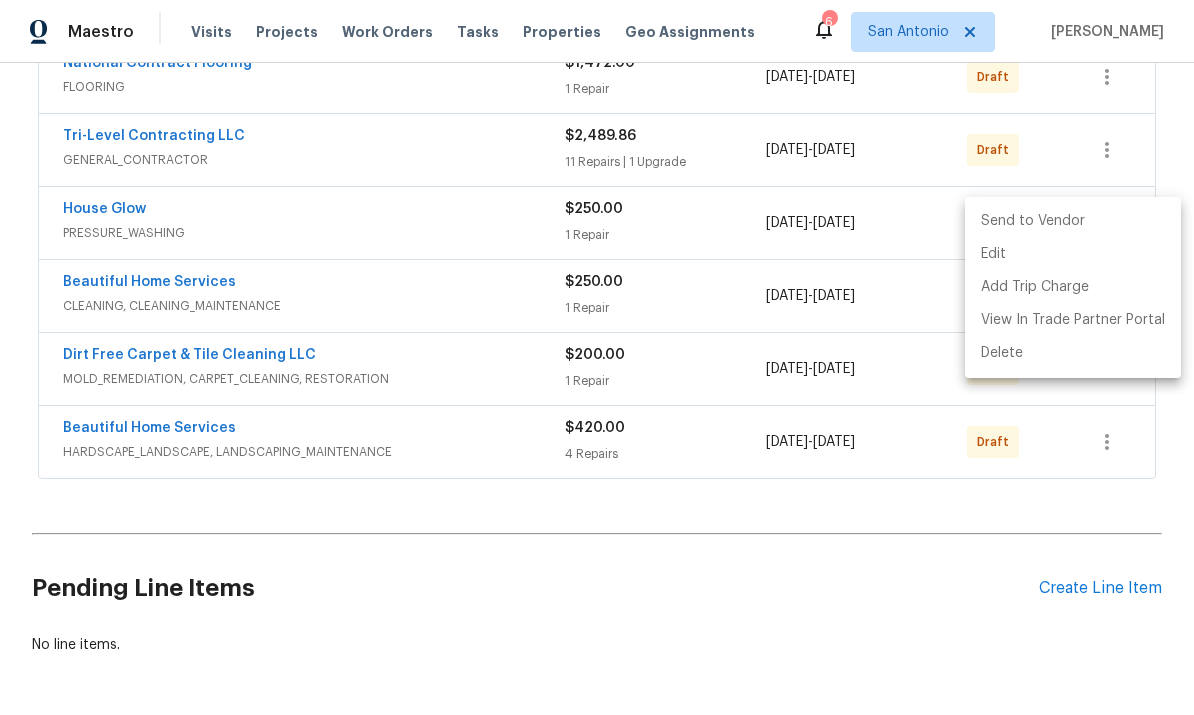 click at bounding box center [597, 357] 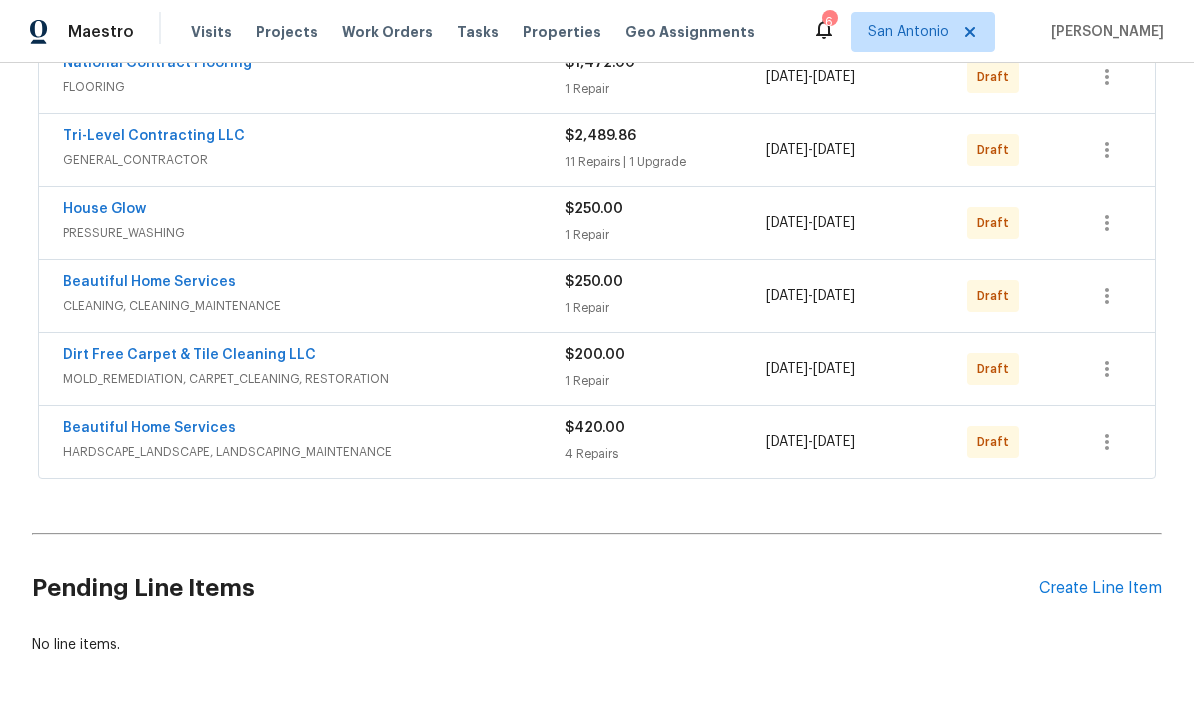 click on "Beautiful Home Services" at bounding box center (149, 428) 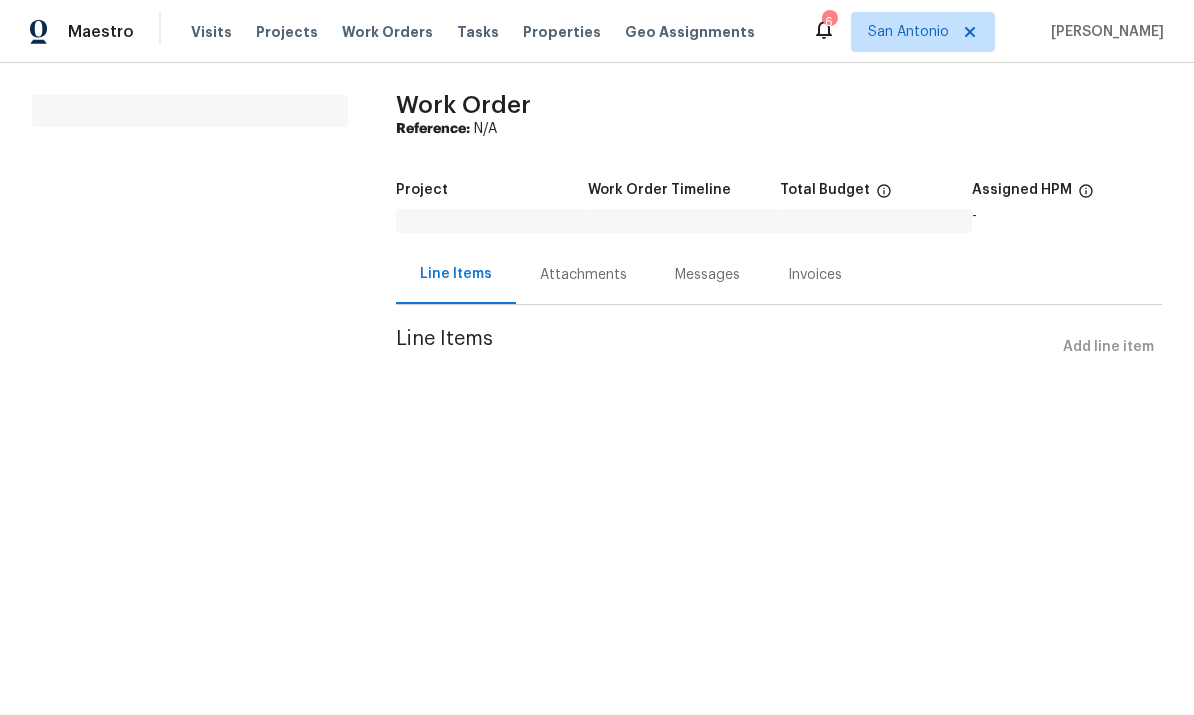 scroll, scrollTop: 0, scrollLeft: 0, axis: both 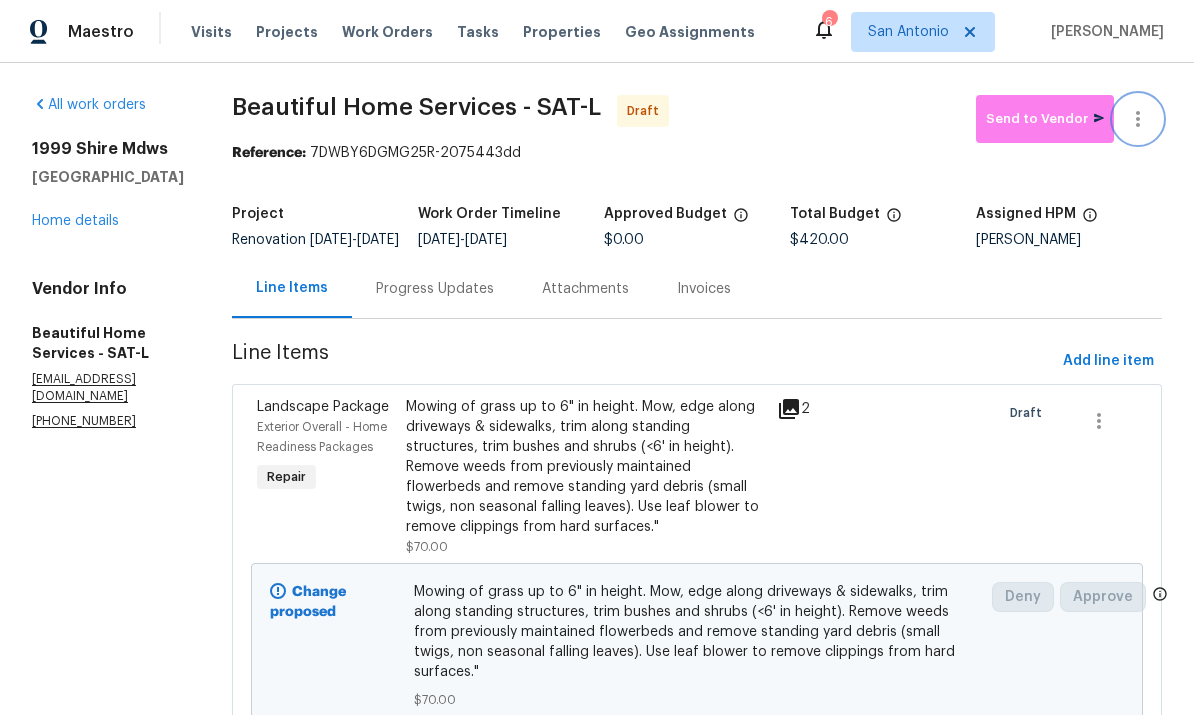 click at bounding box center (1138, 119) 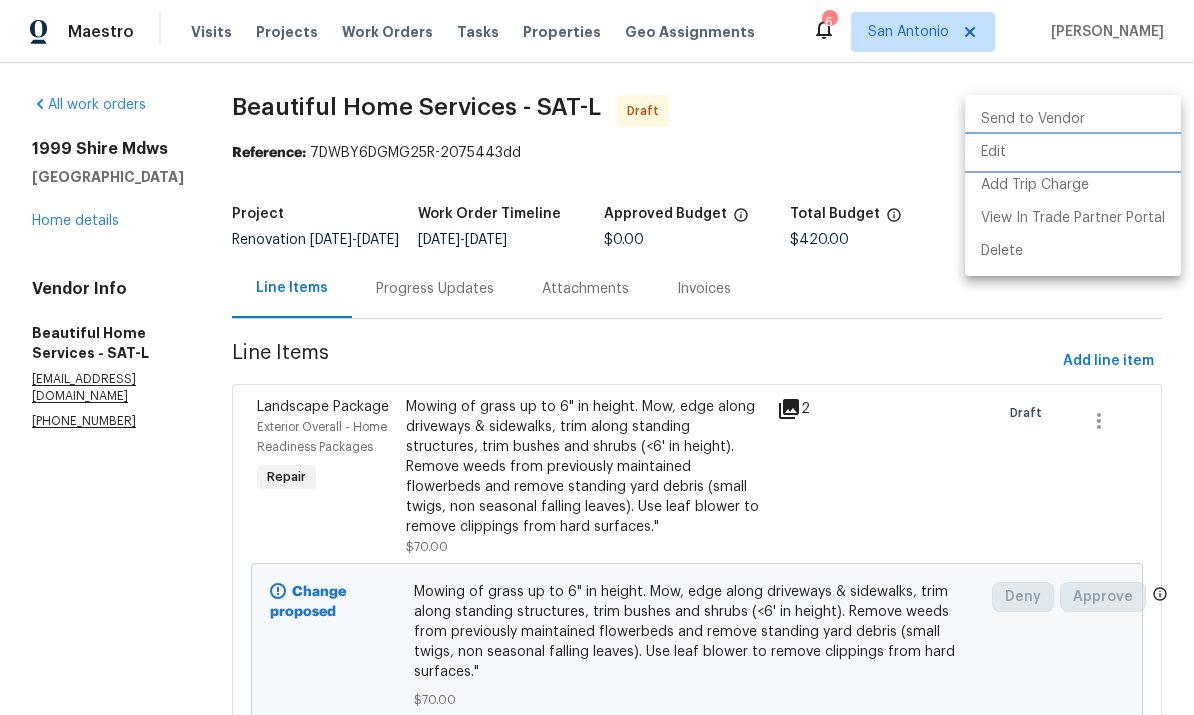 click on "Edit" at bounding box center [1073, 152] 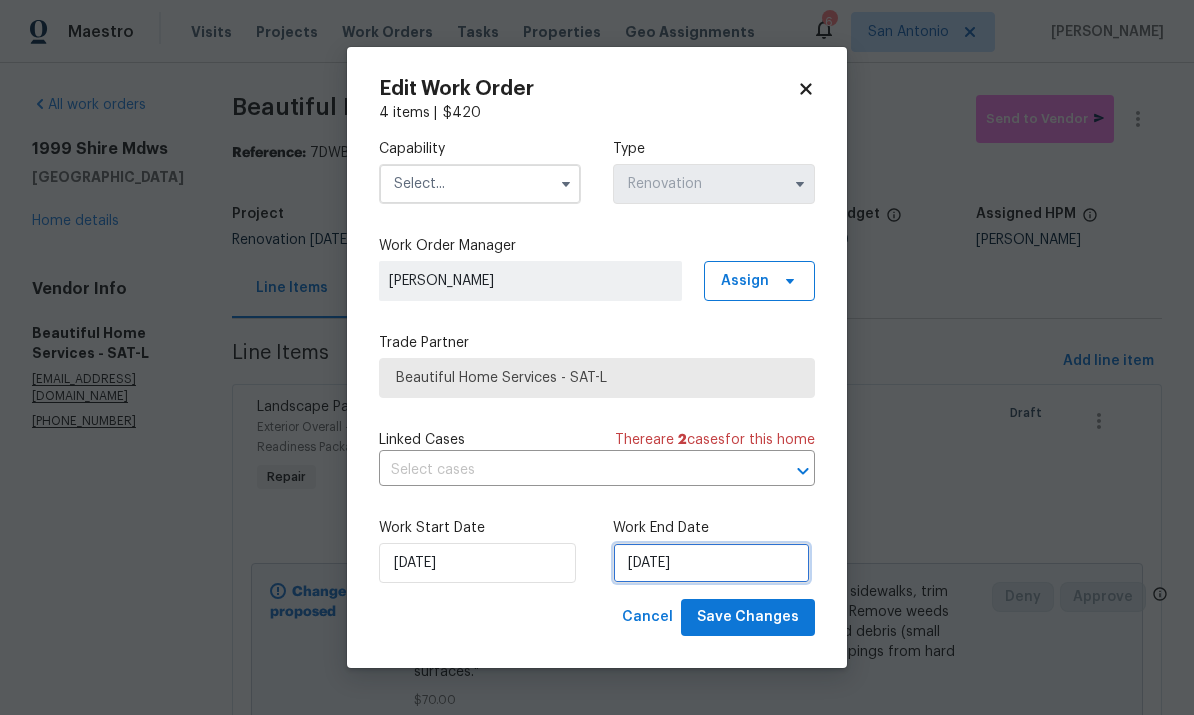 click on "7/25/2025" at bounding box center (711, 563) 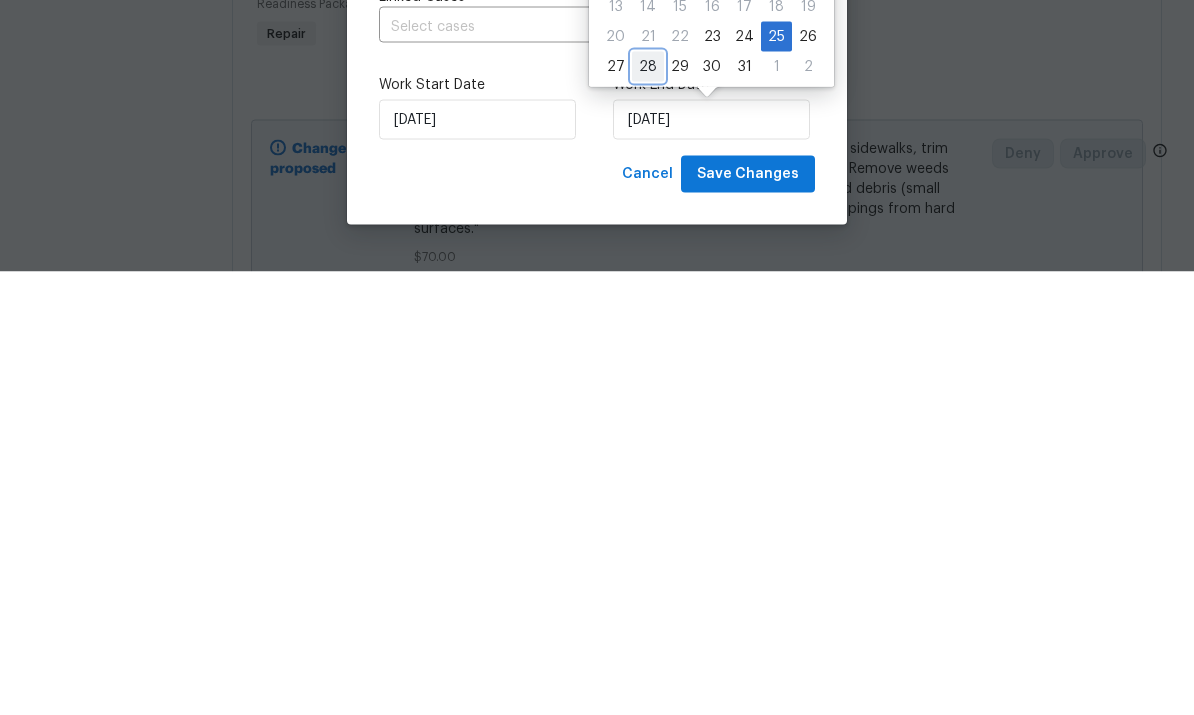 click on "28" at bounding box center [648, 510] 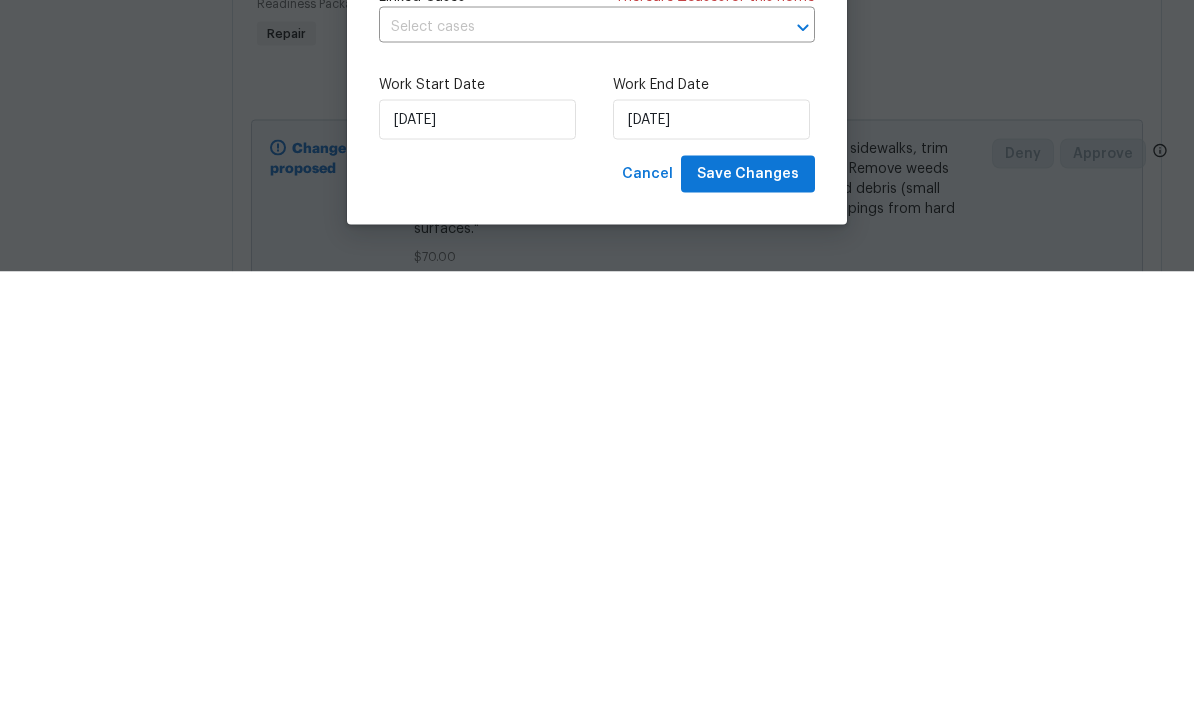 scroll, scrollTop: 75, scrollLeft: 0, axis: vertical 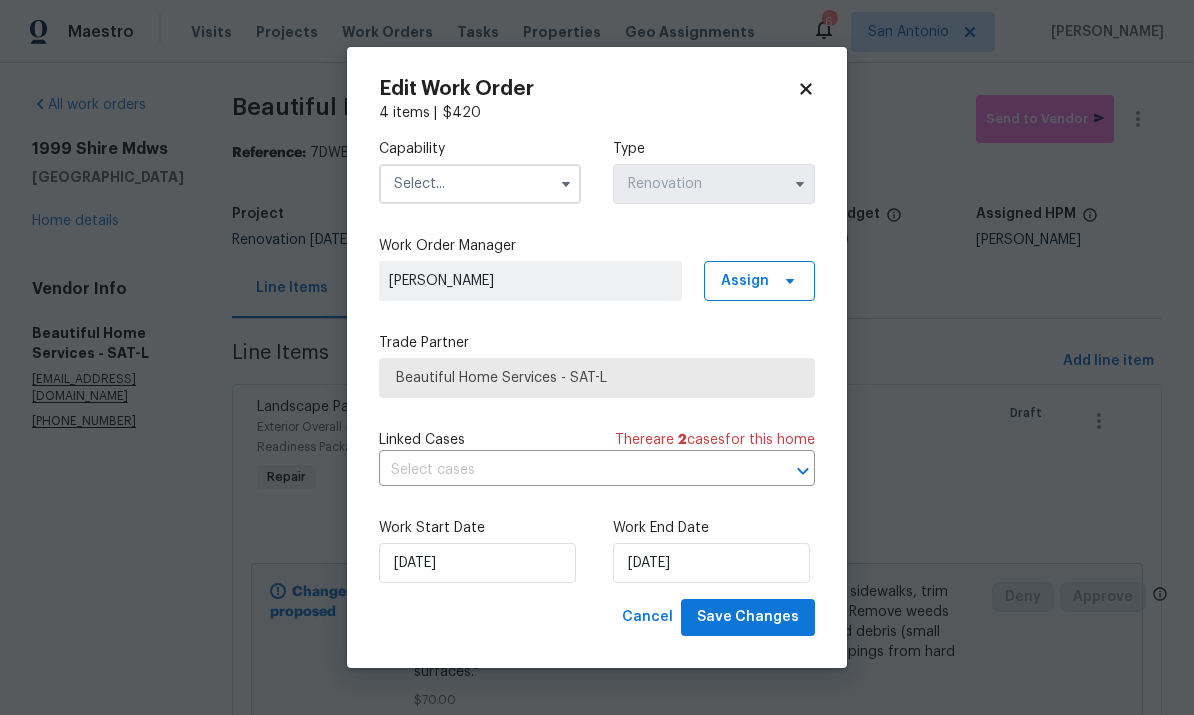 click at bounding box center [480, 184] 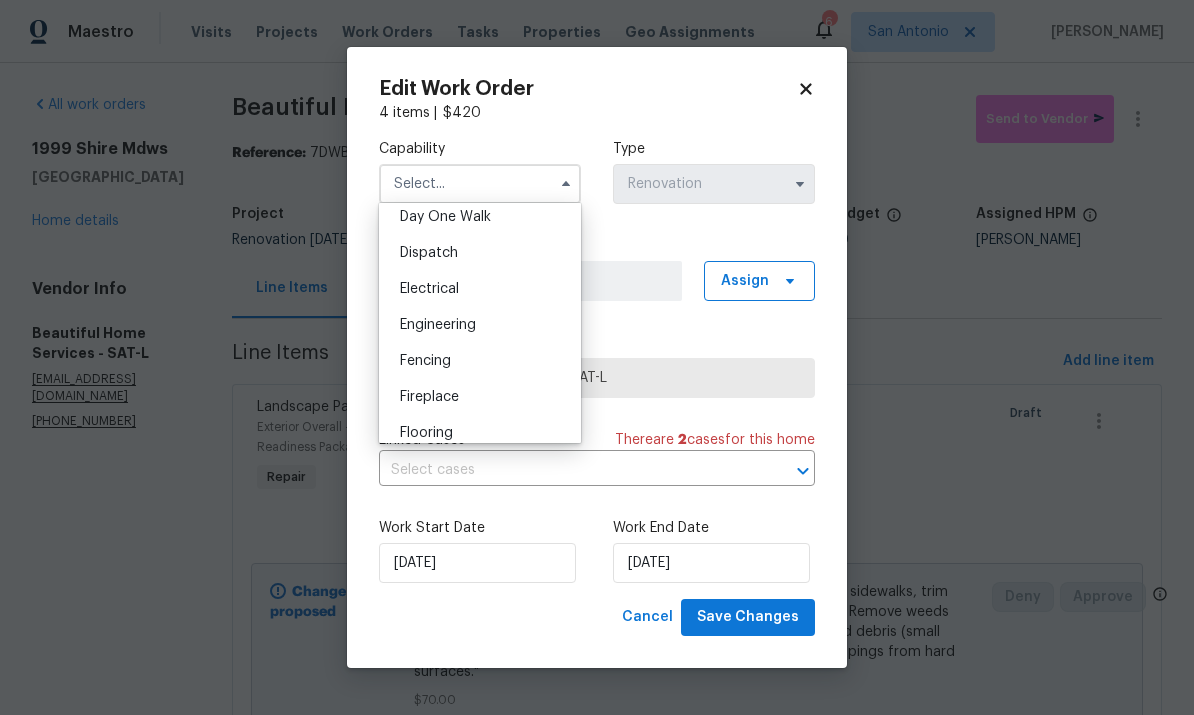 scroll, scrollTop: 575, scrollLeft: 0, axis: vertical 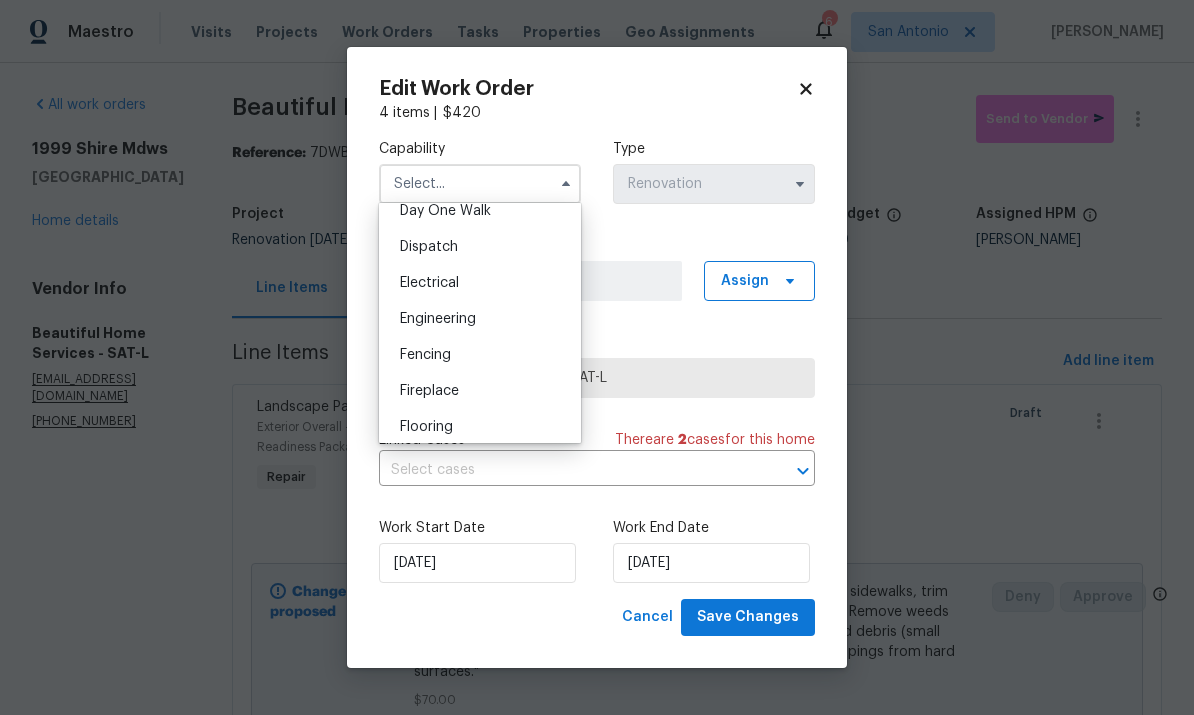 click on "Work Start Date   7/23/2025 Work End Date   7/28/2025" at bounding box center (597, 550) 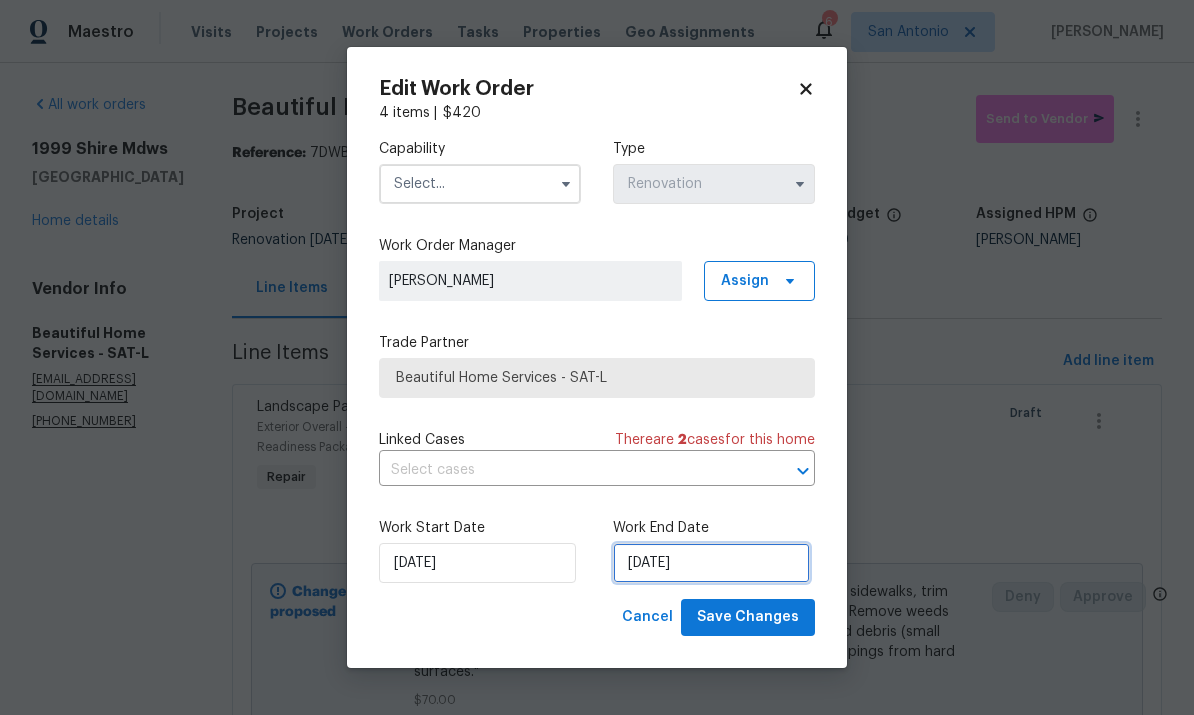 click on "7/28/2025" at bounding box center [711, 563] 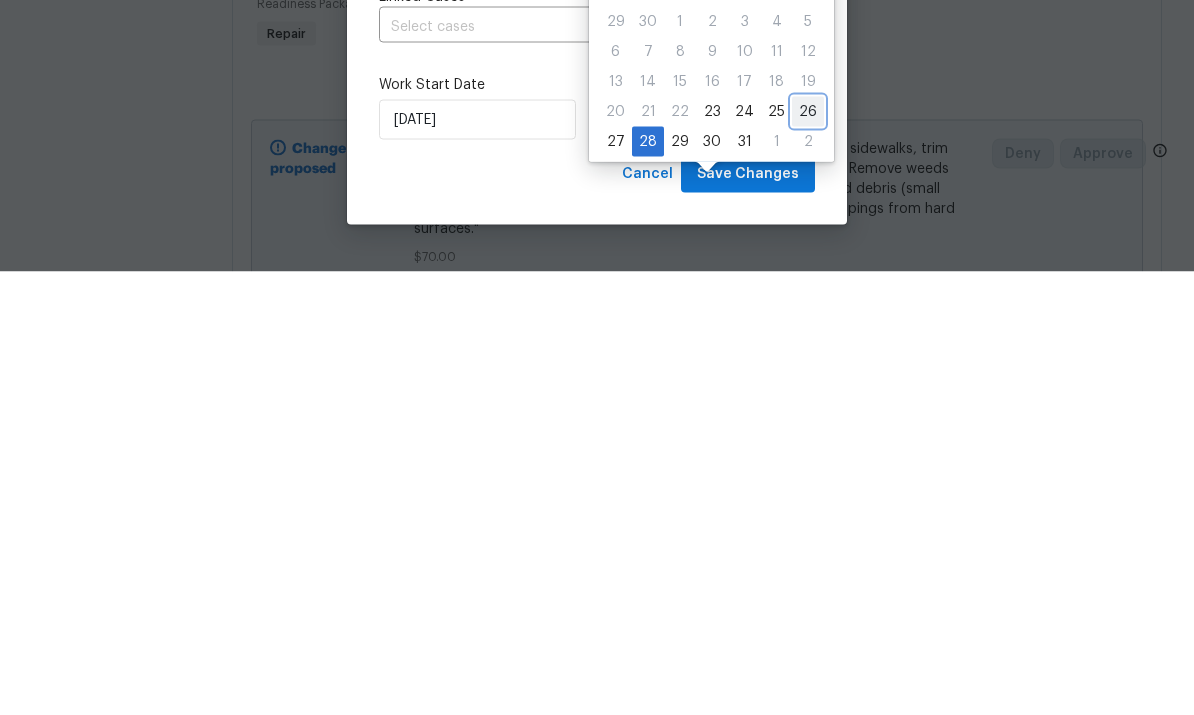 click on "26" at bounding box center (808, 555) 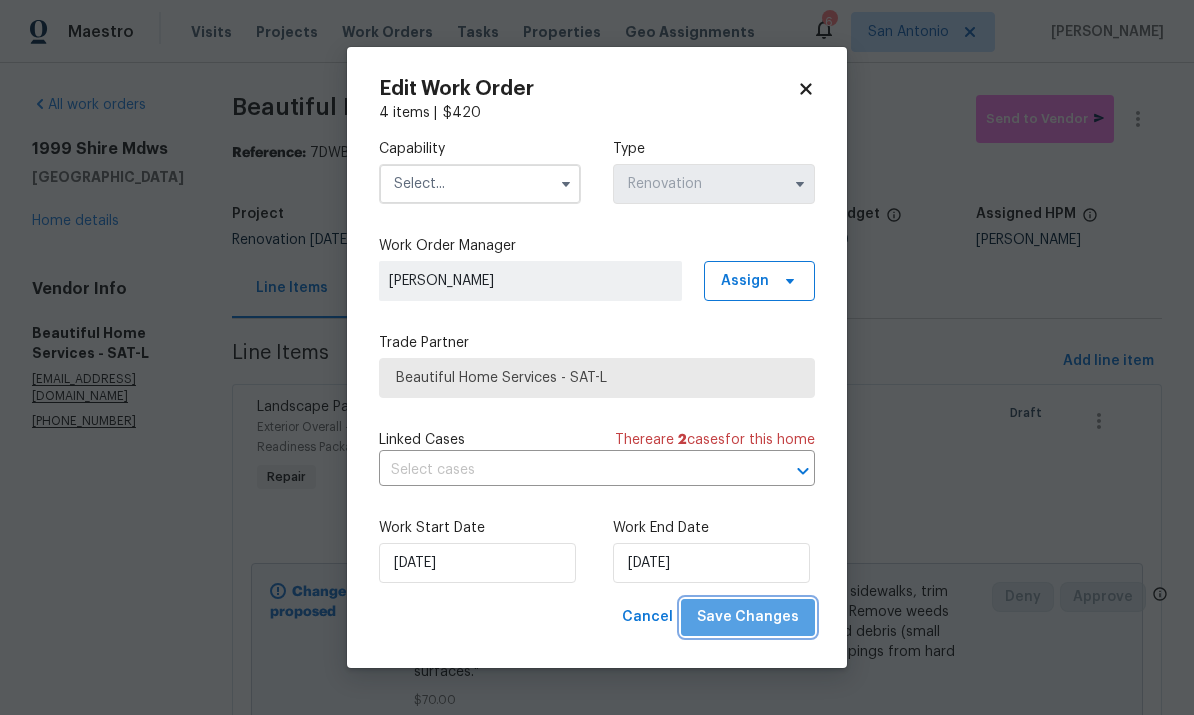 click on "Save Changes" at bounding box center [748, 617] 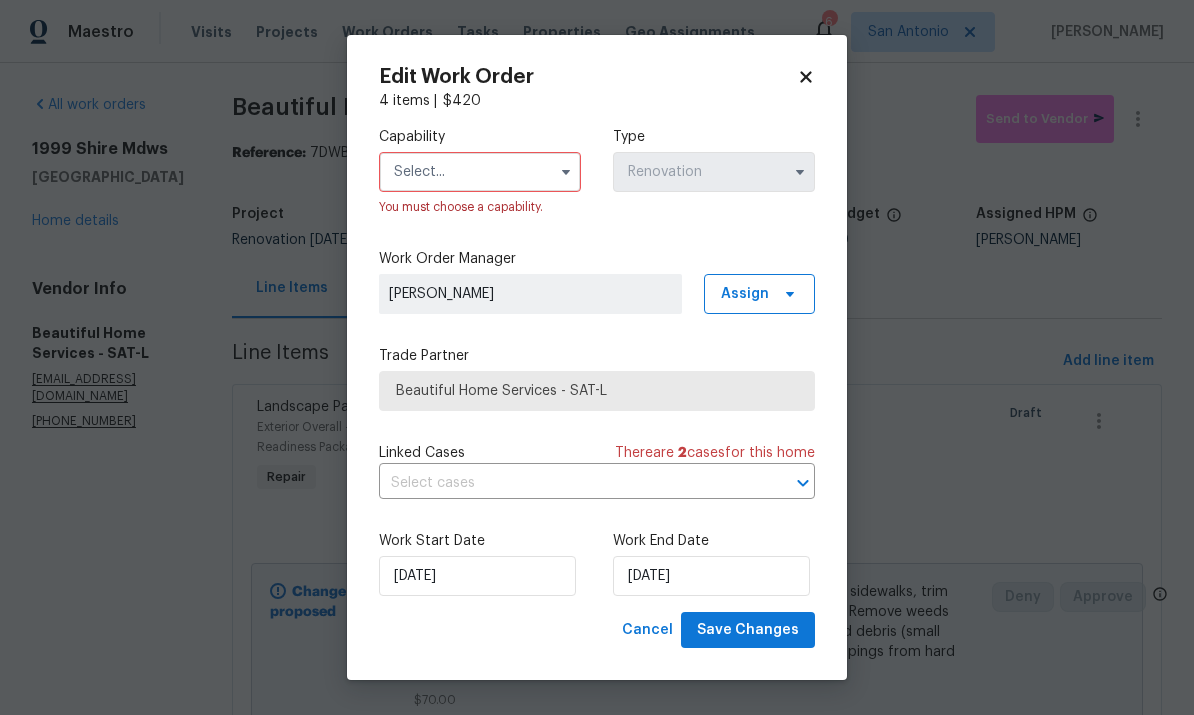 click at bounding box center (480, 172) 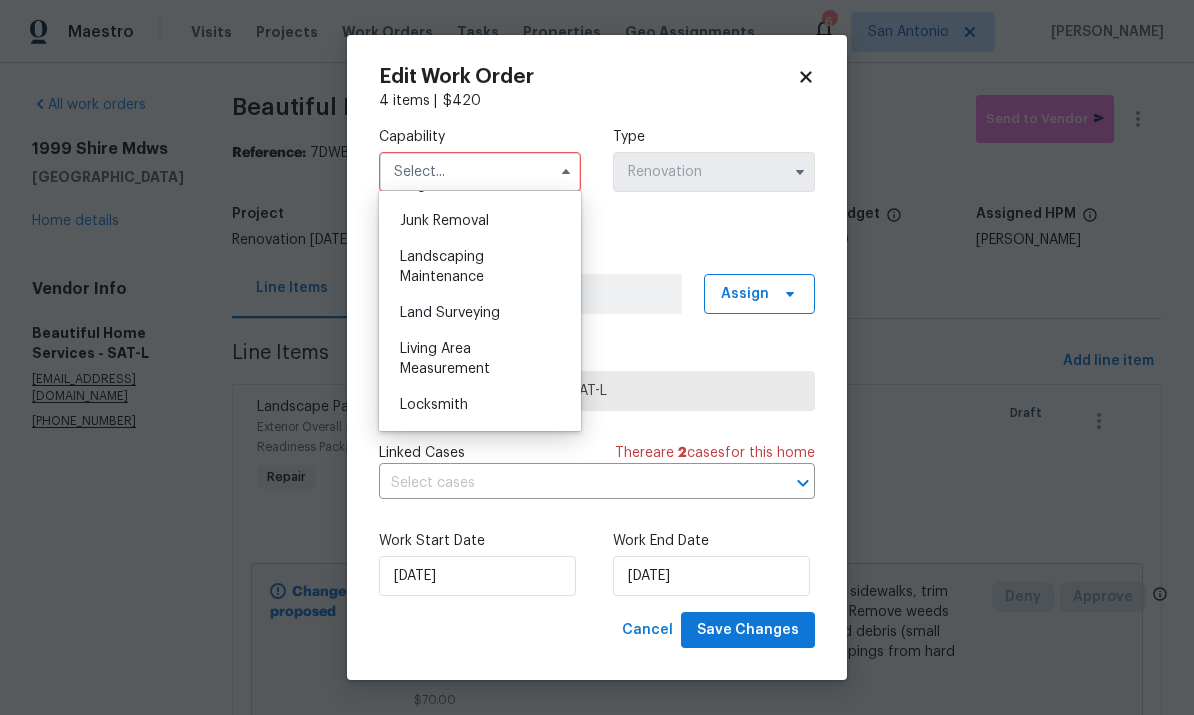 scroll, scrollTop: 1275, scrollLeft: 0, axis: vertical 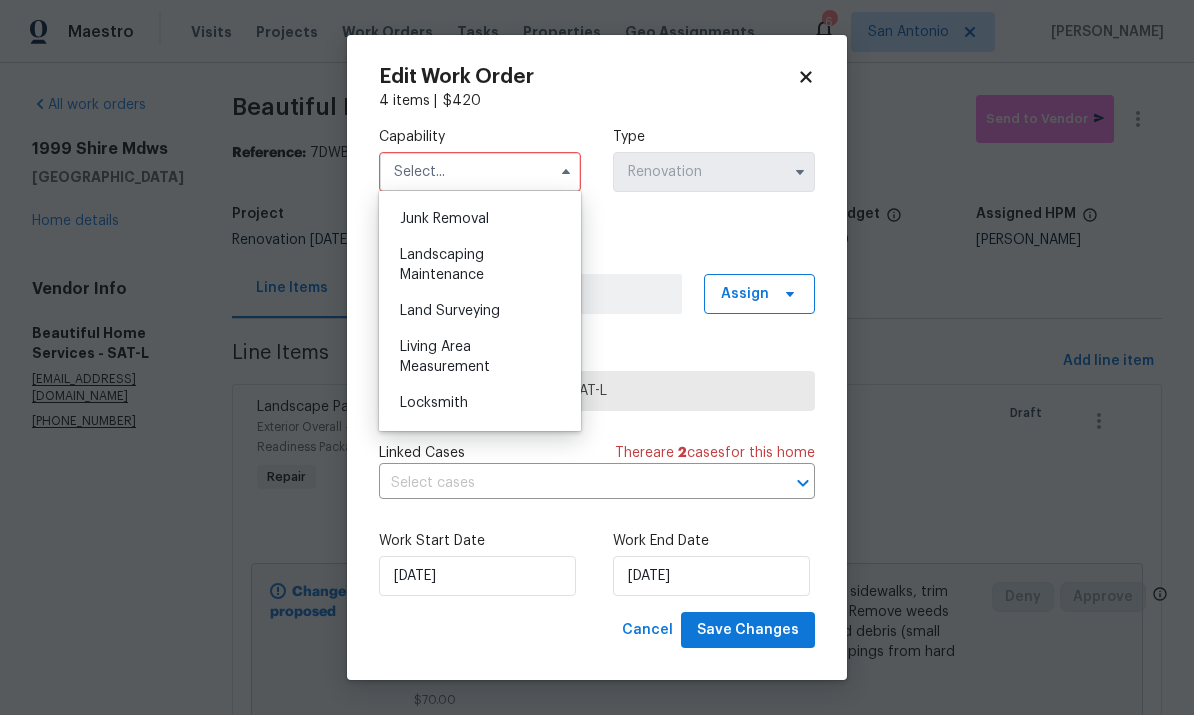 click on "Landscaping Maintenance" at bounding box center (480, 265) 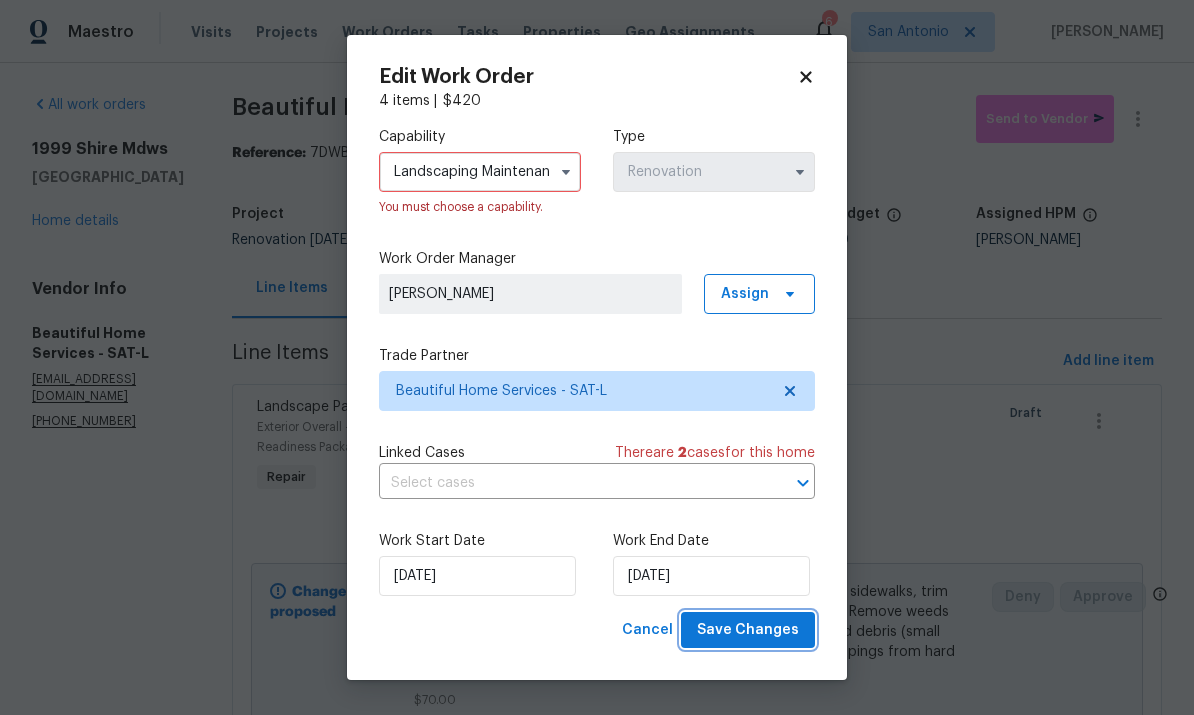 click on "Save Changes" at bounding box center (748, 630) 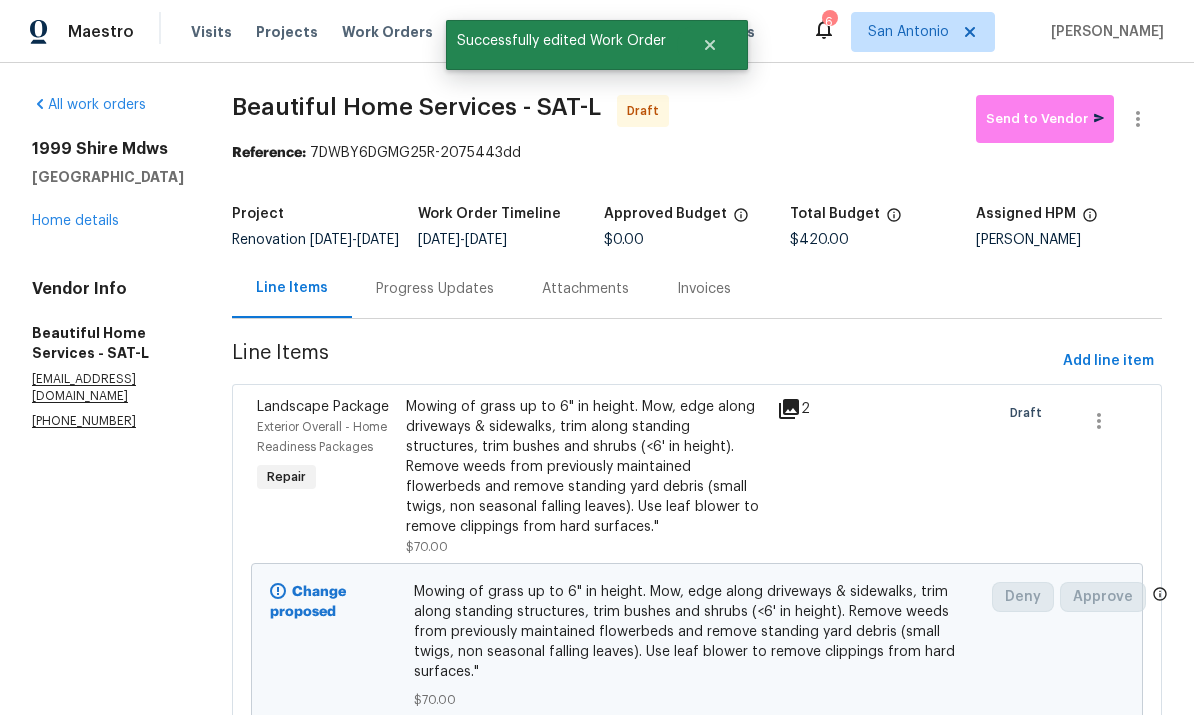 click on "All work orders 1999 Shire Mdws New Braunfels, TX 78130 Home details Vendor Info Beautiful Home Services - SAT-L domcicerosmd@gmail.com (312) 451-4383" at bounding box center [108, 262] 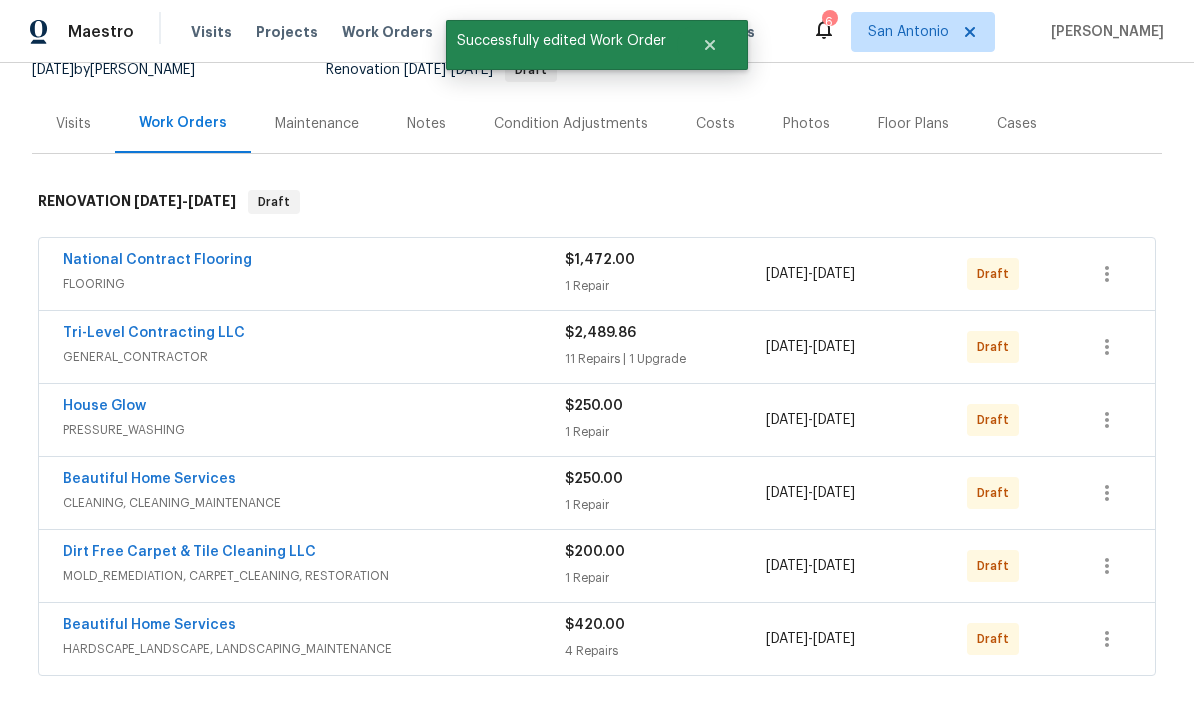 scroll, scrollTop: 210, scrollLeft: 0, axis: vertical 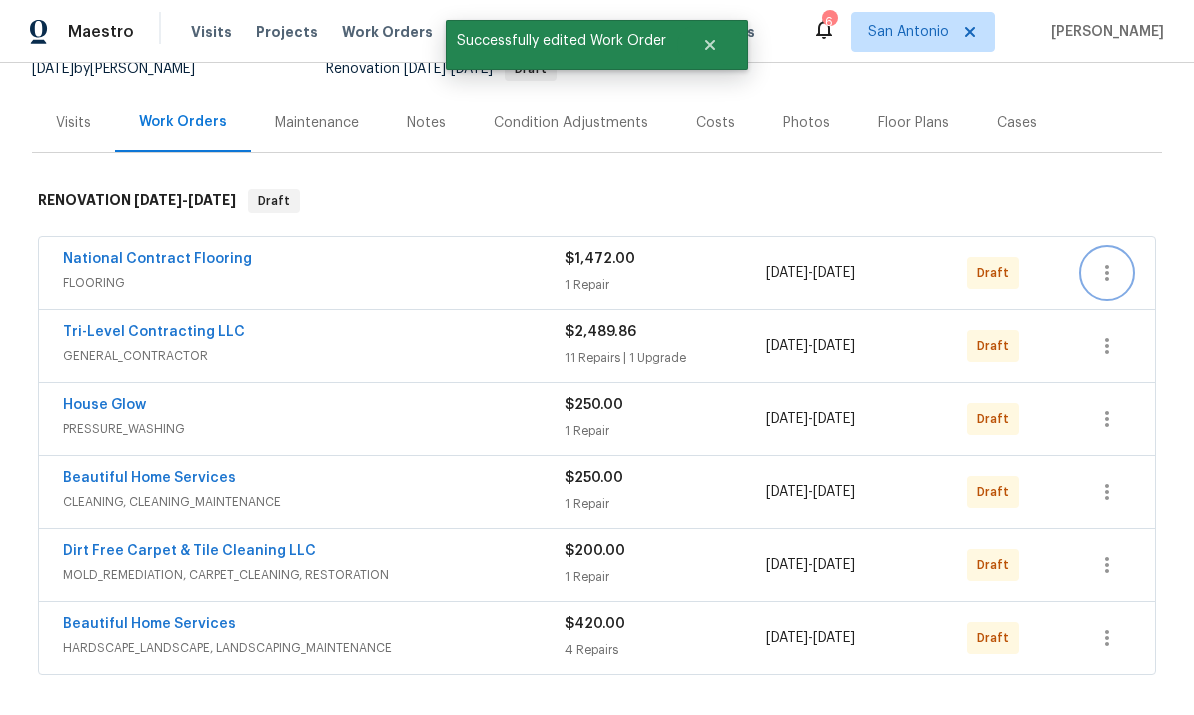 click 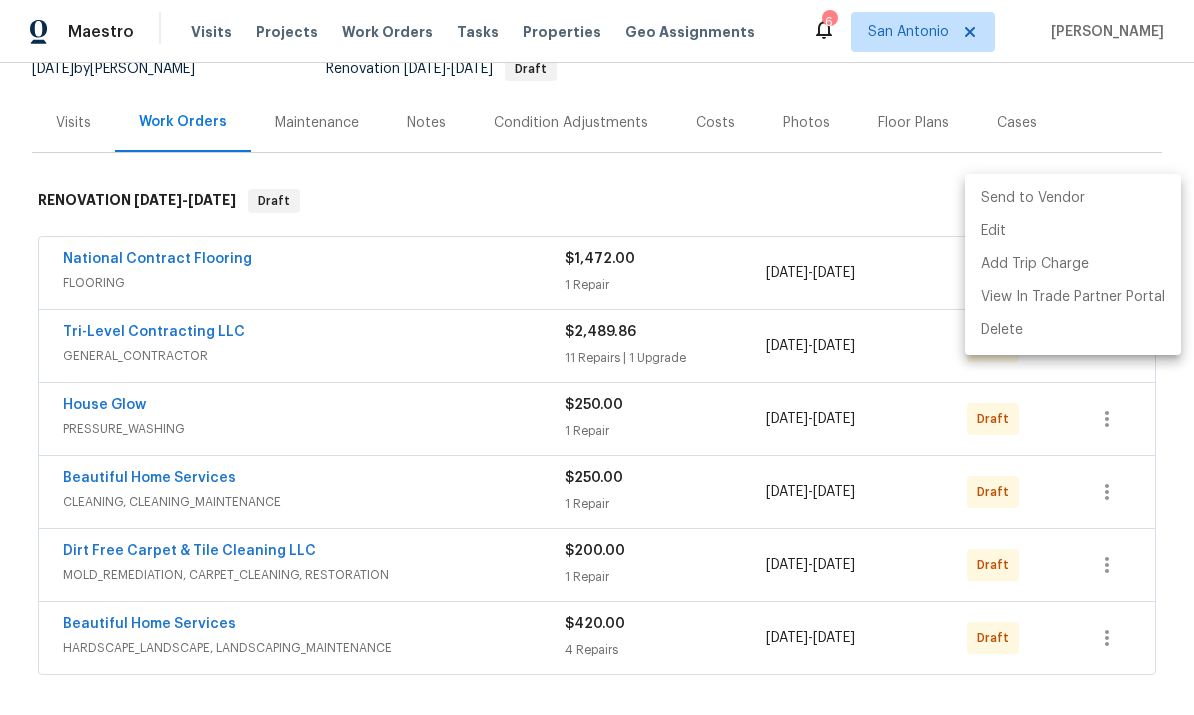 click on "Send to Vendor" at bounding box center [1073, 198] 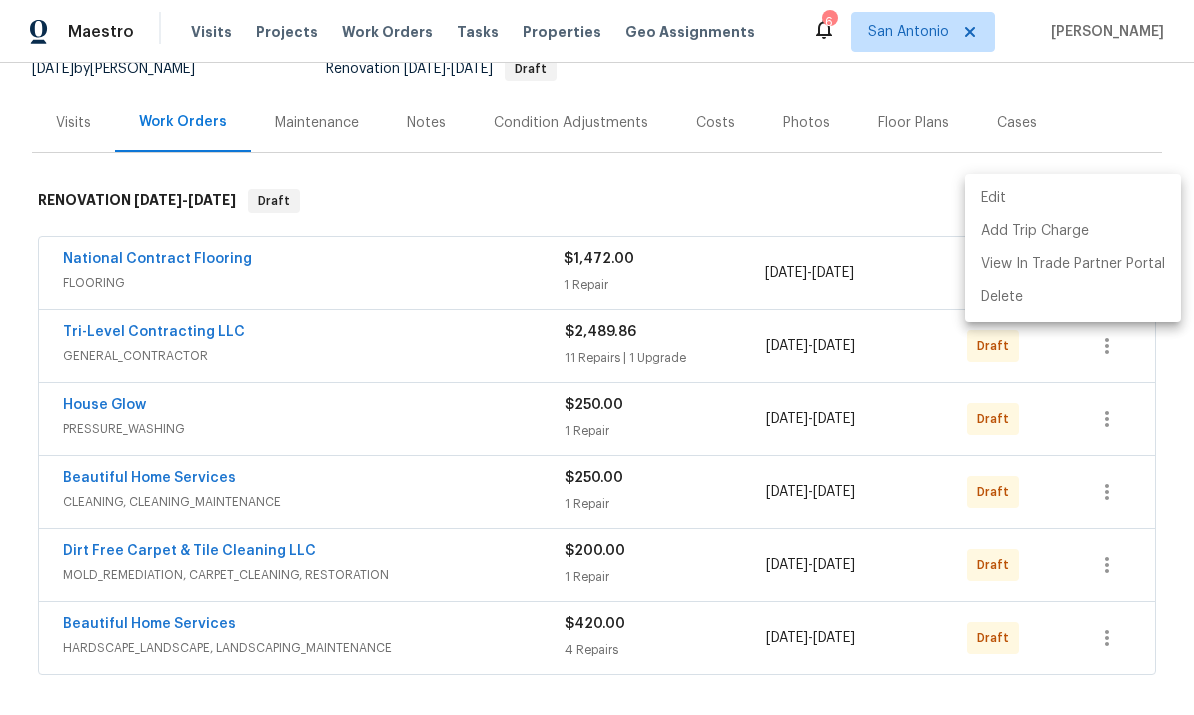 click at bounding box center [597, 357] 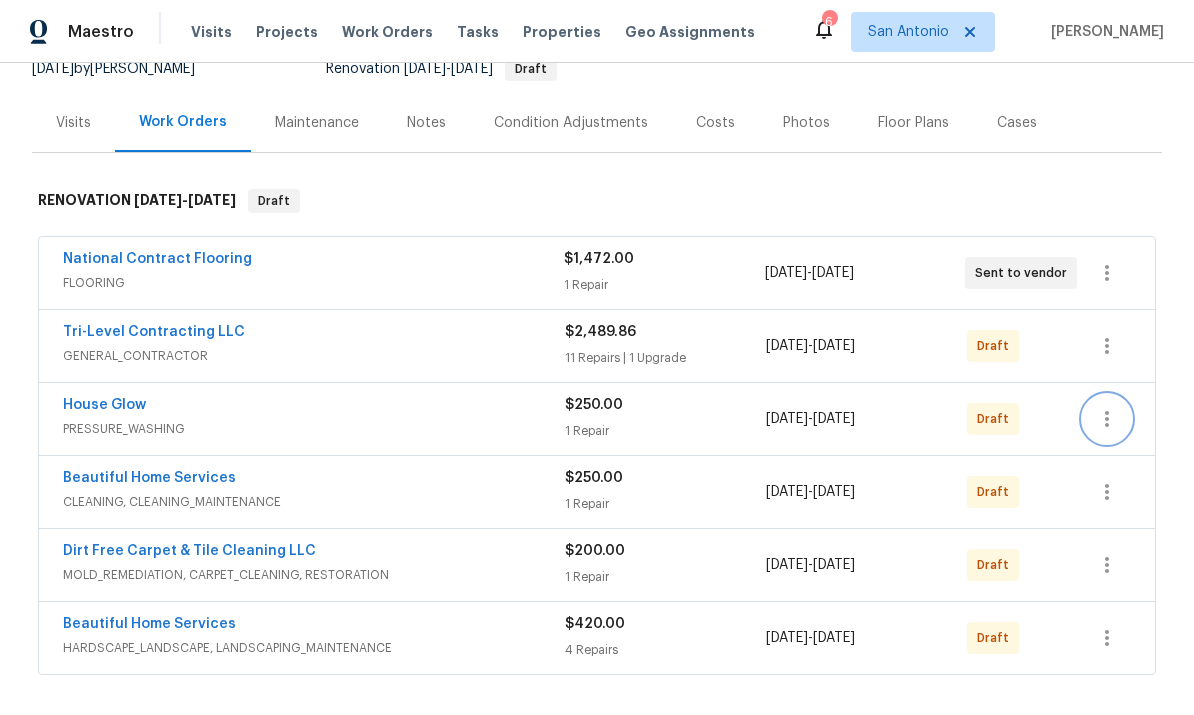 click 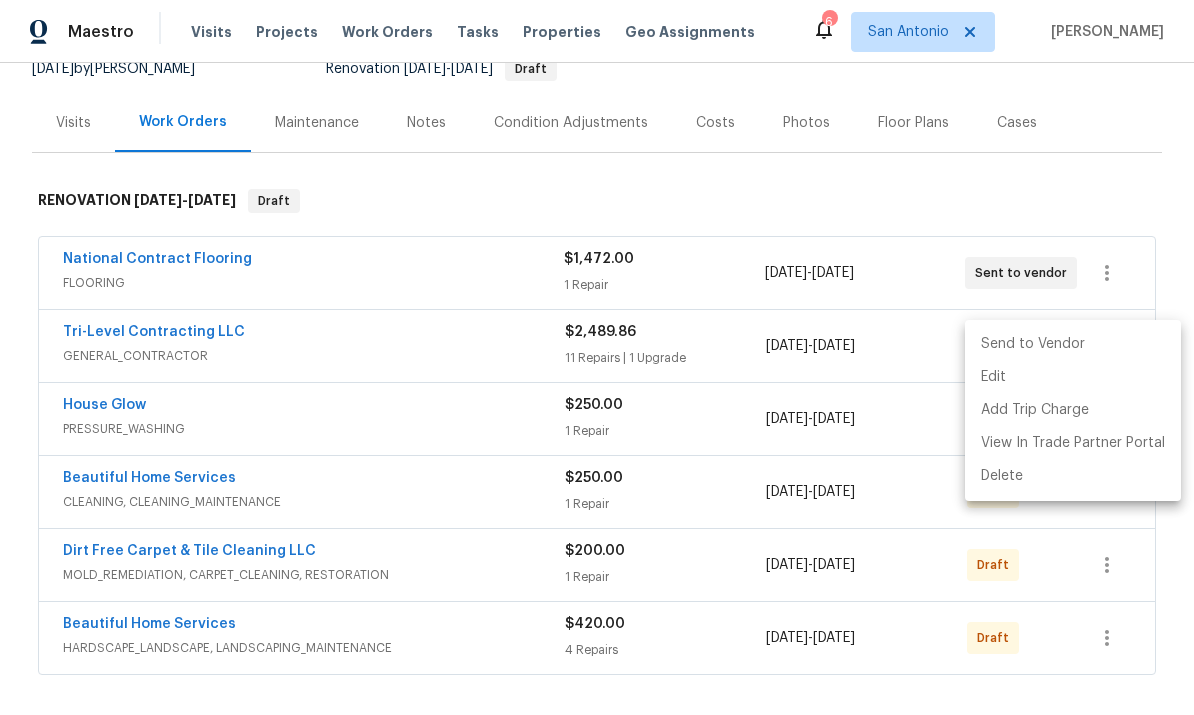 click on "Send to Vendor" at bounding box center [1073, 344] 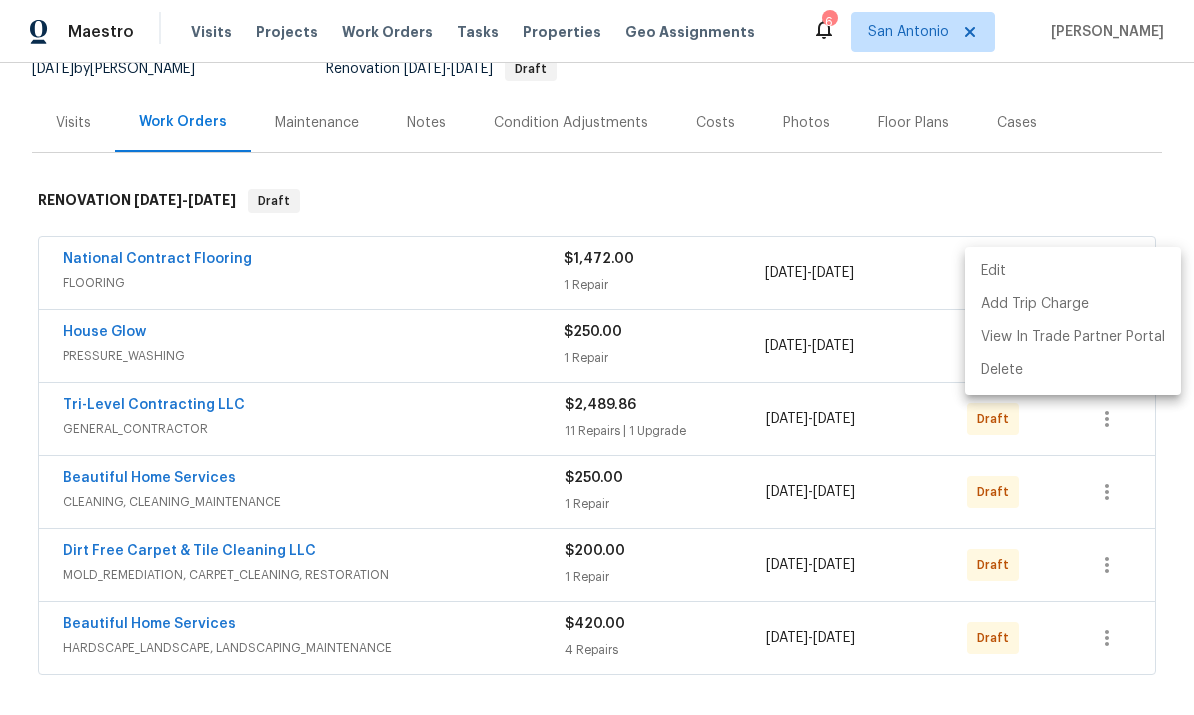 click at bounding box center (597, 357) 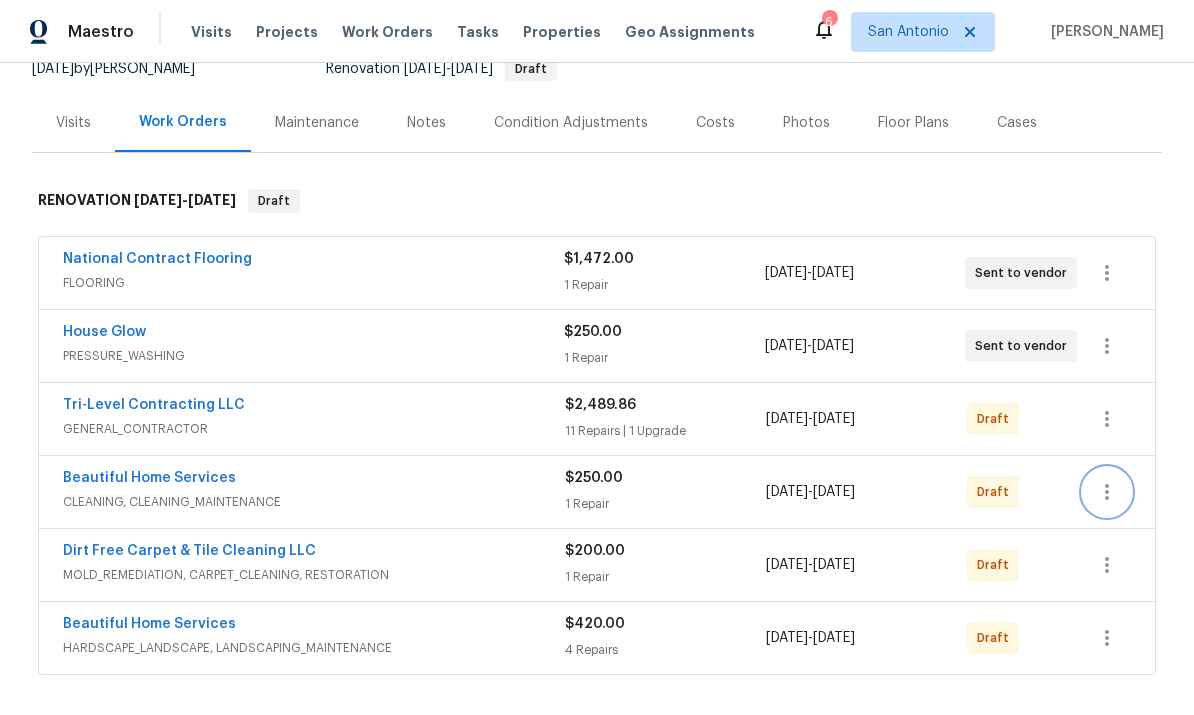 click at bounding box center (1107, 492) 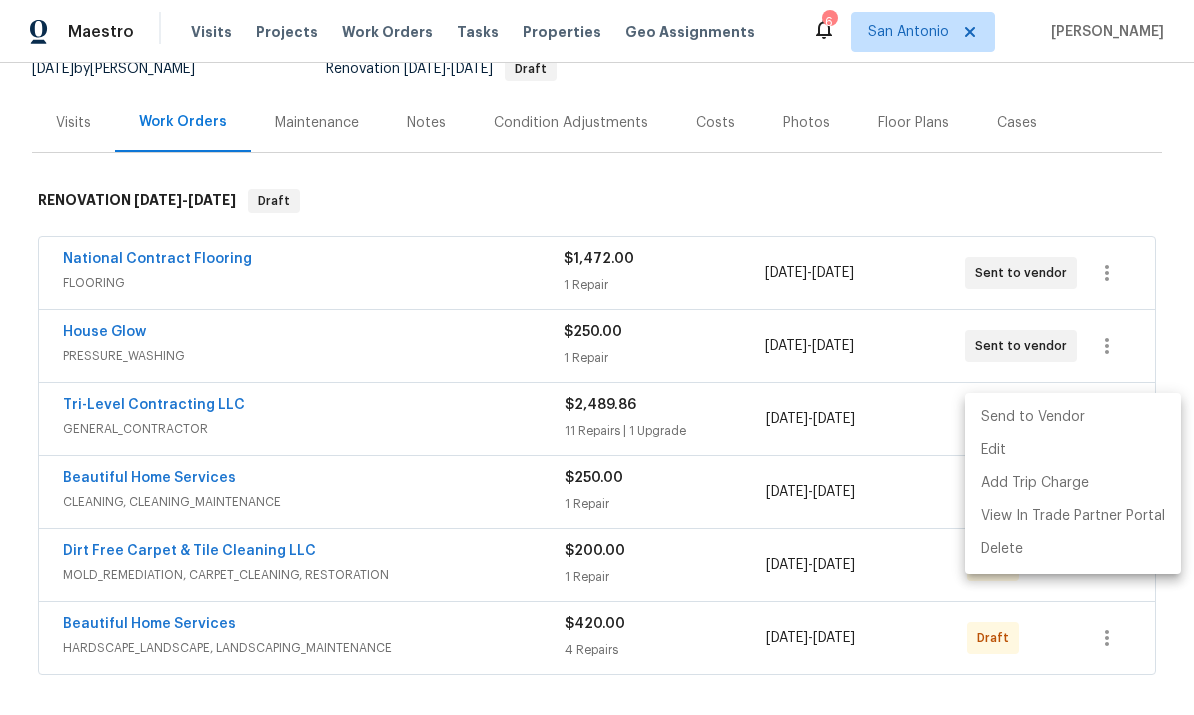 click on "Send to Vendor" at bounding box center [1073, 417] 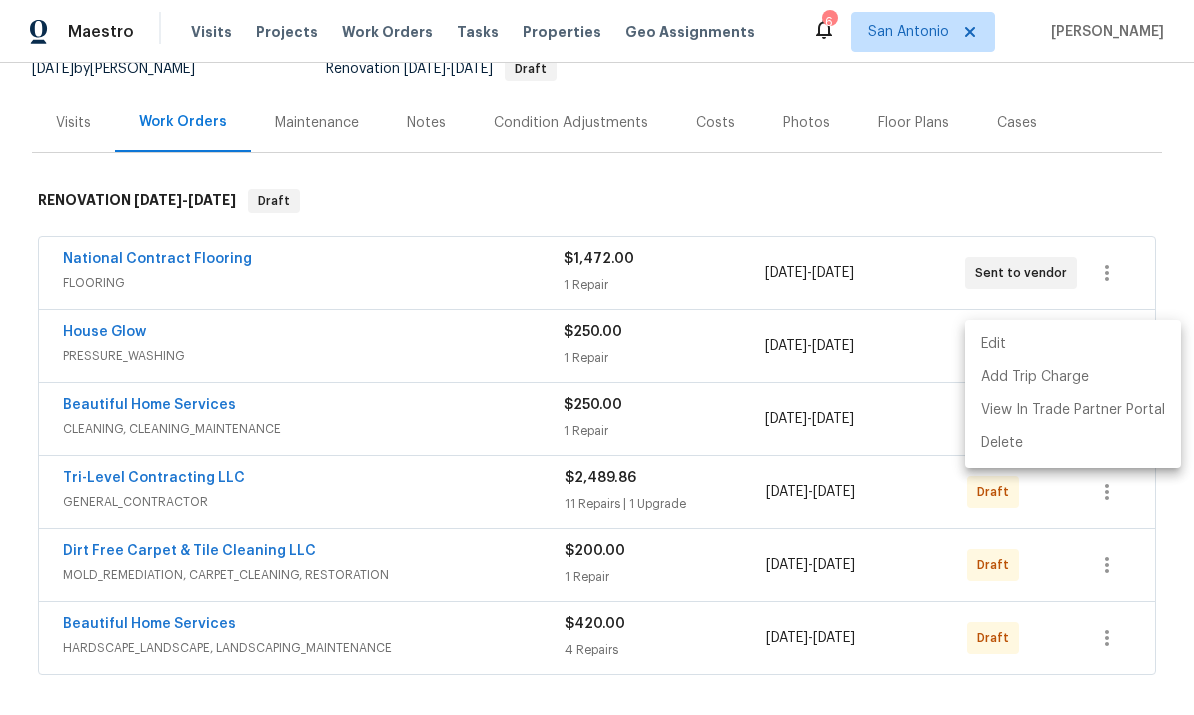 click at bounding box center (597, 357) 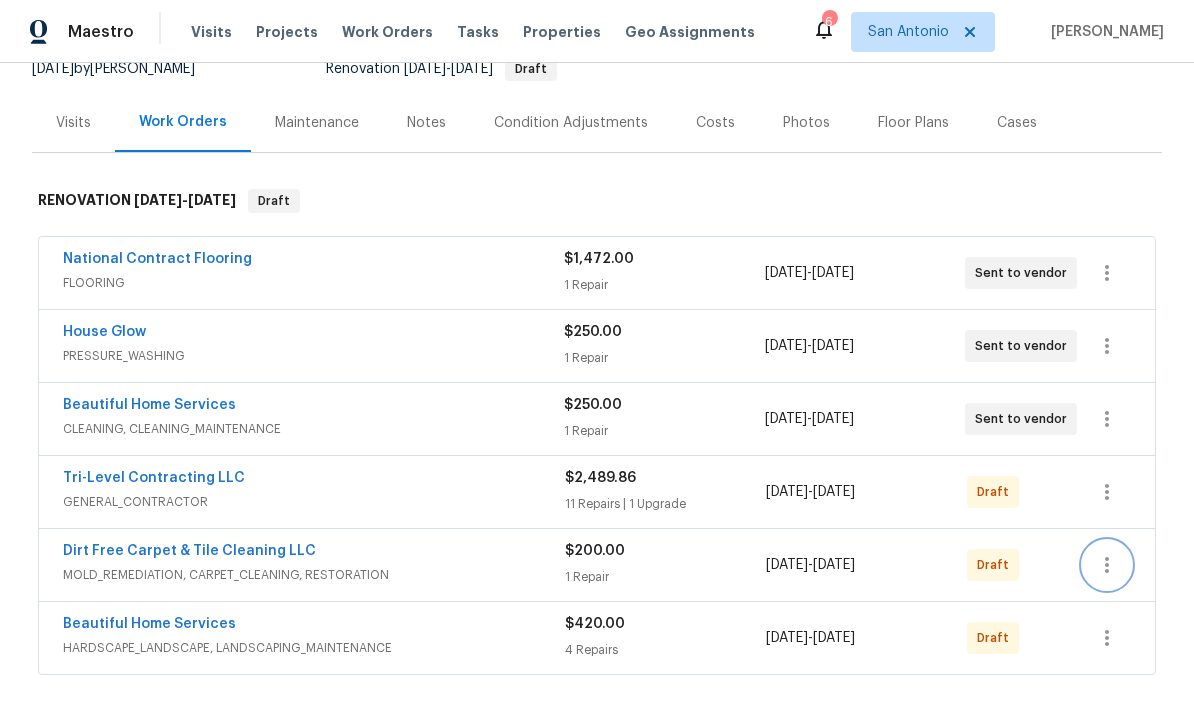 click at bounding box center (1107, 565) 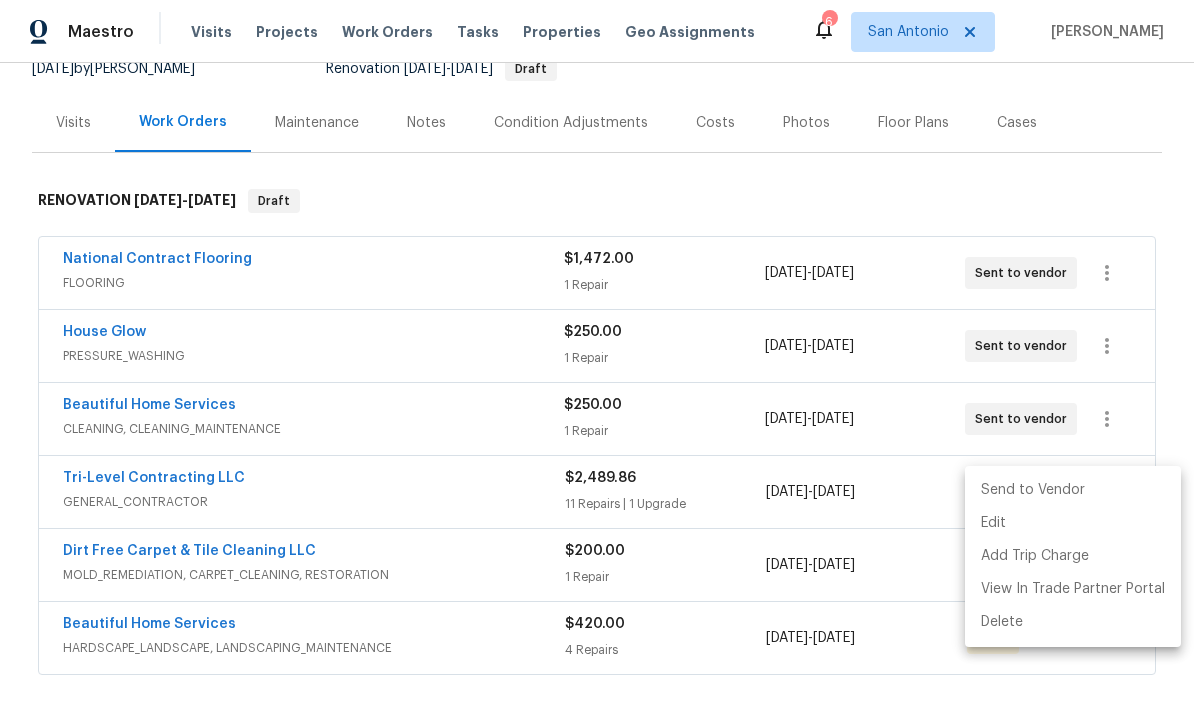 click on "Send to Vendor" at bounding box center (1073, 490) 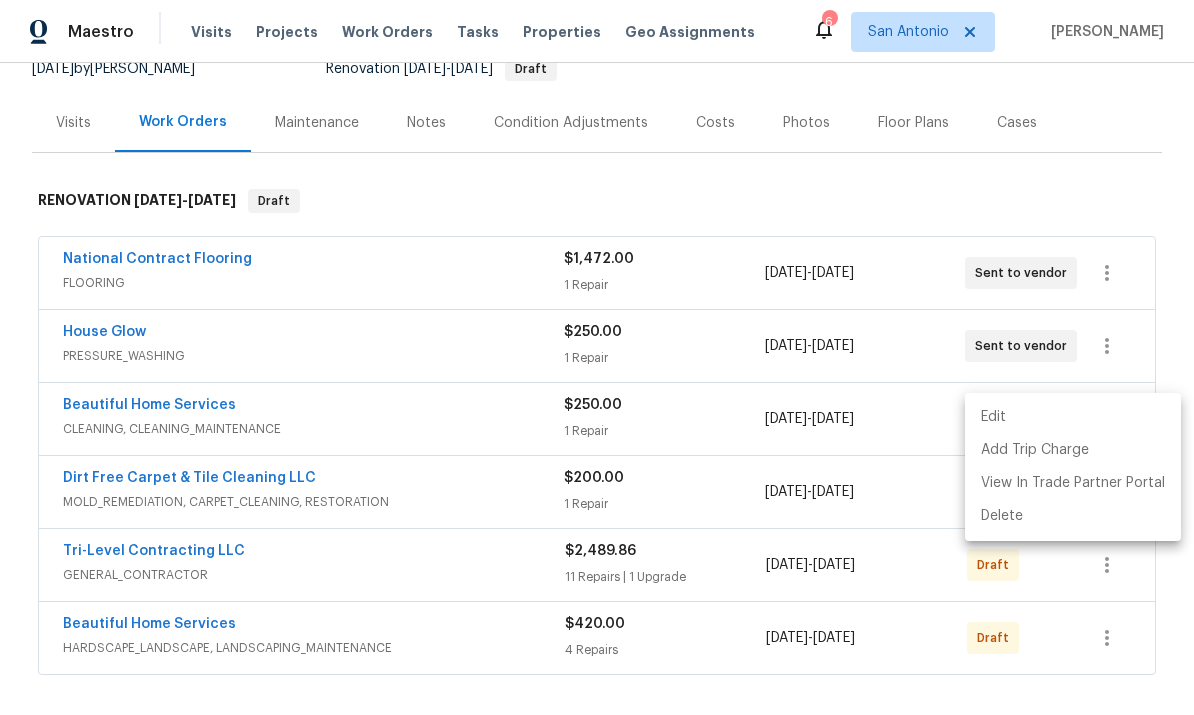 click at bounding box center [597, 357] 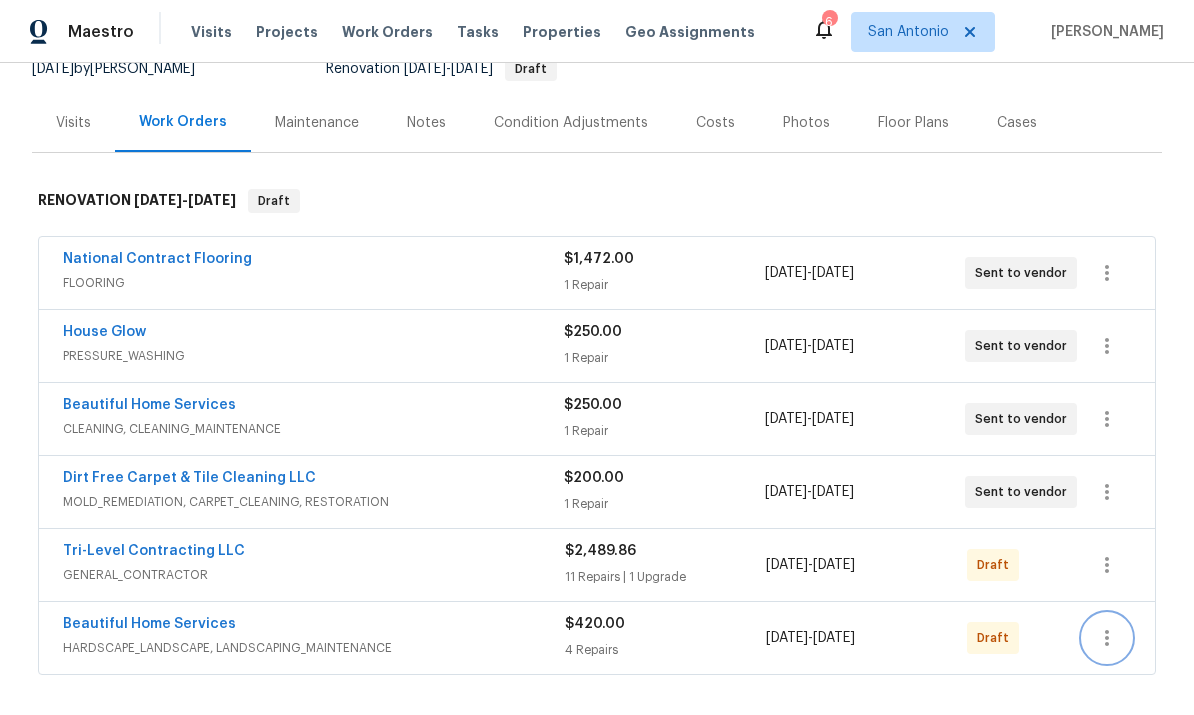 click 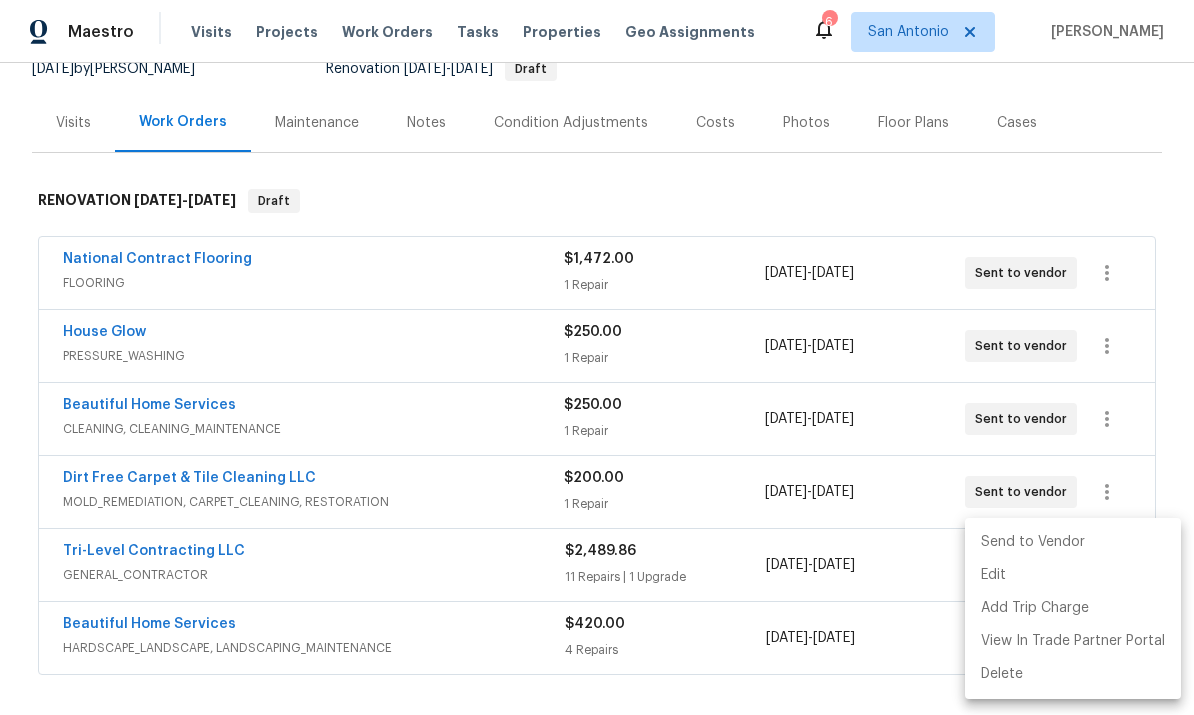 click on "Send to Vendor" at bounding box center [1073, 542] 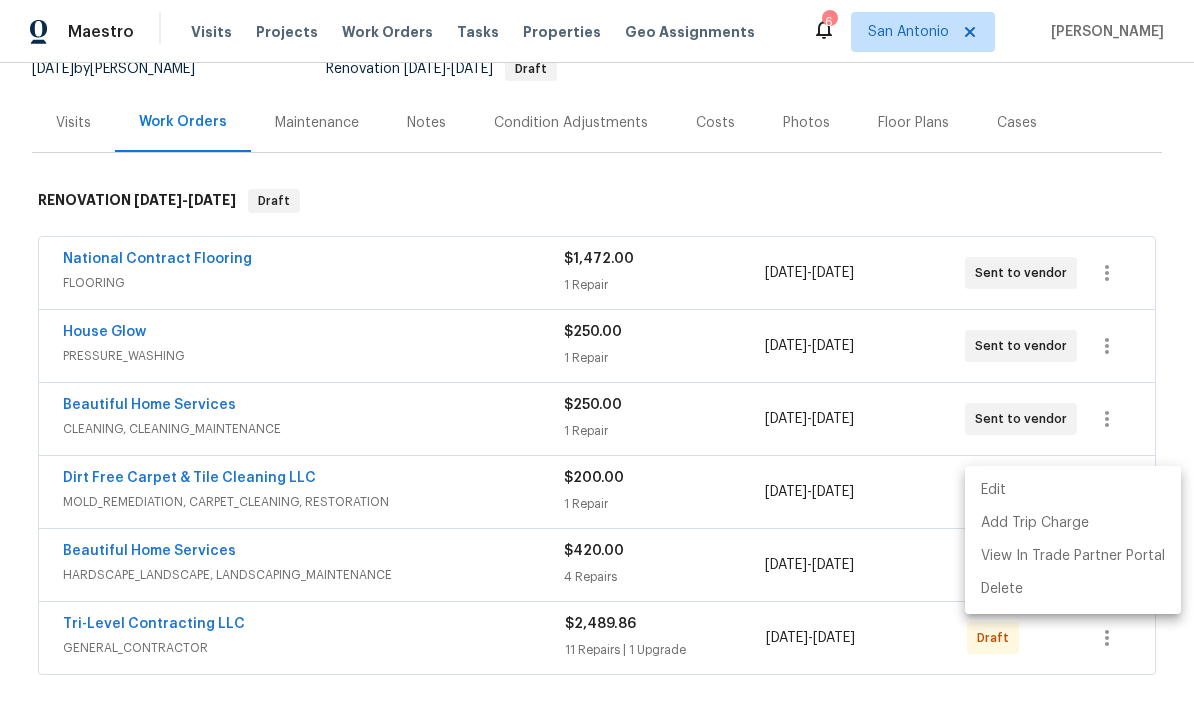 click at bounding box center (597, 357) 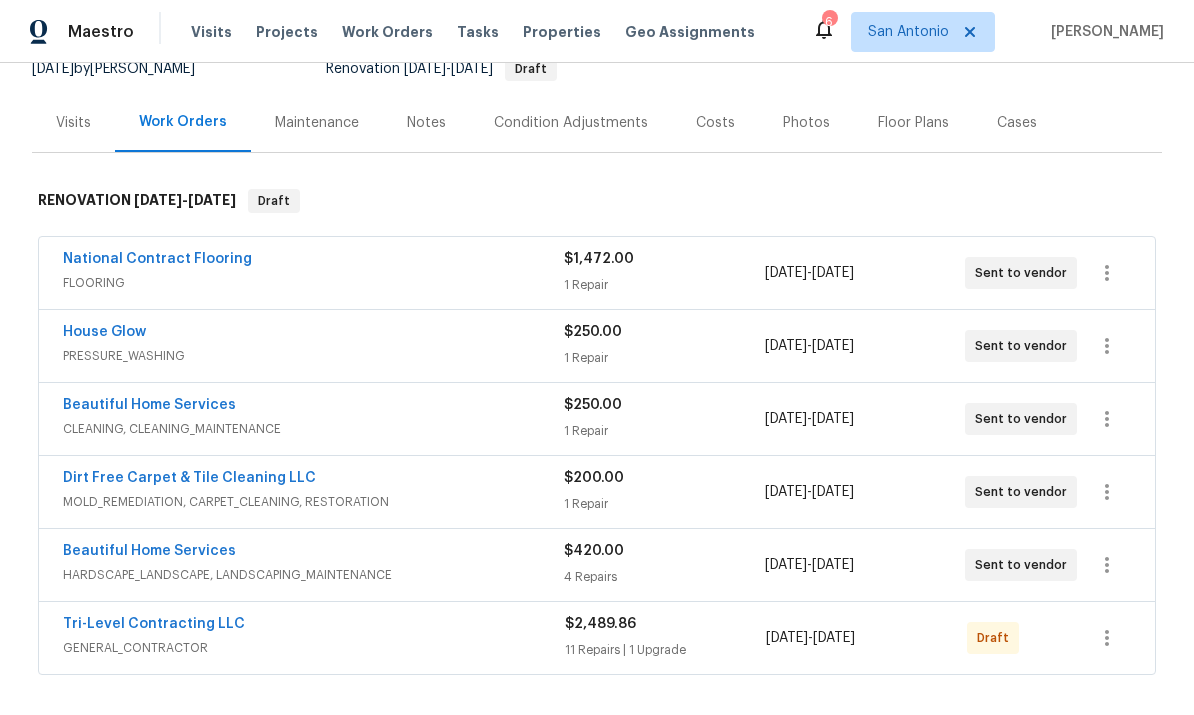 click on "Back to all projects 1999 Shire Mdws, New Braunfels, TX 78130 3 Beds | 2 1/2 Baths | Total: 2343 ft² | Above Grade: 2343 ft² | Basement Finished: N/A | 2017 Seen today Actions Last Visit Date 7/21/2025  by  Chris Fuentes   Project Renovation   7/23/2025  -  7/26/2025 Draft Visits Work Orders Maintenance Notes Condition Adjustments Costs Photos Floor Plans Cases RENOVATION   7/23/25  -  7/26/25 Draft National Contract Flooring FLOORING $1,472.00 1 Repair 7/23/2025  -  7/24/2025 Sent to vendor House Glow PRESSURE_WASHING $250.00 1 Repair 7/23/2025  -  7/25/2025 Sent to vendor Beautiful Home Services CLEANING, CLEANING_MAINTENANCE $250.00 1 Repair 7/23/2025  -  7/26/2025 Sent to vendor Dirt Free Carpet & Tile Cleaning LLC MOLD_REMEDIATION, CARPET_CLEANING, RESTORATION $200.00 1 Repair 7/23/2025  -  7/26/2025 Sent to vendor Beautiful Home Services HARDSCAPE_LANDSCAPE, LANDSCAPING_MAINTENANCE $420.00 4 Repairs 7/23/2025  -  7/26/2025 Sent to vendor Tri-Level Contracting LLC GENERAL_CONTRACTOR $2,489.86 7/23/2025" at bounding box center (597, 372) 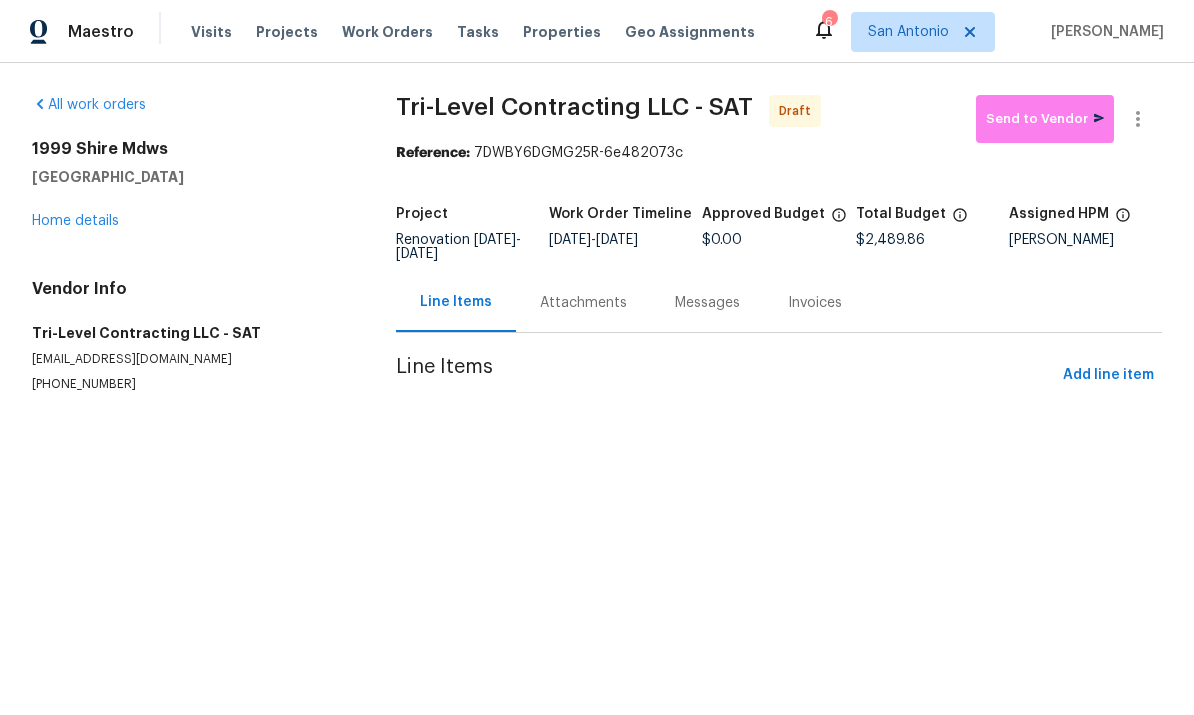 scroll, scrollTop: 0, scrollLeft: 0, axis: both 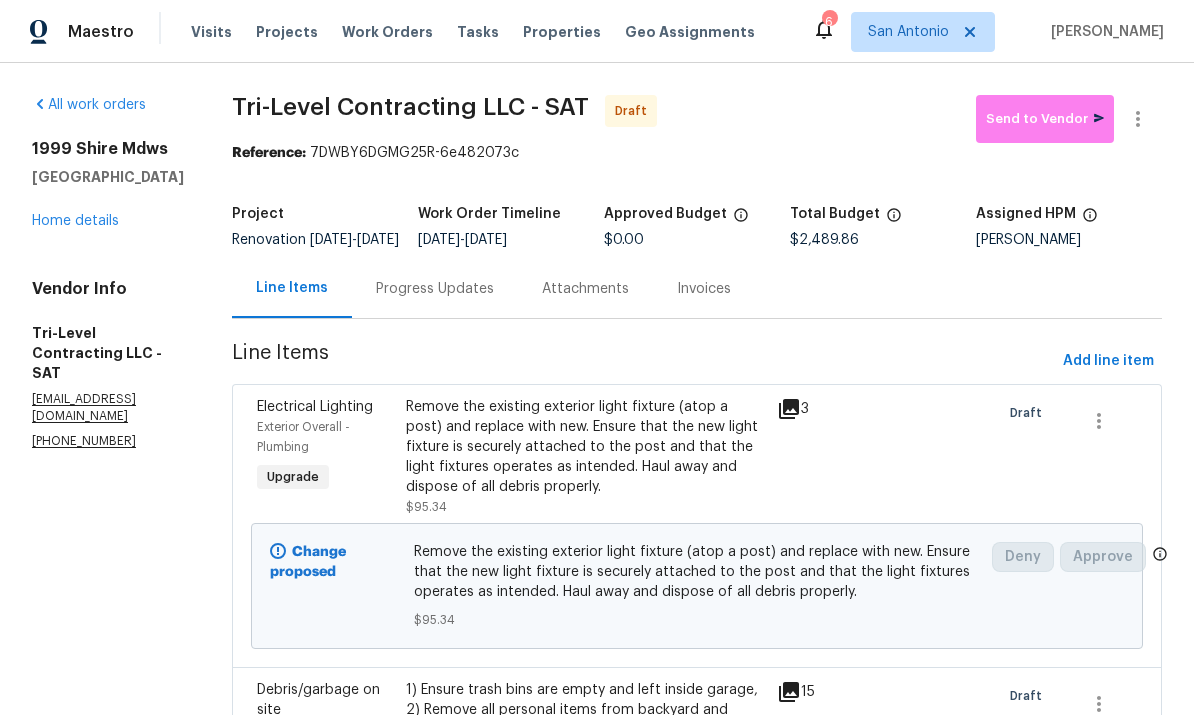 click on "1999 Shire Mdws New Braunfels, TX 78130 Home details" at bounding box center [108, 185] 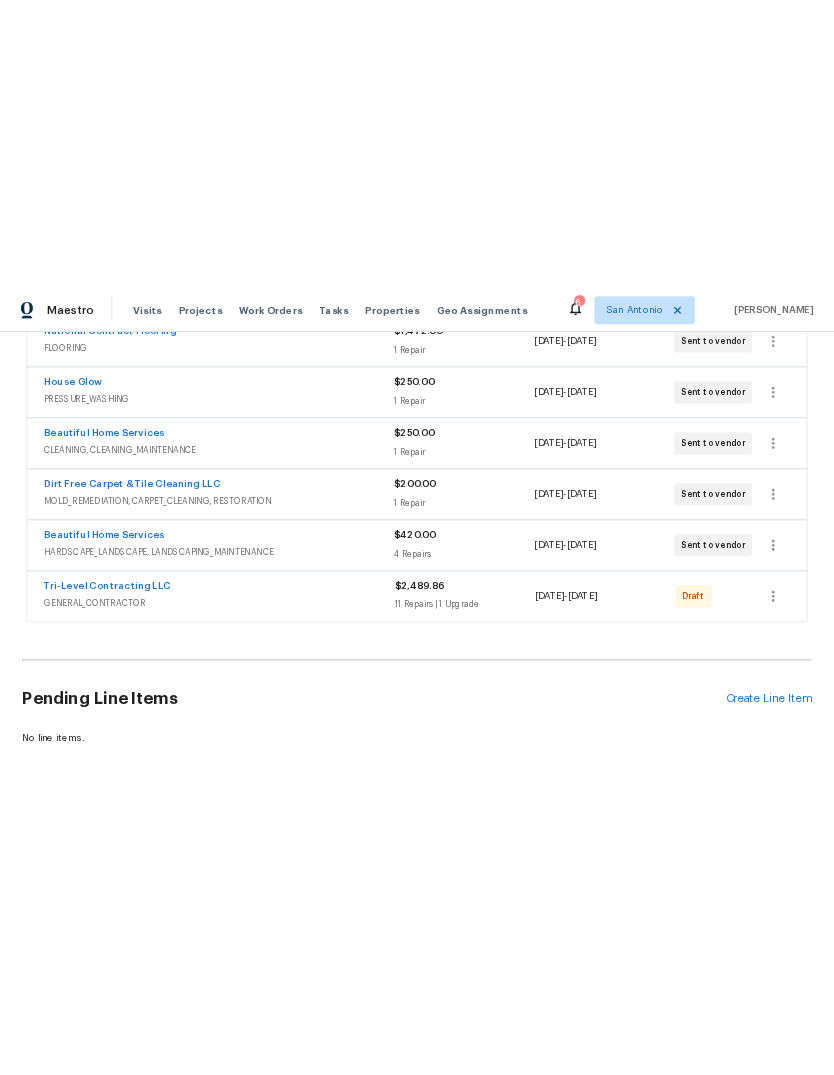 scroll, scrollTop: 406, scrollLeft: 0, axis: vertical 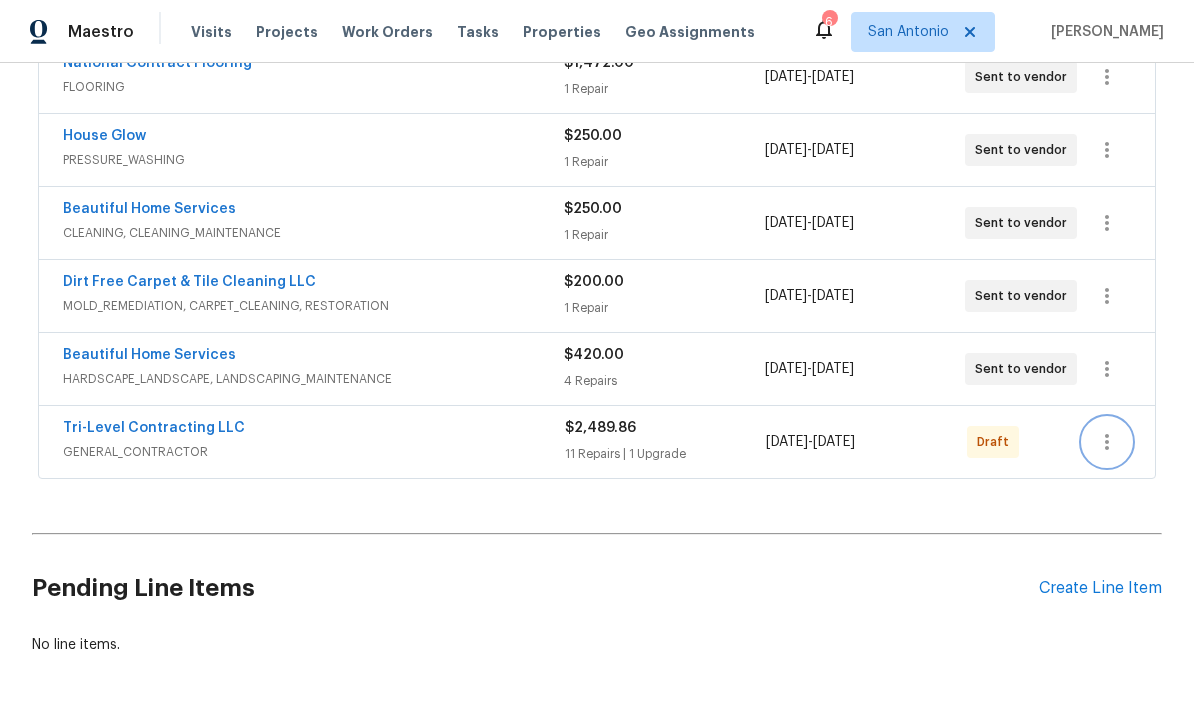 click 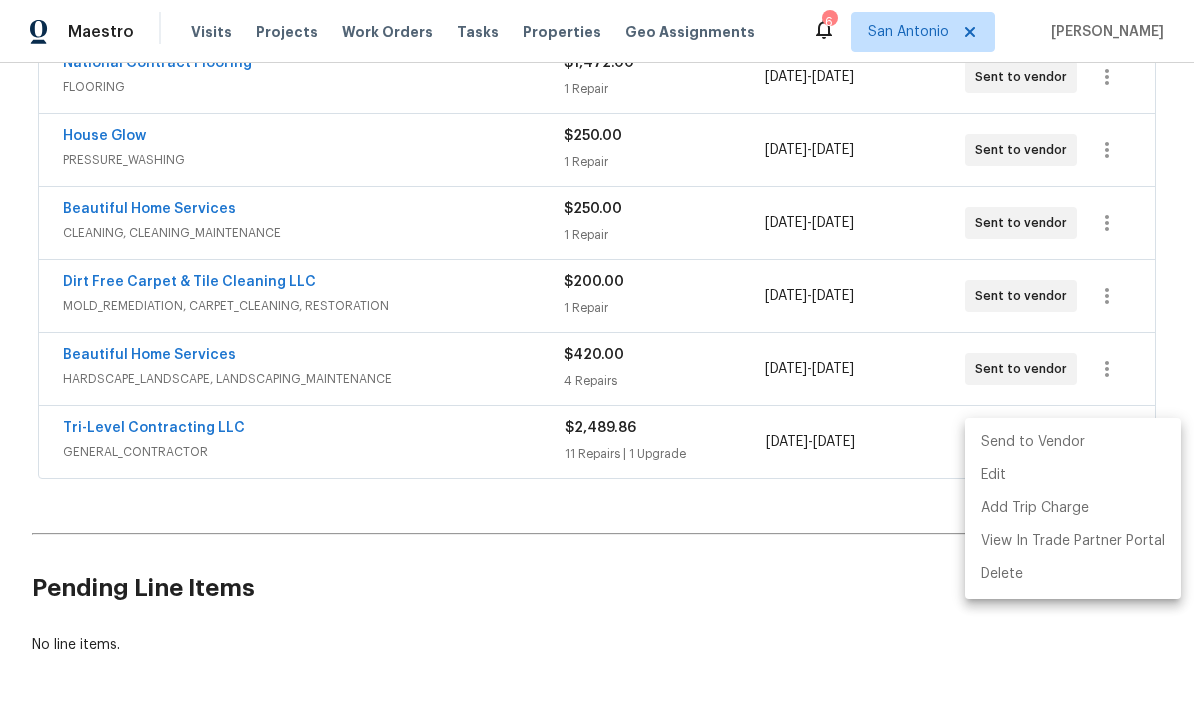 click on "Send to Vendor" at bounding box center [1073, 442] 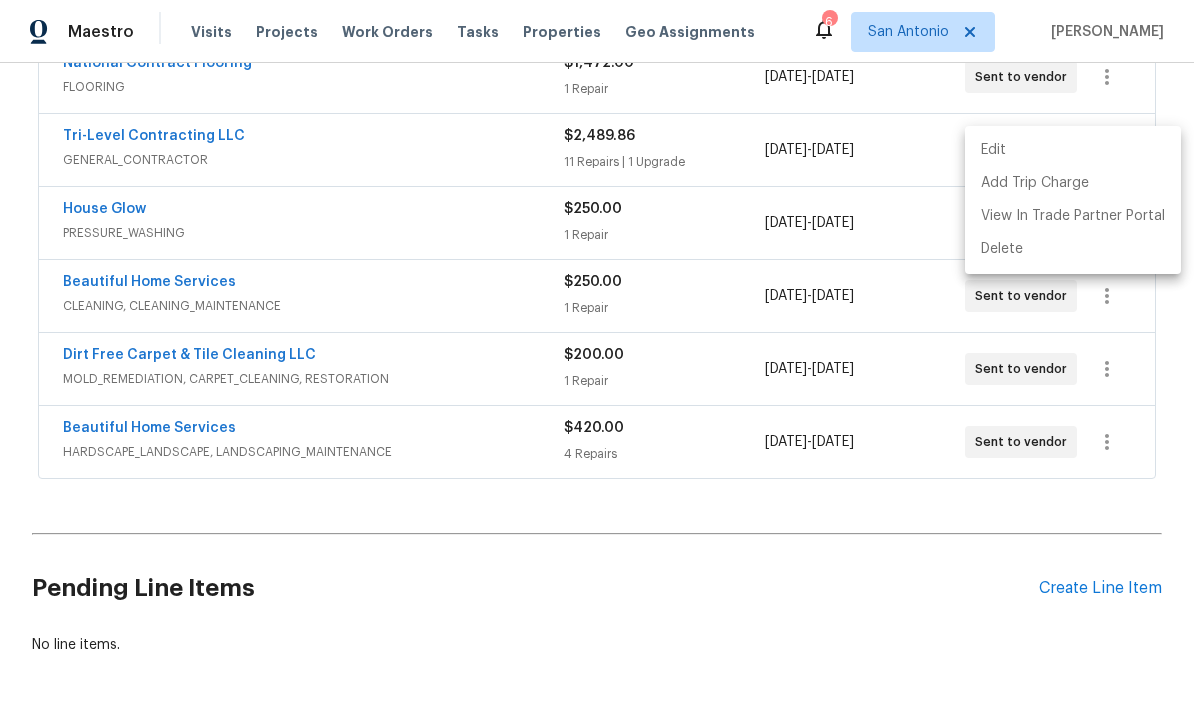 click at bounding box center (597, 357) 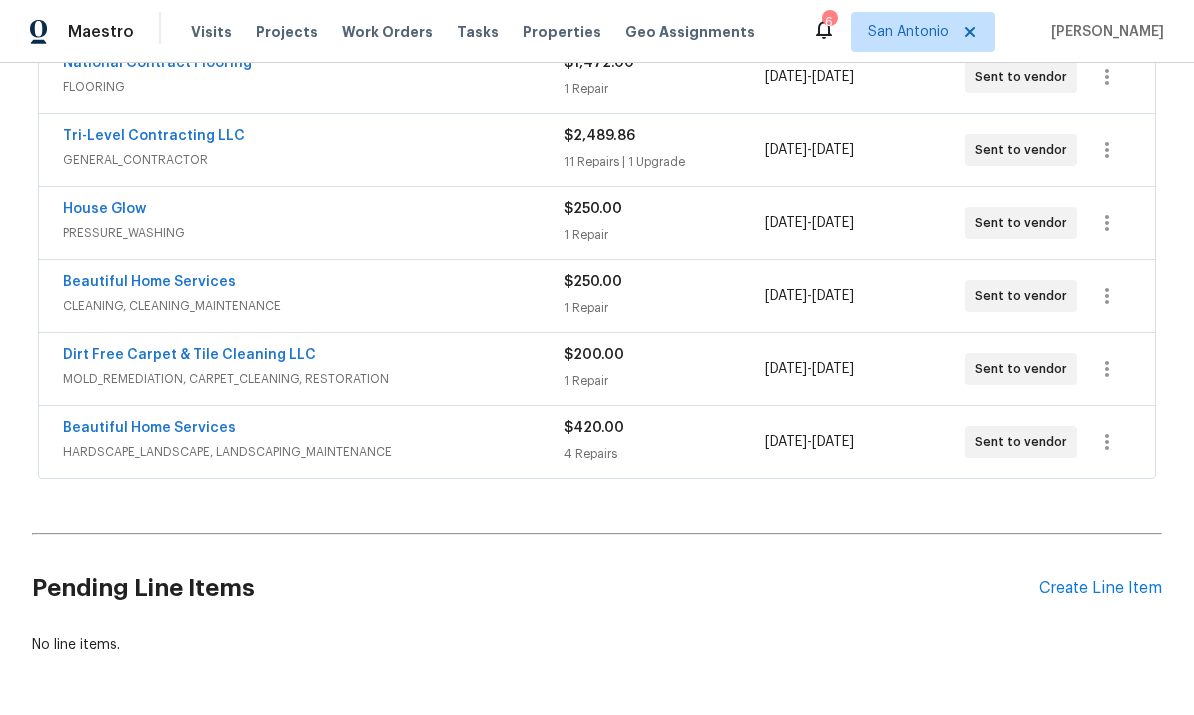 click on "Back to all projects 1999 Shire Mdws, New Braunfels, TX 78130 3 Beds | 2 1/2 Baths | Total: 2343 ft² | Above Grade: 2343 ft² | Basement Finished: N/A | 2017 Seen today Actions Last Visit Date 7/21/2025  by  Chris Fuentes   Project Renovation   7/23/2025  -  7/26/2025 Draft Visits Work Orders Maintenance Notes Condition Adjustments Costs Photos Floor Plans Cases RENOVATION   7/23/25  -  7/26/25 Draft National Contract Flooring FLOORING $1,472.00 1 Repair 7/23/2025  -  7/24/2025 Sent to vendor Tri-Level Contracting LLC GENERAL_CONTRACTOR $2,489.86 11 Repairs | 1 Upgrade 7/23/2025  -  7/24/2025 Sent to vendor House Glow PRESSURE_WASHING $250.00 1 Repair 7/23/2025  -  7/25/2025 Sent to vendor Beautiful Home Services CLEANING, CLEANING_MAINTENANCE $250.00 1 Repair 7/23/2025  -  7/26/2025 Sent to vendor Dirt Free Carpet & Tile Cleaning LLC MOLD_REMEDIATION, CARPET_CLEANING, RESTORATION $200.00 1 Repair 7/23/2025  -  7/26/2025 Sent to vendor Beautiful Home Services HARDSCAPE_LANDSCAPE, LANDSCAPING_MAINTENANCE  -" at bounding box center (597, 176) 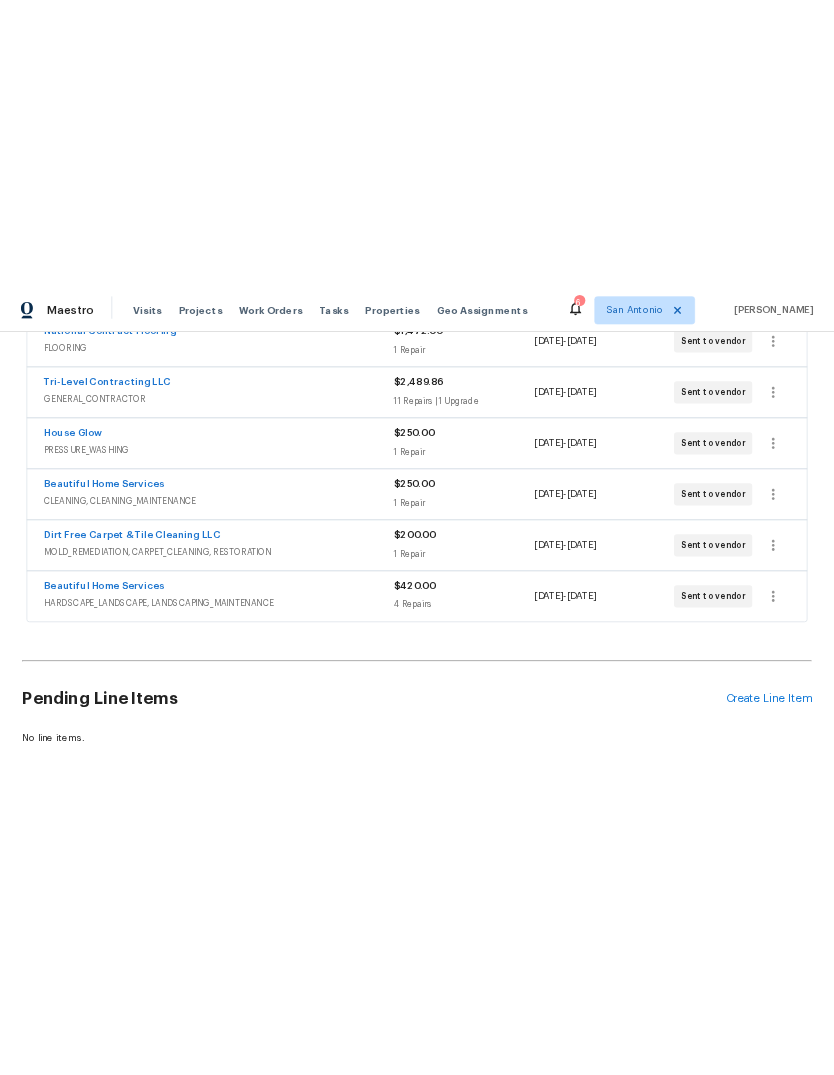 scroll, scrollTop: 46, scrollLeft: 0, axis: vertical 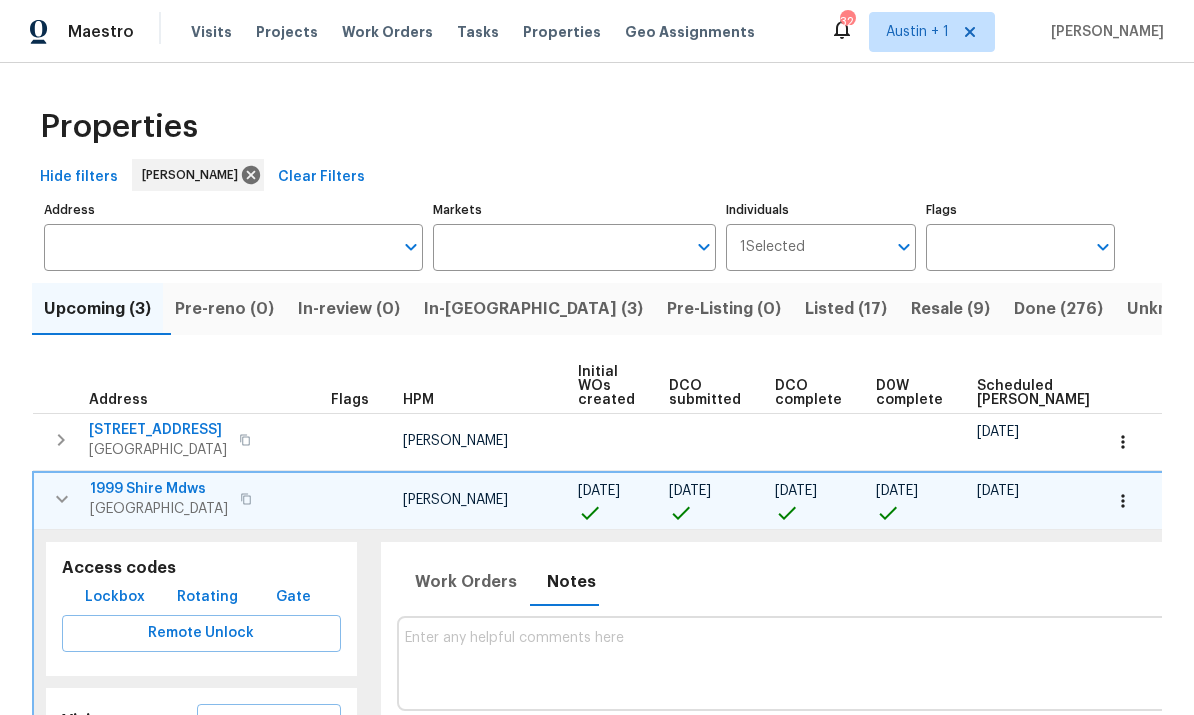 click on "Lockbox" at bounding box center (115, 597) 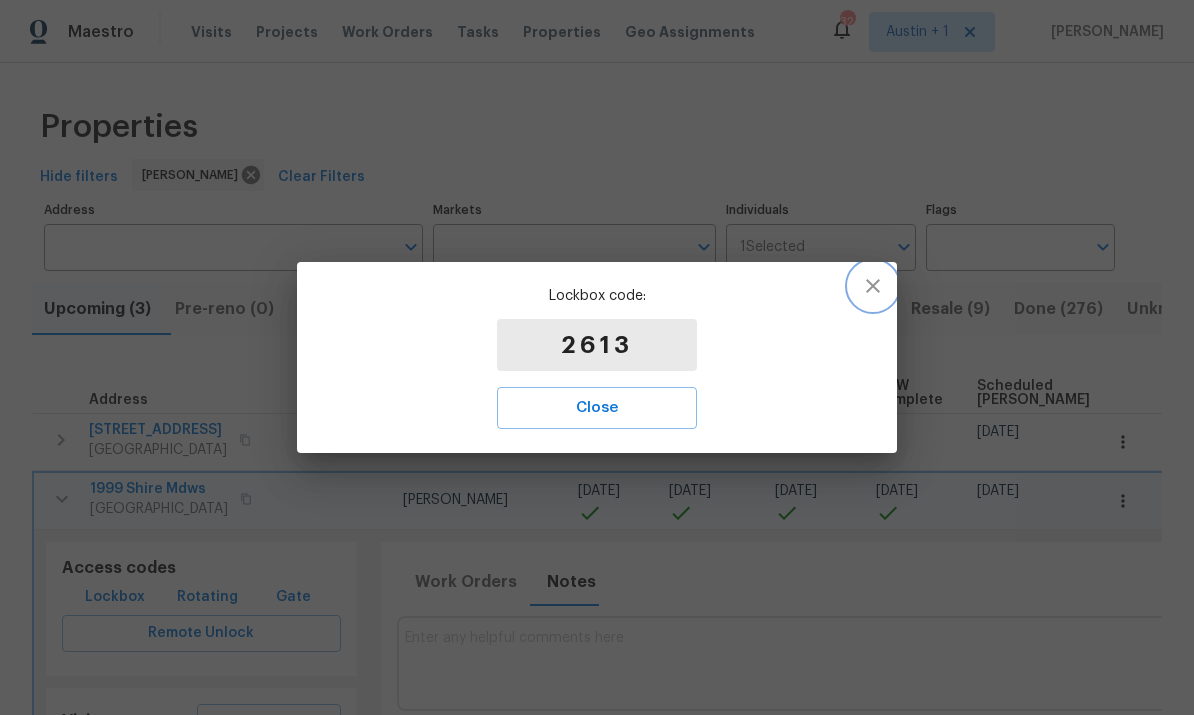 click 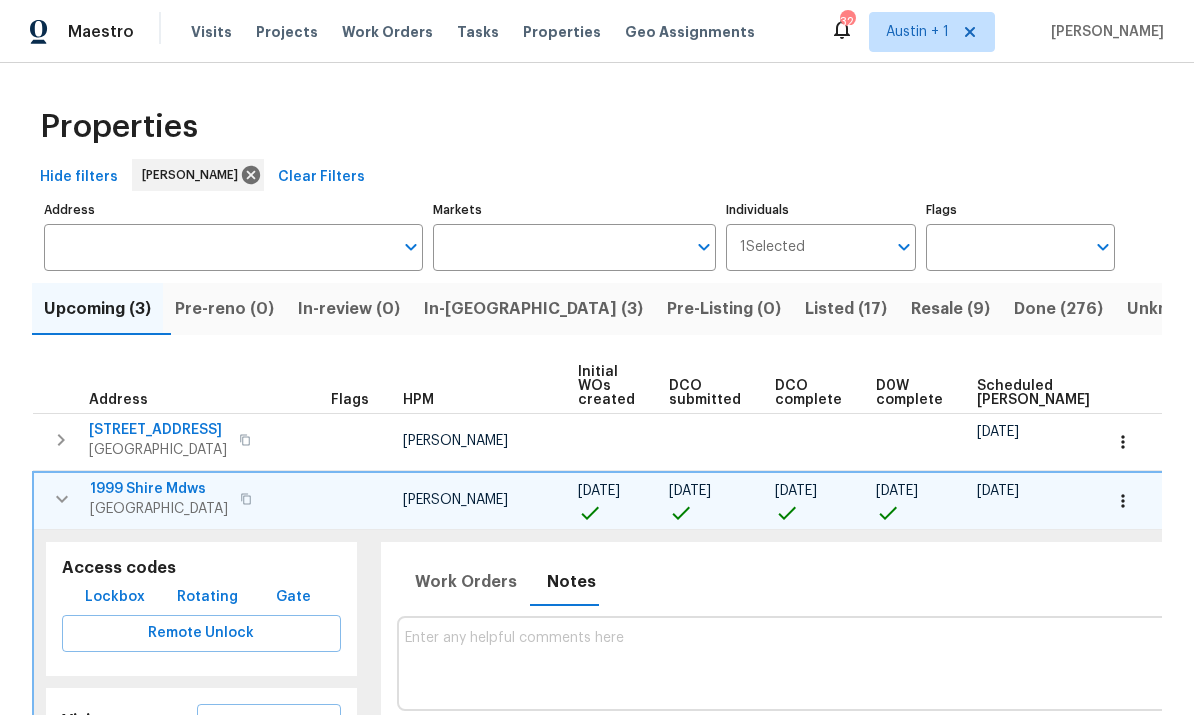click on "Lockbox" at bounding box center [115, 597] 